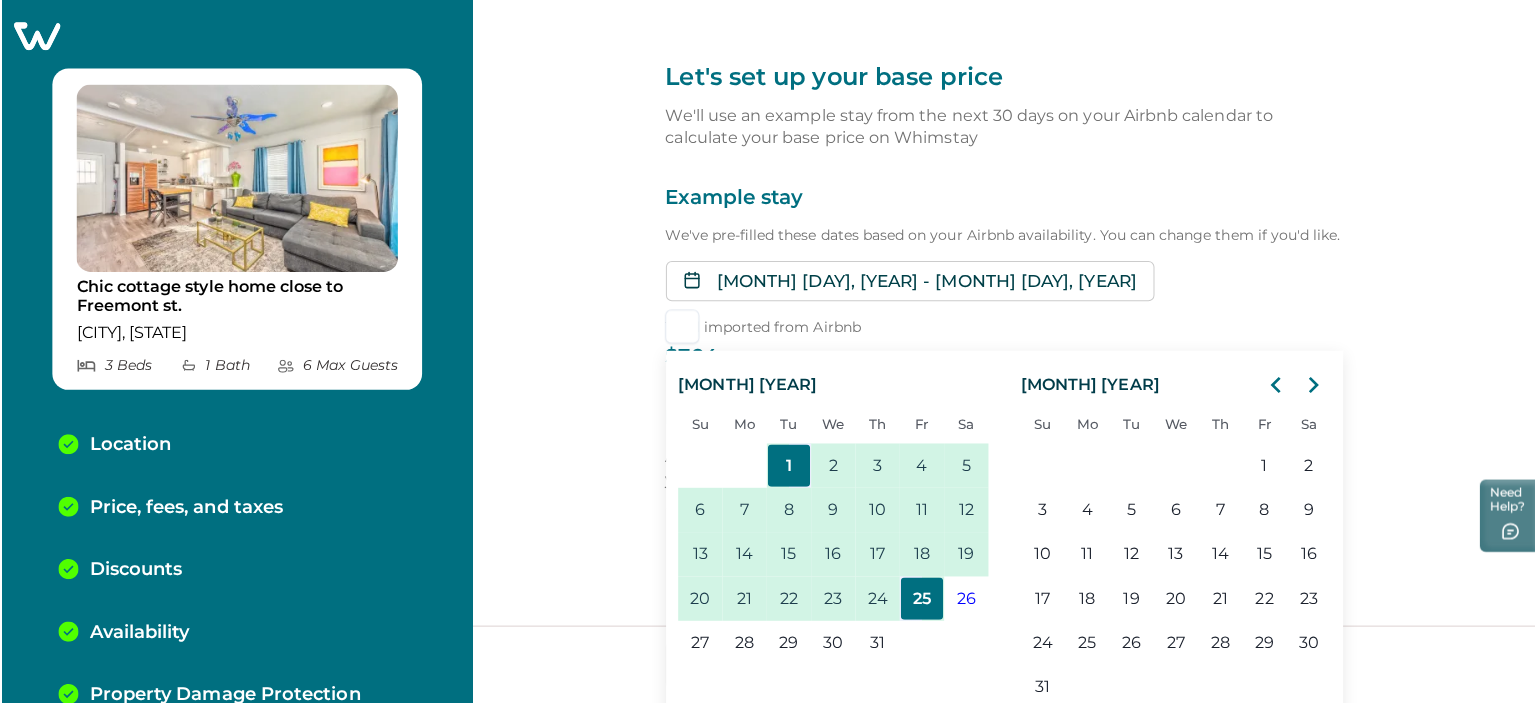 scroll, scrollTop: 0, scrollLeft: 0, axis: both 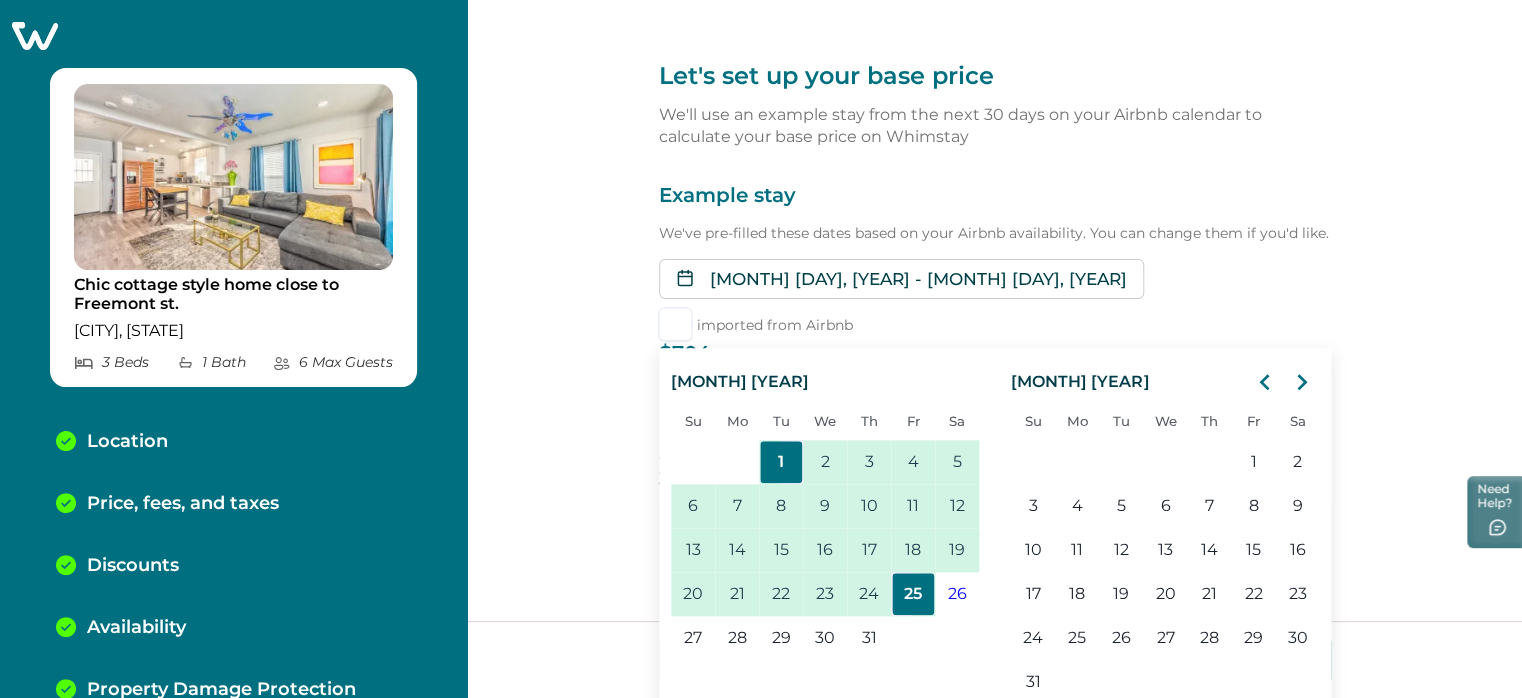 click on "[MONTH] [DAY], [YEAR] - [MONTH] [DAY], [YEAR] [MONTH] [YEAR] Su Mo Tu We Th Fr Sa 1 2 3 4 5 6 7 8 9 10 11 12 13 14 15 16 17 18 19 20 21 22 23 24 25 26 27 28 29 30 31 [MONTH] [YEAR] Su Mo Tu We Th Fr Sa 1 2 3 4 5 6 7 8 9 10 11 12 13 14 15 16 17 18 19 20 21 22 23 24 25 26 27 28 29 30 31" at bounding box center (995, 279) 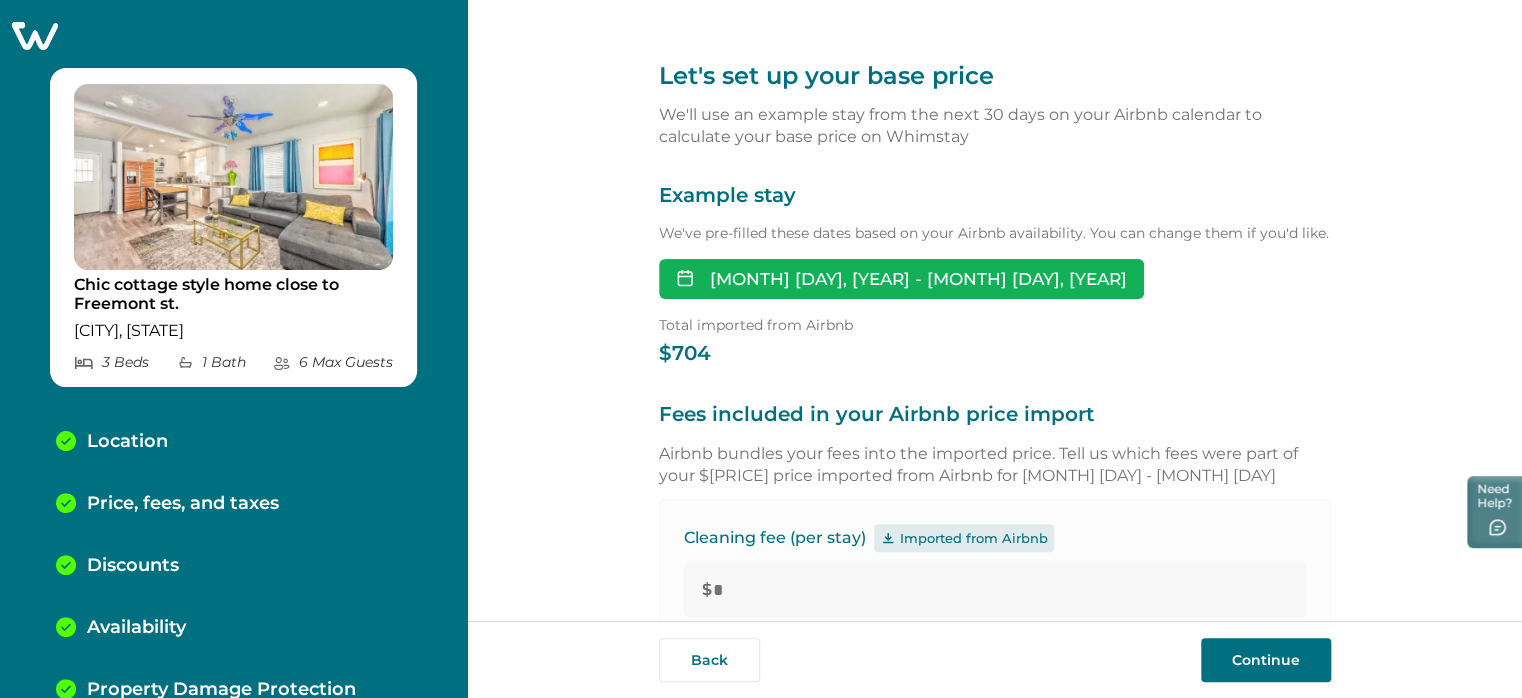 click on "[MONTH] [DAY], [YEAR] - [MONTH] [DAY], [YEAR]" at bounding box center [901, 279] 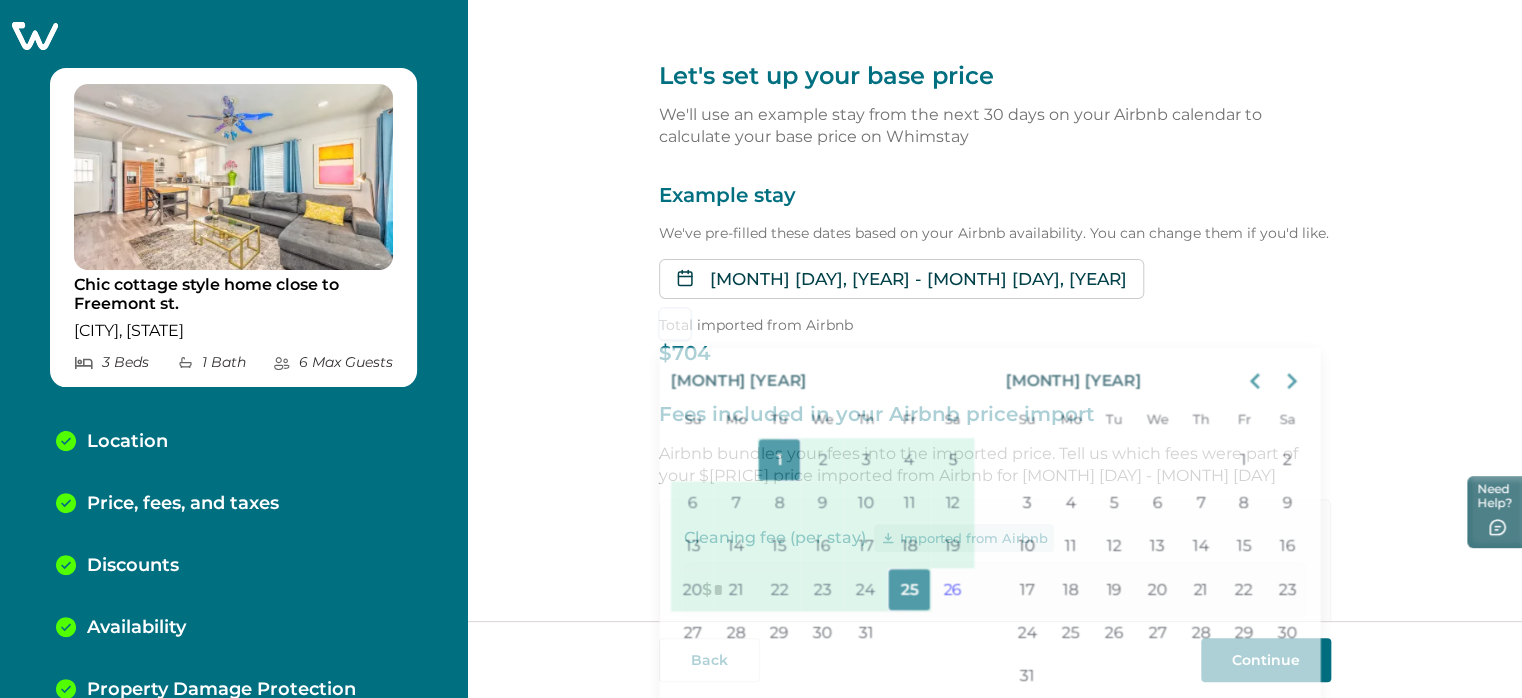 click on "Jul 1, 2025 - Jul 25, 2025 July 2025 Su Mo Tu We Th Fr Sa 1 2 3 4 5 6 7 8 9 10 11 12 13 14 15 16 17 18 19 20 21 22 23 24 25 26 27 28 29 30 31 August 2025 Su Mo Tu We Th Fr Sa 1 2 3 4 5 6 7 8 9 10 11 12 13 14 15 16 17 18 19 20 21 22 23 24 25 26 27 28 29 30 31" at bounding box center (995, 279) 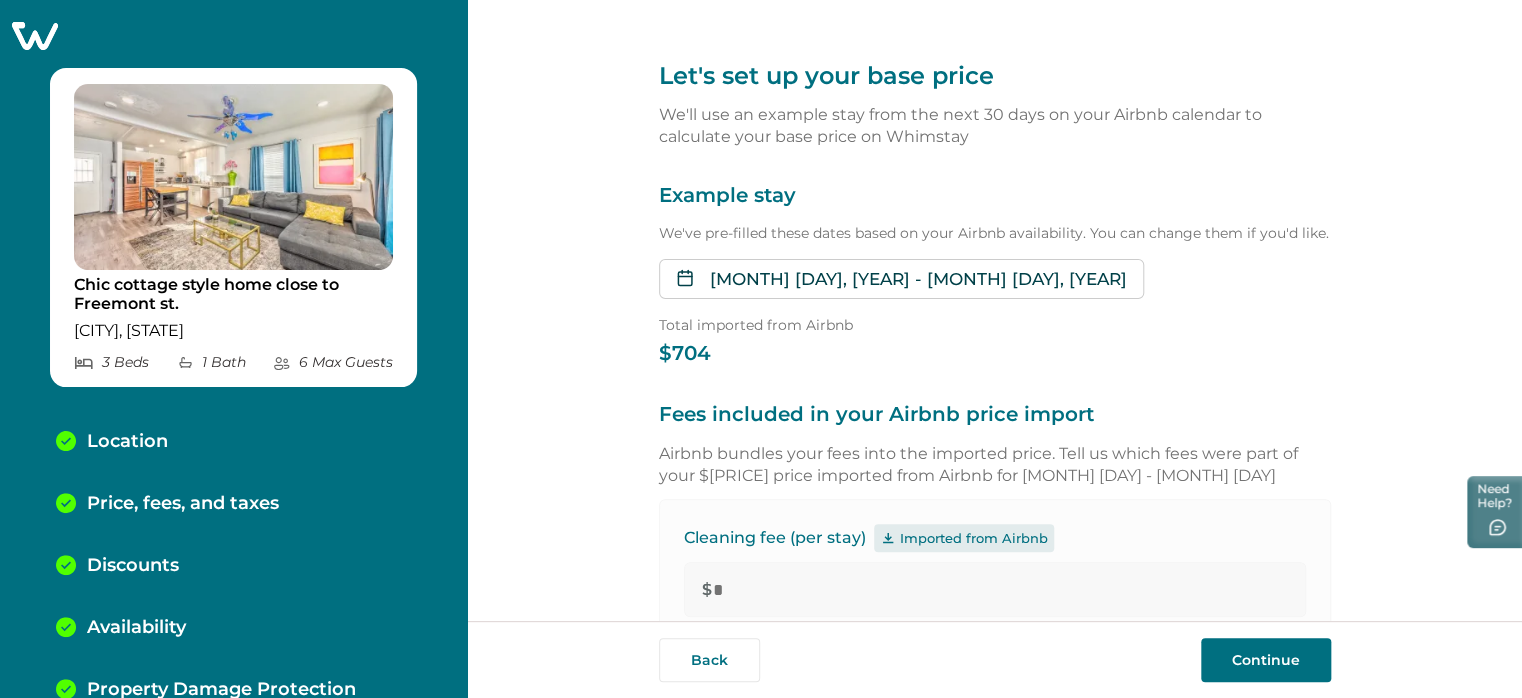 type 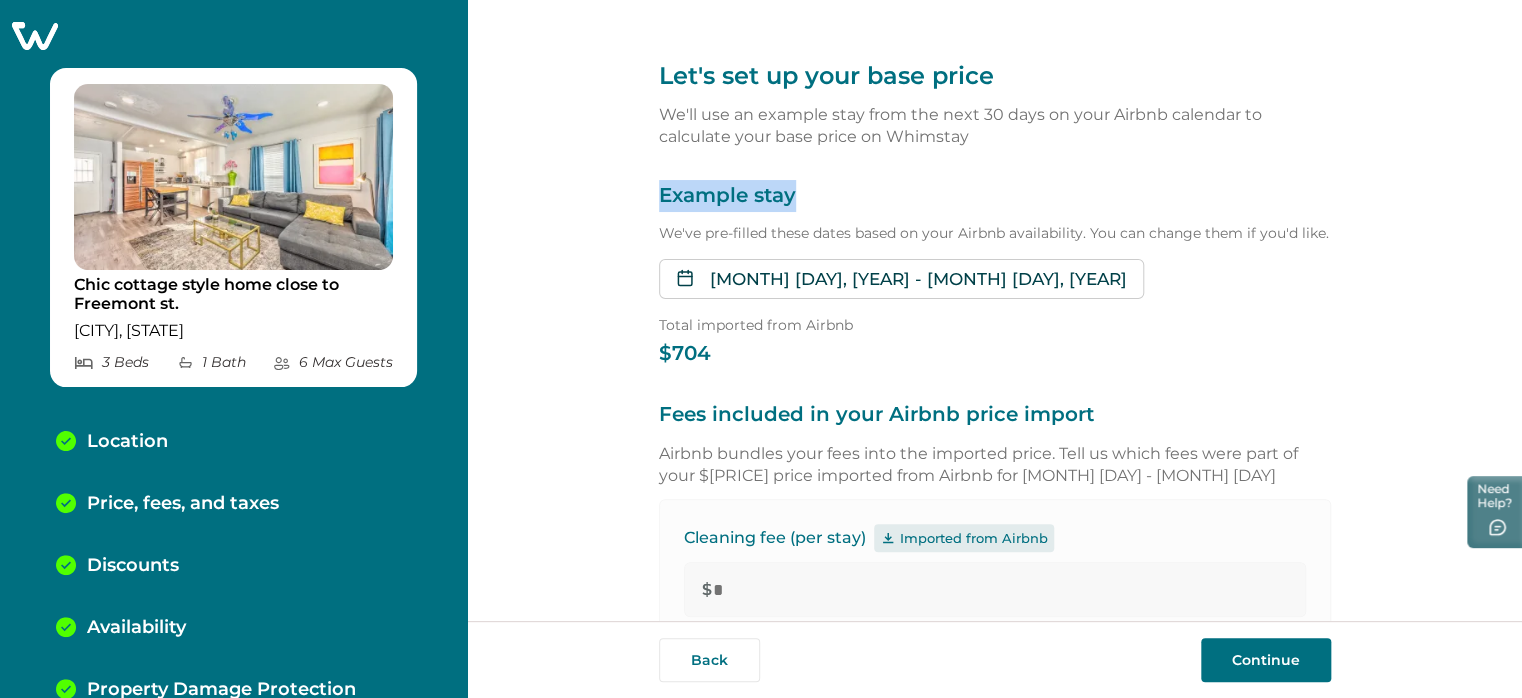 drag, startPoint x: 656, startPoint y: 187, endPoint x: 841, endPoint y: 191, distance: 185.04324 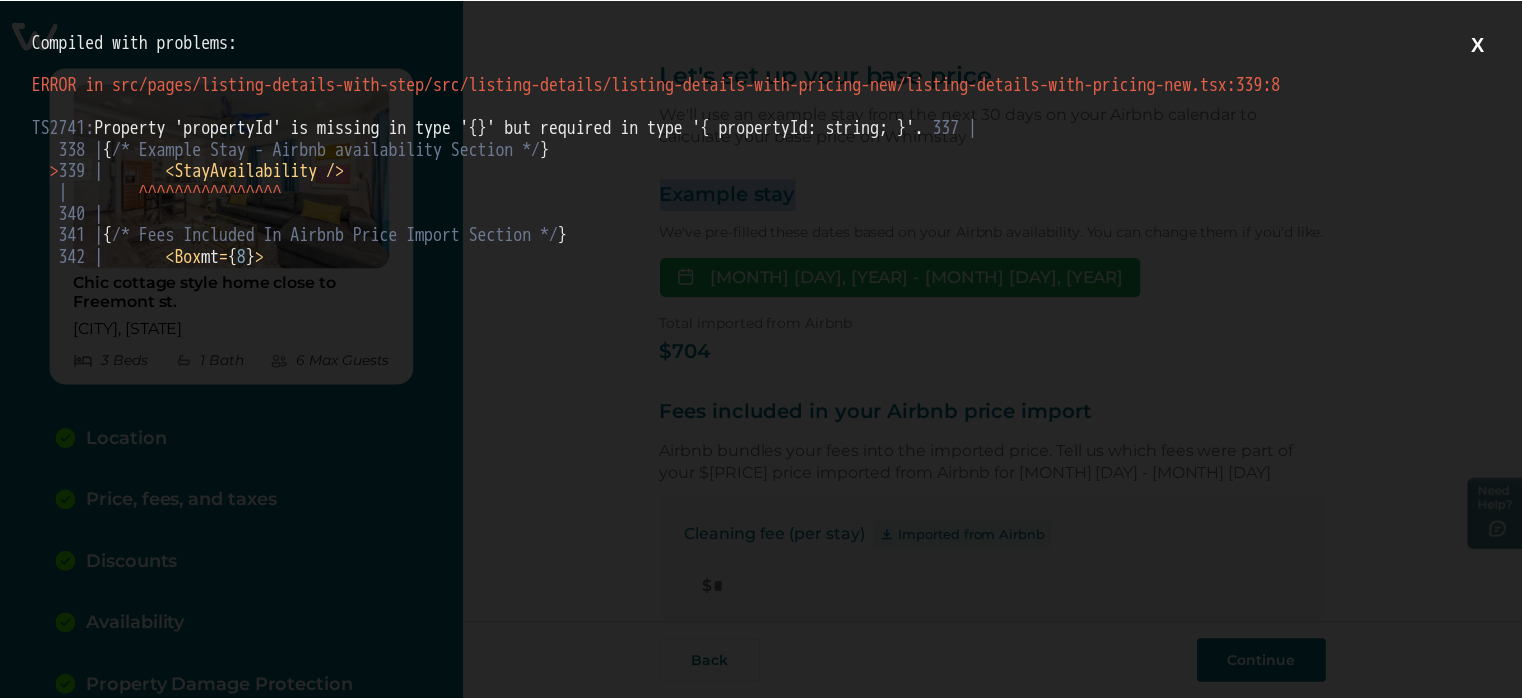 scroll, scrollTop: 0, scrollLeft: 0, axis: both 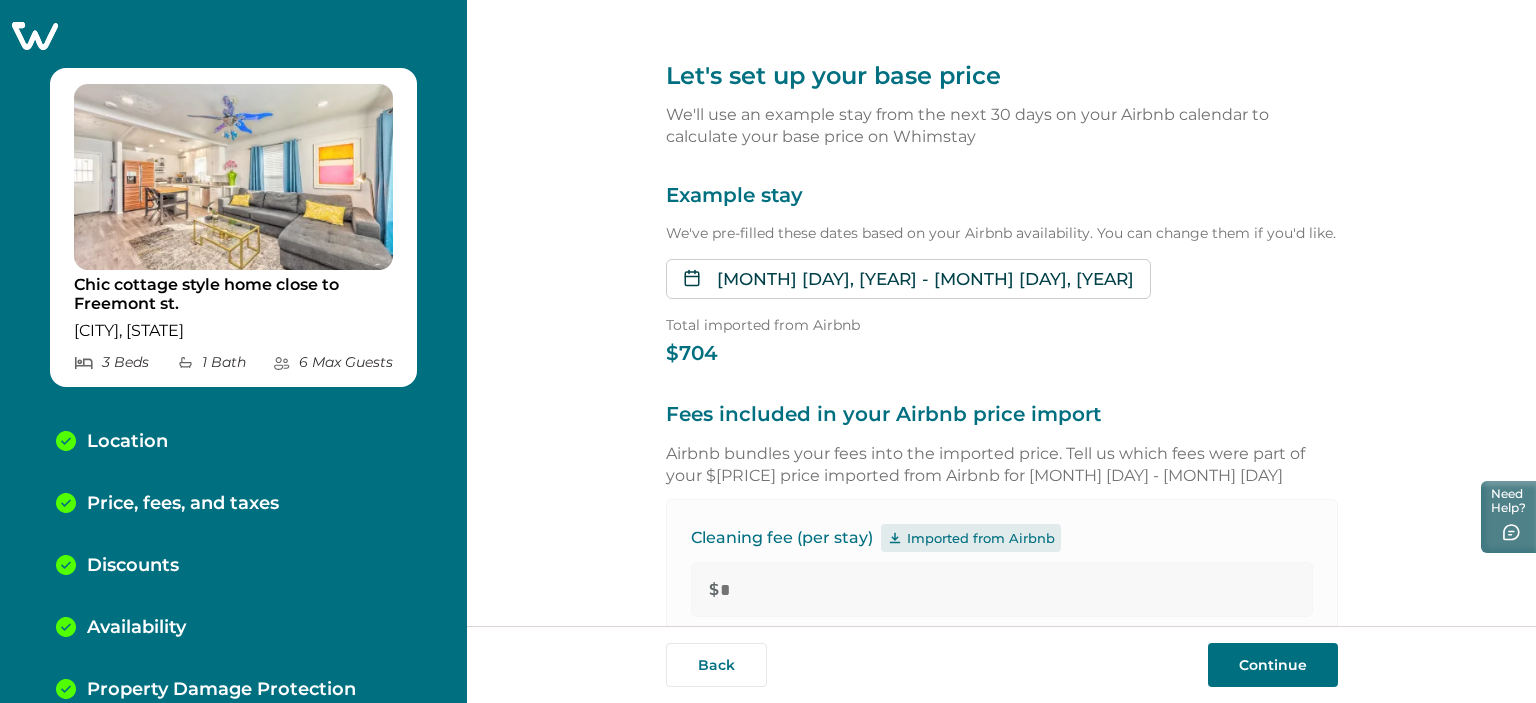 click on "Total imported from Airbnb" at bounding box center (1002, 325) 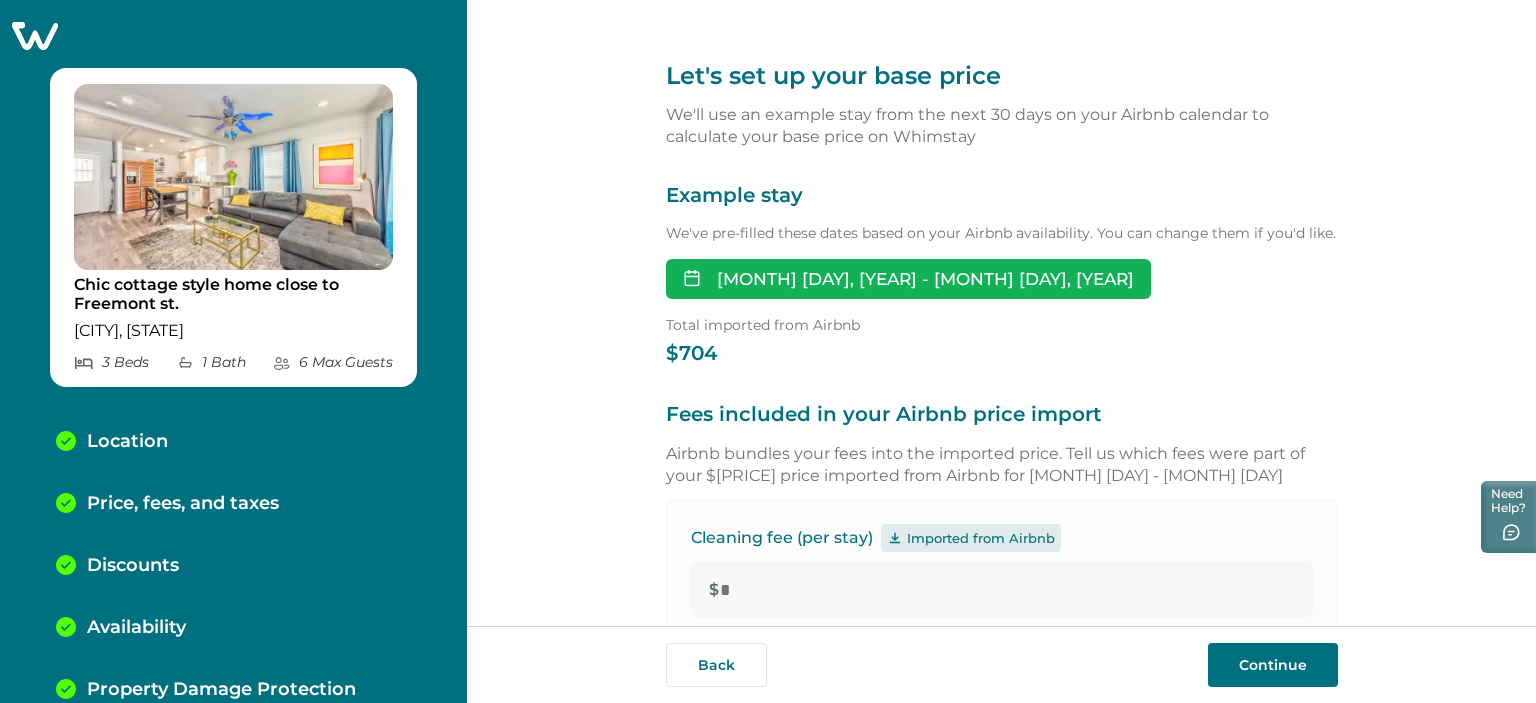 click on "Jul 1, 2025 - Jul 25, 2025" at bounding box center [908, 279] 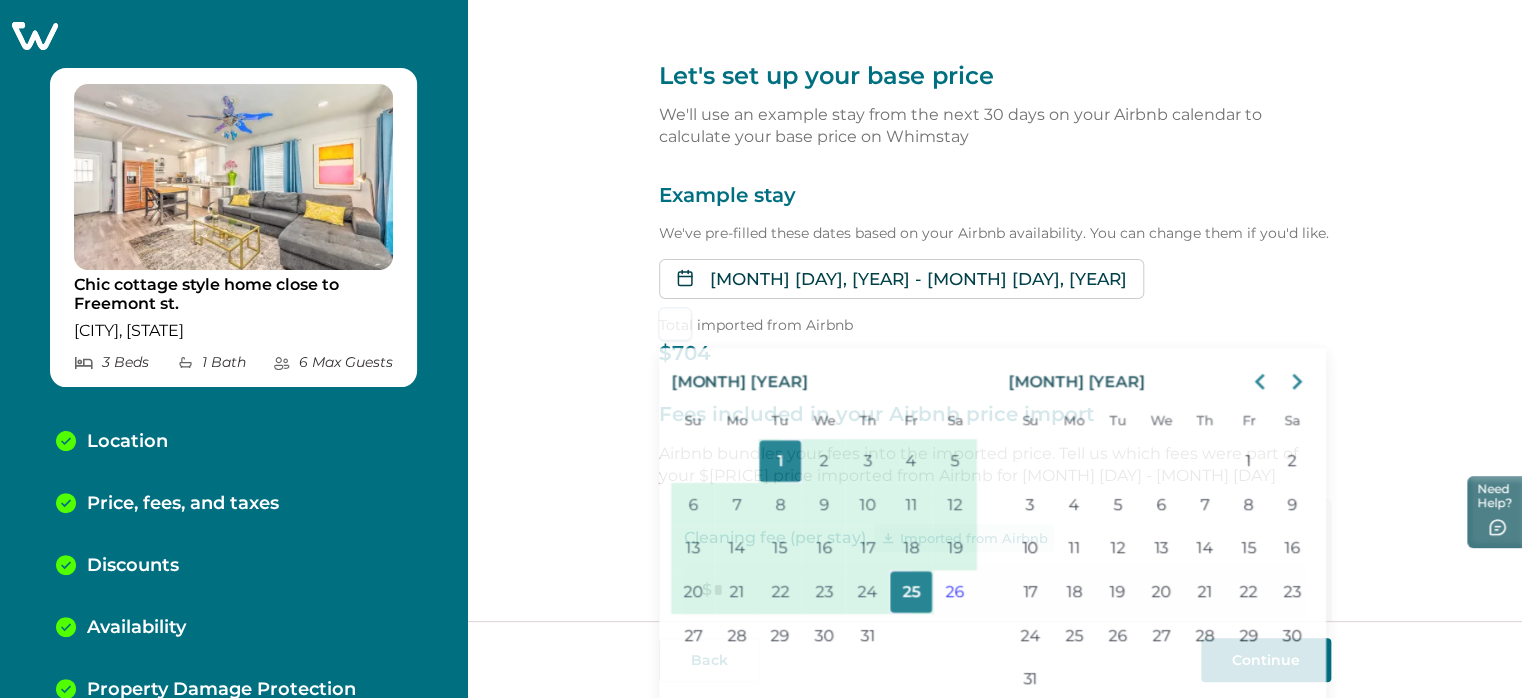 click on "Jul 1, 2025 - Jul 25, 2025 July 2025 Su Mo Tu We Th Fr Sa 1 2 3 4 5 6 7 8 9 10 11 12 13 14 15 16 17 18 19 20 21 22 23 24 25 26 27 28 29 30 31 August 2025 Su Mo Tu We Th Fr Sa 1 2 3 4 5 6 7 8 9 10 11 12 13 14 15 16 17 18 19 20 21 22 23 24 25 26 27 28 29 30 31" at bounding box center (995, 279) 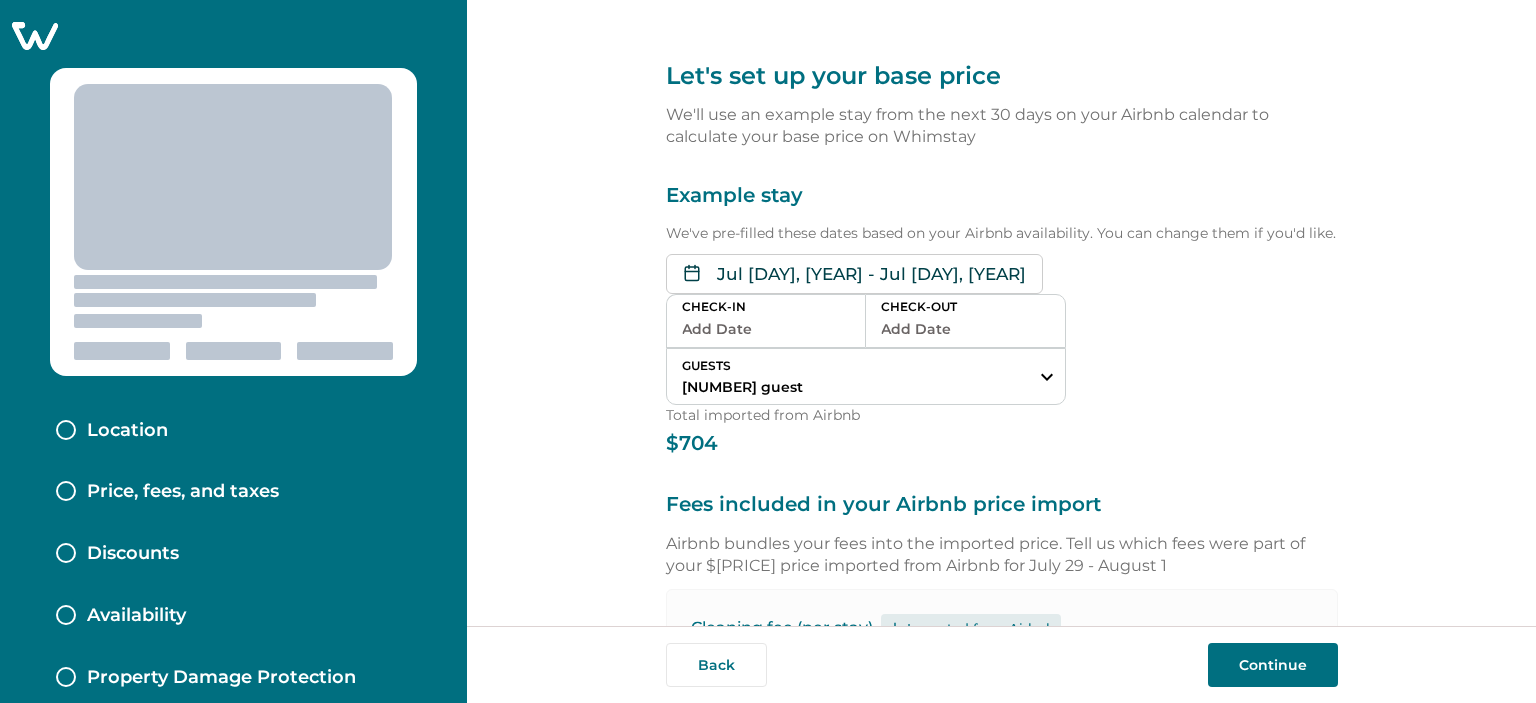 scroll, scrollTop: 0, scrollLeft: 0, axis: both 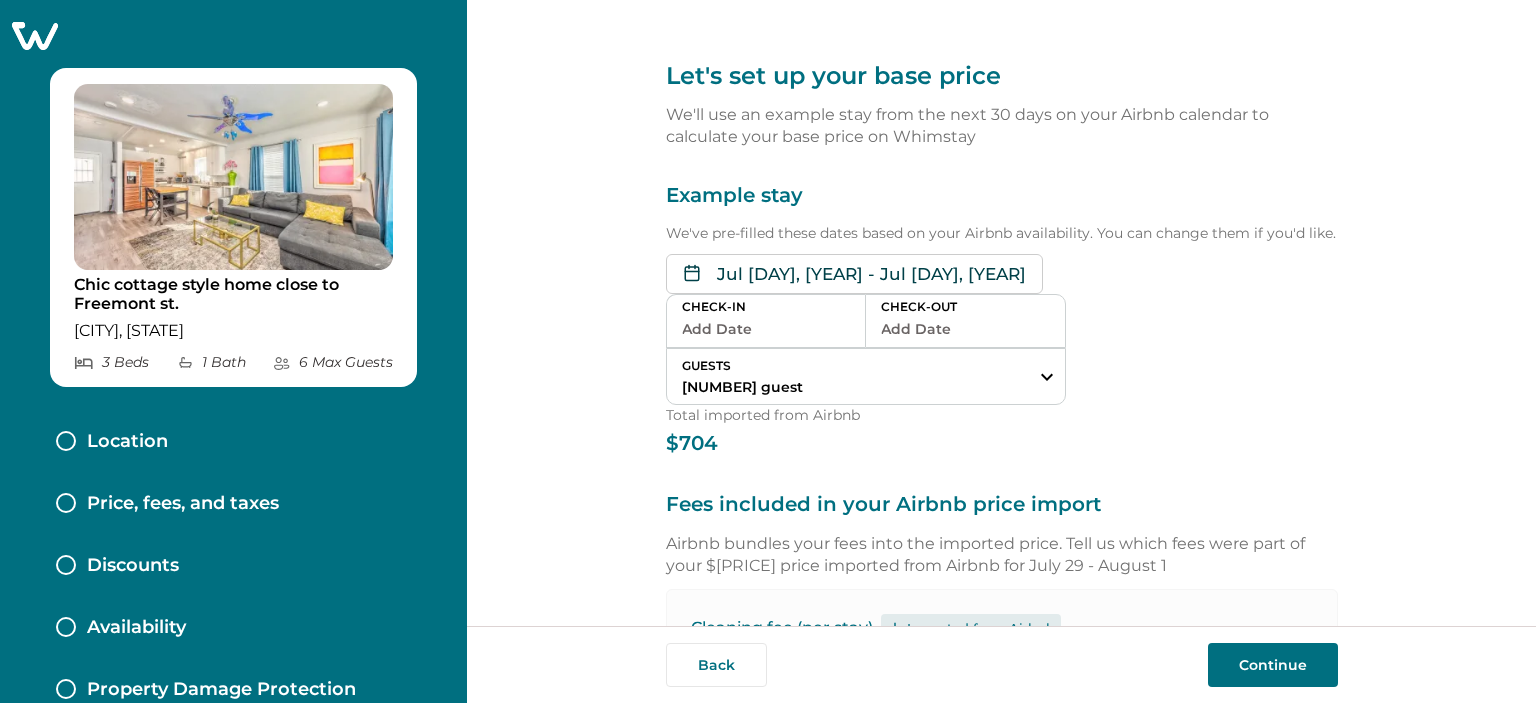 type on "*" 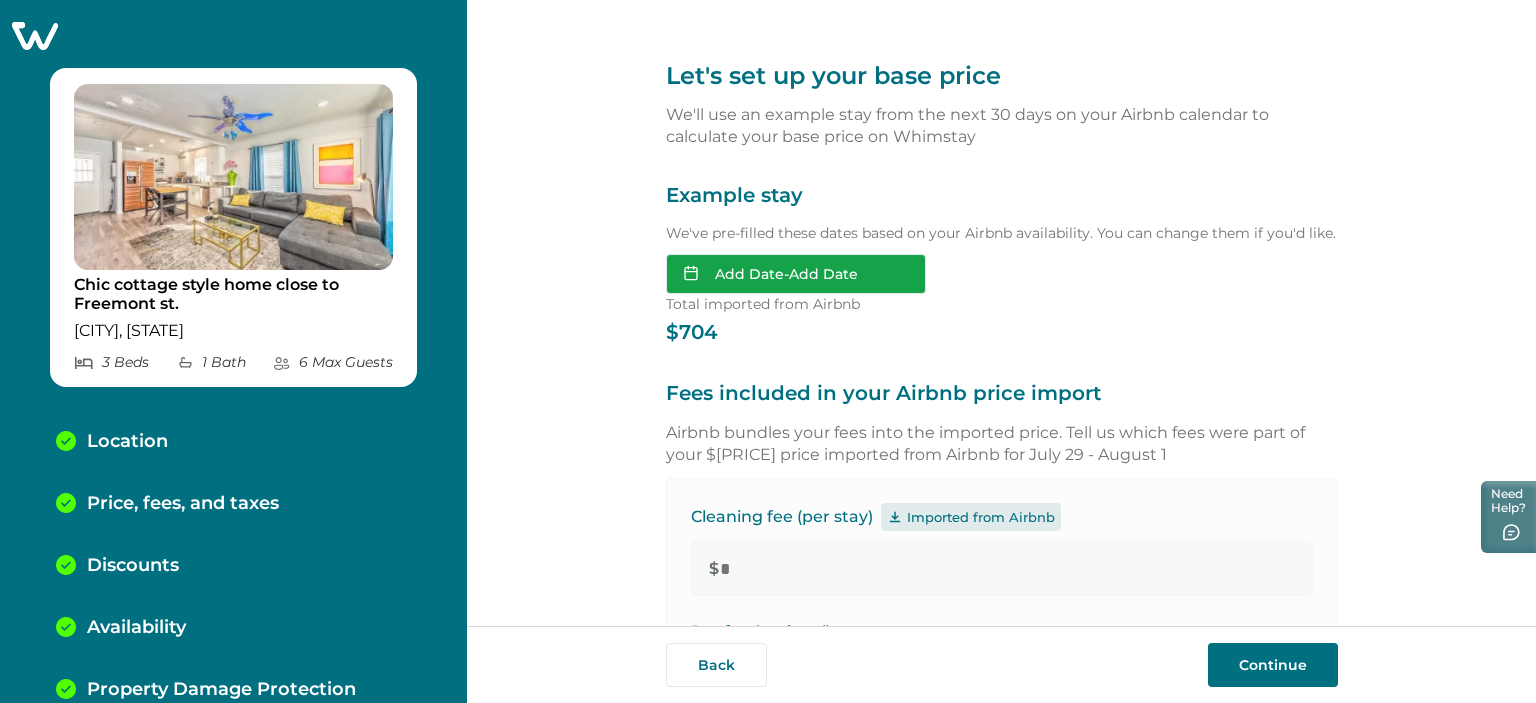 click on "Add Date  -  Add Date" at bounding box center [796, 274] 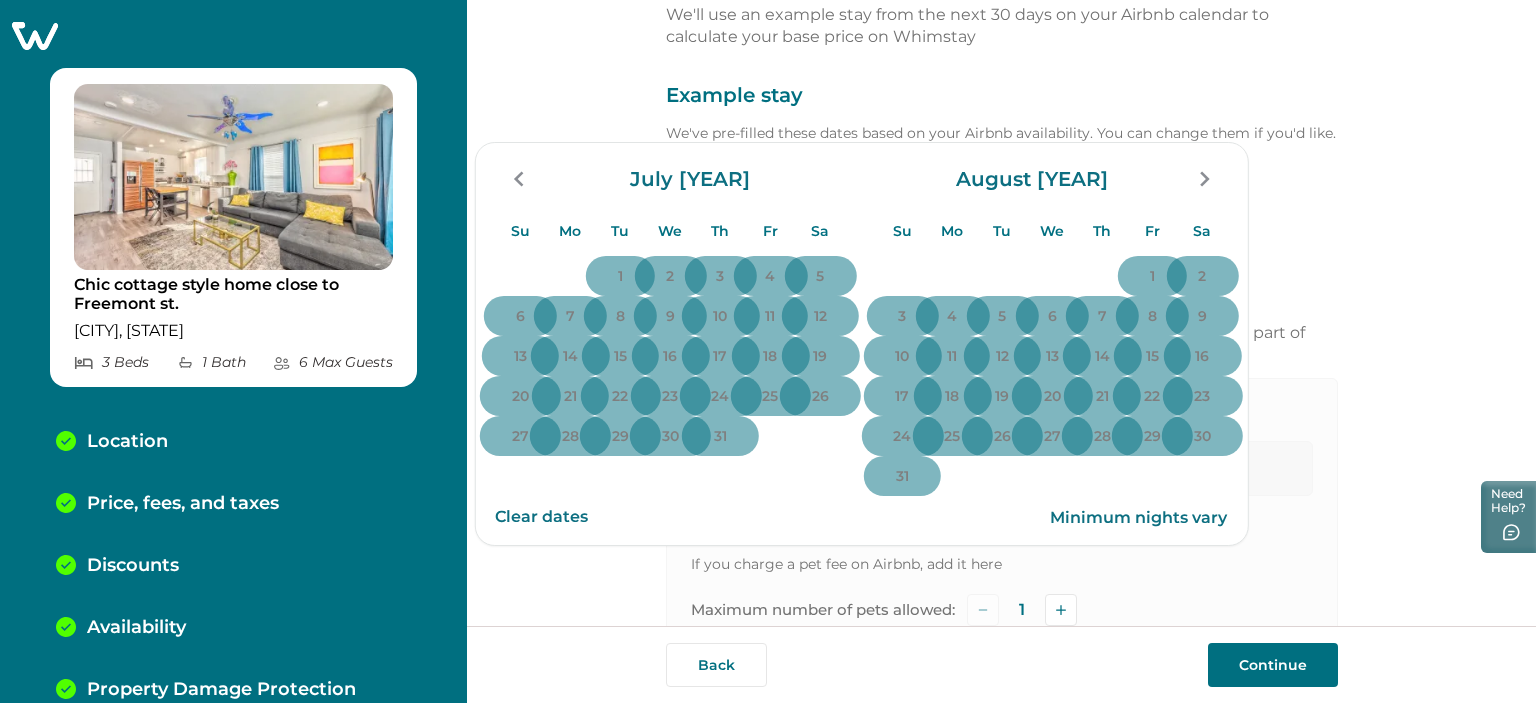 scroll, scrollTop: 0, scrollLeft: 0, axis: both 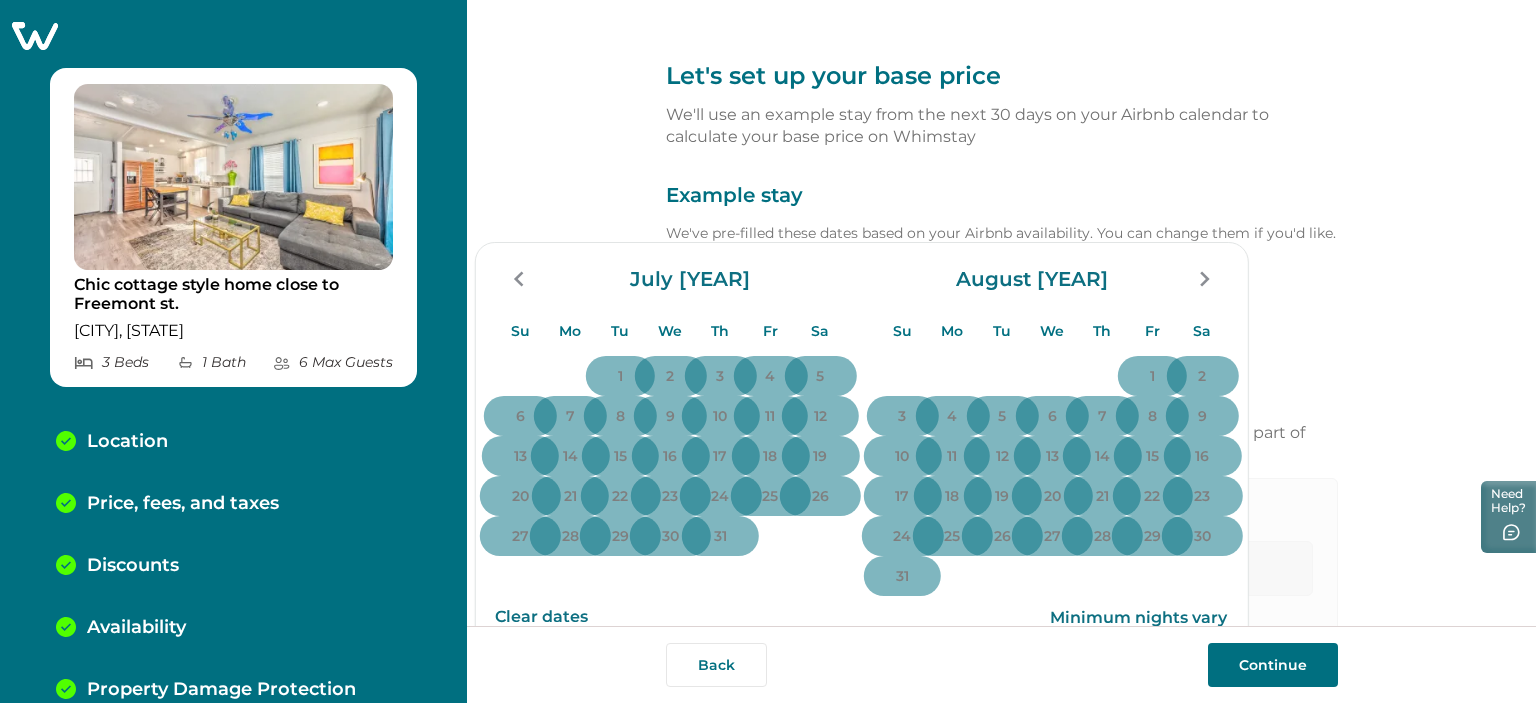 click on "Example stay We've pre-filled these dates based on your Airbnb availability. You can change them if you'd like. Add Date  -  Add Date Su Mo Tu We Th Fr Sa Su Mo Tu We Th Fr Sa July 2025 Su Mo Tu We Th Fr Sa 1 2 3 4 5 6 7 8 9 10 11 12 13 14 15 16 17 18 19 20 21 22 23 24 25 26 27 28 29 30 31 August 2025 Su Mo Tu We Th Fr Sa 1 2 3 4 5 6 7 8 9 10 11 12 13 14 15 16 17 18 19 20 21 22 23 24 25 26 27 28 29 30 31 Clear dates Minimum nights vary Total imported from Airbnb $704" at bounding box center [1002, 263] 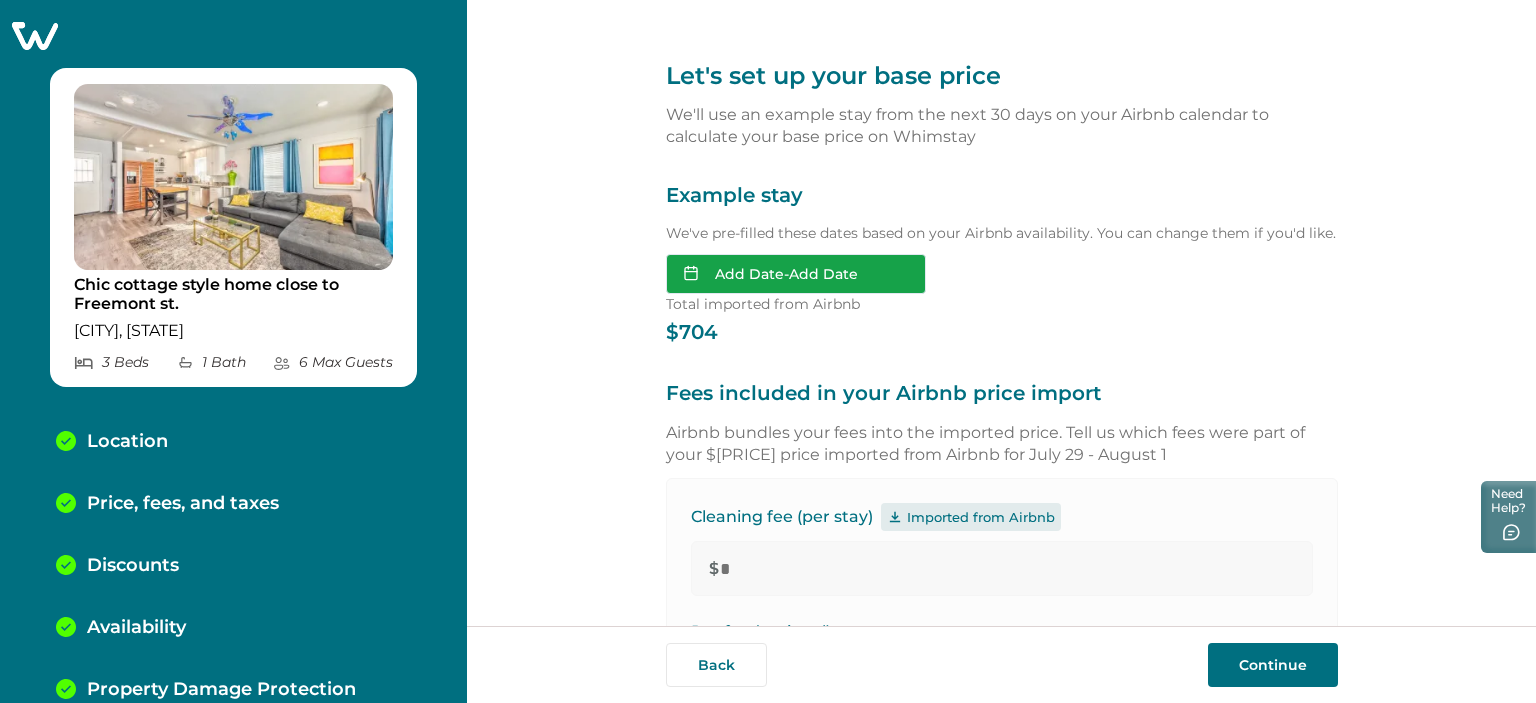 click on "Add Date  -  Add Date" at bounding box center [796, 274] 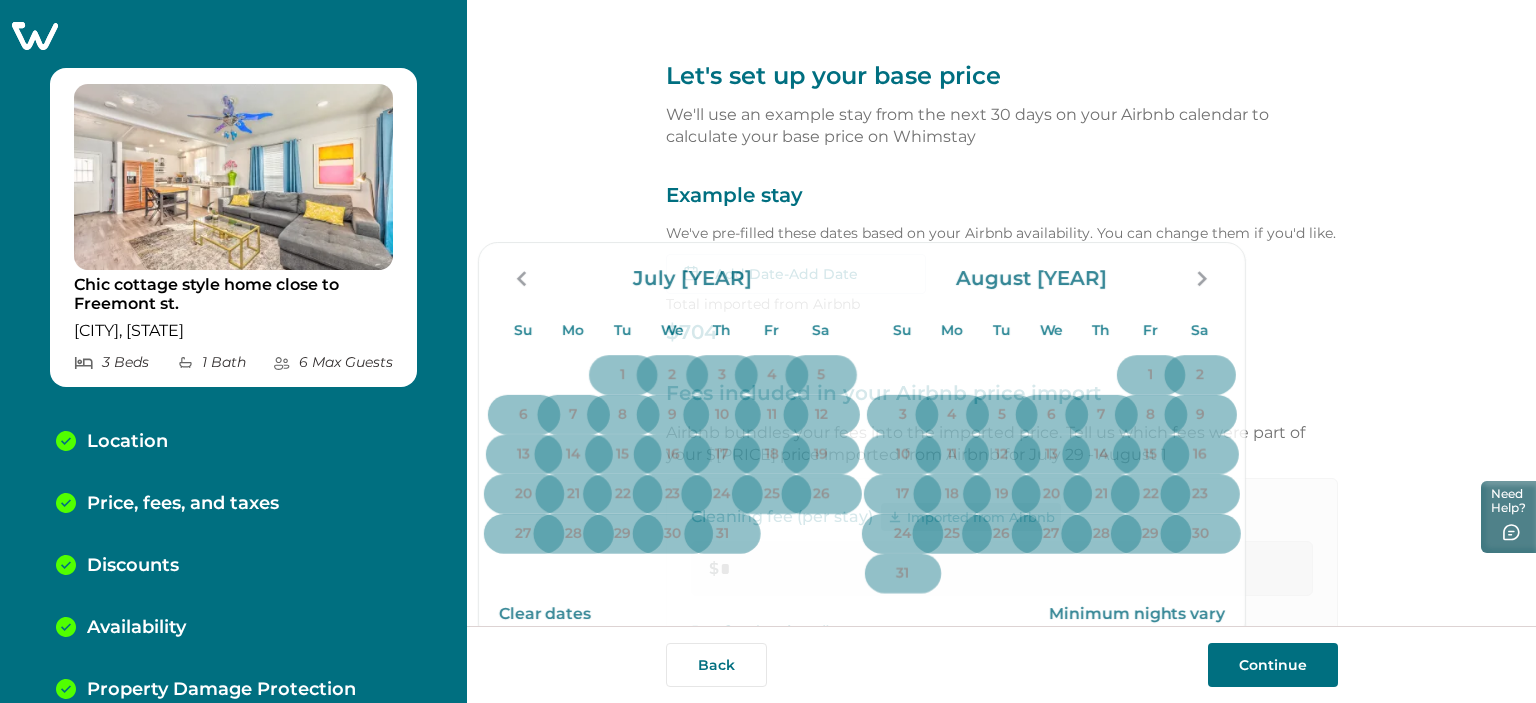 click on "Let's set up your base price We'll use an example stay from the next 30 days on your Airbnb calendar to calculate your base price on Whimstay Example stay We've pre-filled these dates based on your Airbnb availability. You can change them if you'd like. Add Date  -  Add Date Su Mo Tu We Th Fr Sa Su Mo Tu We Th Fr Sa July 2025 Su Mo Tu We Th Fr Sa 1 2 3 4 5 6 7 8 9 10 11 12 13 14 15 16 17 18 19 20 21 22 23 24 25 26 27 28 29 30 31 August 2025 Su Mo Tu We Th Fr Sa 1 2 3 4 5 6 7 8 9 10 11 12 13 14 15 16 17 18 19 20 21 22 23 24 25 26 27 28 29 30 31 Clear dates Minimum nights vary Total imported from Airbnb $704 Fees included in your Airbnb price import Airbnb bundles your fees into the imported price. Tell us which fees were part of your $704 price imported from Airbnb for July 29 - August 1 Cleaning fee (per stay) Imported from Airbnb $ * Pet fee (optional) If you charge a pet fee on Airbnb, add it here Maximum number of pets allowed: 1 Fee per stay Fee per night $ ** per night How we calculate your base price 0" at bounding box center [1001, 313] 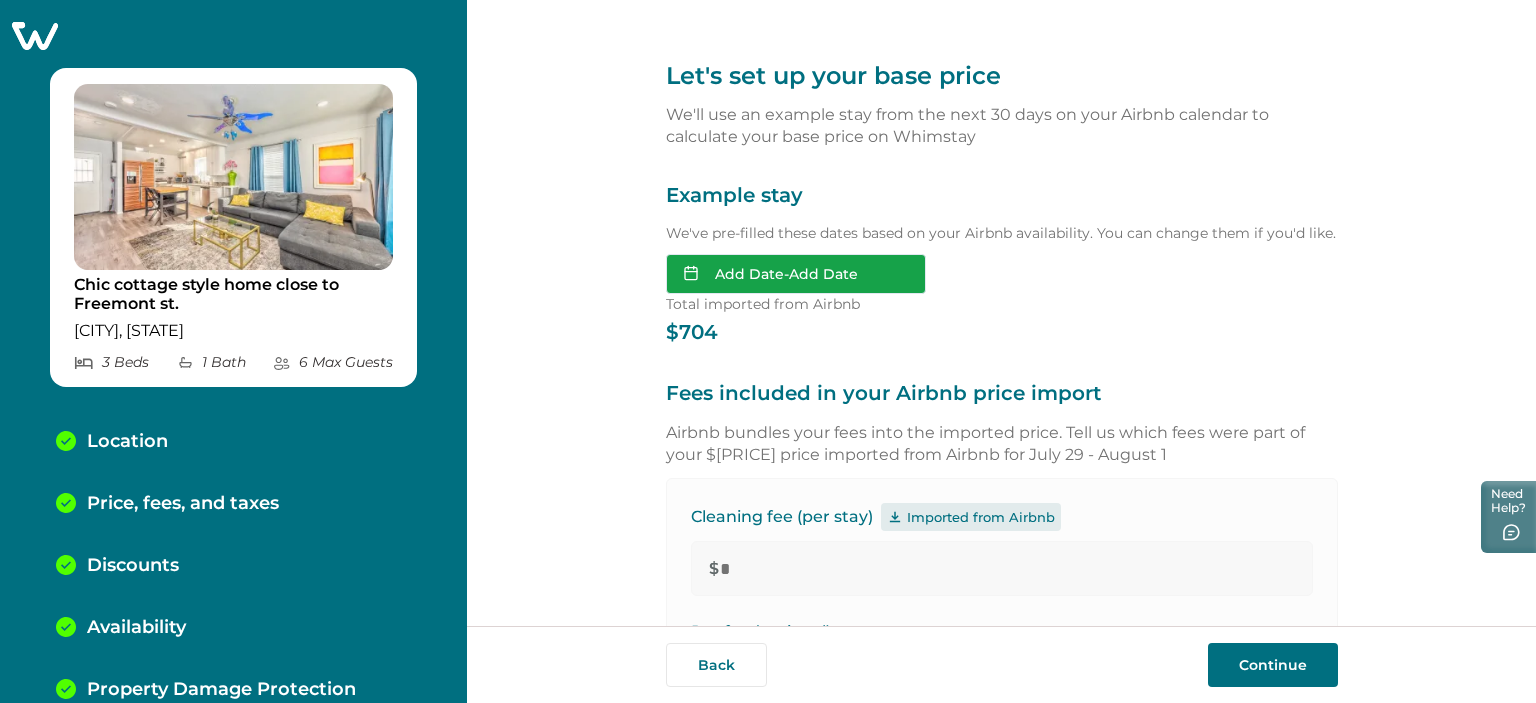 click on "Add Date  -  Add Date" at bounding box center (796, 274) 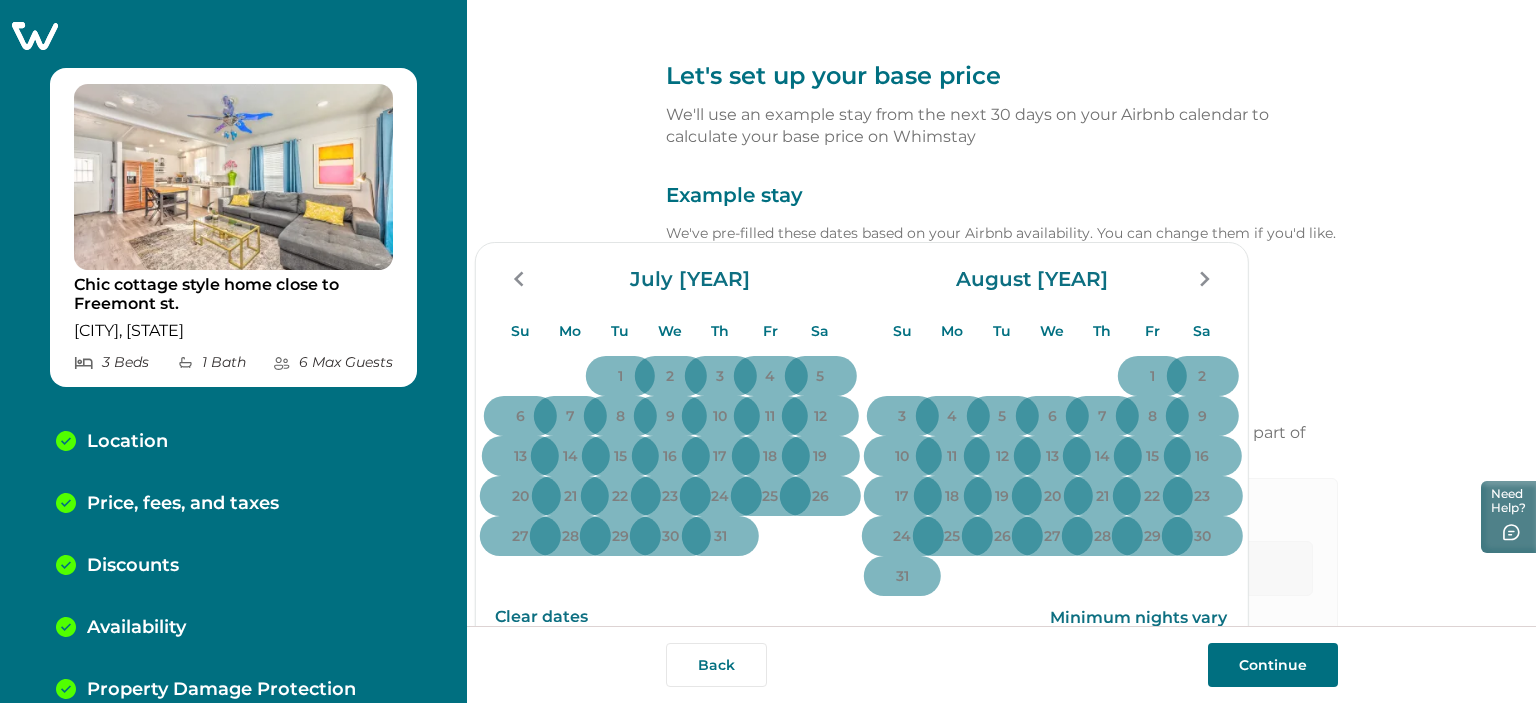 click on "Let's set up your base price We'll use an example stay from the next 30 days on your Airbnb calendar to calculate your base price on Whimstay Example stay We've pre-filled these dates based on your Airbnb availability. You can change them if you'd like. Add Date  -  Add Date Su Mo Tu We Th Fr Sa Su Mo Tu We Th Fr Sa July 2025 Su Mo Tu We Th Fr Sa 1 2 3 4 5 6 7 8 9 10 11 12 13 14 15 16 17 18 19 20 21 22 23 24 25 26 27 28 29 30 31 August 2025 Su Mo Tu We Th Fr Sa 1 2 3 4 5 6 7 8 9 10 11 12 13 14 15 16 17 18 19 20 21 22 23 24 25 26 27 28 29 30 31 Clear dates Minimum nights vary Total imported from Airbnb $704 Fees included in your Airbnb price import Airbnb bundles your fees into the imported price. Tell us which fees were part of your $704 price imported from Airbnb for July 29 - August 1 Cleaning fee (per stay) Imported from Airbnb $ * Pet fee (optional) If you charge a pet fee on Airbnb, add it here Maximum number of pets allowed: 1 Fee per stay Fee per night $ ** per night How we calculate your base price 0" at bounding box center [1001, 313] 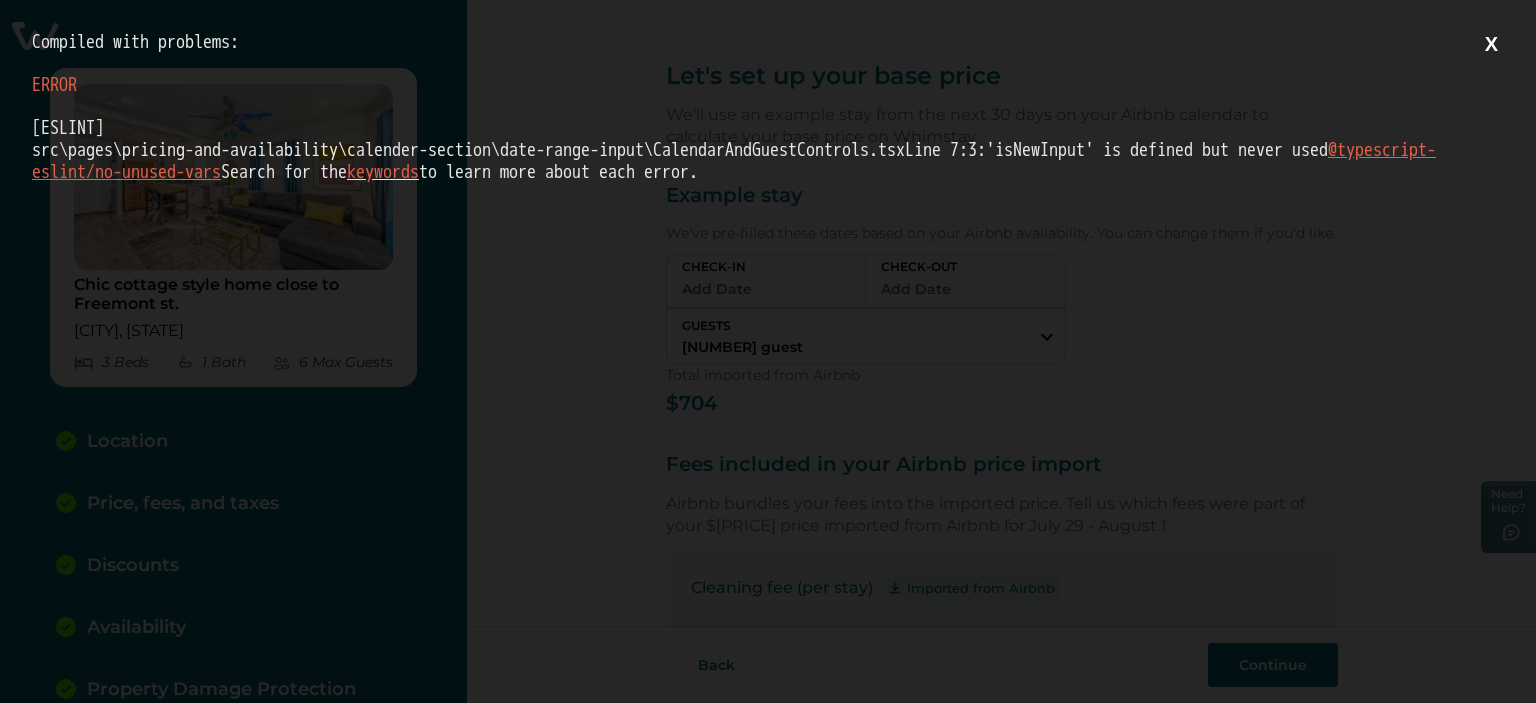 scroll, scrollTop: 0, scrollLeft: 0, axis: both 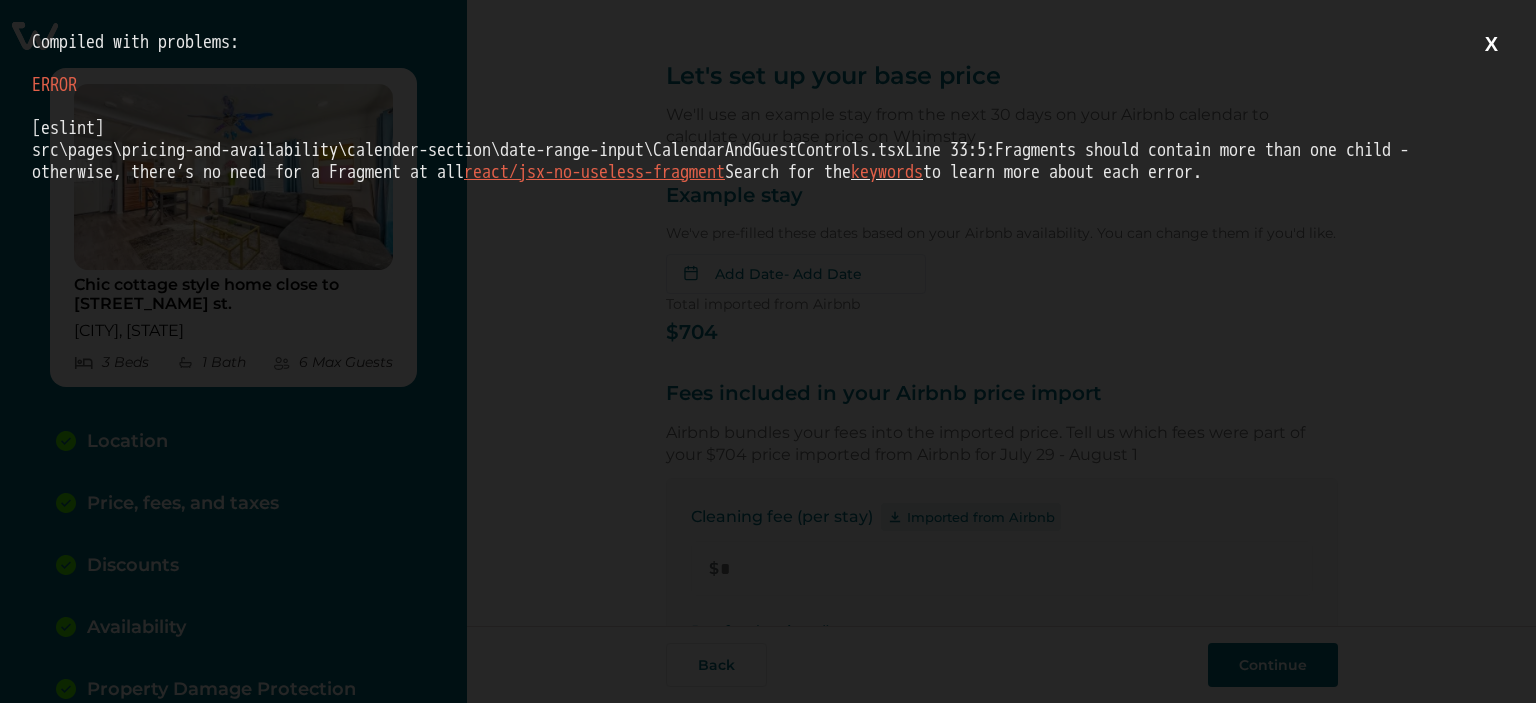 type on "*" 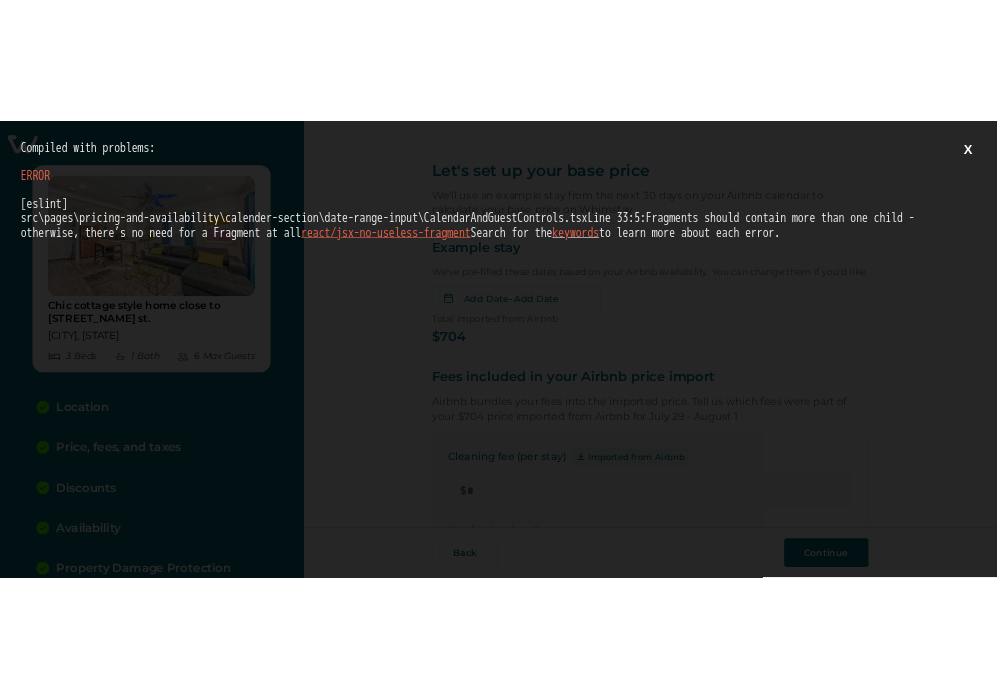 scroll, scrollTop: 0, scrollLeft: 0, axis: both 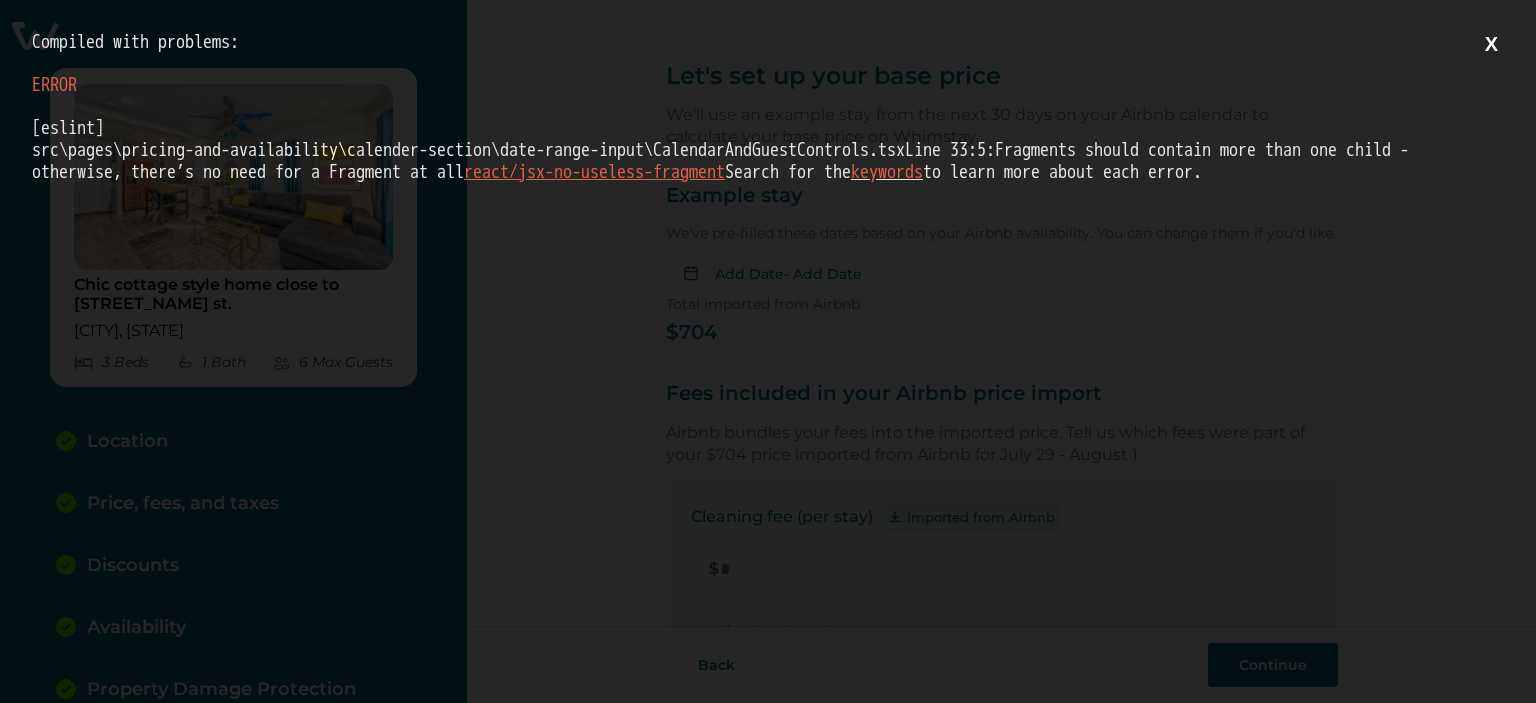 drag, startPoint x: 631, startPoint y: 215, endPoint x: 0, endPoint y: 40, distance: 654.8175 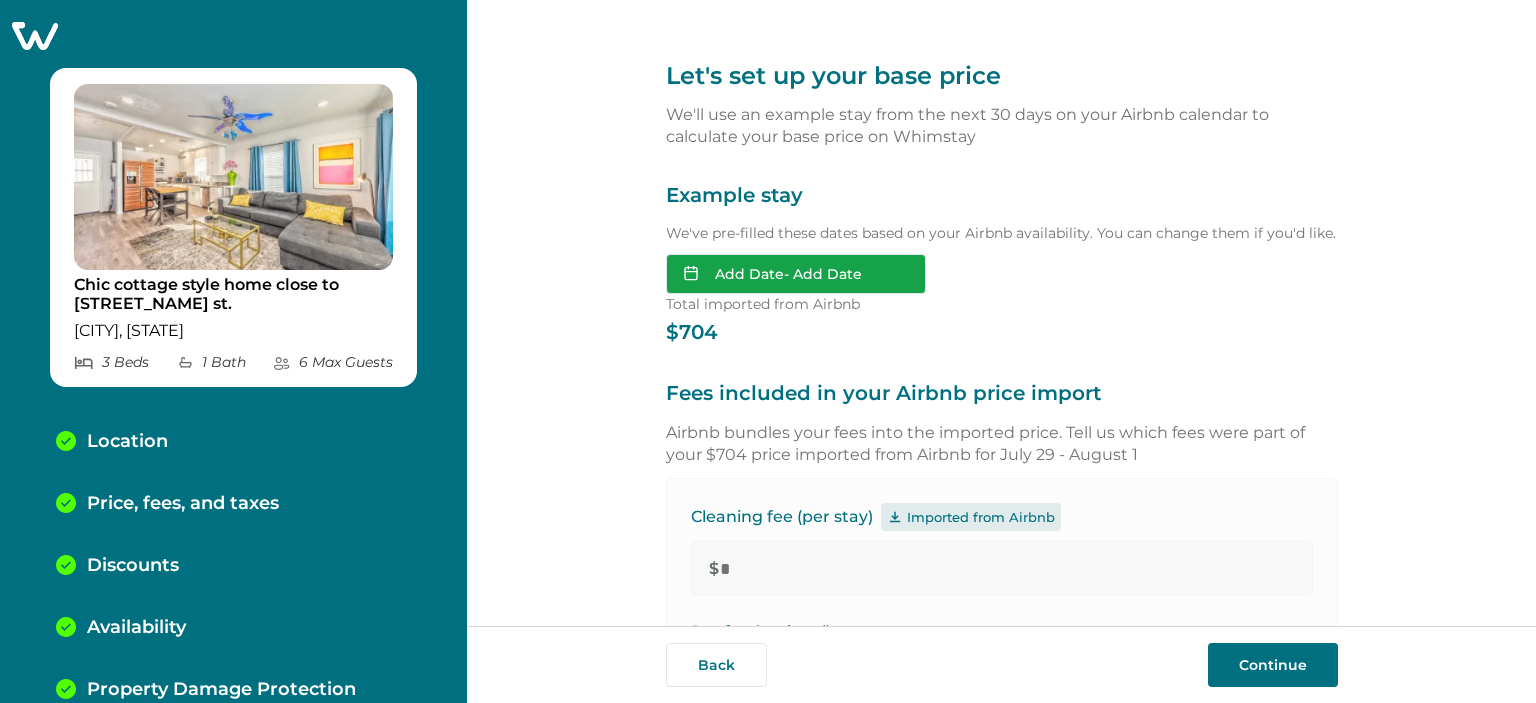 click on "Add Date  -   Add Date" at bounding box center (796, 274) 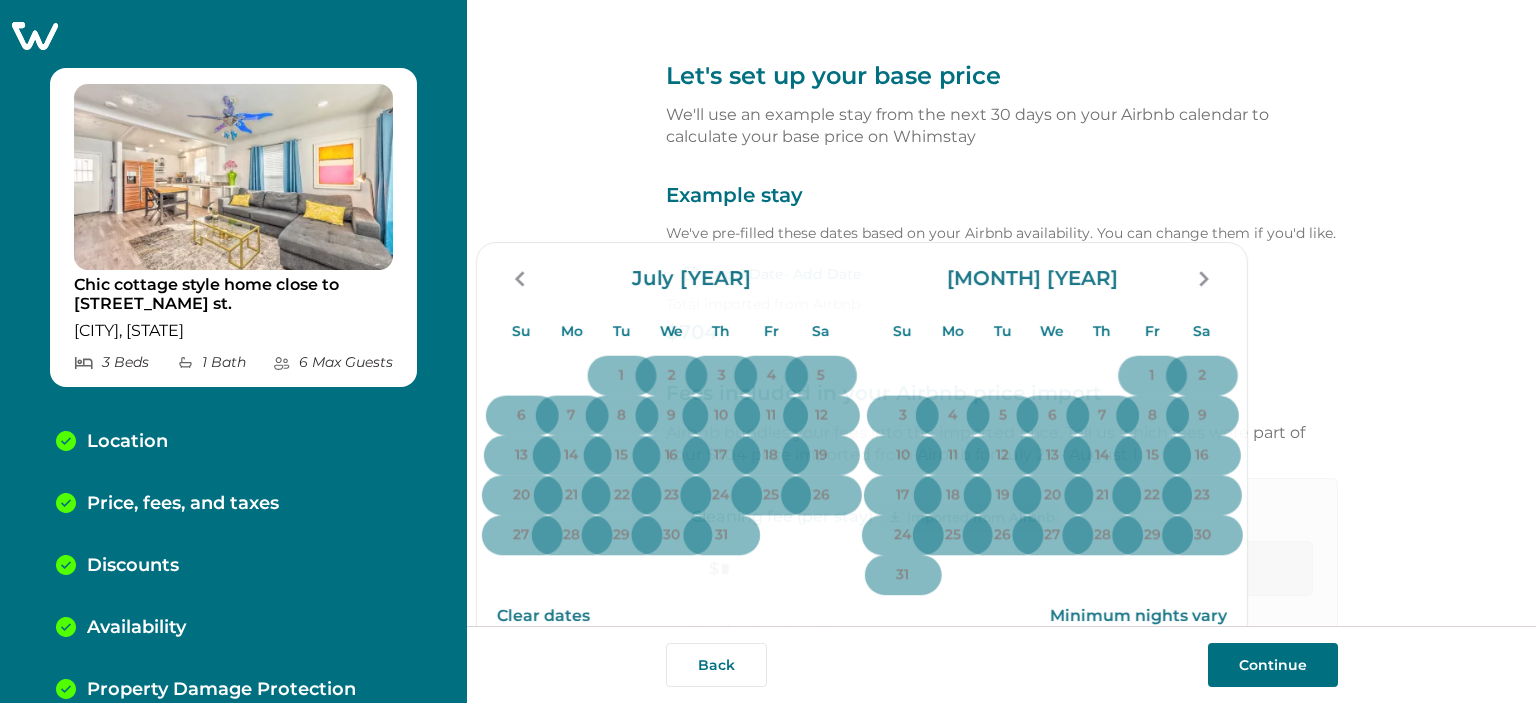 click on "Total imported from Airbnb" at bounding box center [1002, 304] 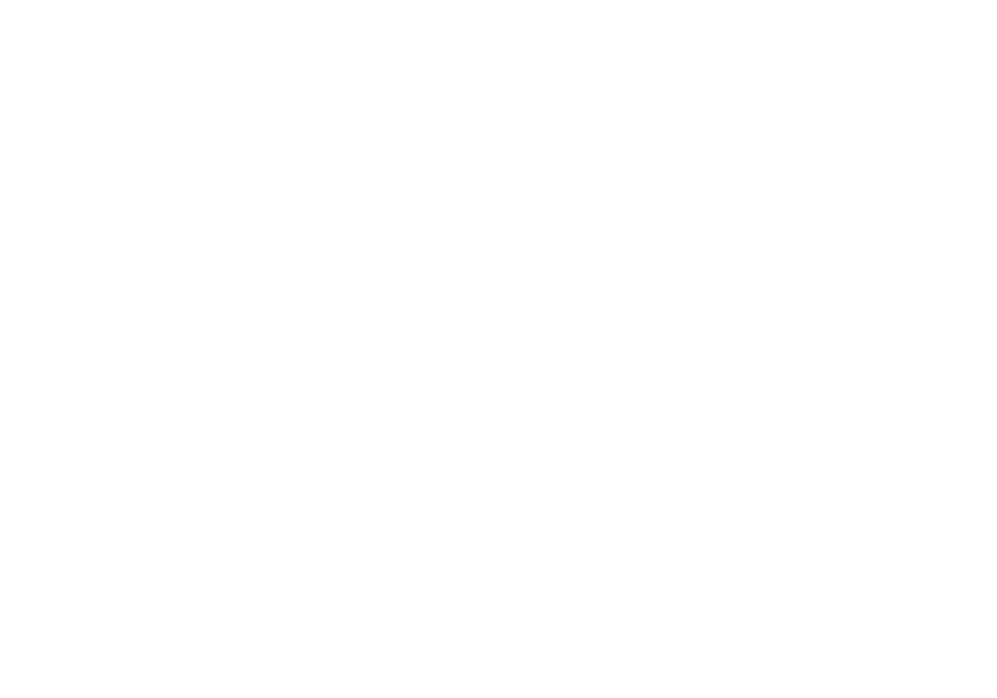 scroll, scrollTop: 0, scrollLeft: 0, axis: both 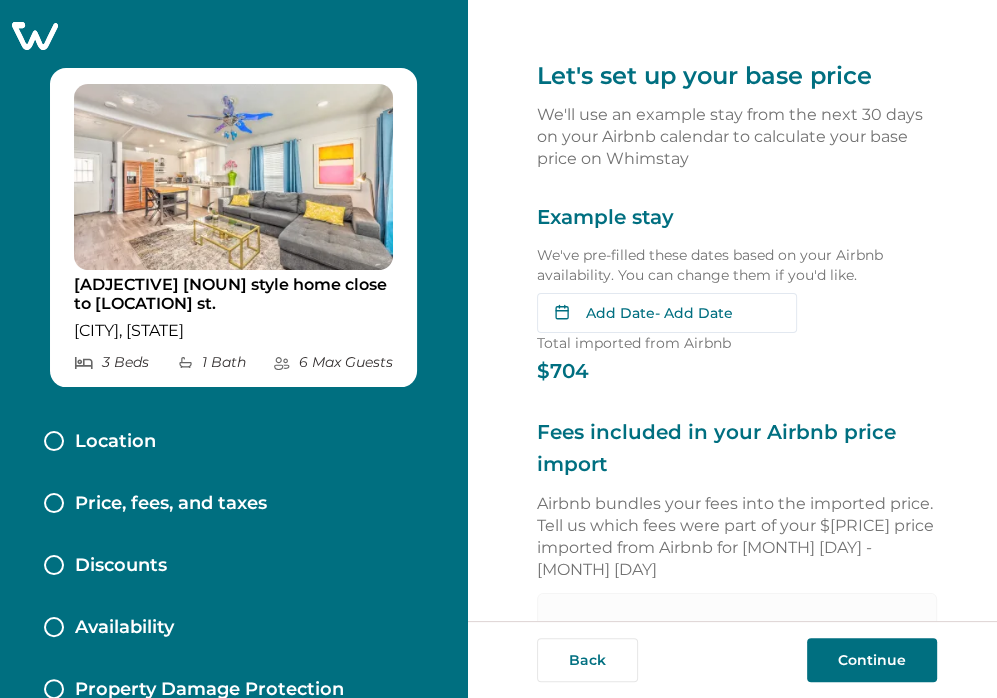 type on "*" 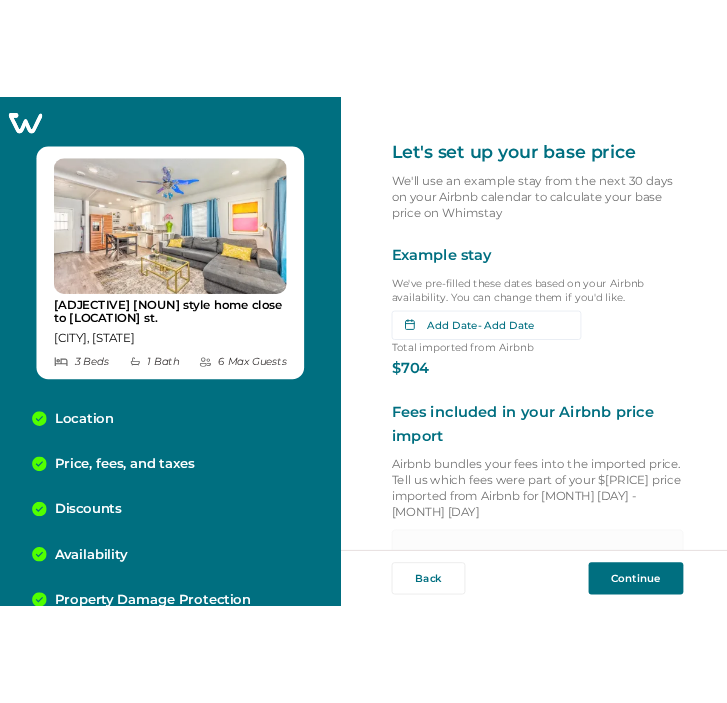 scroll, scrollTop: 0, scrollLeft: 0, axis: both 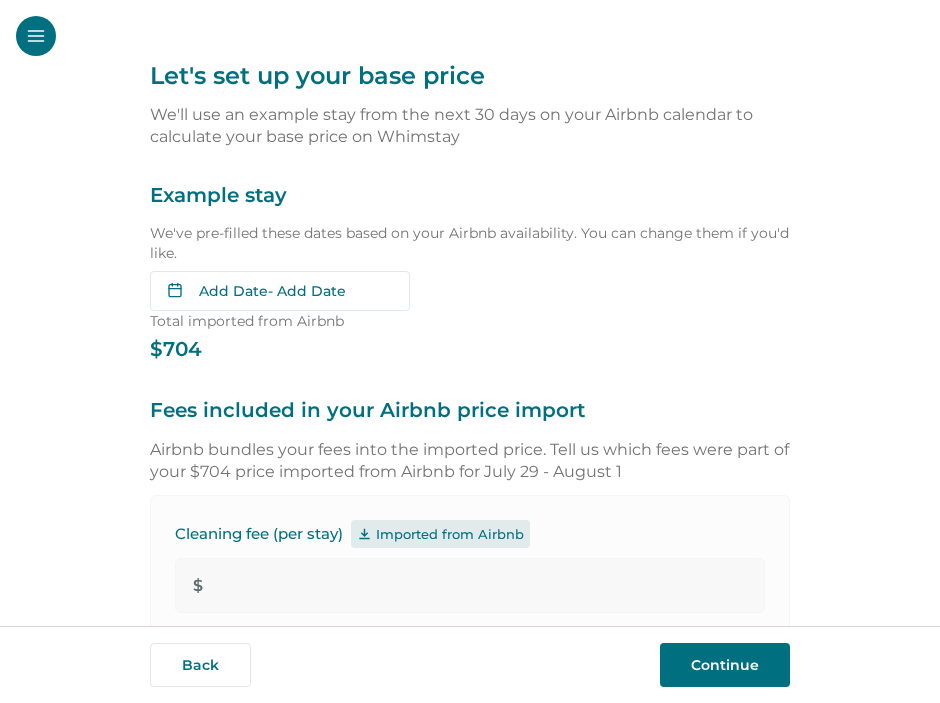 type on "*" 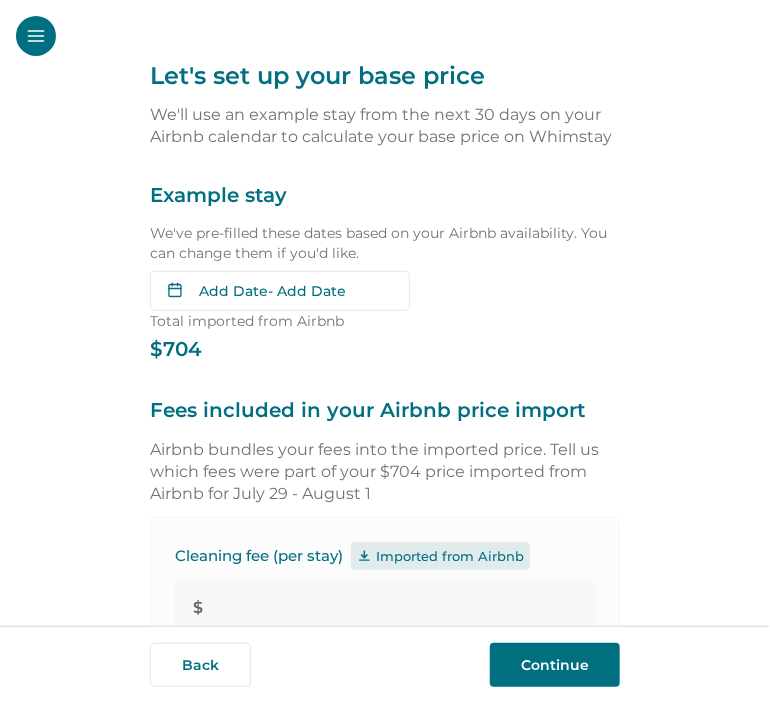 scroll, scrollTop: 0, scrollLeft: 0, axis: both 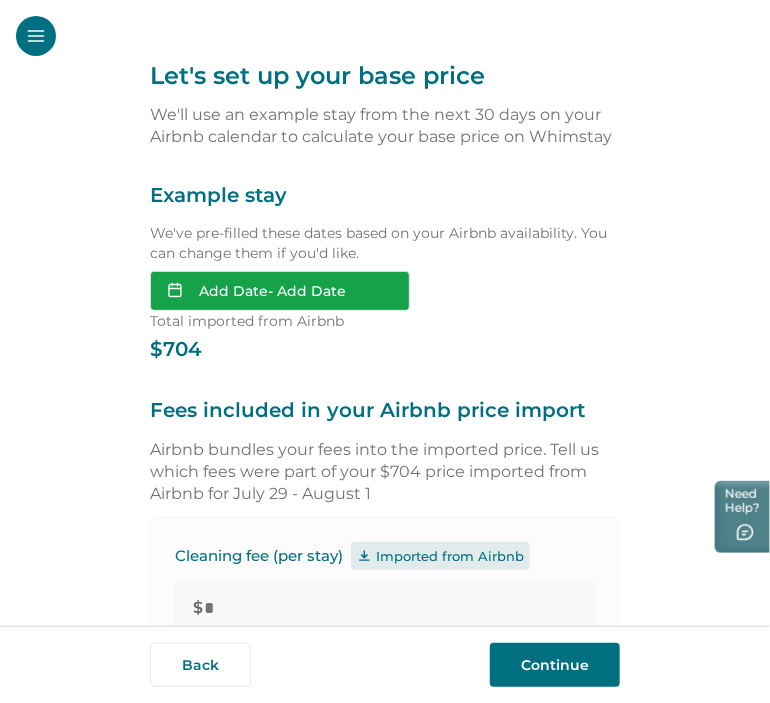 click on "Add Date  -   Add Date" at bounding box center (280, 291) 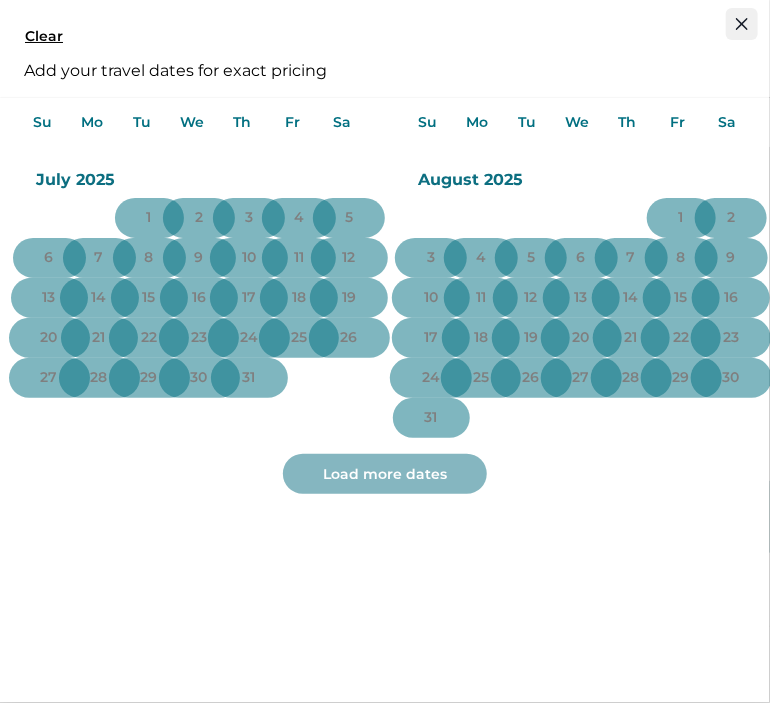 click 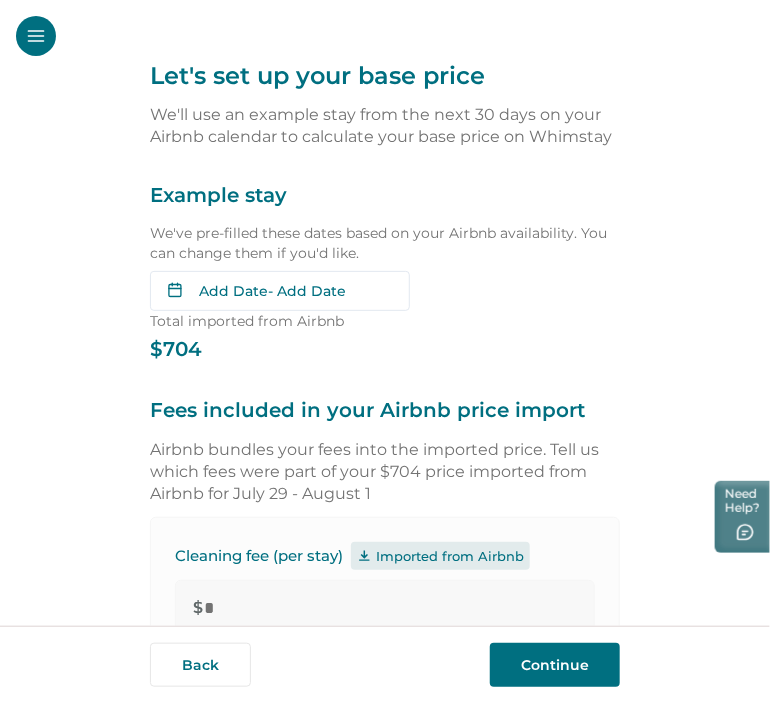 type 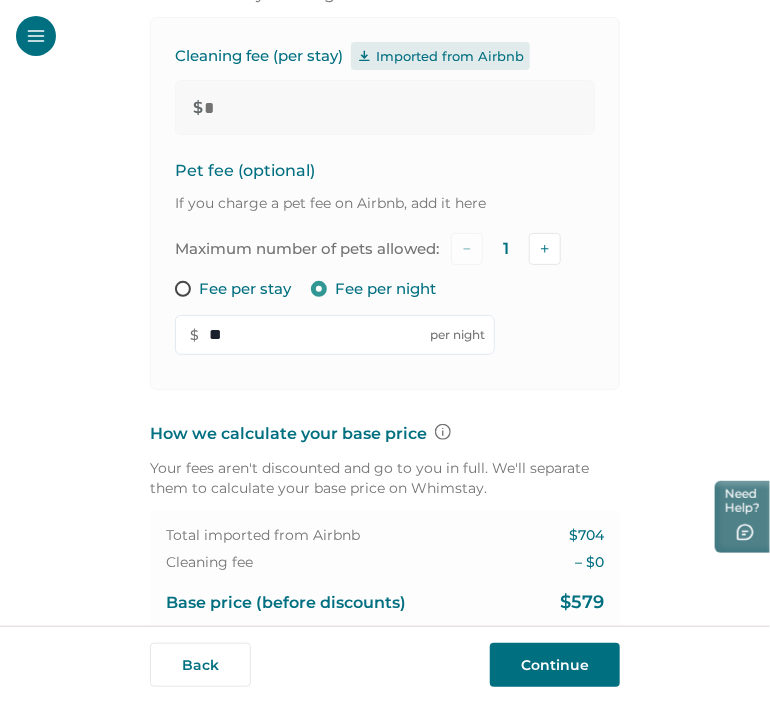 scroll, scrollTop: 0, scrollLeft: 0, axis: both 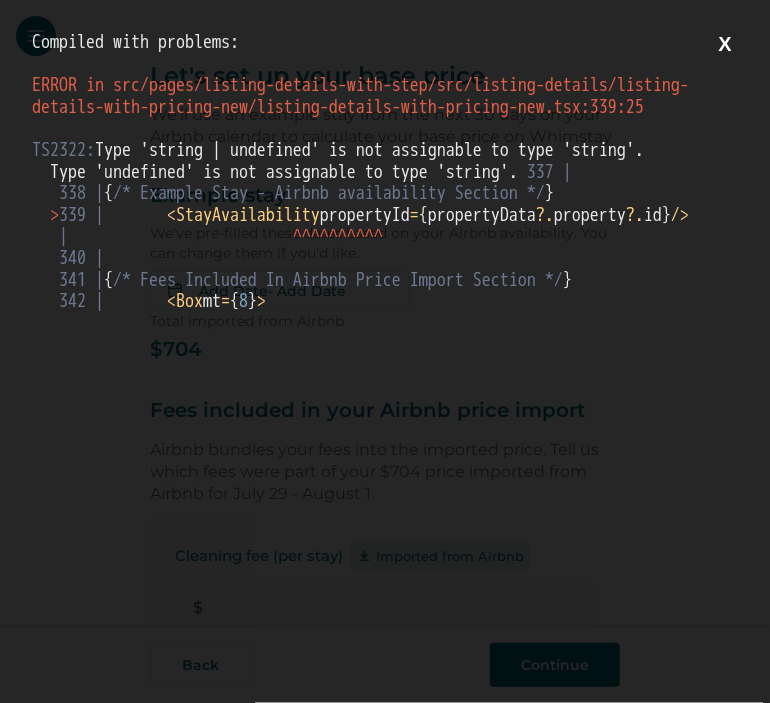 type on "*" 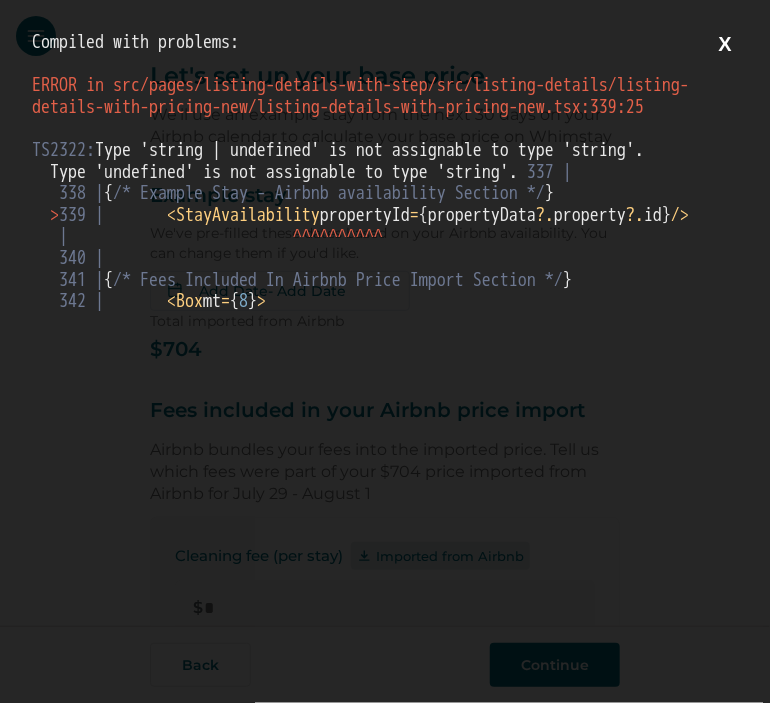 type on "**" 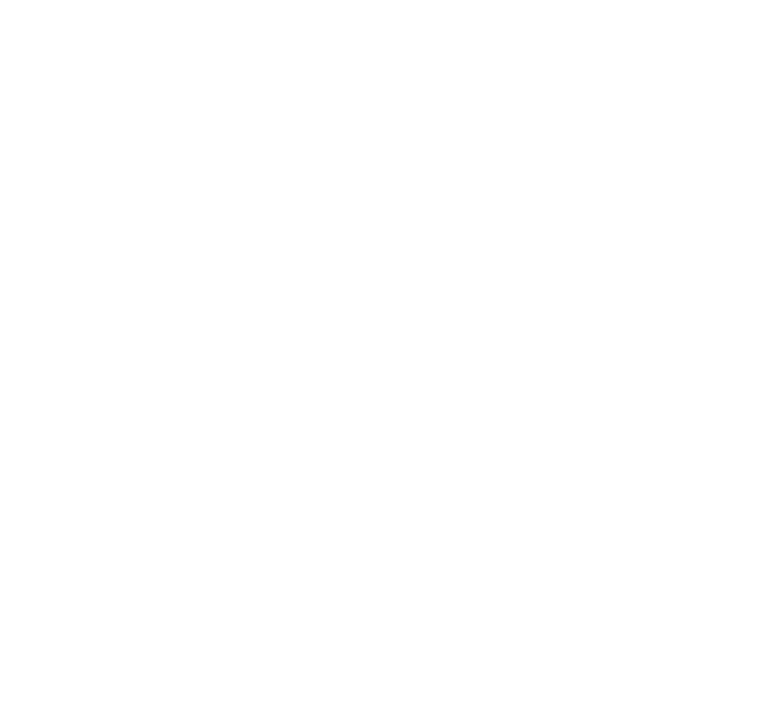 scroll, scrollTop: 0, scrollLeft: 0, axis: both 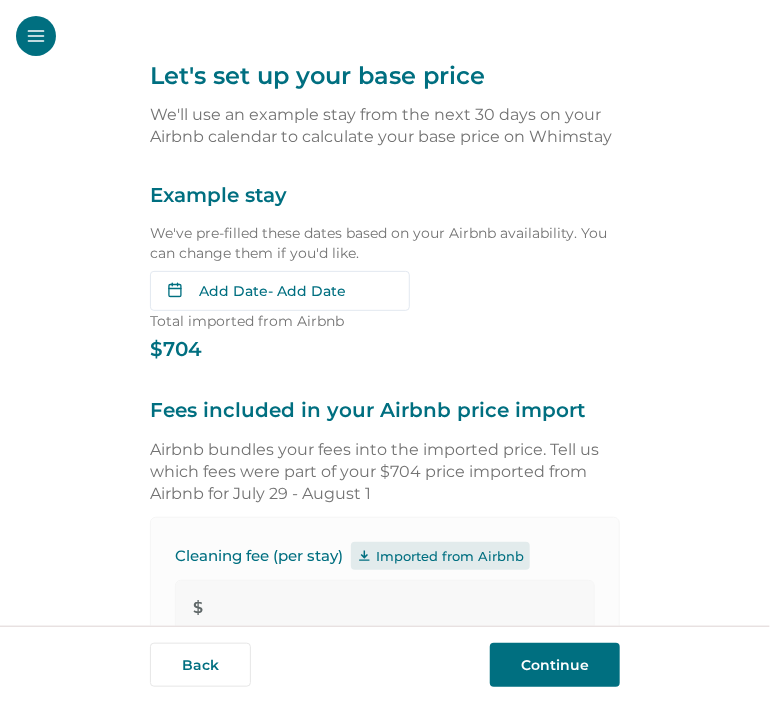 type on "*" 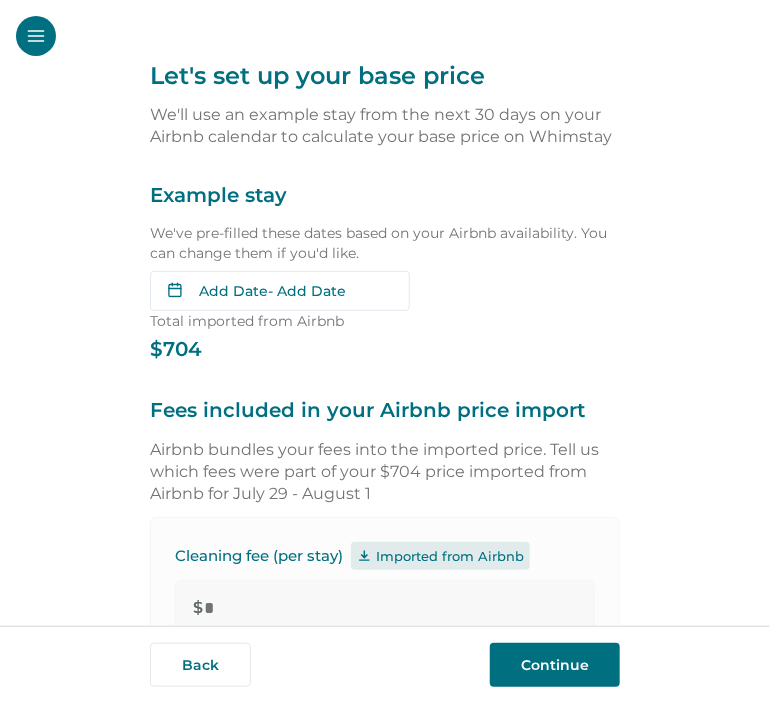 scroll, scrollTop: 0, scrollLeft: 0, axis: both 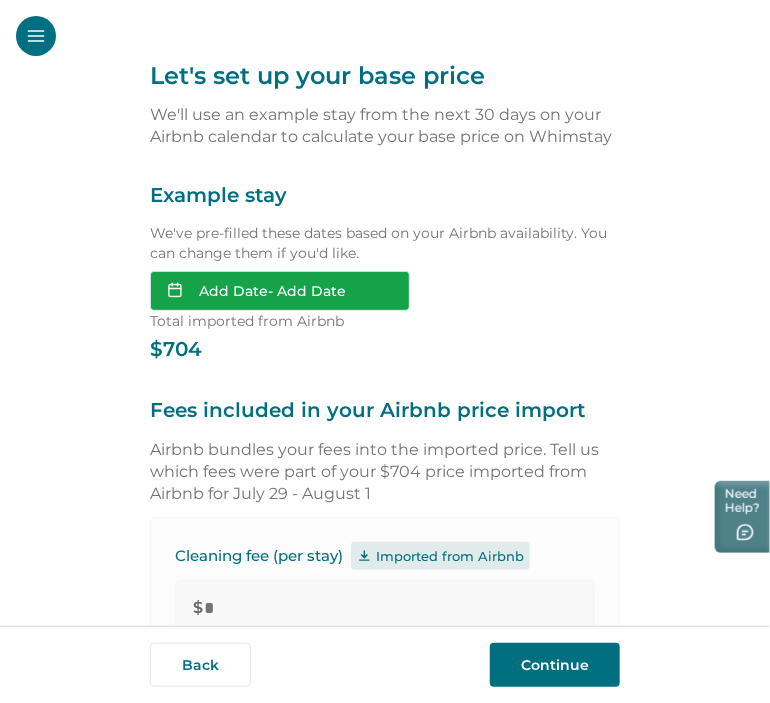 click on "Add Date  -   Add Date" at bounding box center (280, 291) 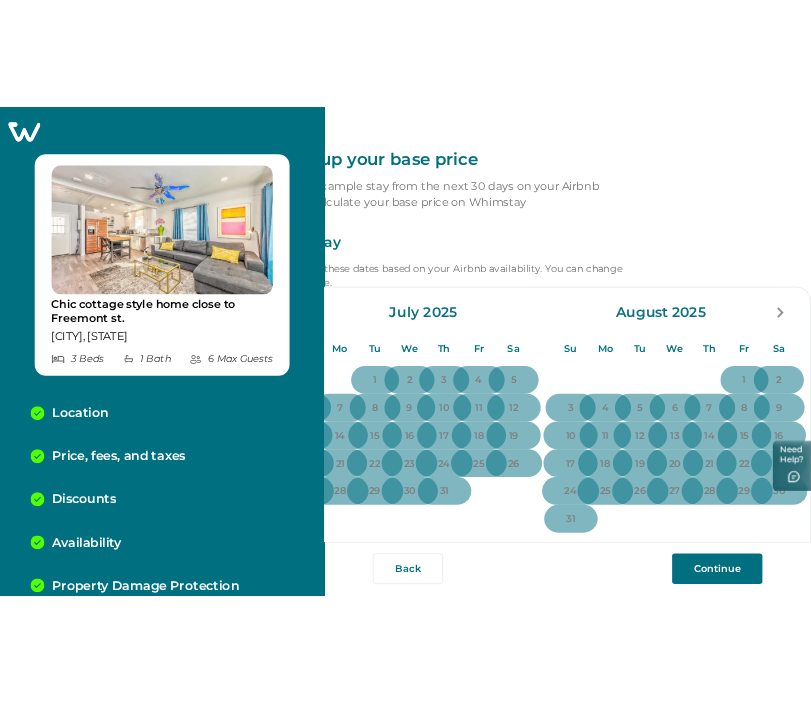 scroll, scrollTop: 0, scrollLeft: 0, axis: both 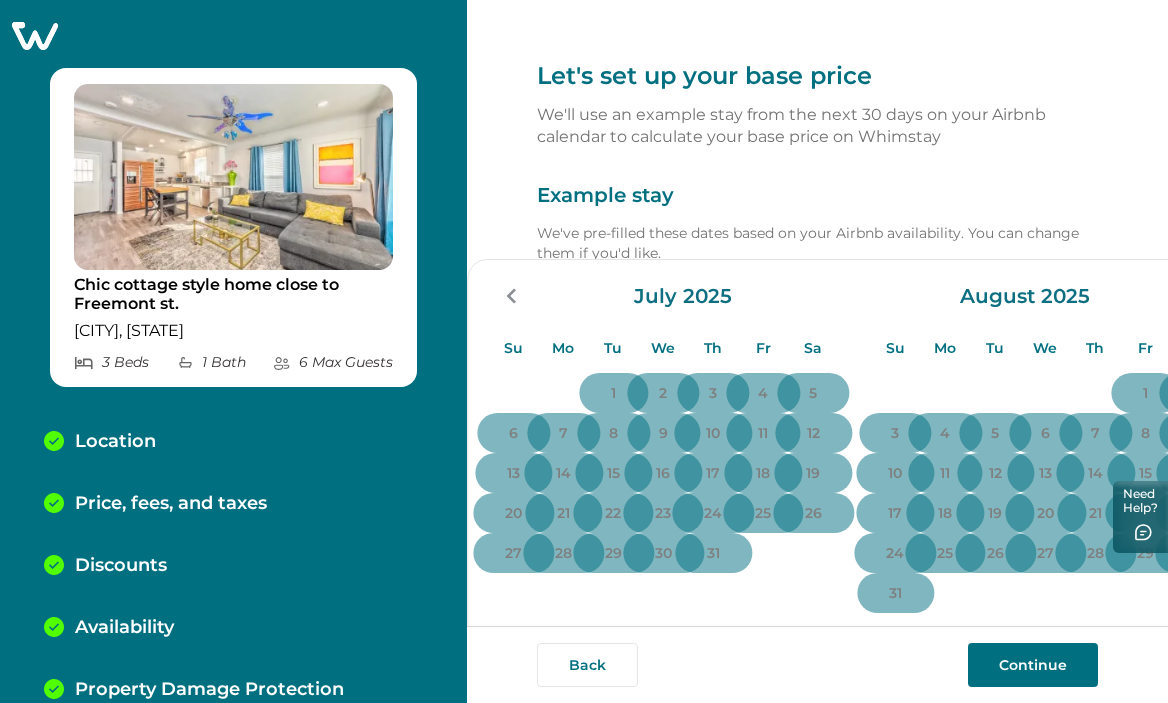 click on "Example stay" at bounding box center [817, 196] 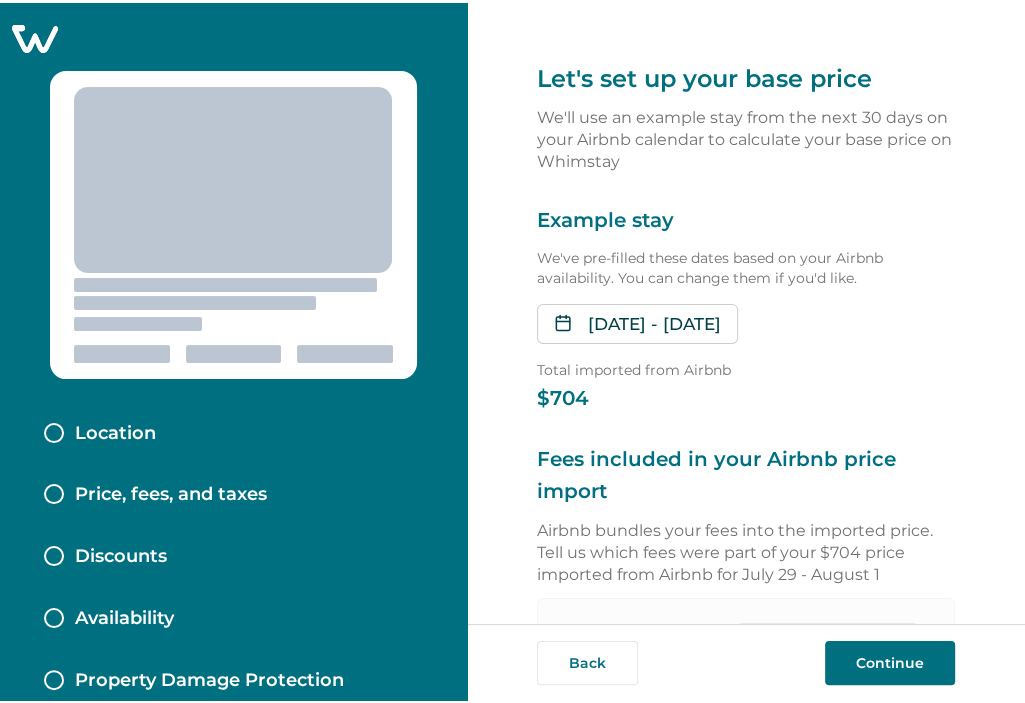scroll, scrollTop: 0, scrollLeft: 0, axis: both 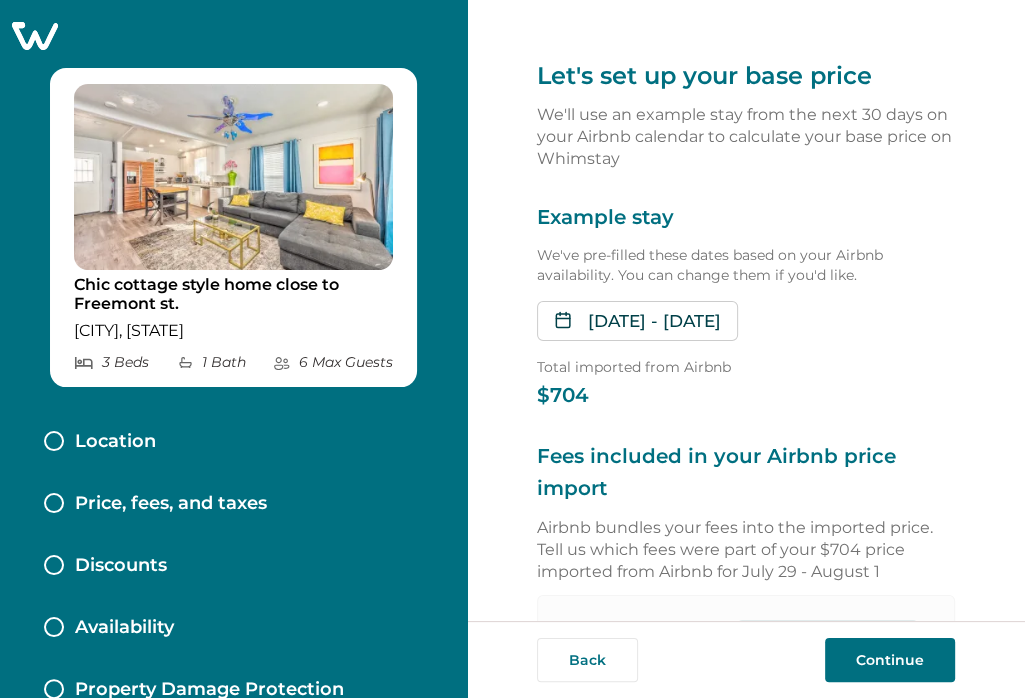 type on "*" 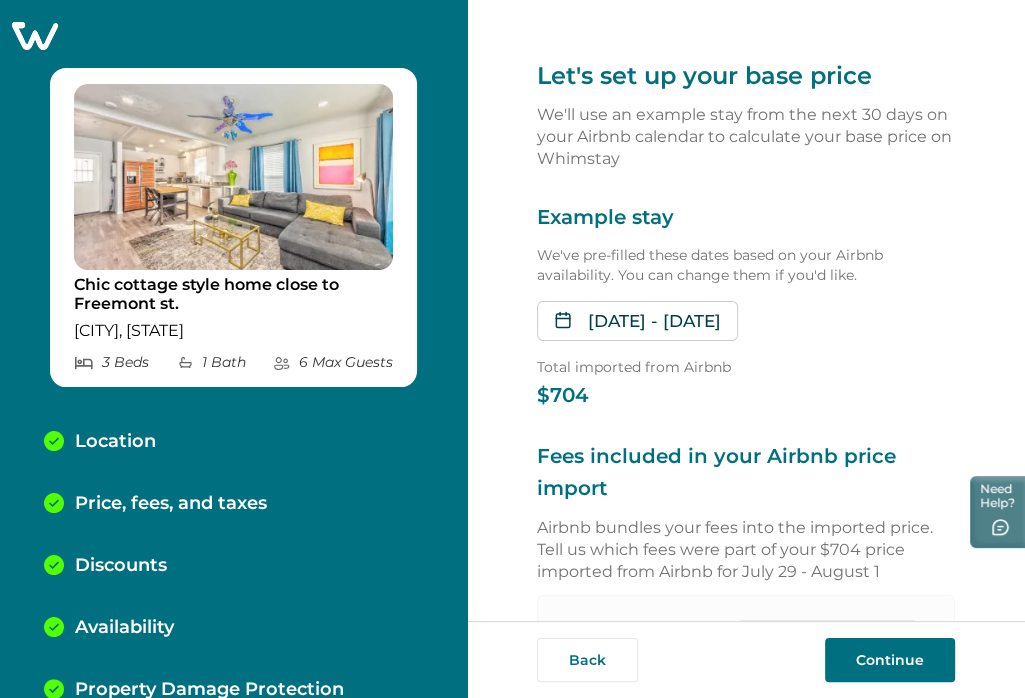 click 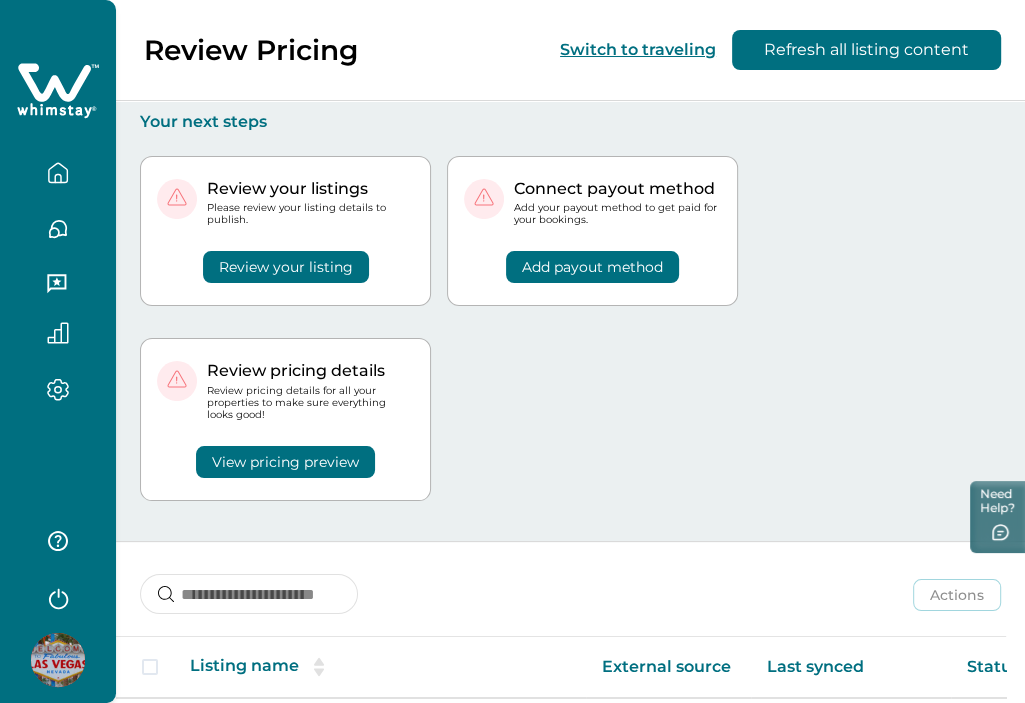 click 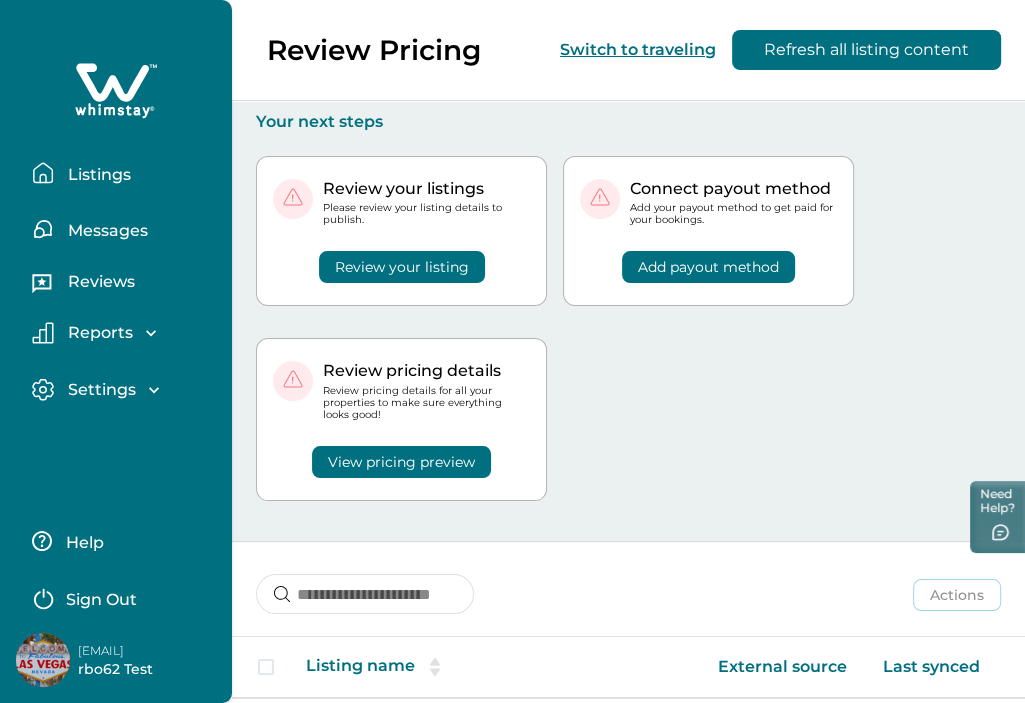click on "Sign Out" at bounding box center (101, 600) 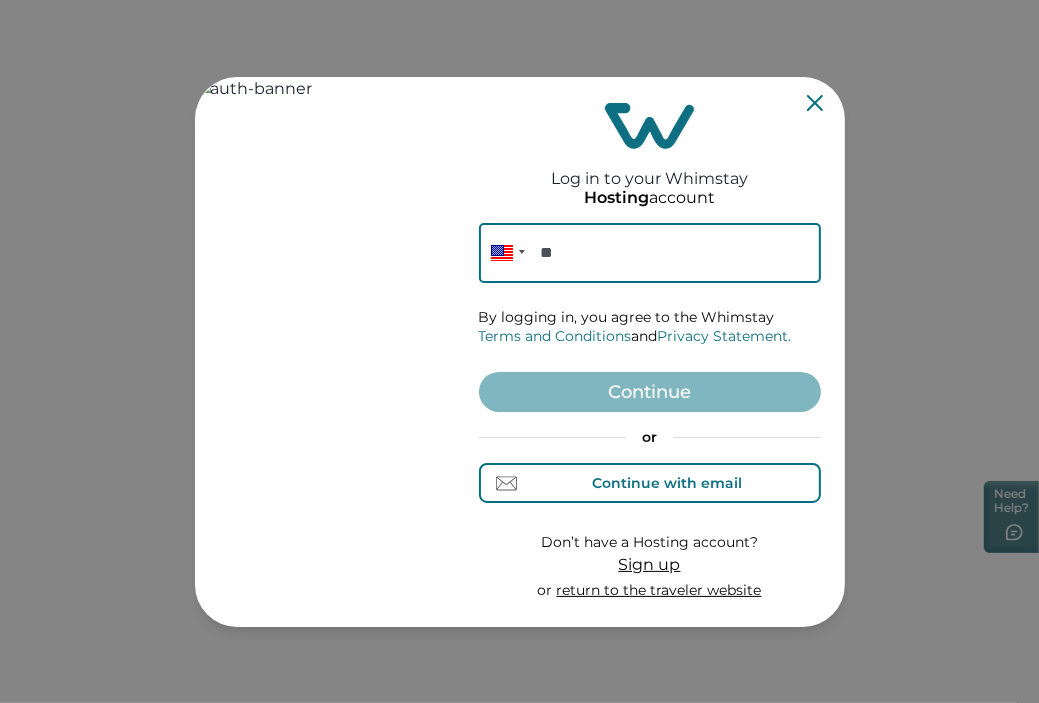 click on "Continue with email" at bounding box center (667, 483) 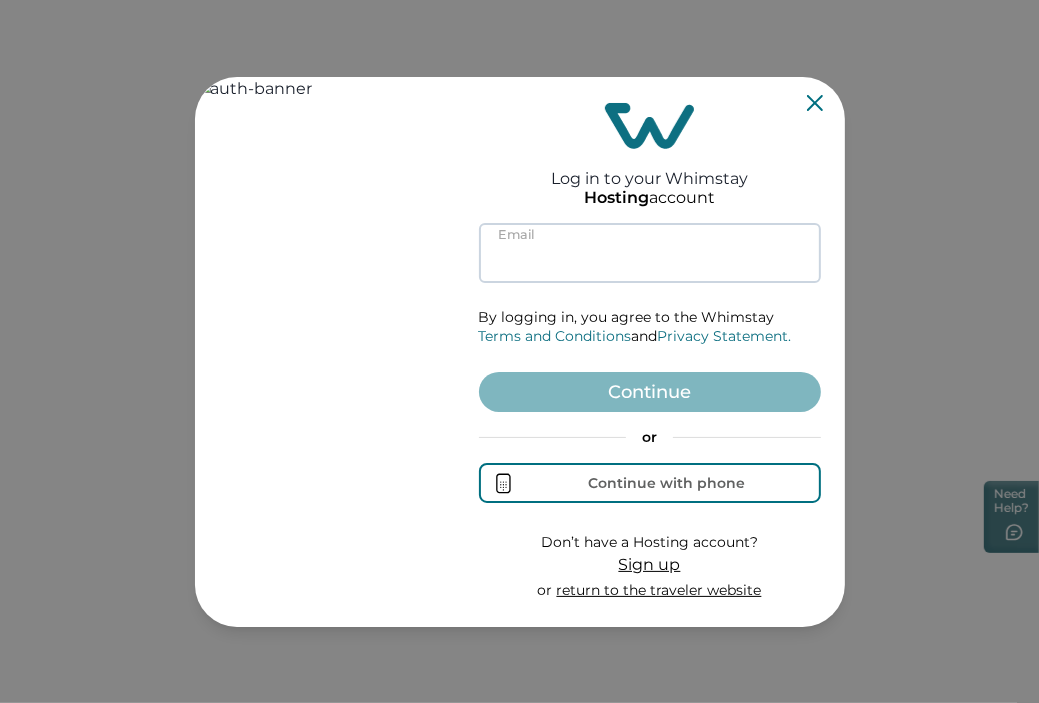 click at bounding box center (650, 253) 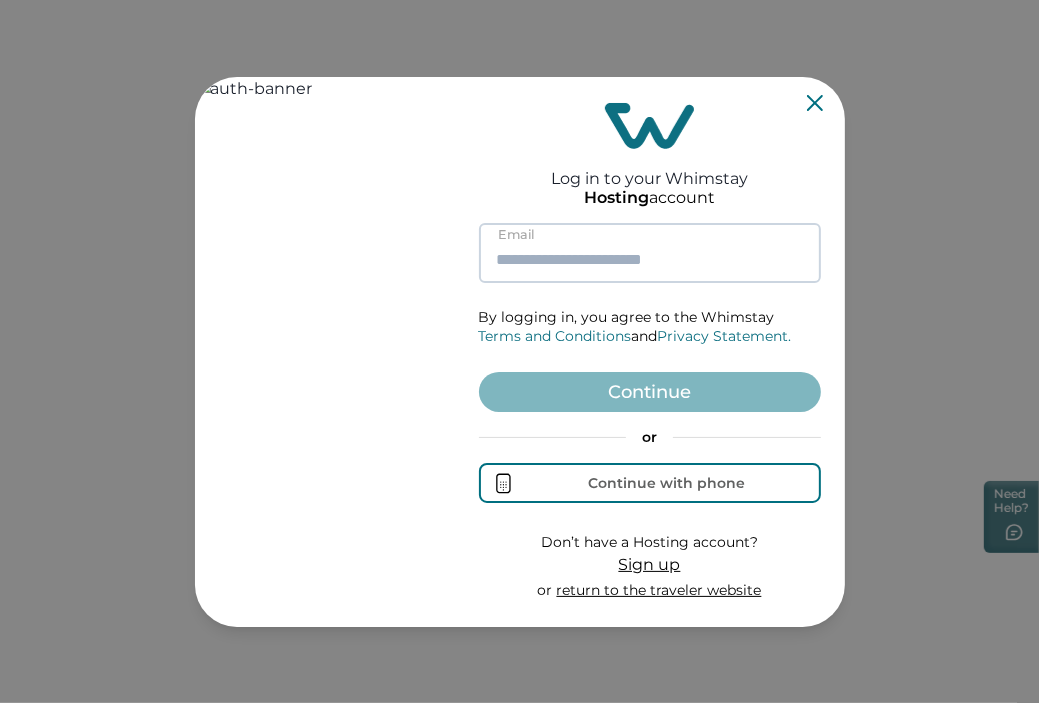 paste on "**********" 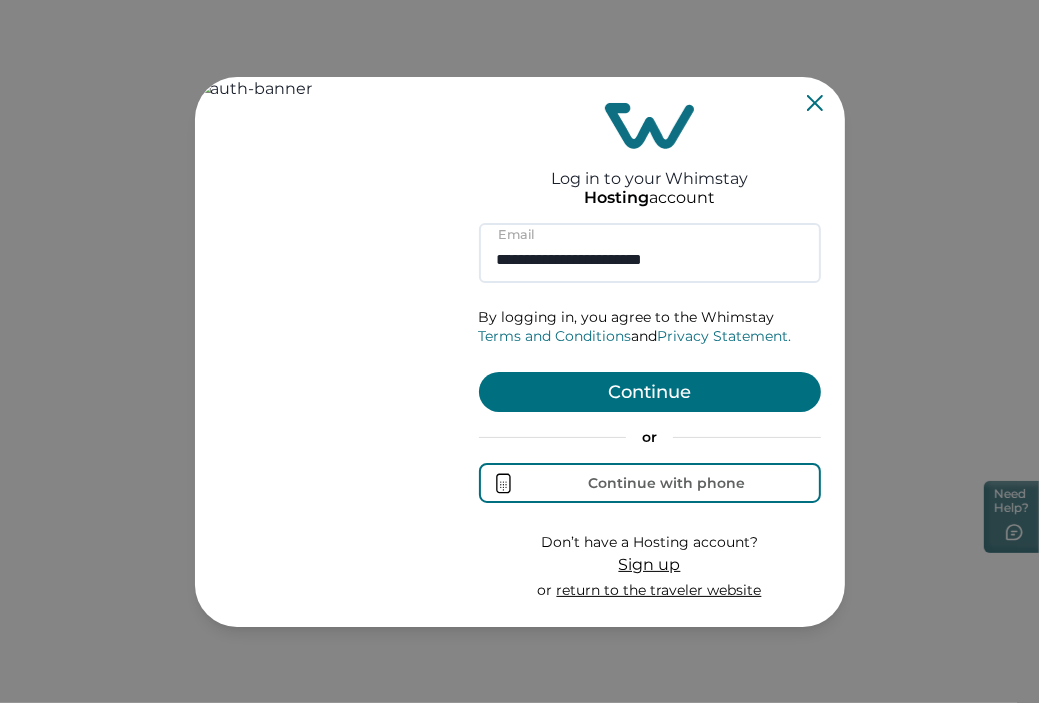 type on "**********" 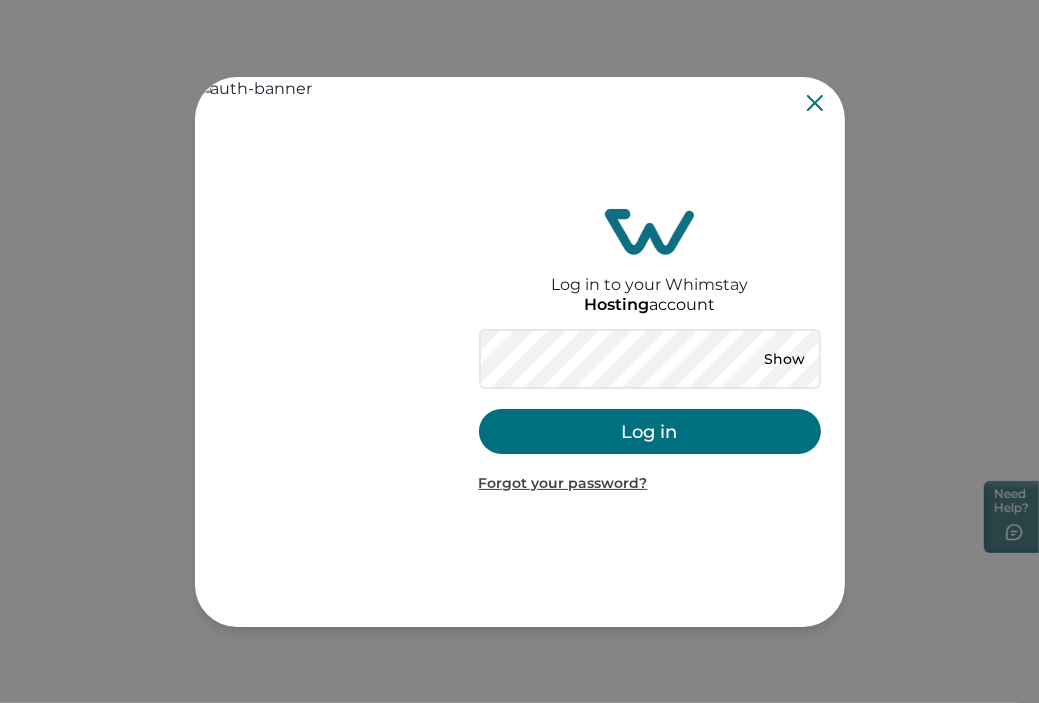 click on "Log in" at bounding box center [650, 431] 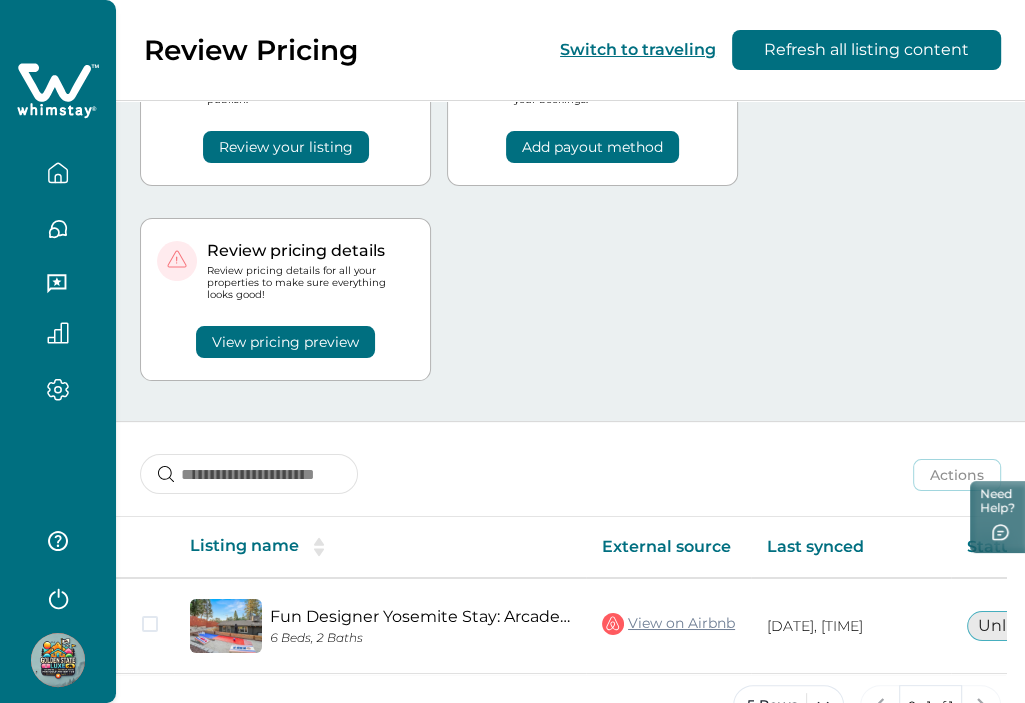 scroll, scrollTop: 176, scrollLeft: 0, axis: vertical 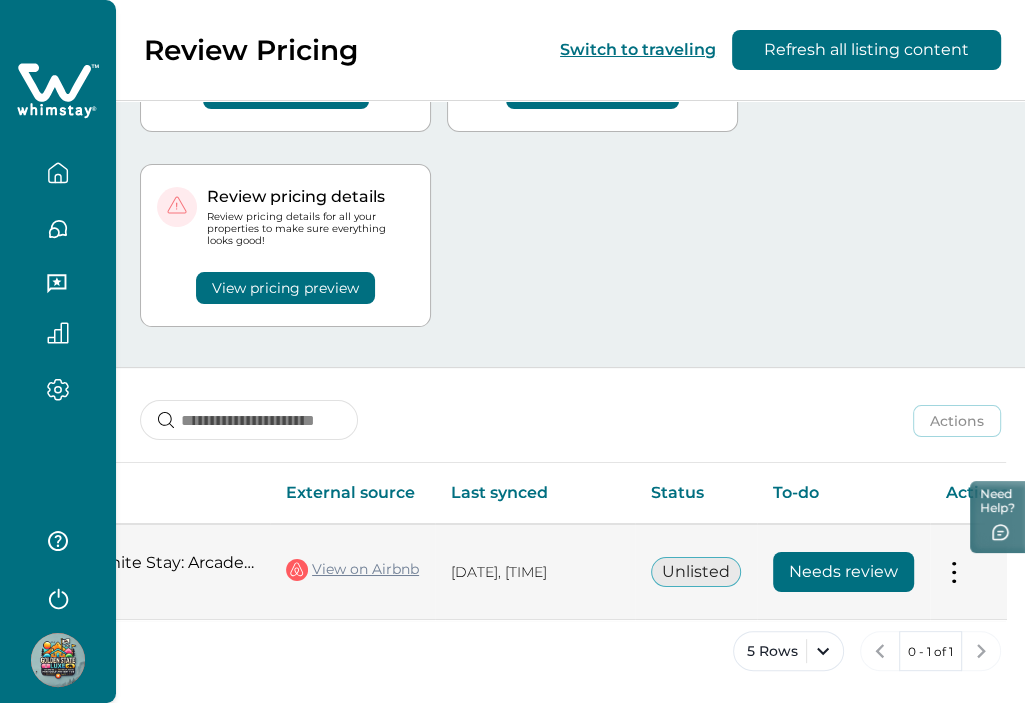 click on "Needs review" at bounding box center [843, 572] 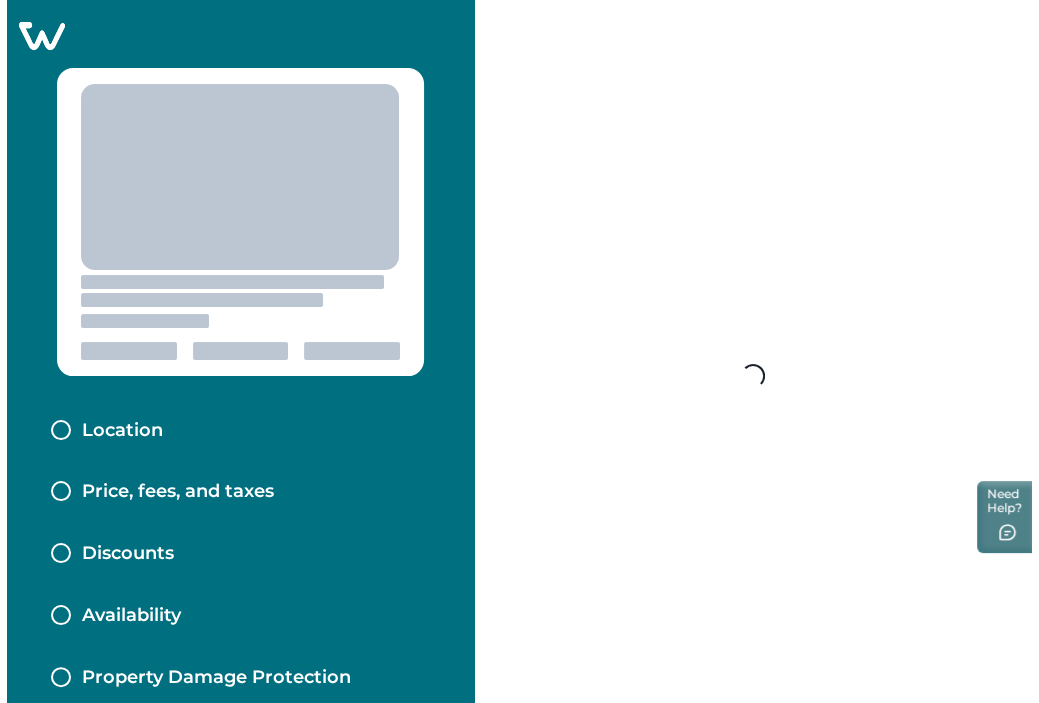 scroll, scrollTop: 0, scrollLeft: 0, axis: both 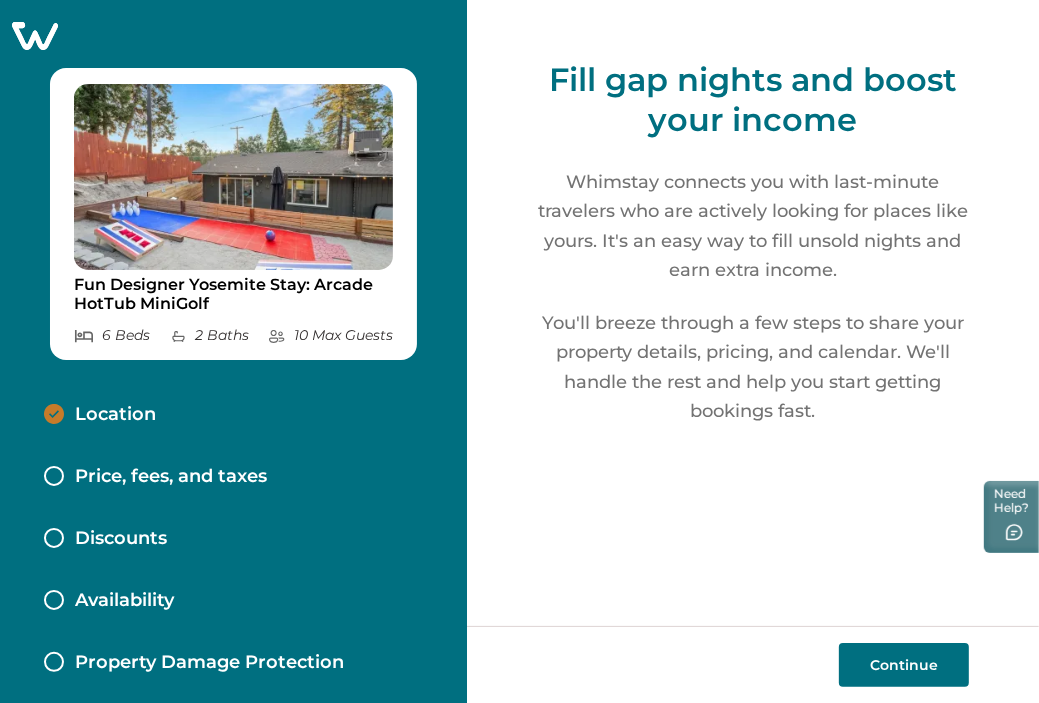 click on "Continue" at bounding box center (904, 665) 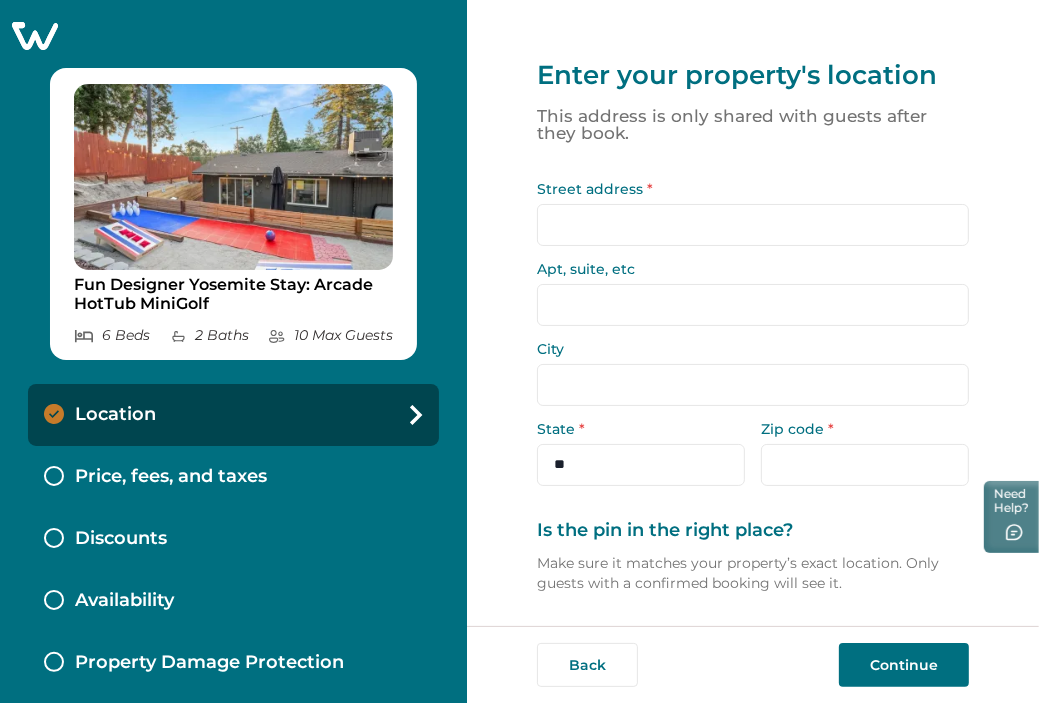click on "Continue" at bounding box center [904, 665] 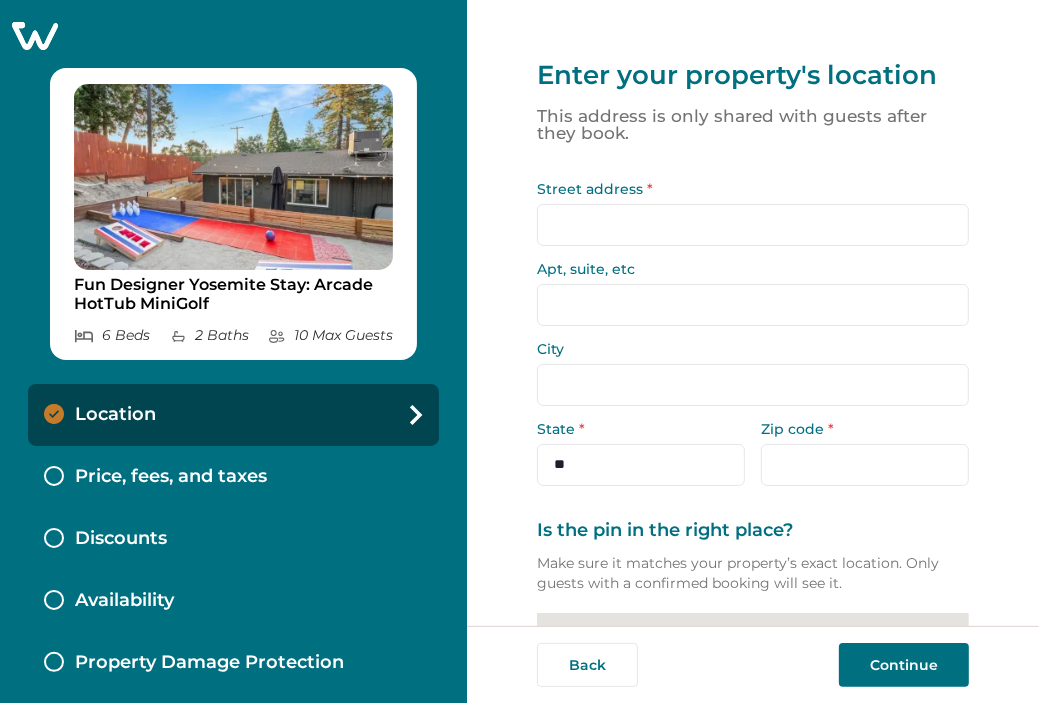 scroll, scrollTop: 0, scrollLeft: 0, axis: both 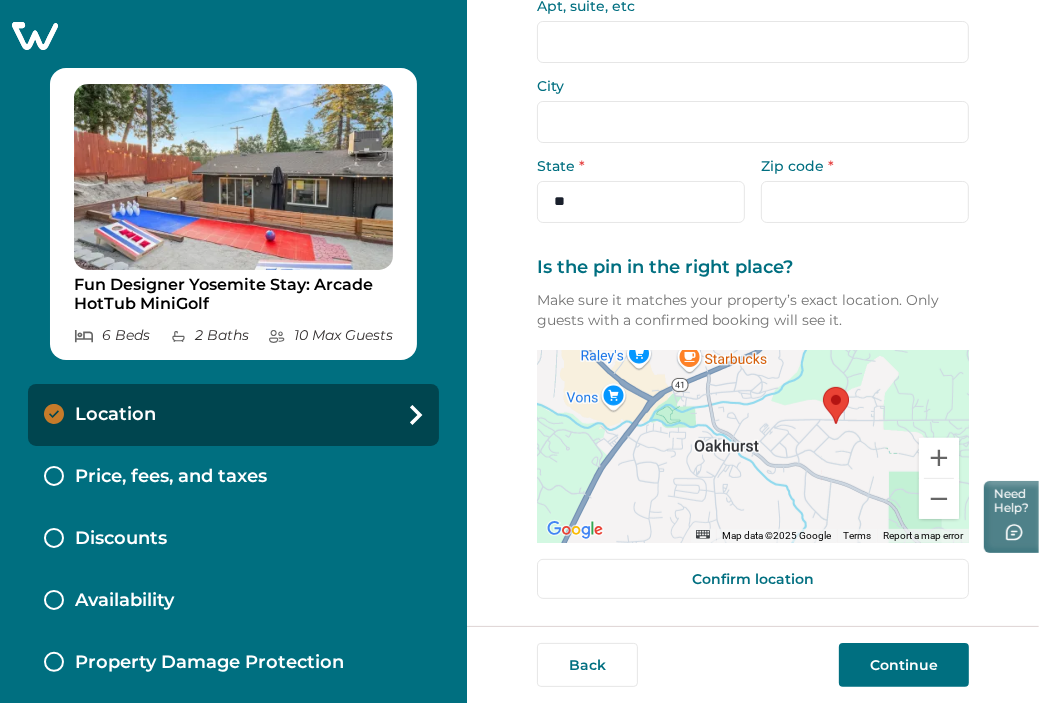 click on "Continue" at bounding box center [904, 665] 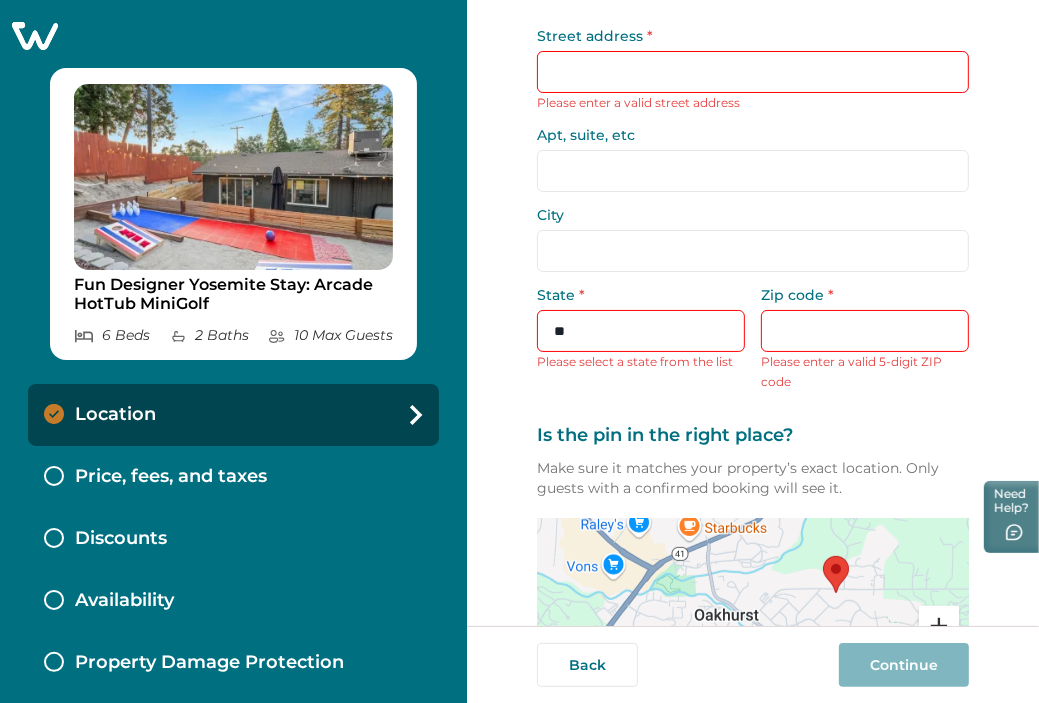 scroll, scrollTop: 0, scrollLeft: 0, axis: both 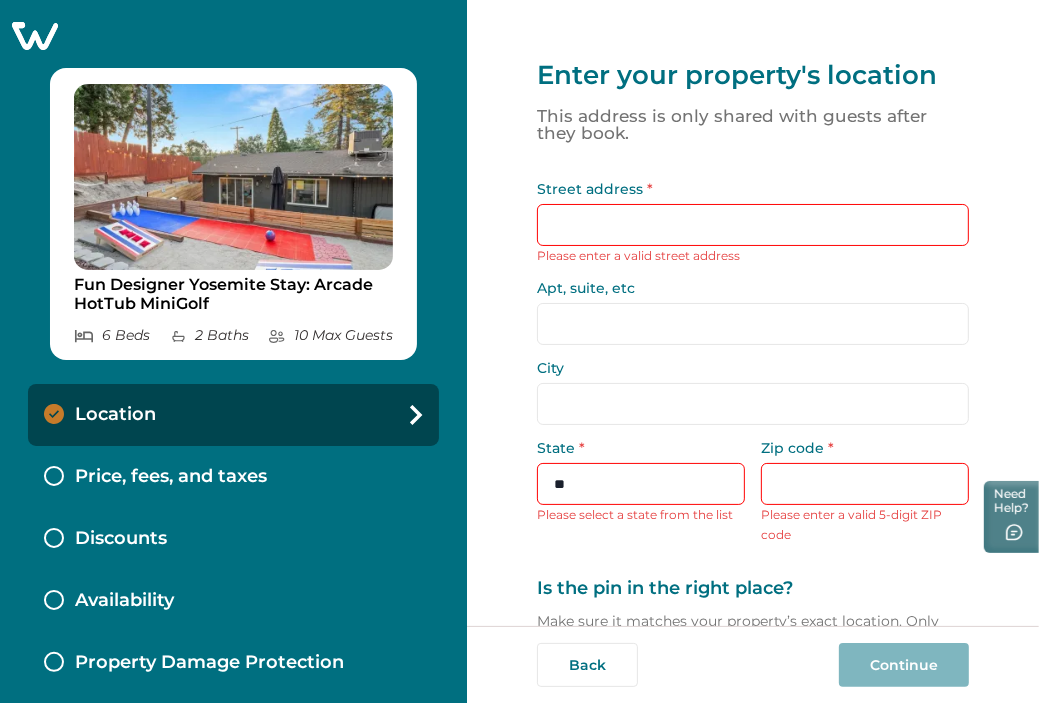 click on "Street address *" at bounding box center [753, 225] 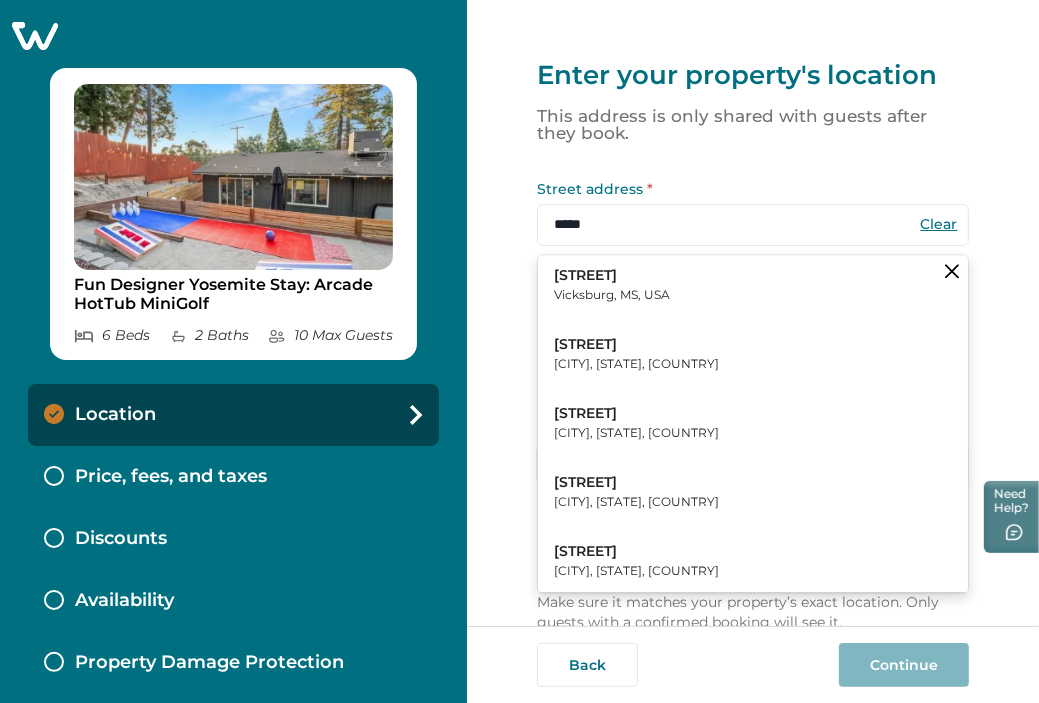 click on "Petaluma, CA, USA" at bounding box center (636, 365) 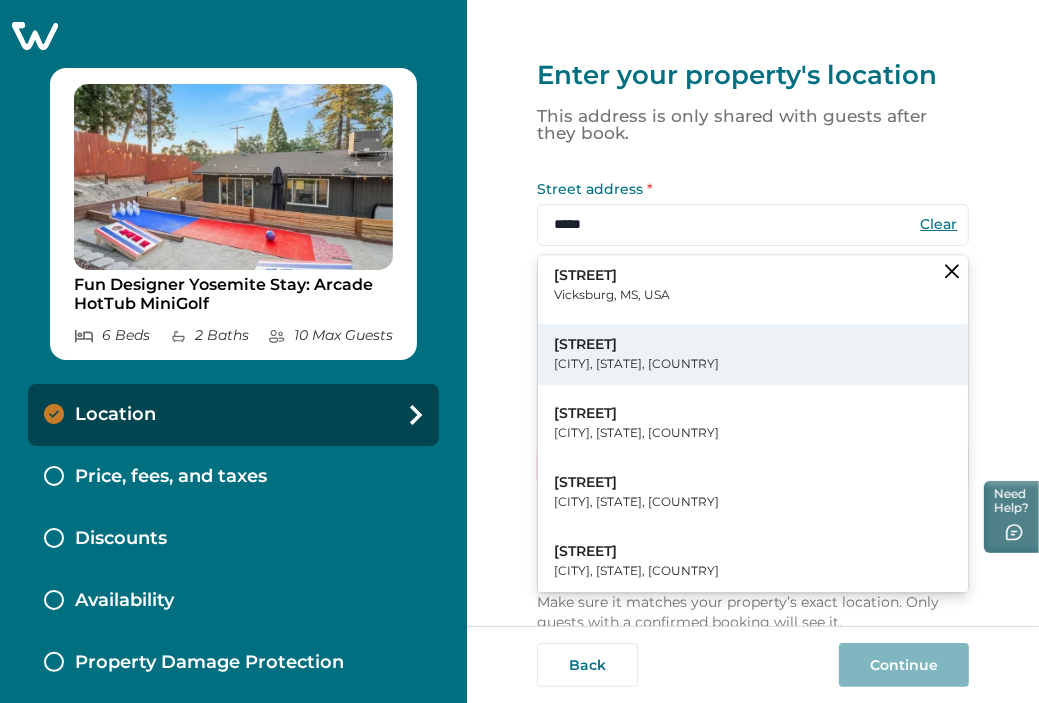 type on "********" 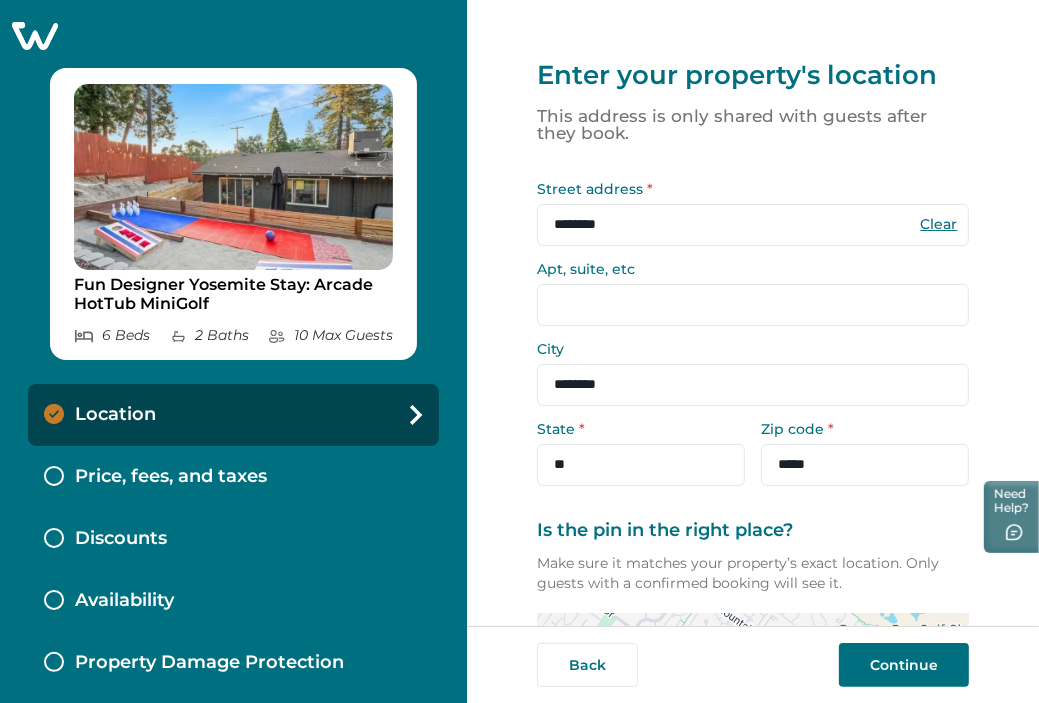 click on "Continue" at bounding box center [904, 665] 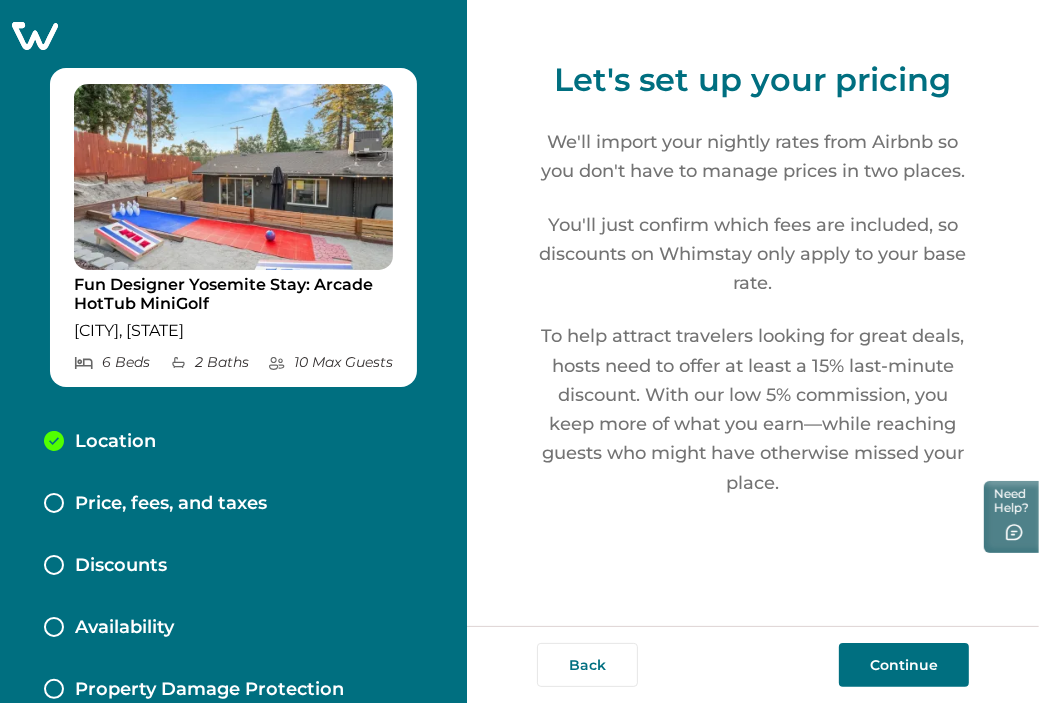 click on "Continue" at bounding box center [904, 665] 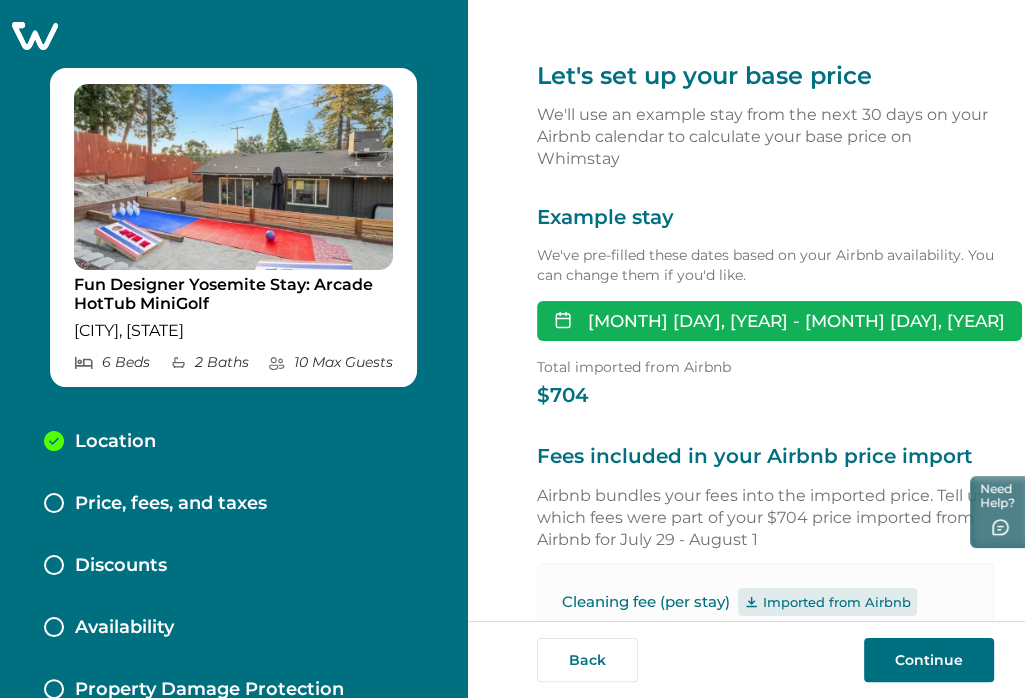 click on "Jul 1, 2025 - Jul 25, 2025" at bounding box center (779, 321) 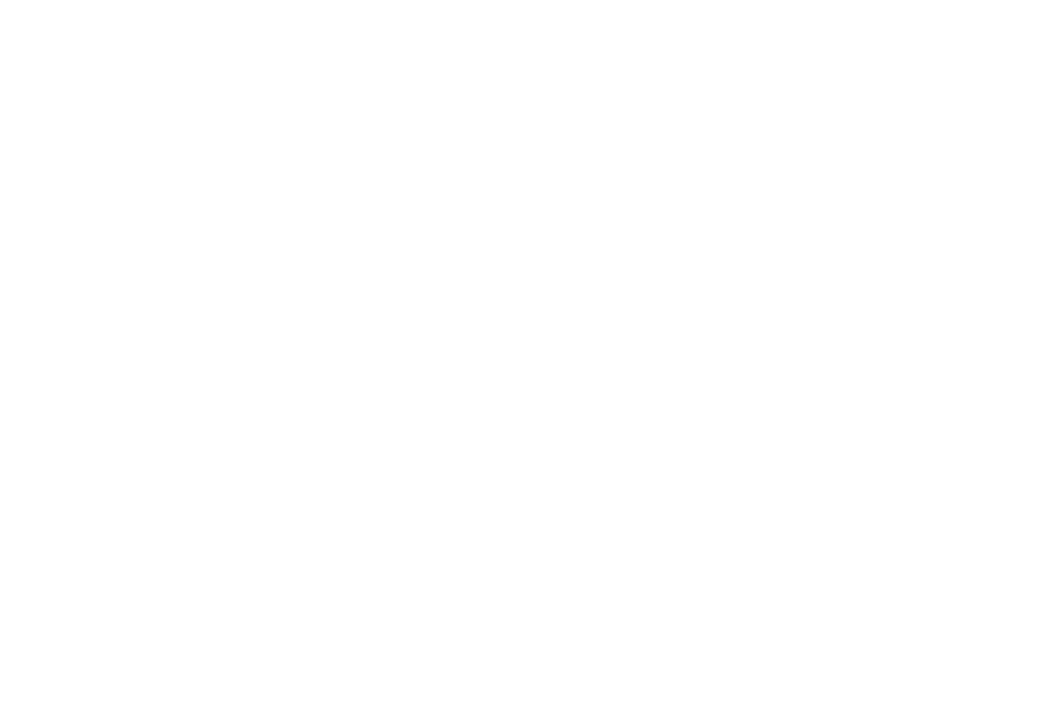 scroll, scrollTop: 0, scrollLeft: 0, axis: both 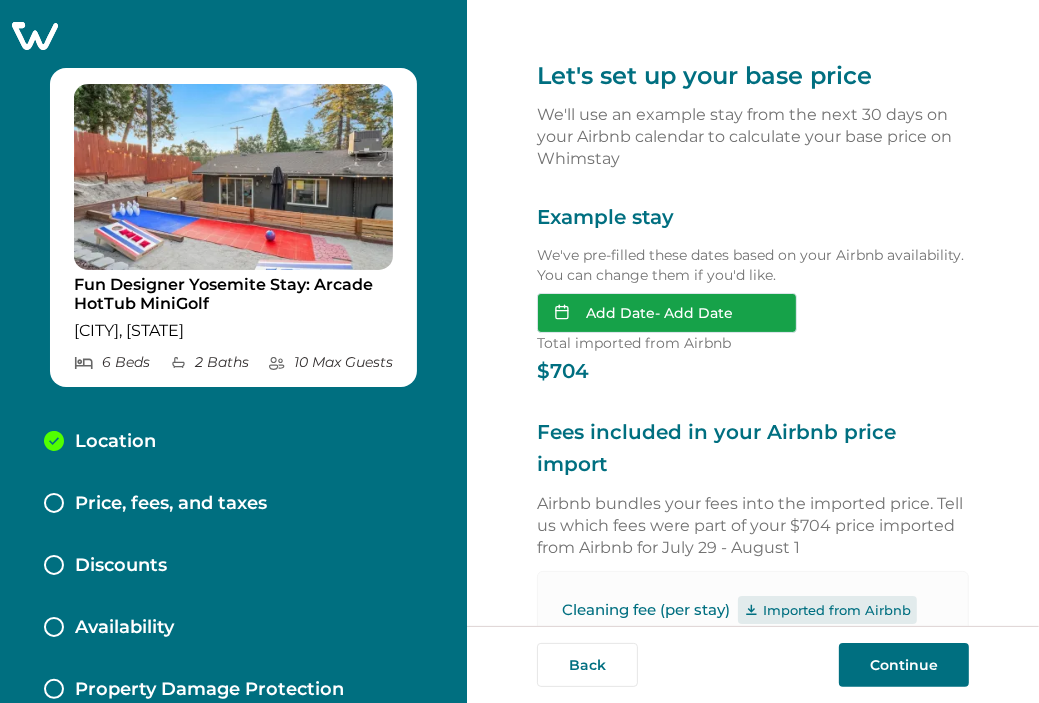type on "*" 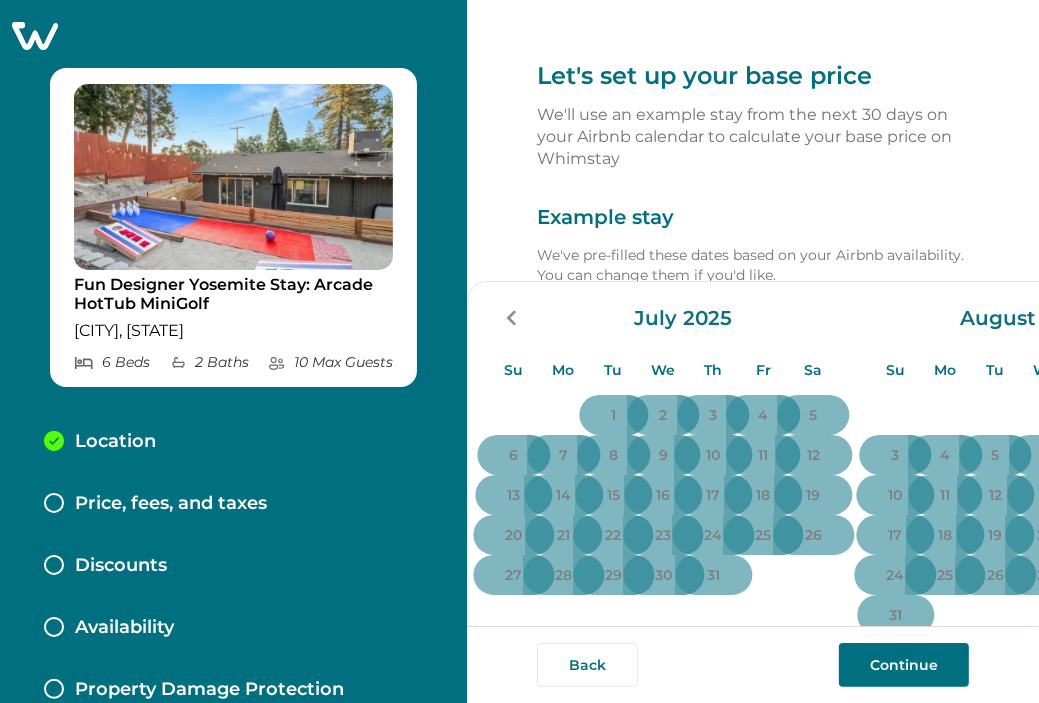 click on "Example stay" at bounding box center (753, 218) 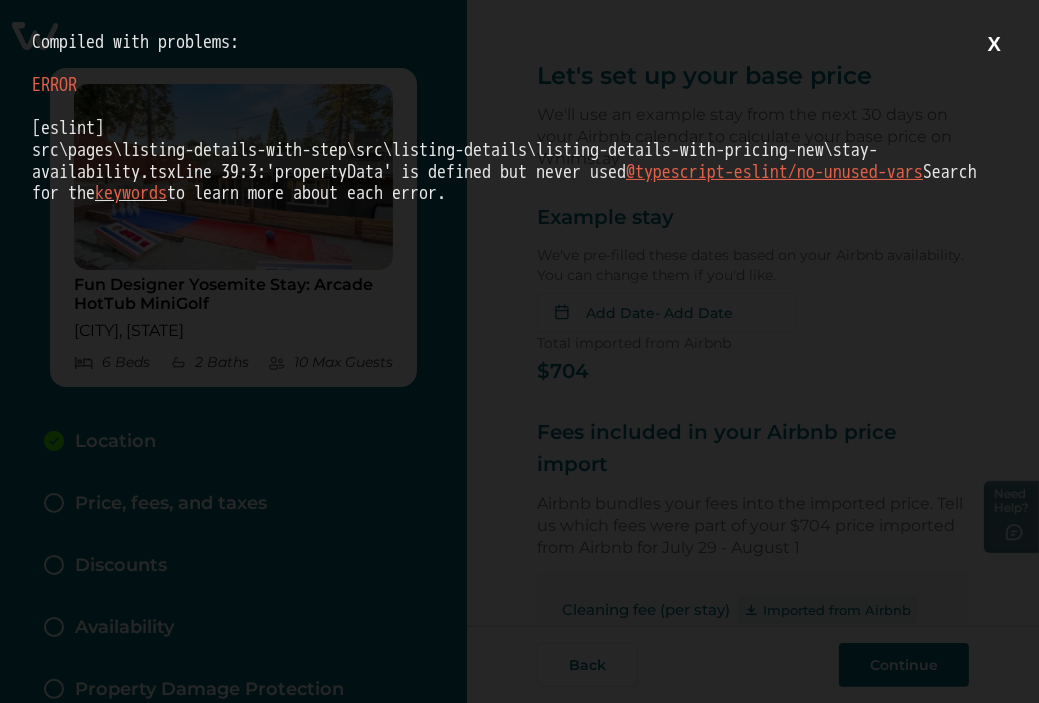 scroll, scrollTop: 0, scrollLeft: 0, axis: both 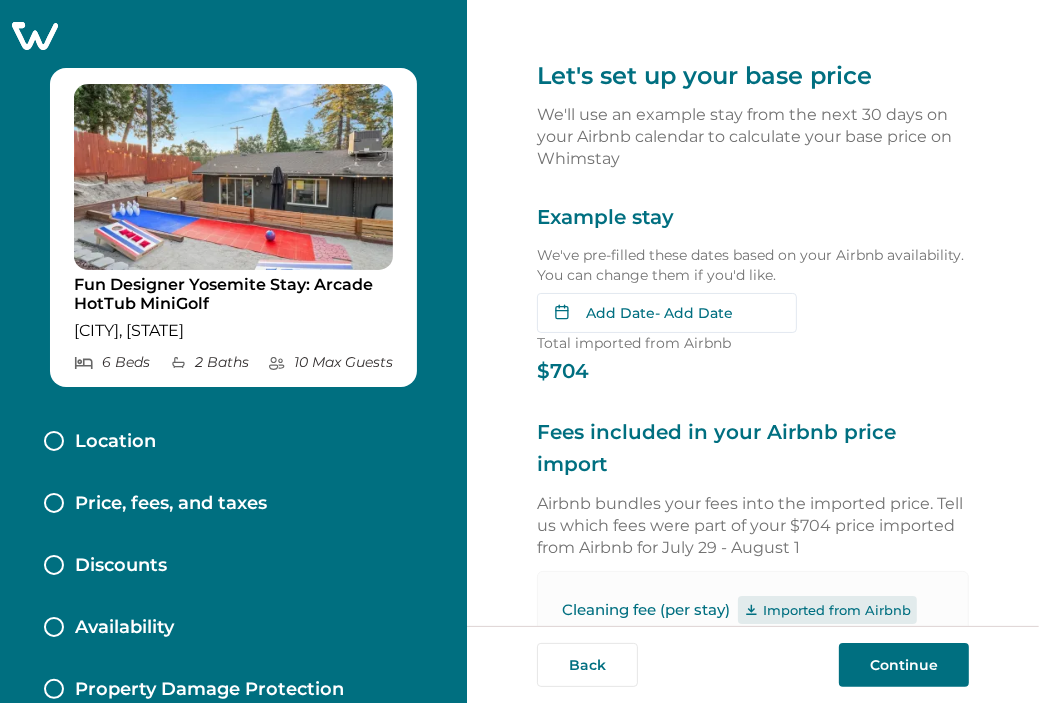 type on "*" 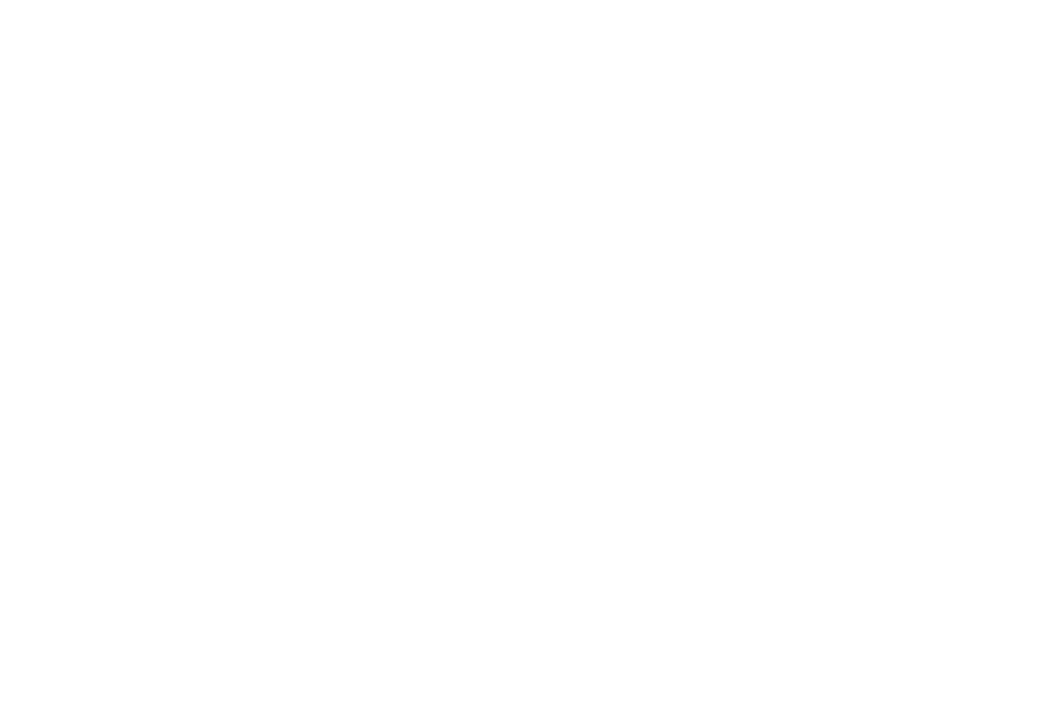 scroll, scrollTop: 0, scrollLeft: 0, axis: both 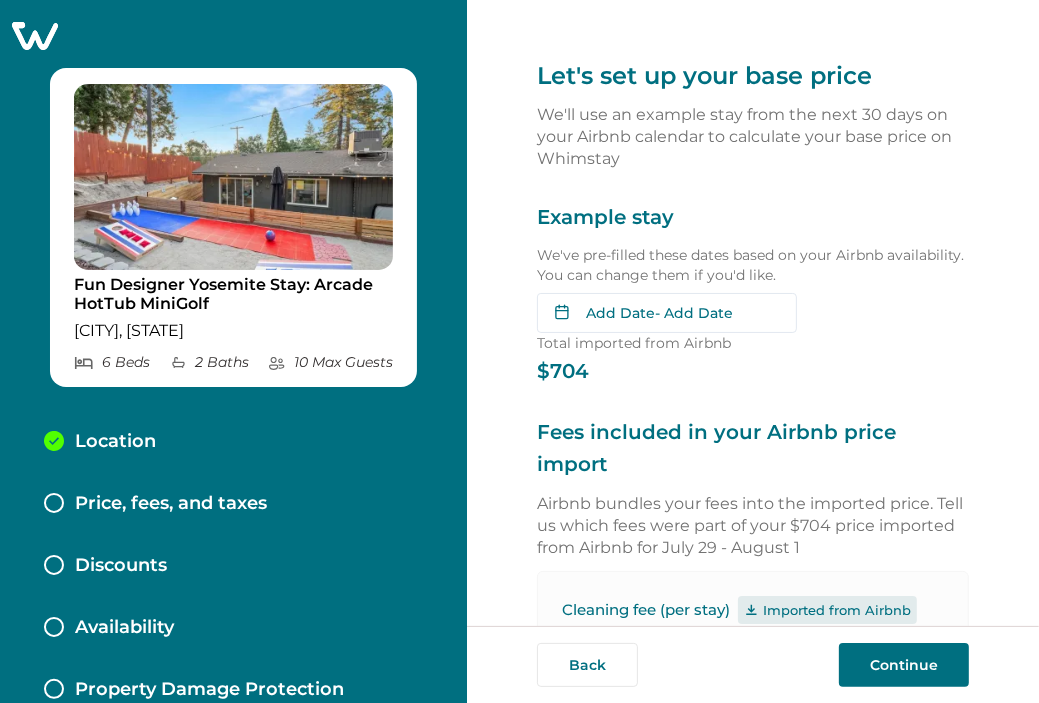 type on "*" 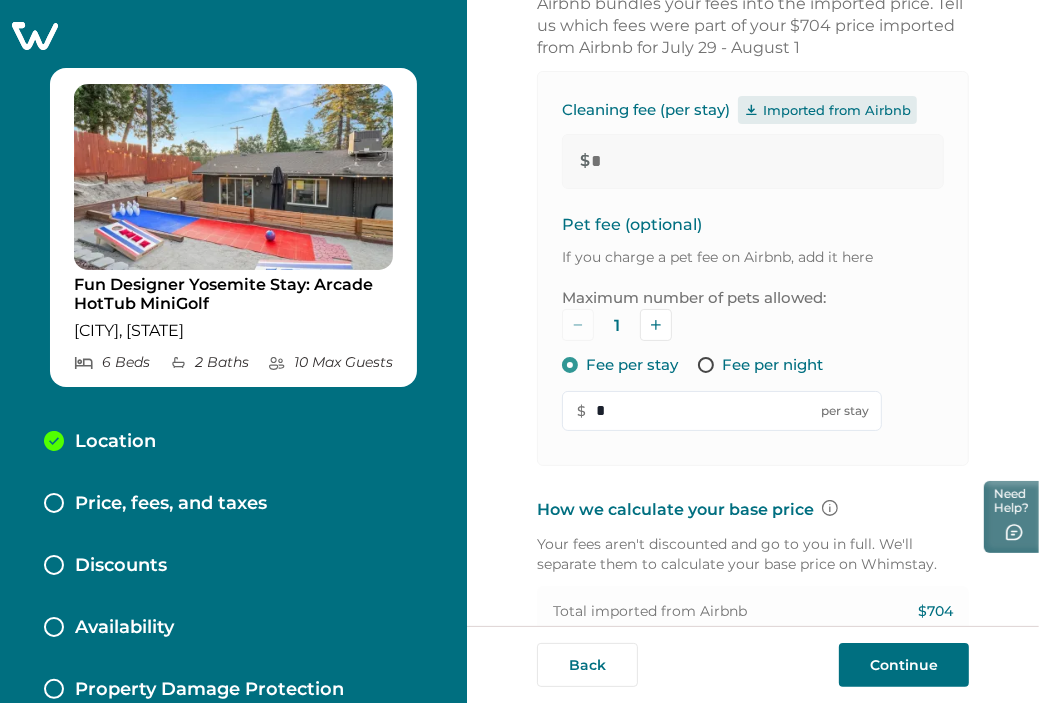 scroll, scrollTop: 800, scrollLeft: 0, axis: vertical 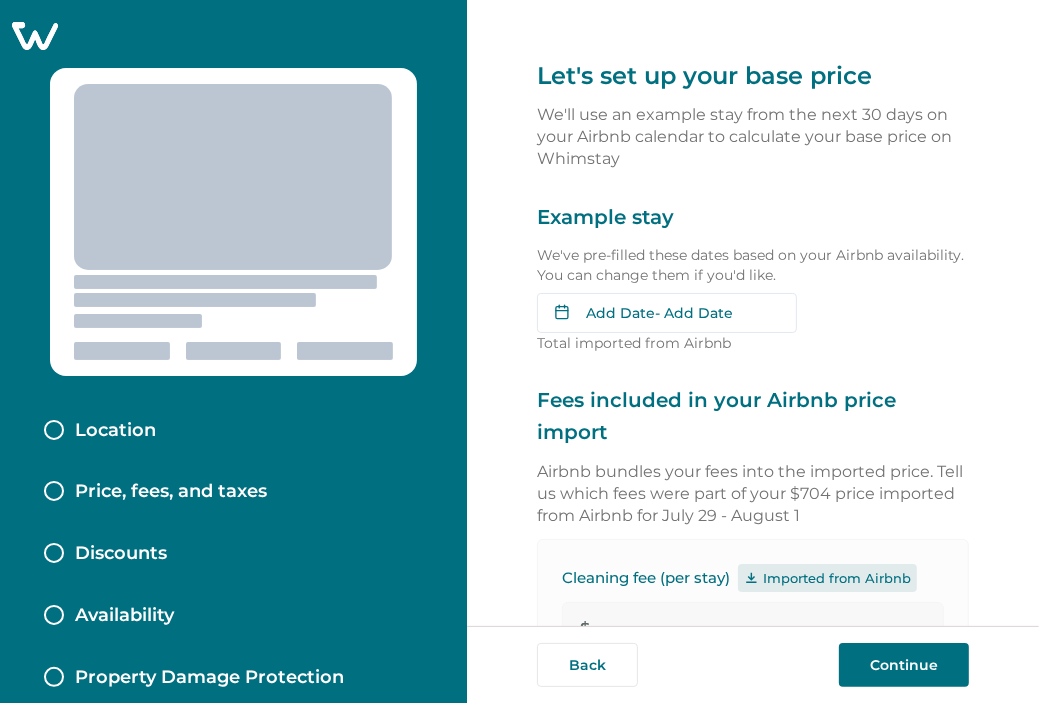 type on "*" 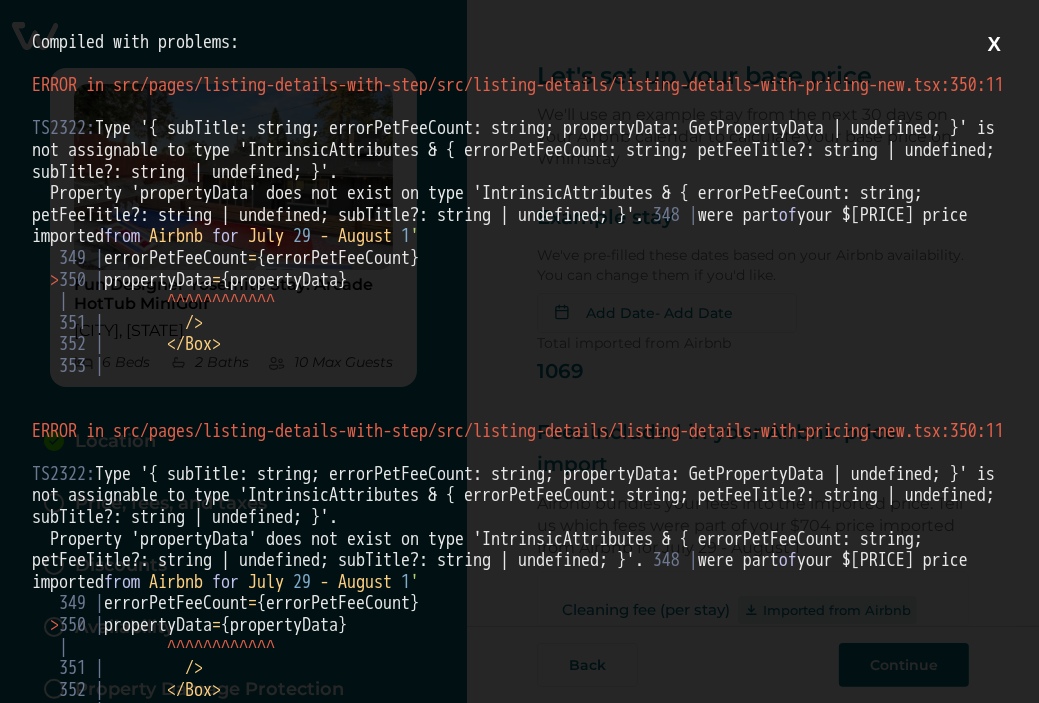 scroll, scrollTop: 0, scrollLeft: 0, axis: both 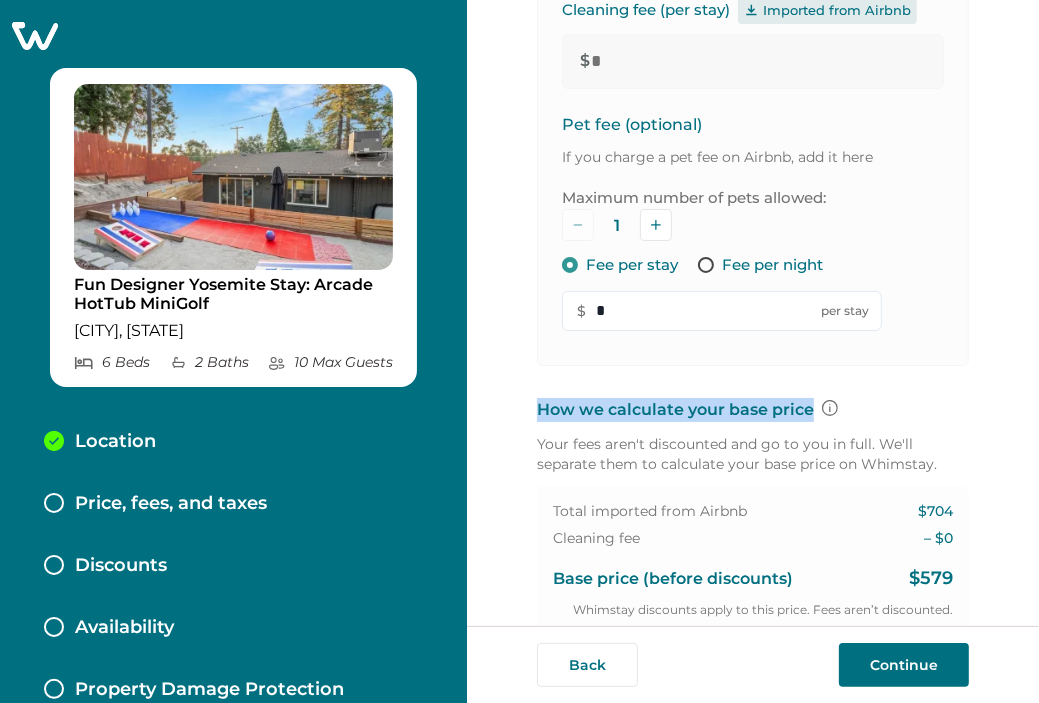drag, startPoint x: 536, startPoint y: 408, endPoint x: 844, endPoint y: 419, distance: 308.19638 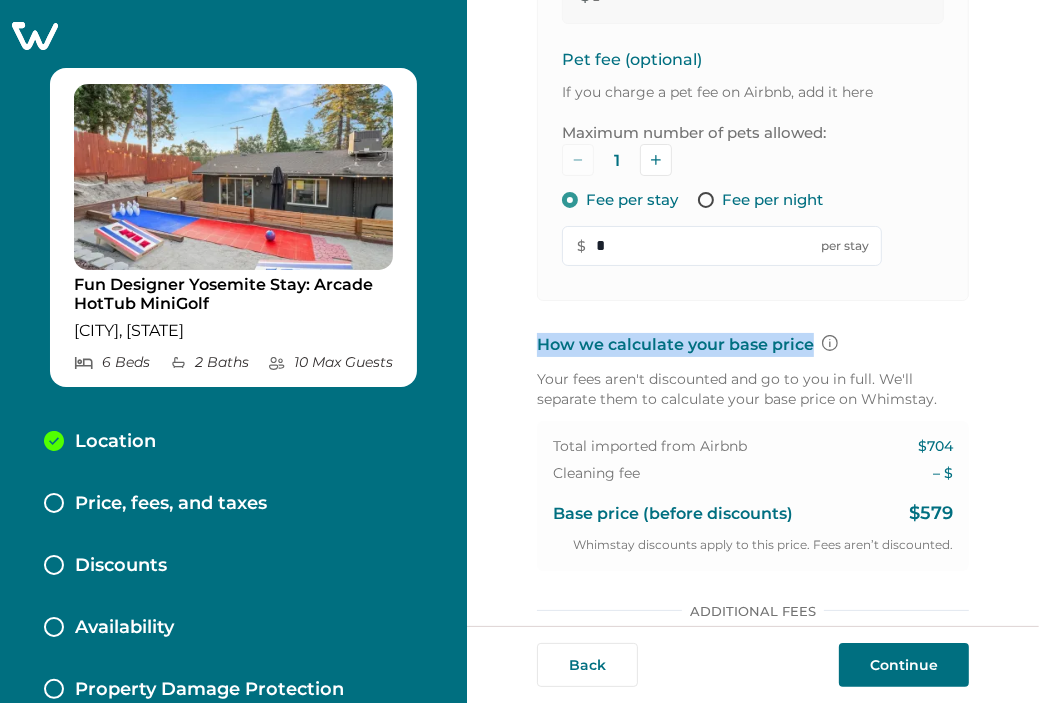 scroll, scrollTop: 700, scrollLeft: 0, axis: vertical 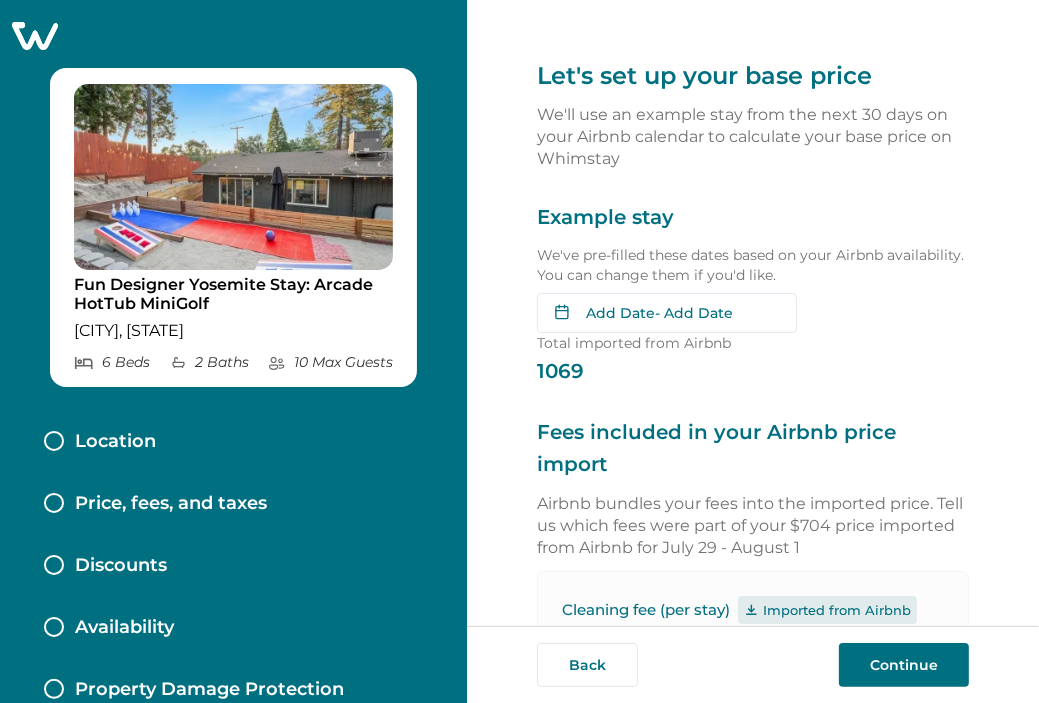 type on "*" 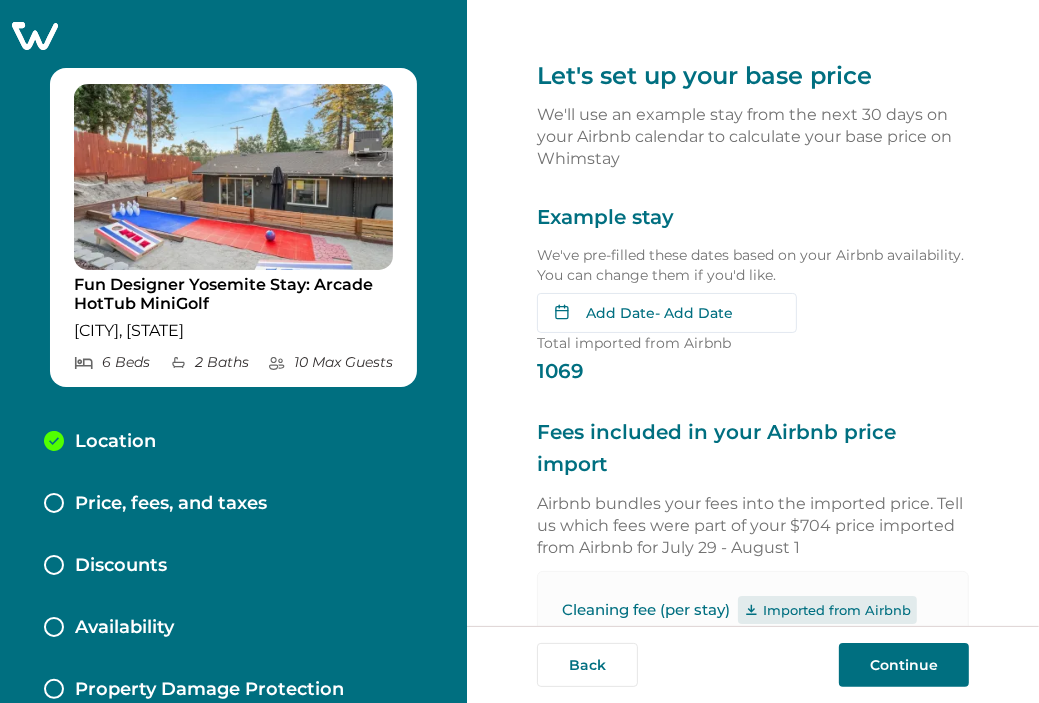 scroll, scrollTop: 0, scrollLeft: 0, axis: both 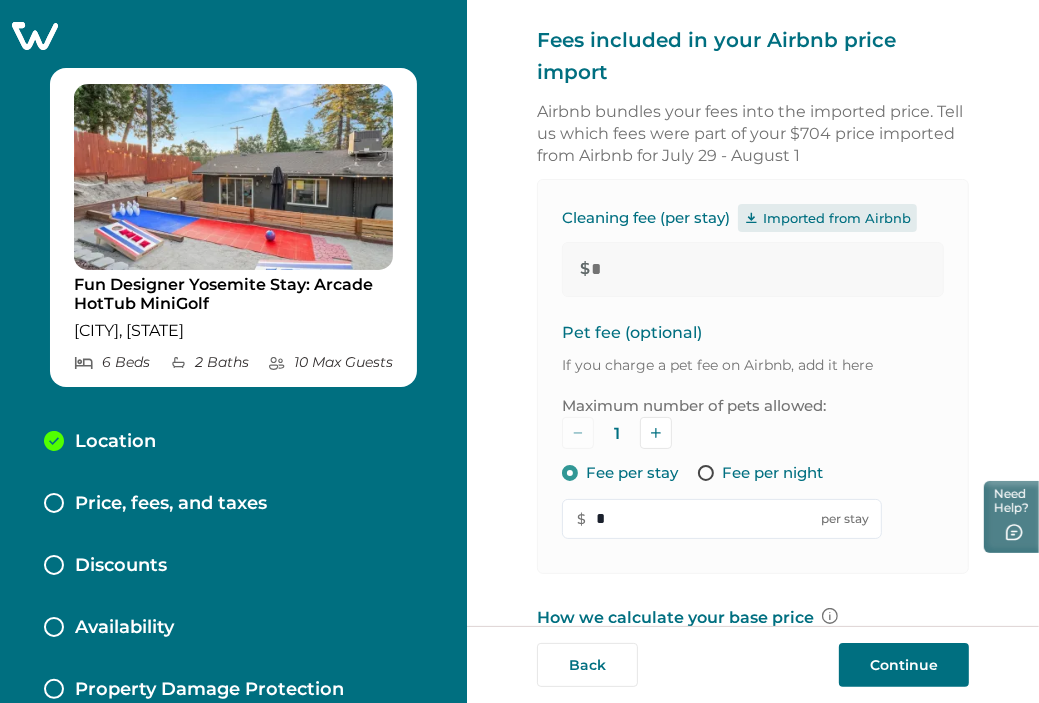 type 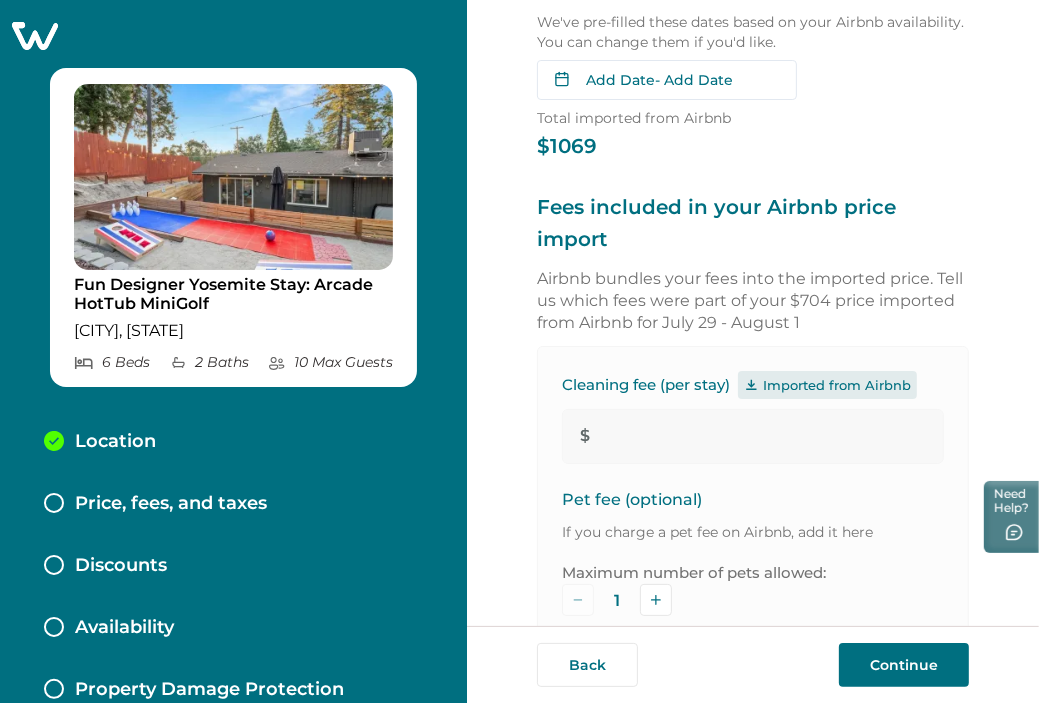 scroll, scrollTop: 200, scrollLeft: 0, axis: vertical 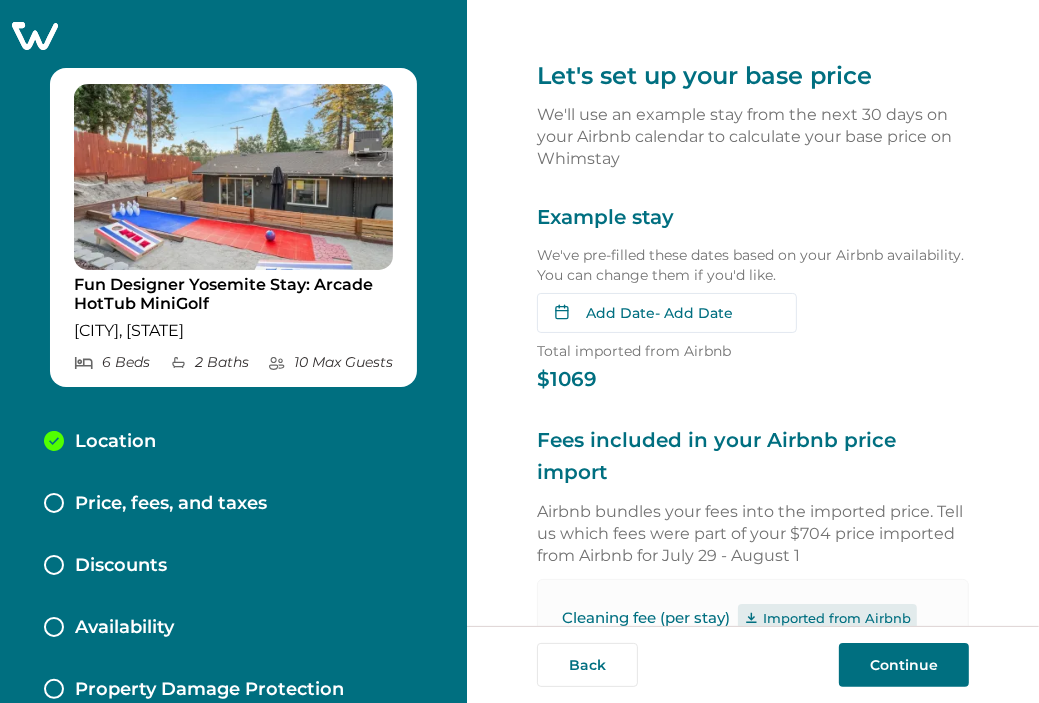 type on "*" 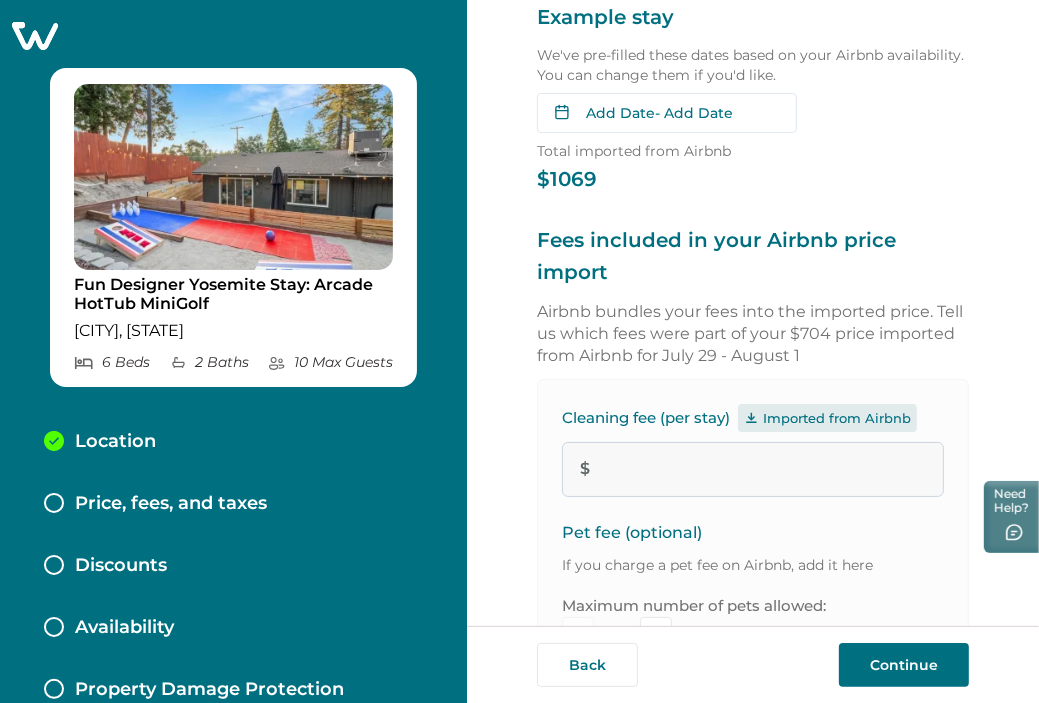 type on "***" 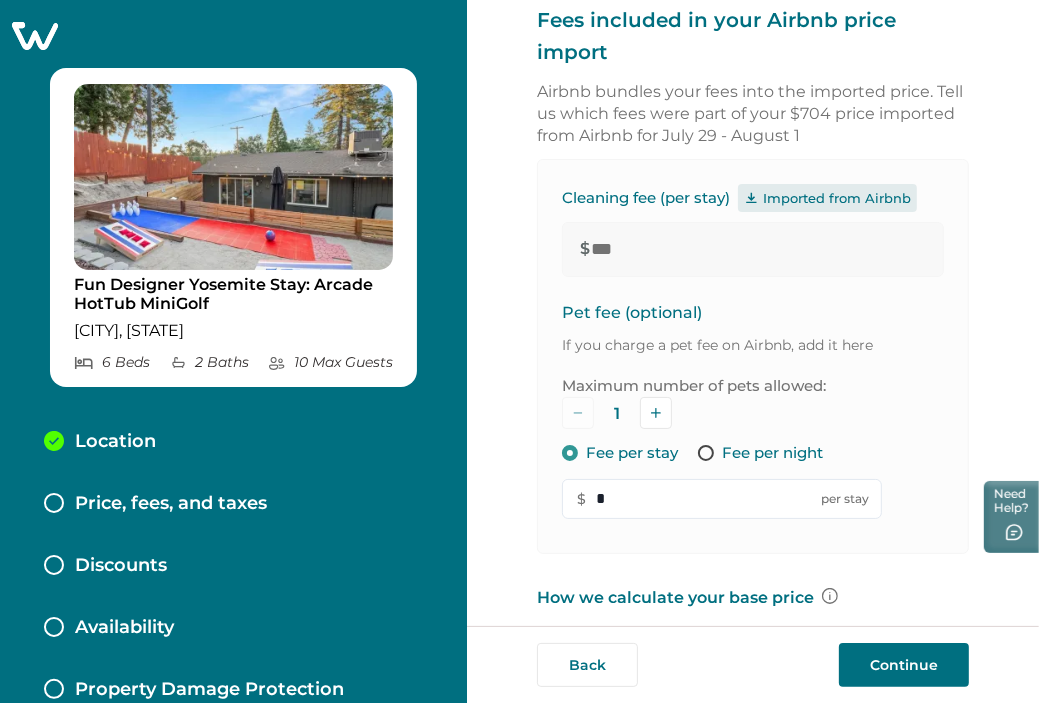 scroll, scrollTop: 120, scrollLeft: 0, axis: vertical 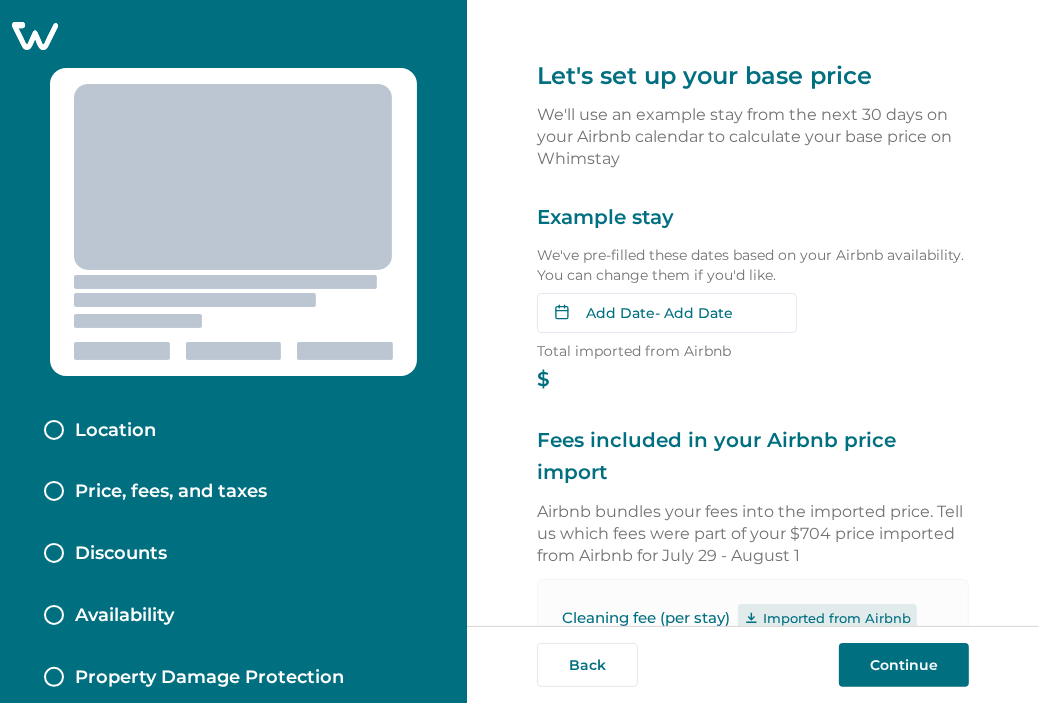 type on "***" 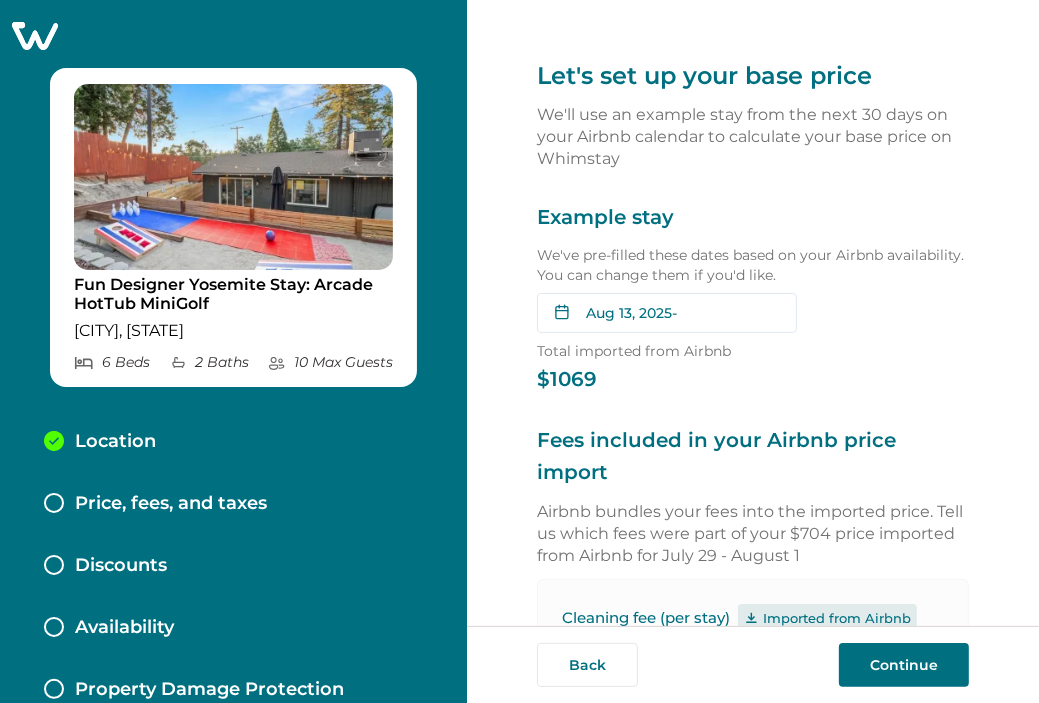 type on "*" 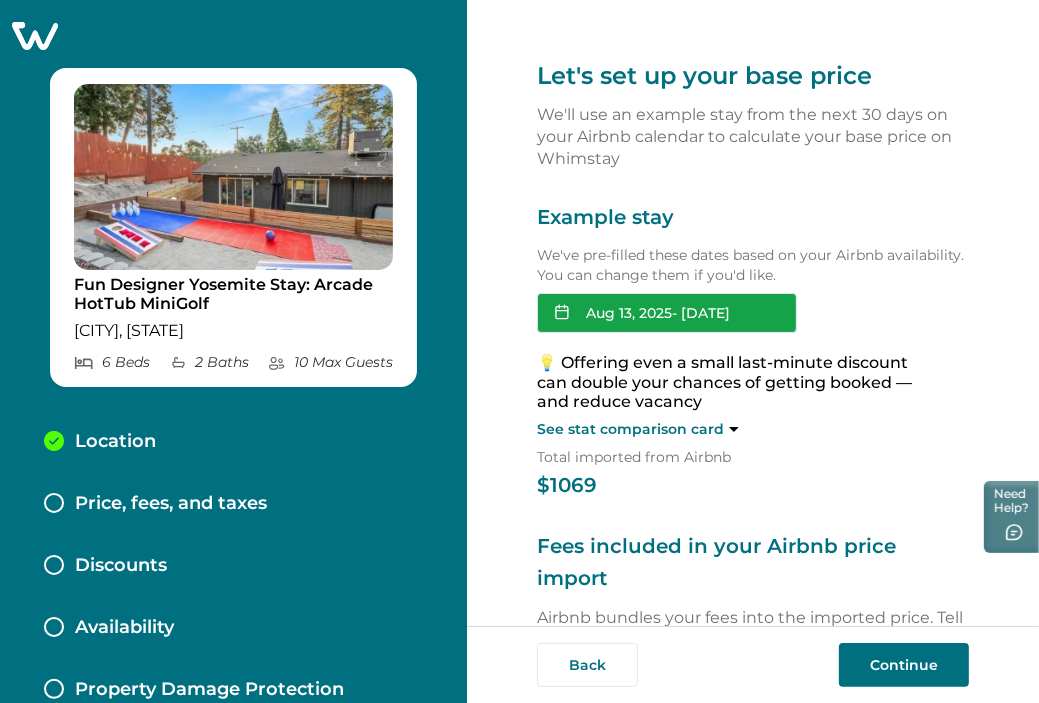 click on "Aug 13, 2025  -   08-15-2025" at bounding box center [667, 313] 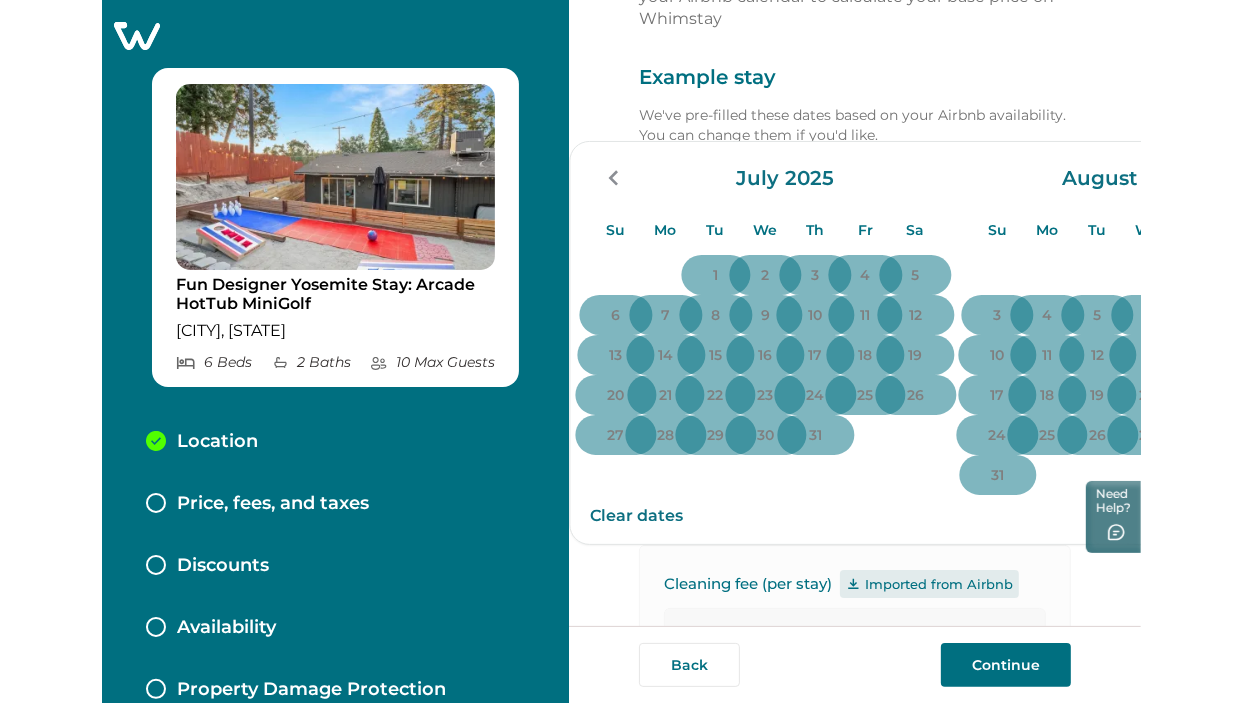 scroll, scrollTop: 0, scrollLeft: 0, axis: both 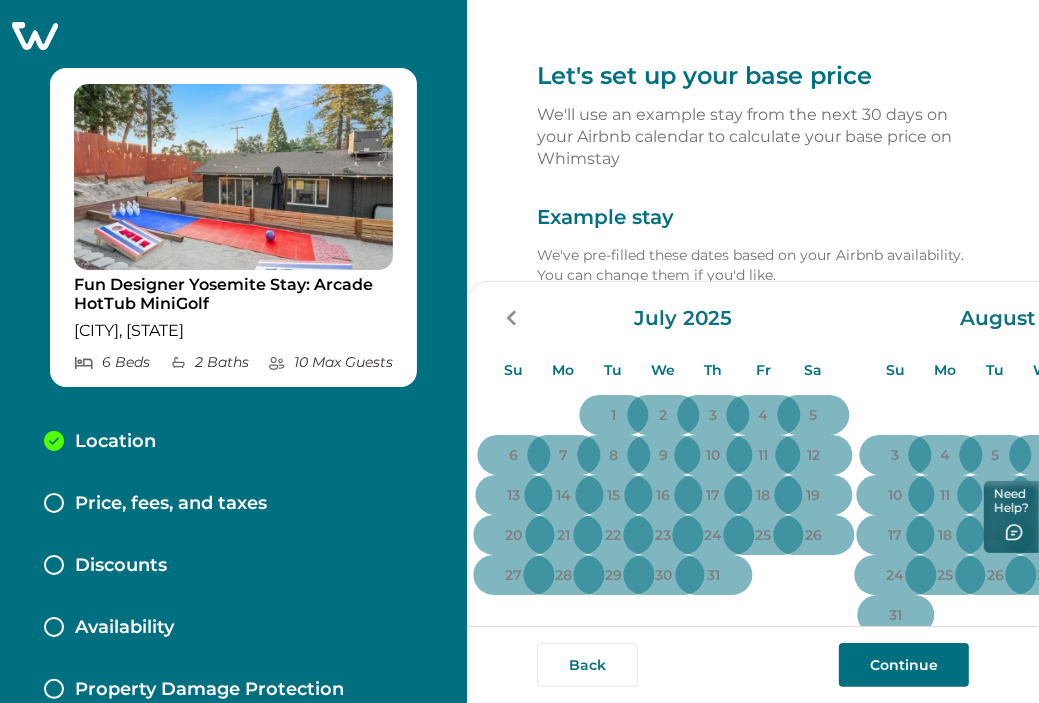 click on "Example stay We've pre-filled these dates based on your Airbnb availability. You can change them if you'd like. Aug 13, 2025  -   08-15-2025 Su Mo Tu We Th Fr Sa Su Mo Tu We Th Fr Sa July 2025 Su Mo Tu We Th Fr Sa 1 2 3 4 5 6 7 8 9 10 11 12 13 14 15 16 17 18 19 20 21 22 23 24 25 26 27 28 29 30 31 August 2025 Su Mo Tu We Th Fr Sa 1 2 3 4 5 6 7 8 9 10 11 12 13 14 15 16 17 18 19 20 21 22 23 24 25 26 27 28 29 30 31 Clear dates Minimum nights vary 💡 Offering even a small last-minute discount can double your chances of getting booked — and reduce vacancy See stat comparison card Total imported from Airbnb $ 1069" at bounding box center (753, 351) 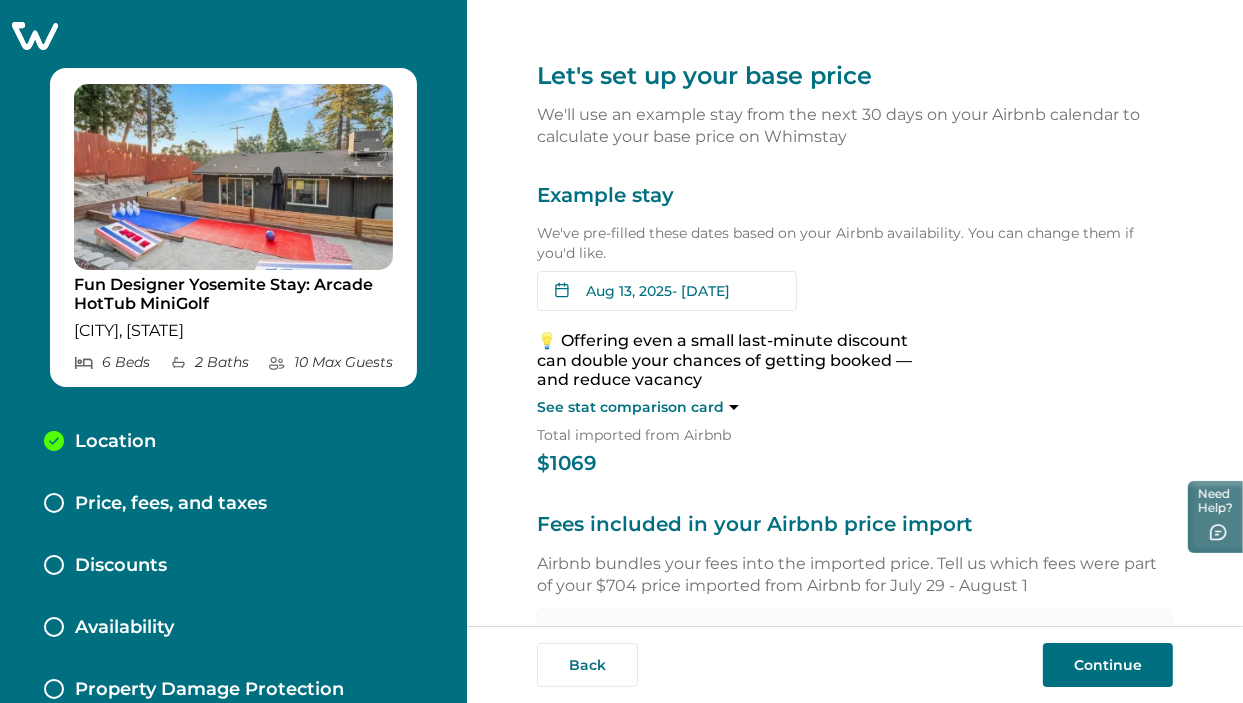 click on "💡 Offering even a small last-minute discount can double your chances of getting booked — and reduce vacancy" at bounding box center [737, 360] 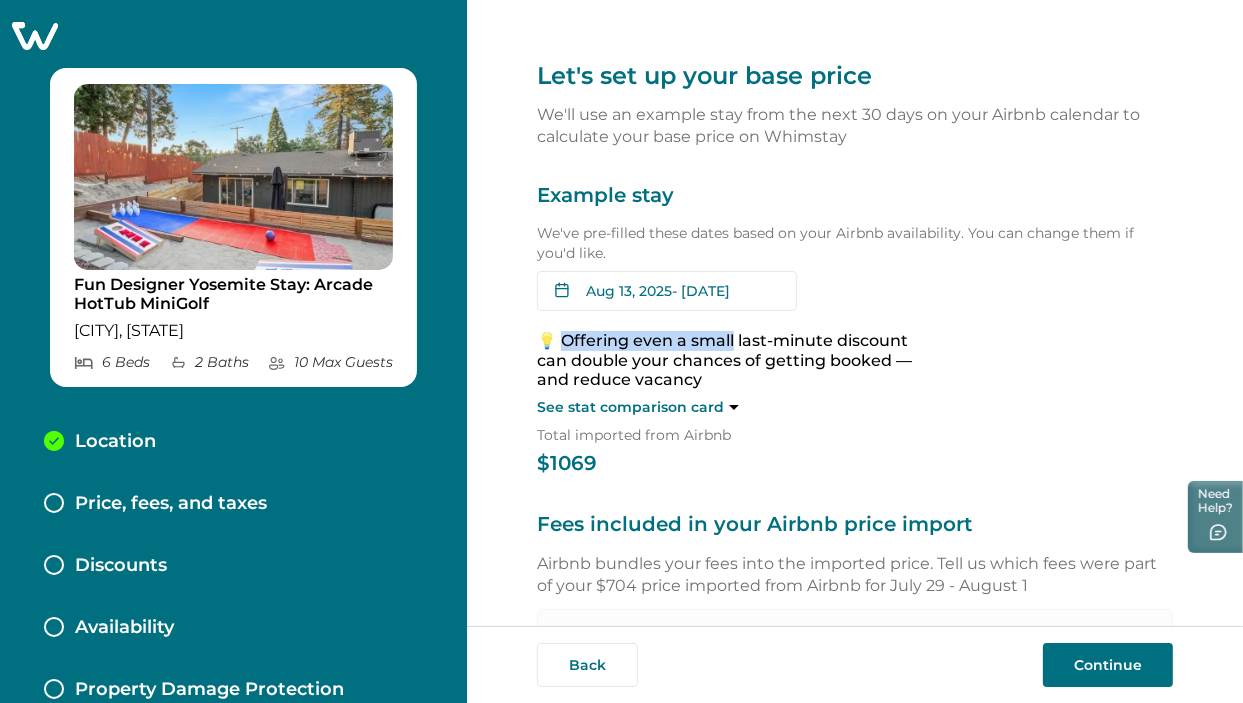 drag, startPoint x: 593, startPoint y: 343, endPoint x: 699, endPoint y: 344, distance: 106.004715 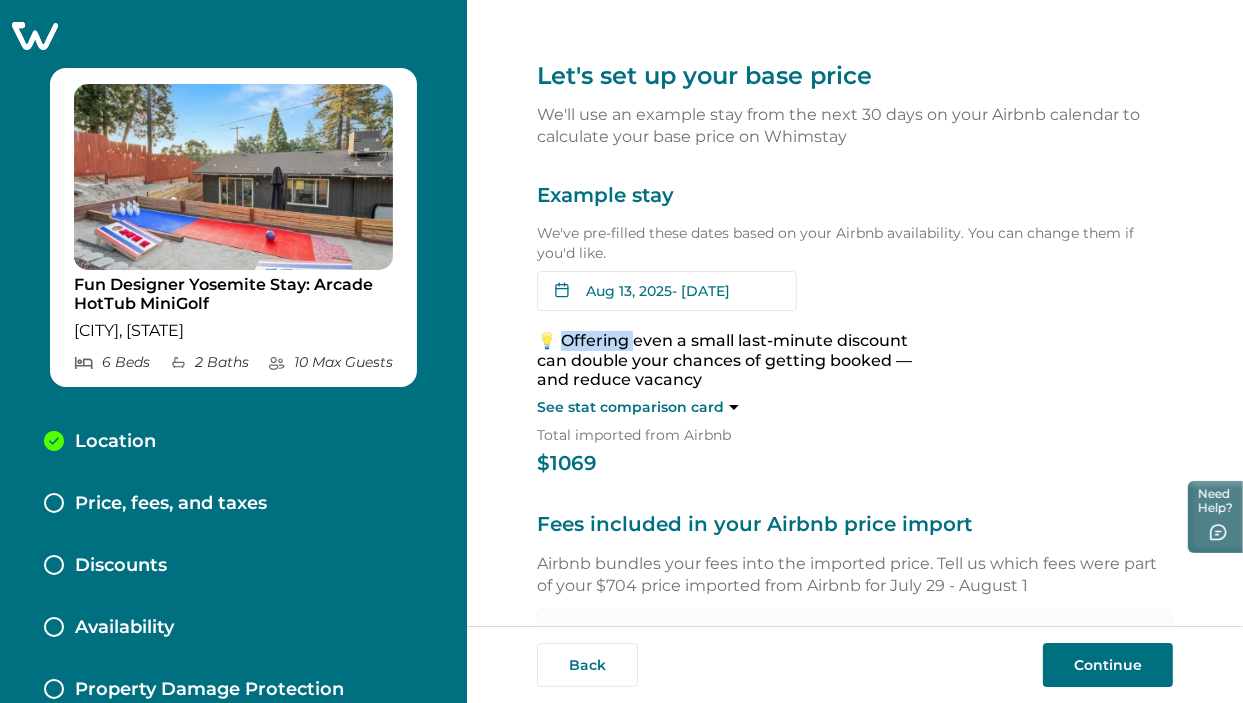 click on "💡 Offering even a small last-minute discount can double your chances of getting booked — and reduce vacancy" at bounding box center [737, 360] 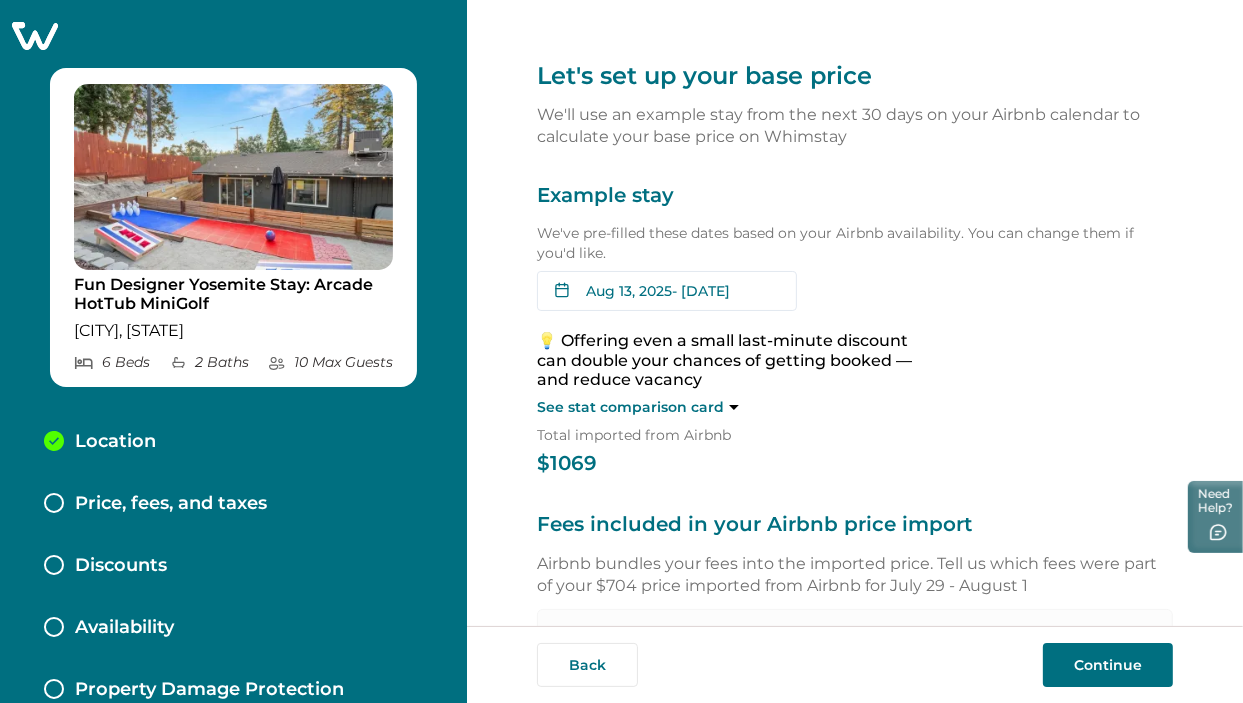 click on "💡 Offering even a small last-minute discount can double your chances of getting booked — and reduce vacancy" at bounding box center (737, 360) 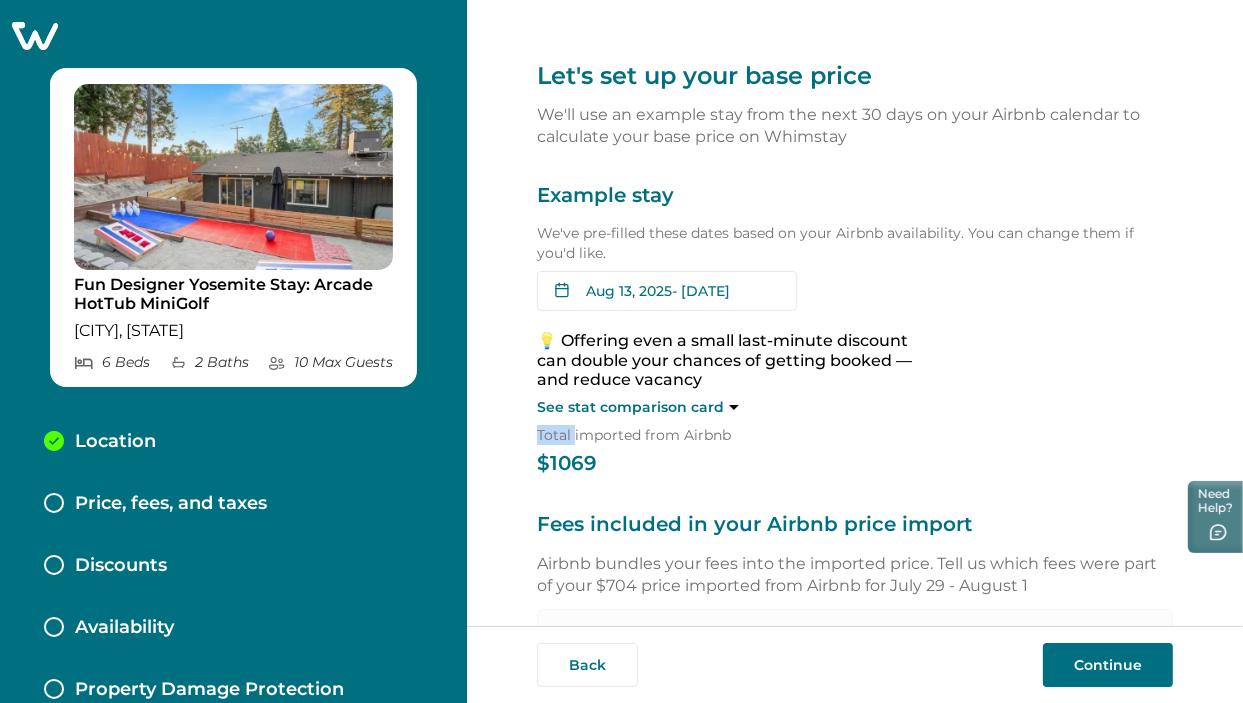 click on "See stat comparison card" at bounding box center [737, 408] 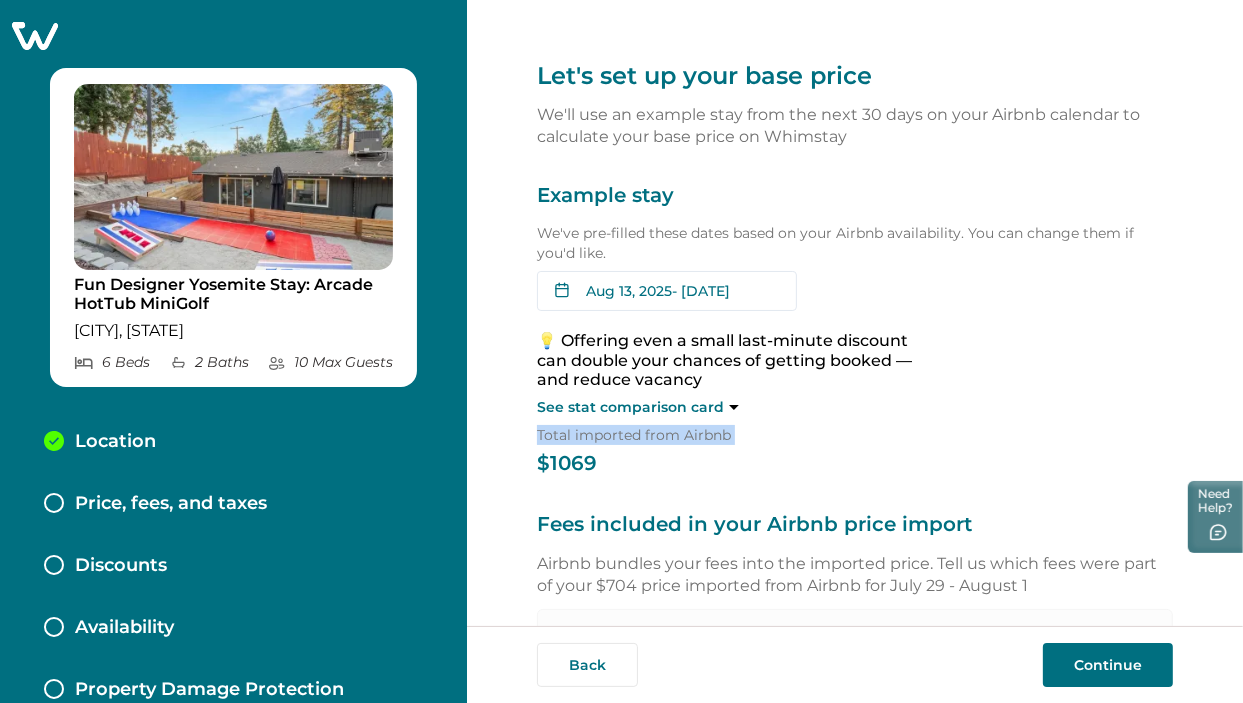 click on "See stat comparison card" at bounding box center [737, 408] 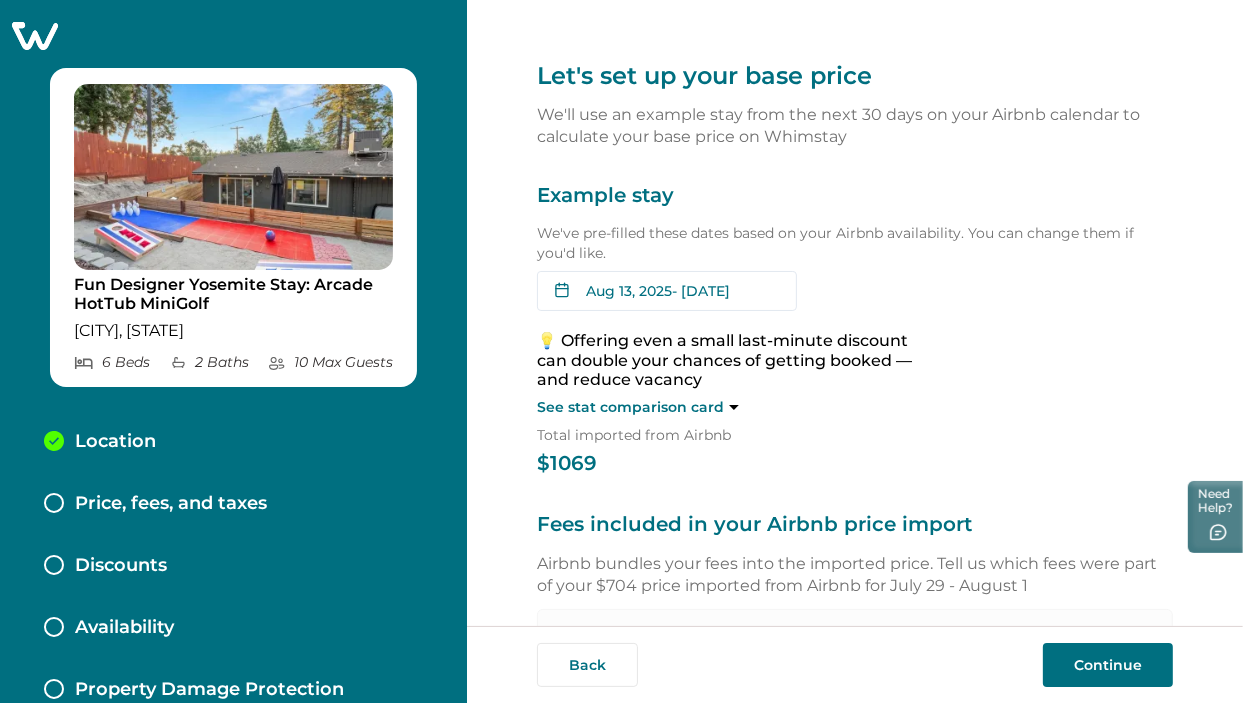 click on "💡 Offering even a small last-minute discount can double your chances of getting booked — and reduce vacancy See stat comparison card" at bounding box center [737, 374] 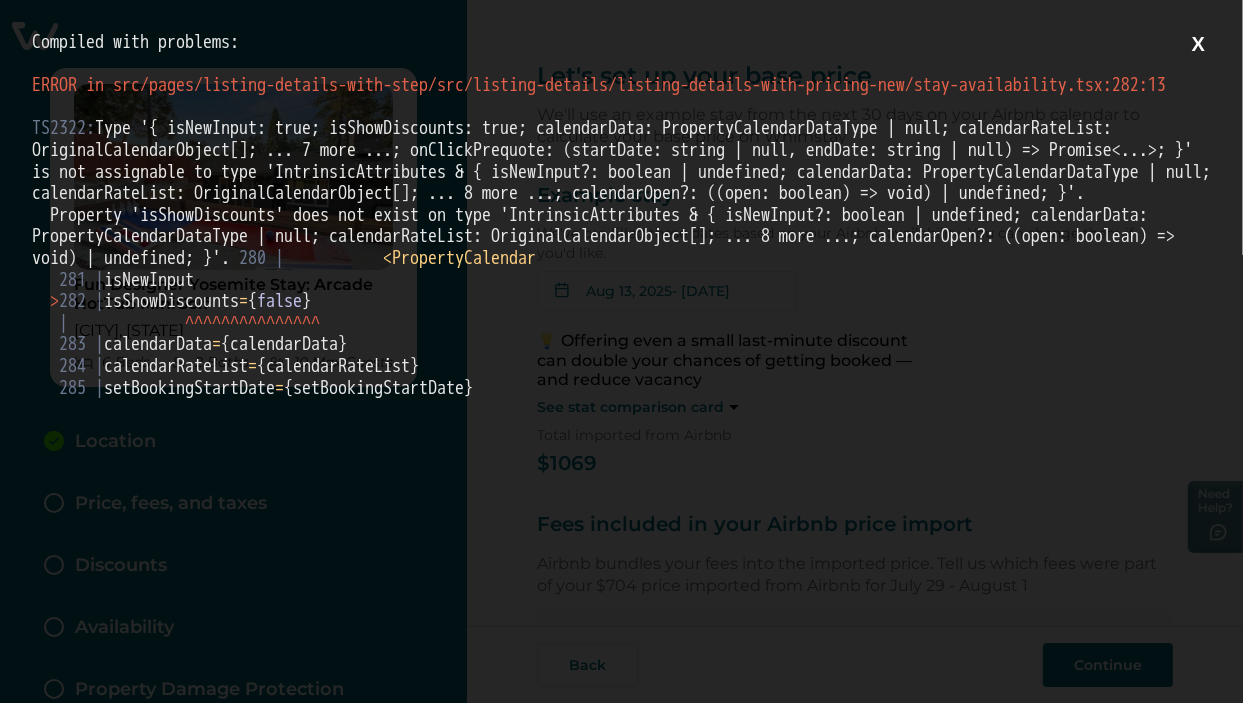 scroll, scrollTop: 0, scrollLeft: 0, axis: both 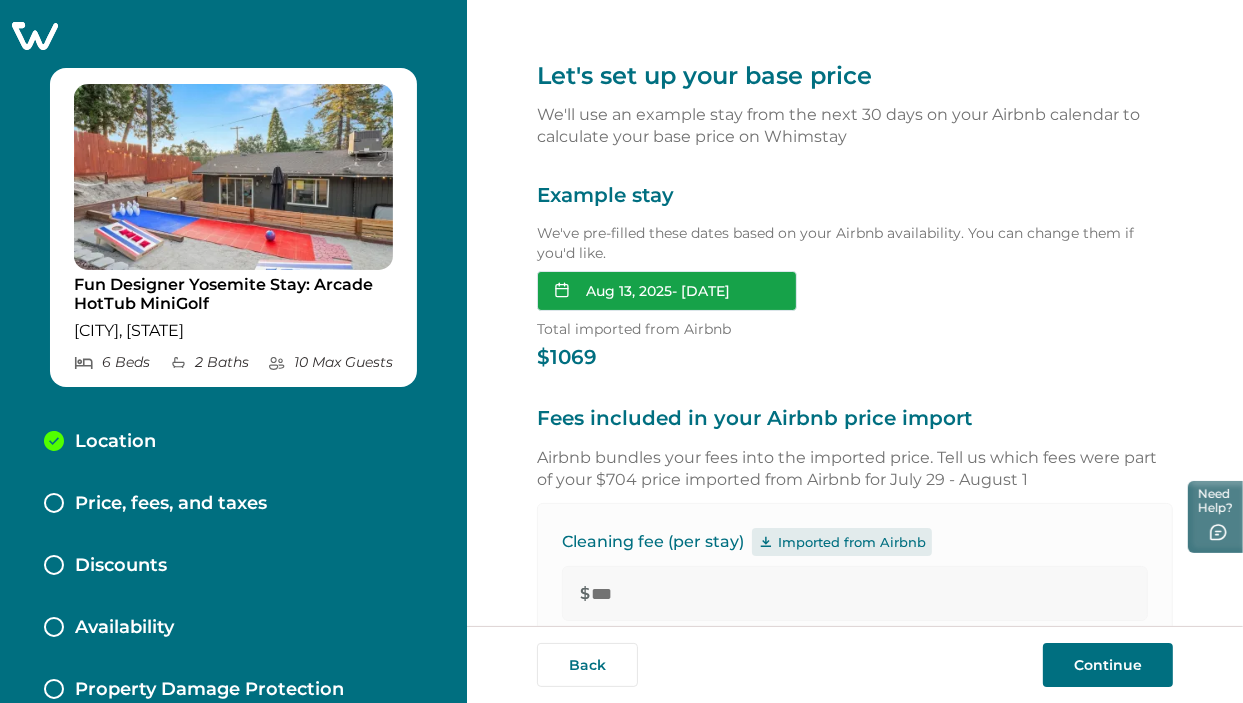 click on "Aug 13, 2025  -   08-15-2025" at bounding box center [667, 291] 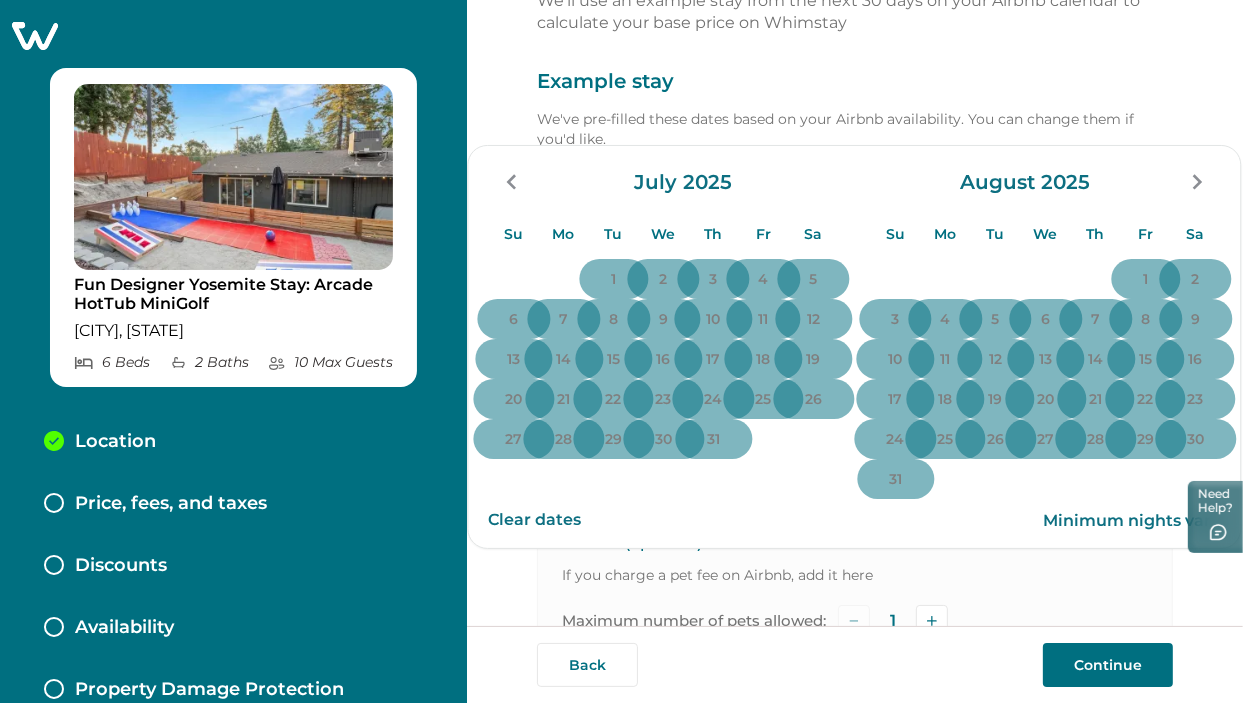 scroll, scrollTop: 0, scrollLeft: 0, axis: both 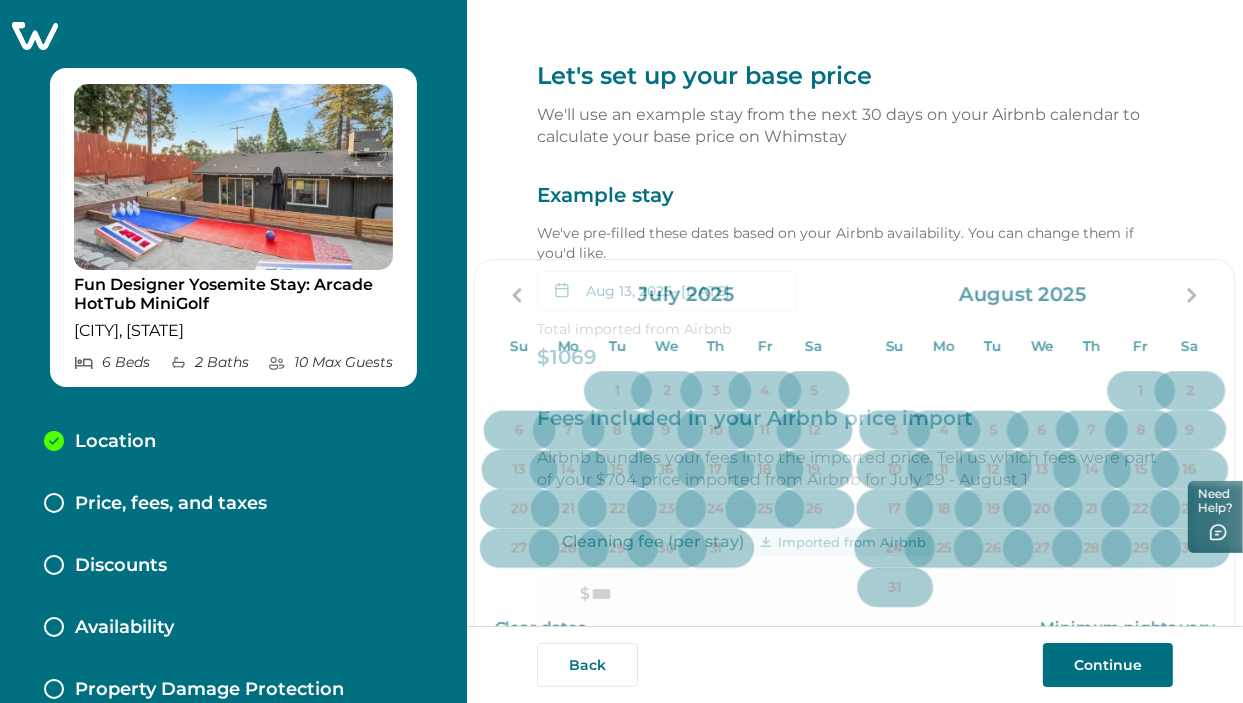 click on "We've pre-filled these dates based on your Airbnb availability. You can change them if you'd like." at bounding box center (855, 243) 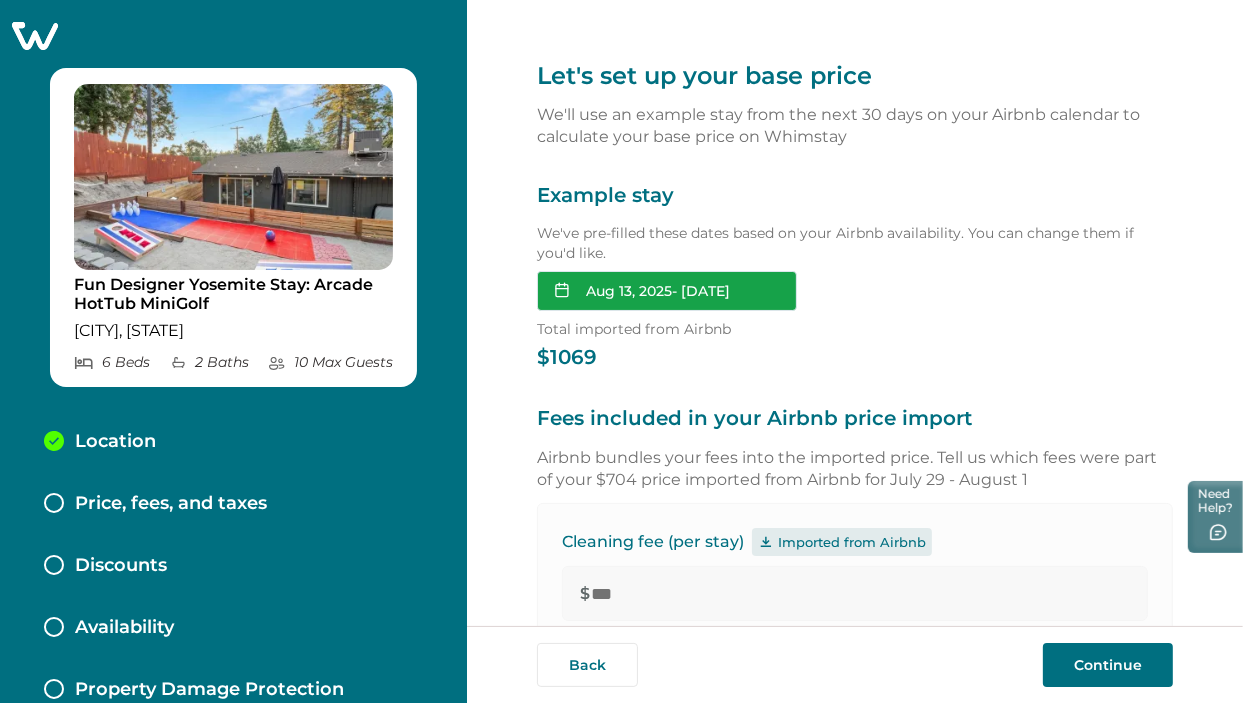 click on "Aug 13, 2025  -   08-15-2025" at bounding box center (667, 291) 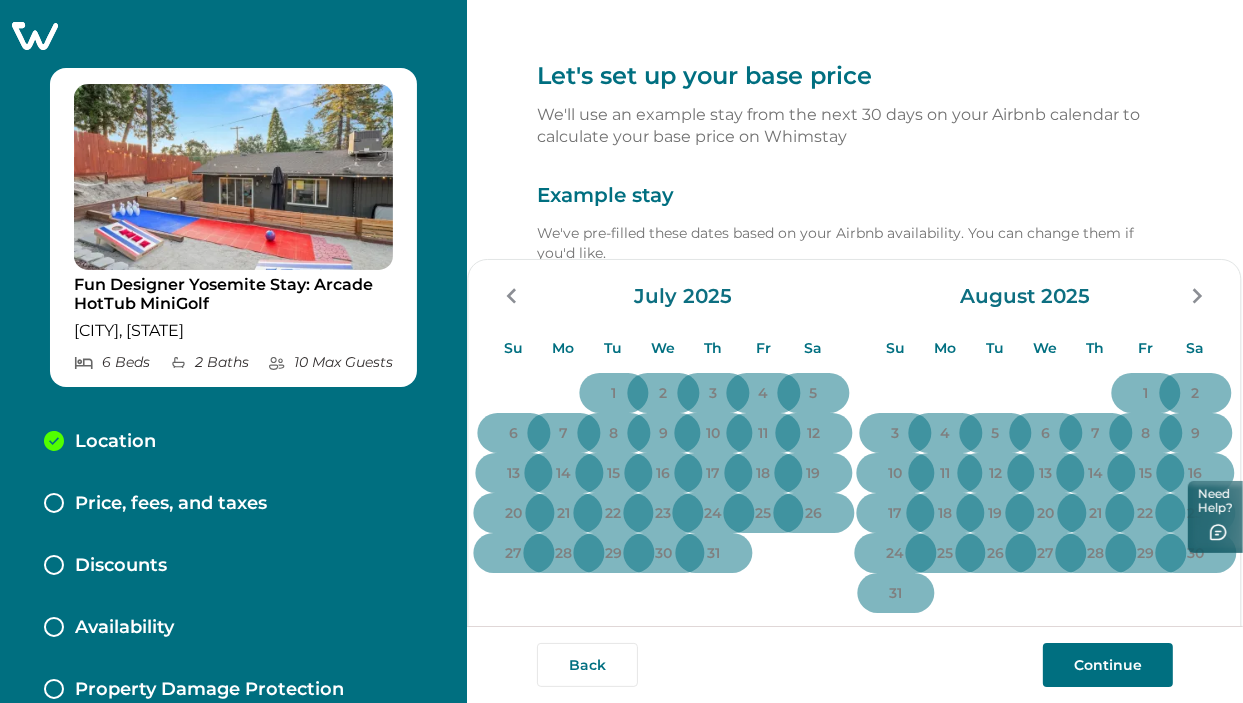 click on "We've pre-filled these dates based on your Airbnb availability. You can change them if you'd like." at bounding box center (855, 243) 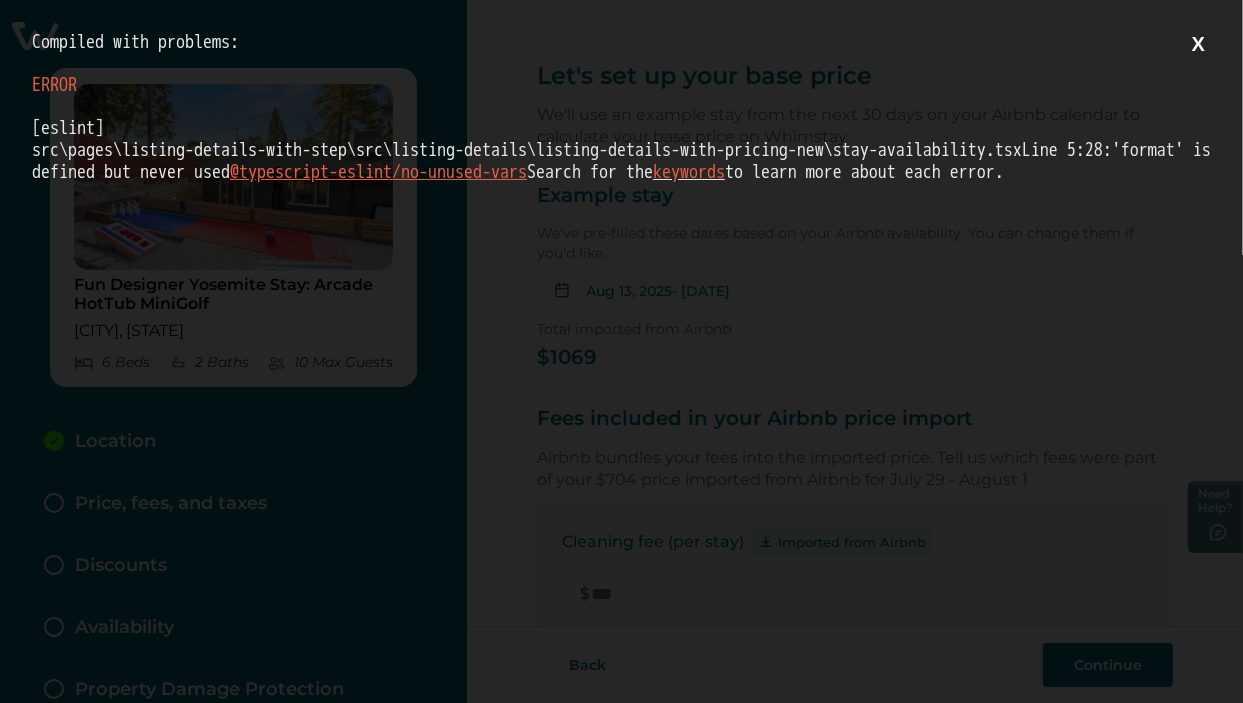 scroll, scrollTop: 0, scrollLeft: 0, axis: both 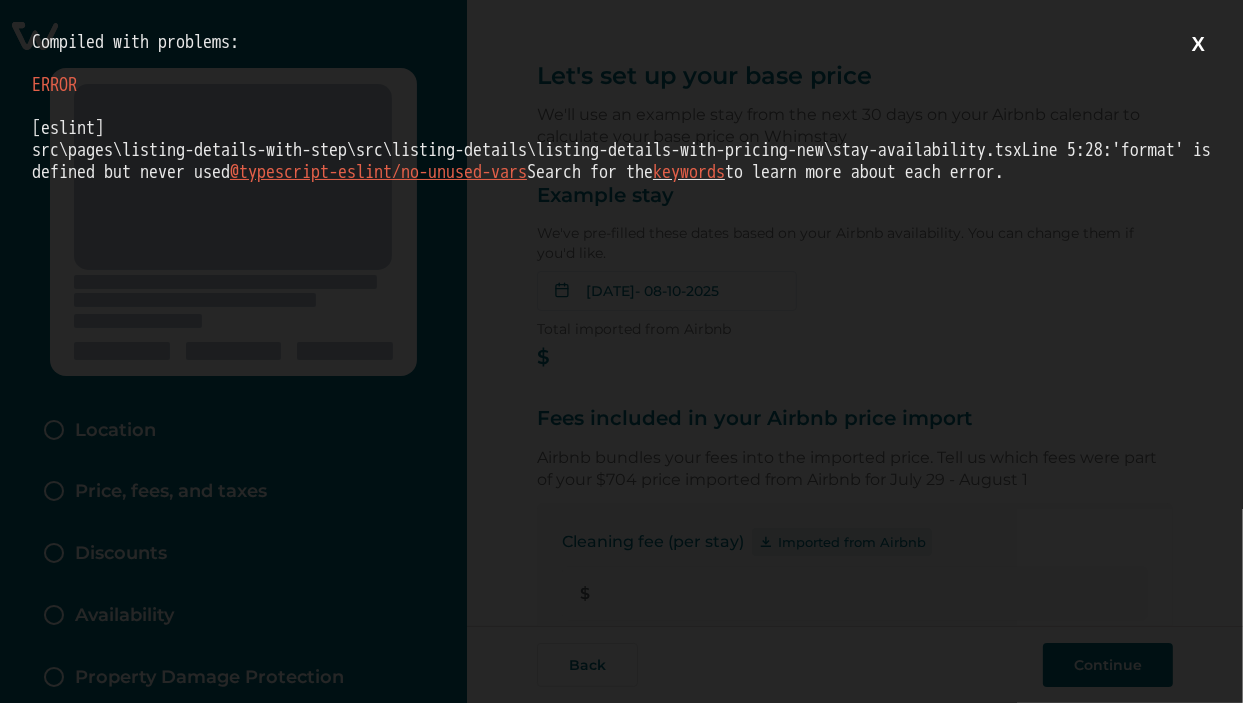 type on "***" 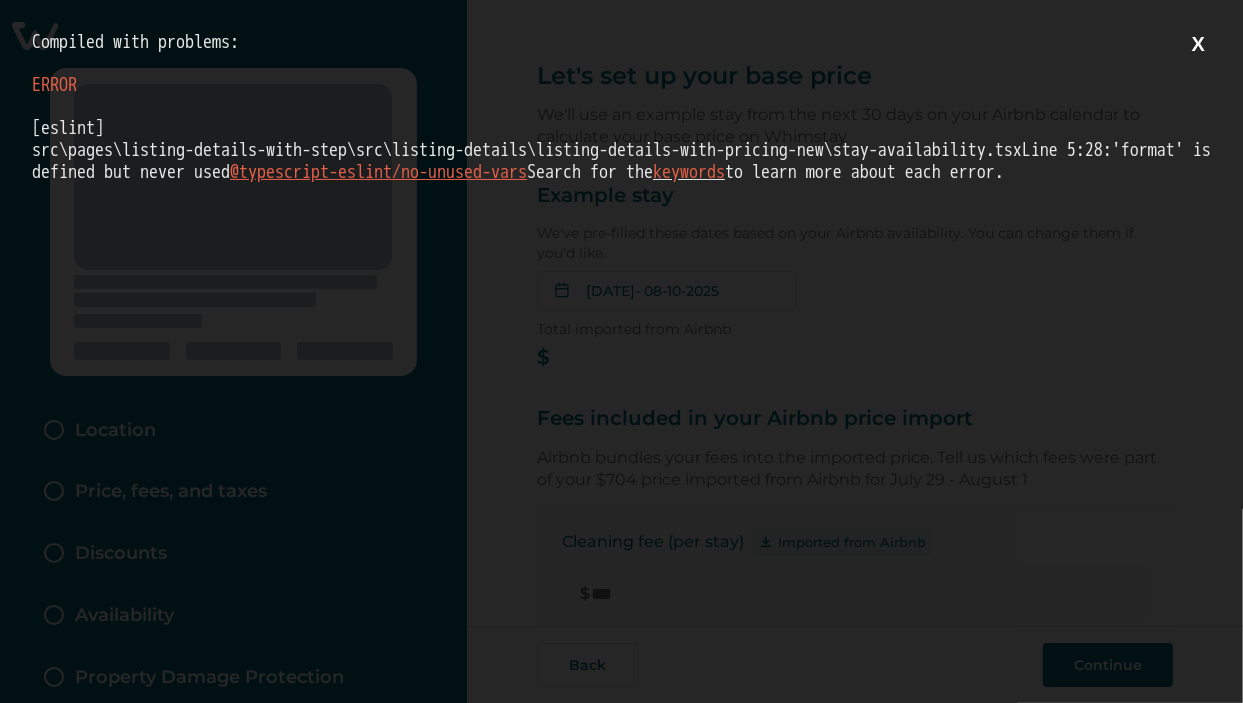 scroll, scrollTop: 0, scrollLeft: 0, axis: both 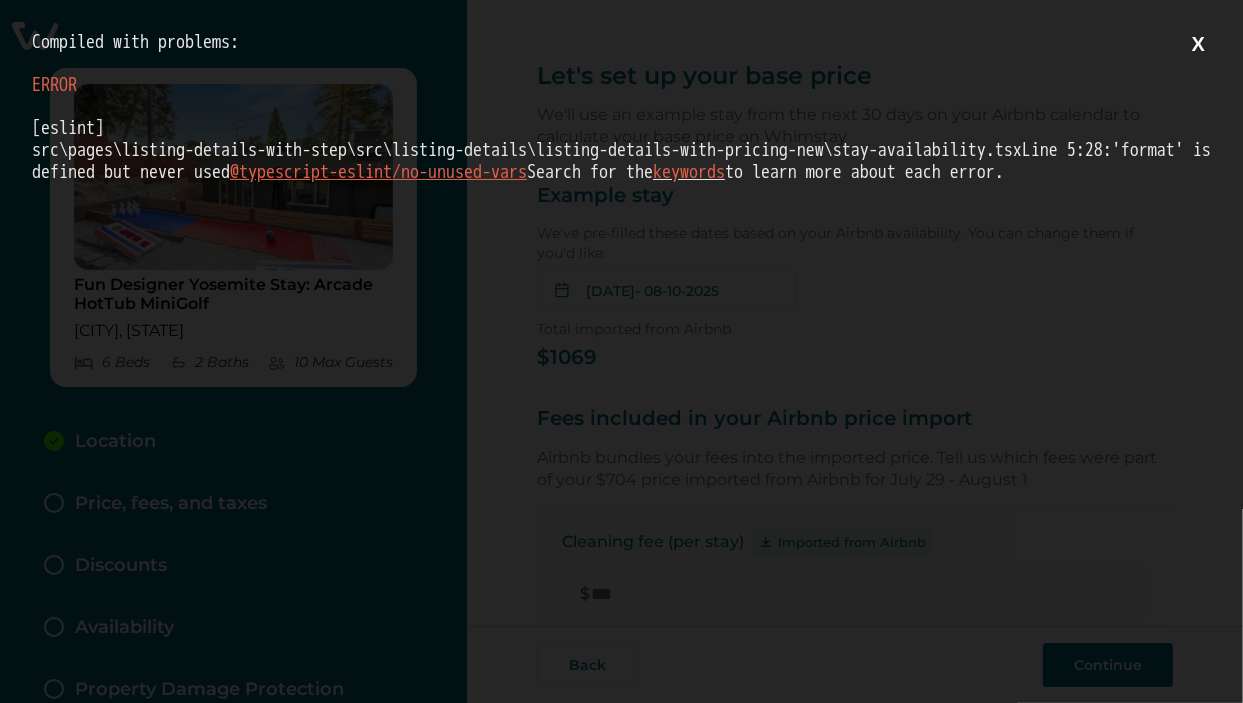 type on "*" 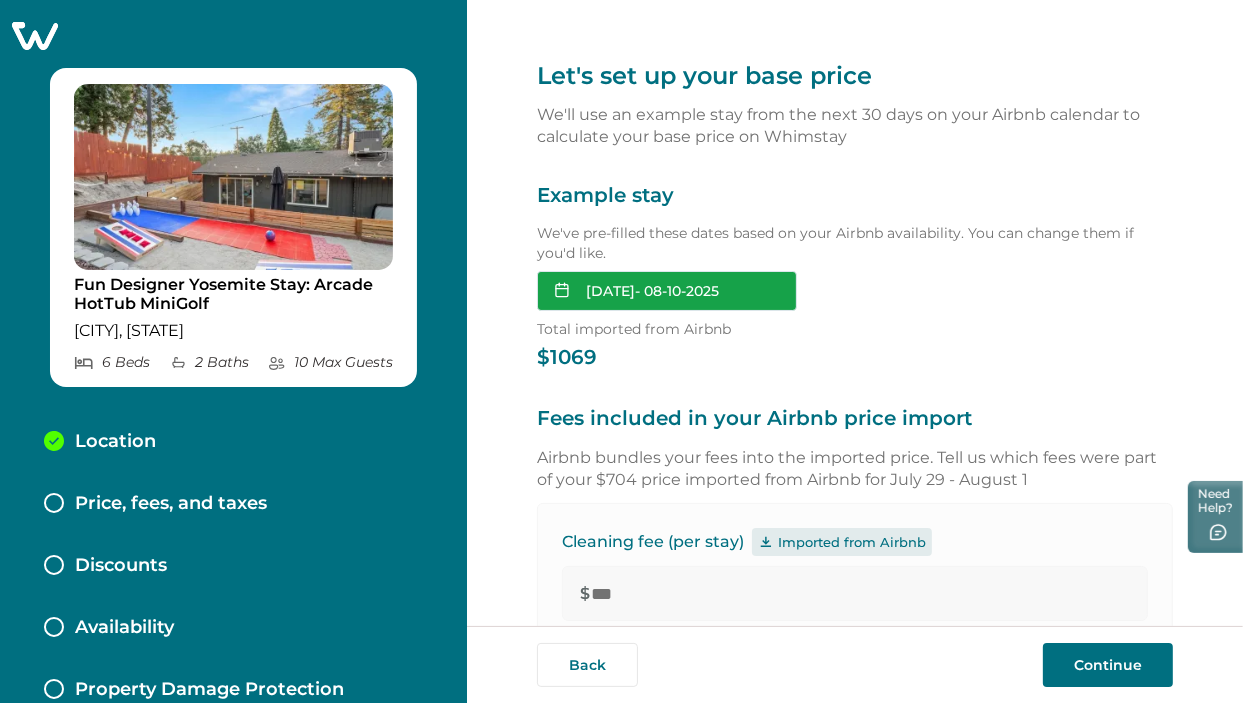 click on "Aug 01, 2025  -   08-10-2025" at bounding box center [667, 291] 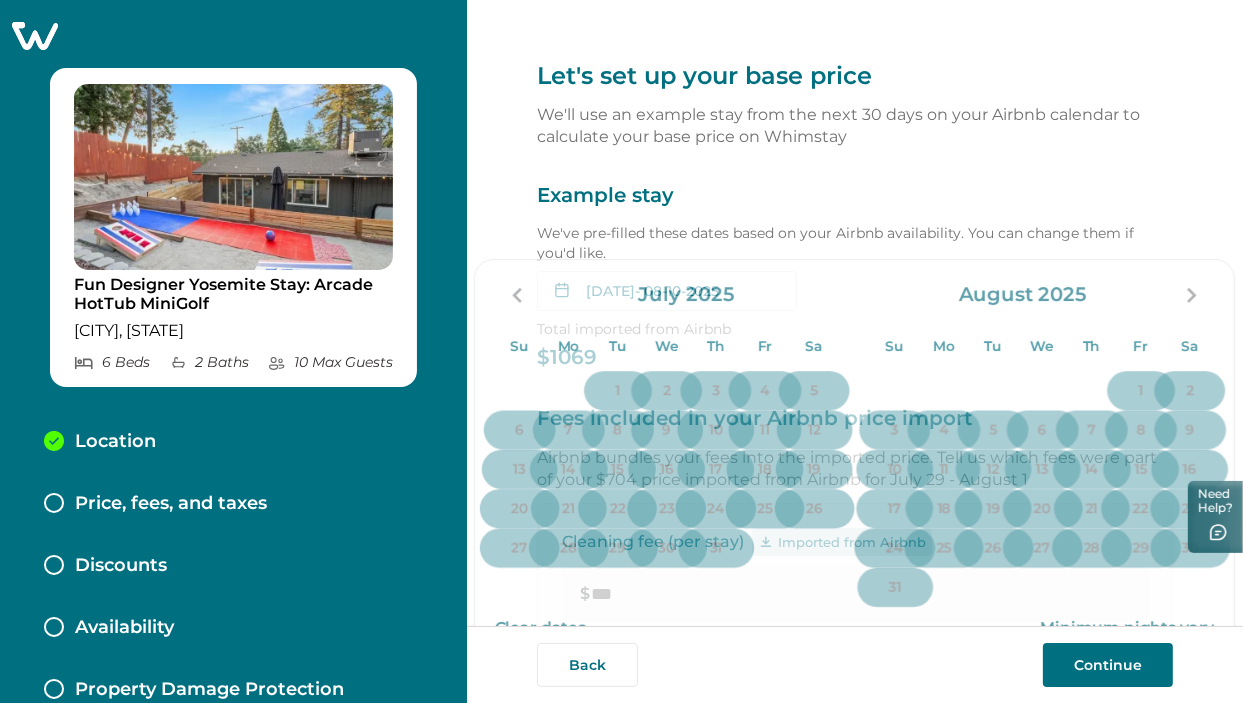 click on "We've pre-filled these dates based on your Airbnb availability. You can change them if you'd like." at bounding box center (855, 243) 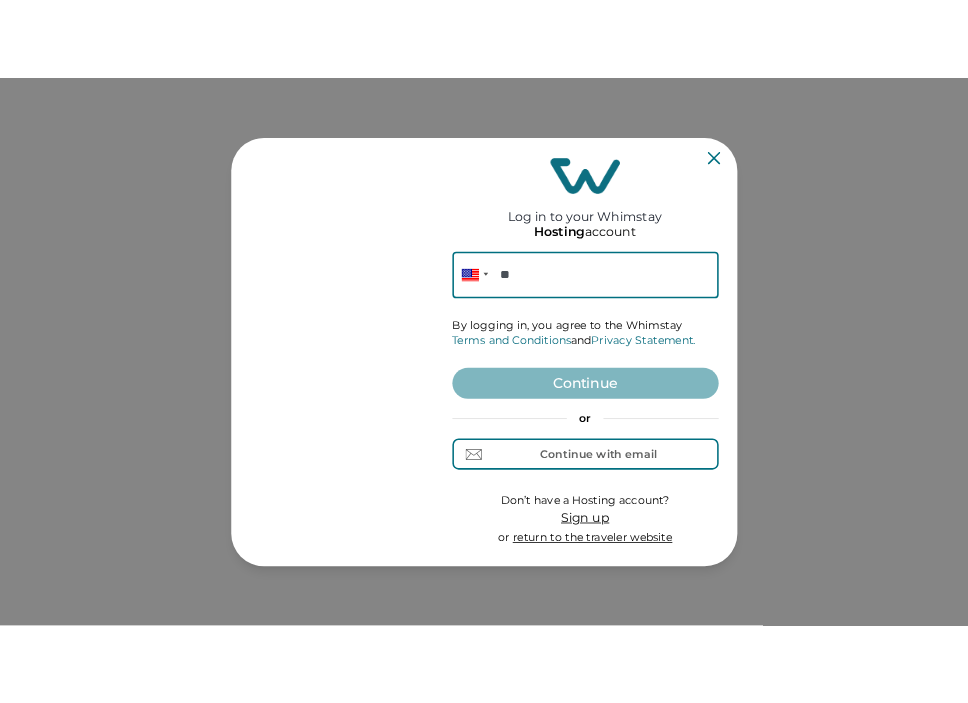 scroll, scrollTop: 0, scrollLeft: 0, axis: both 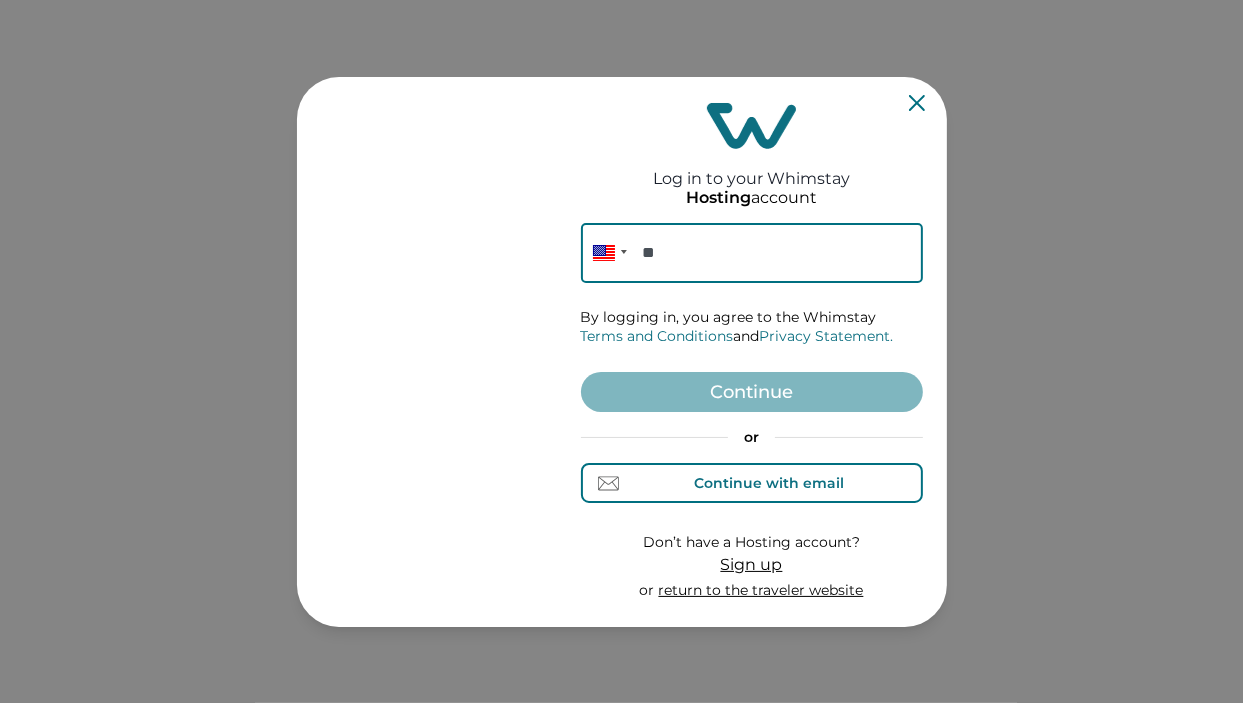 click on "Continue with email" at bounding box center [769, 483] 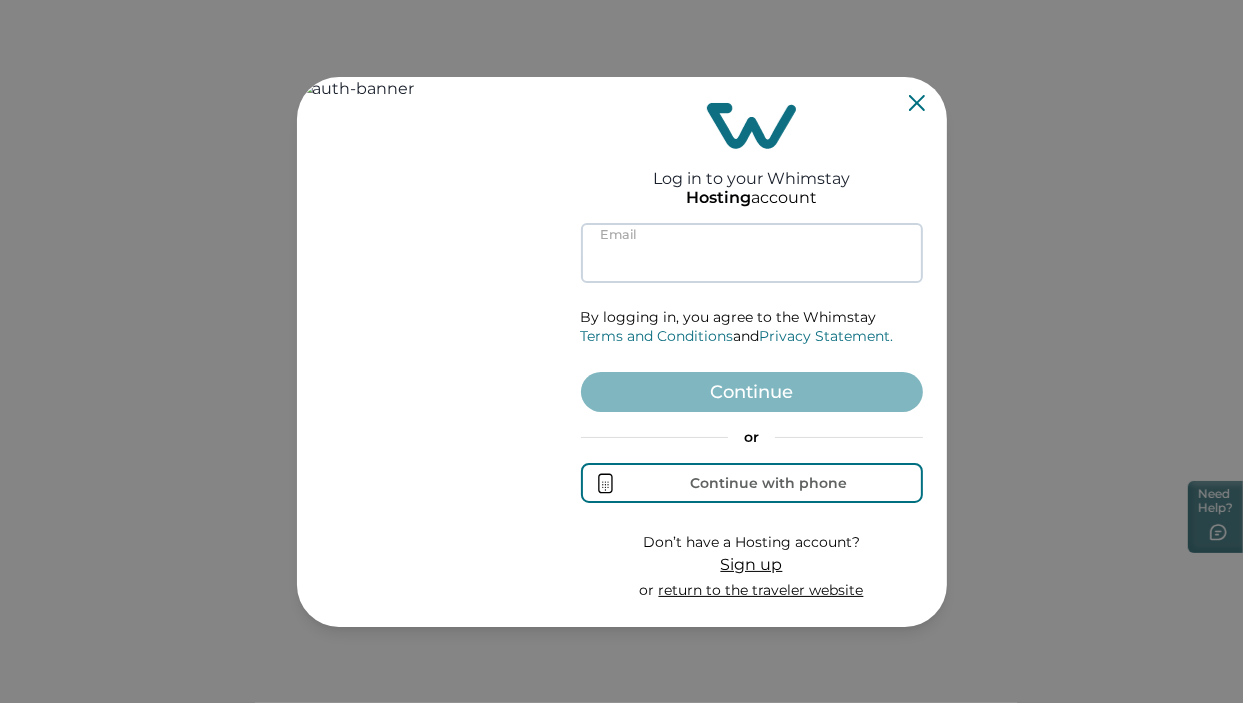 click at bounding box center (752, 253) 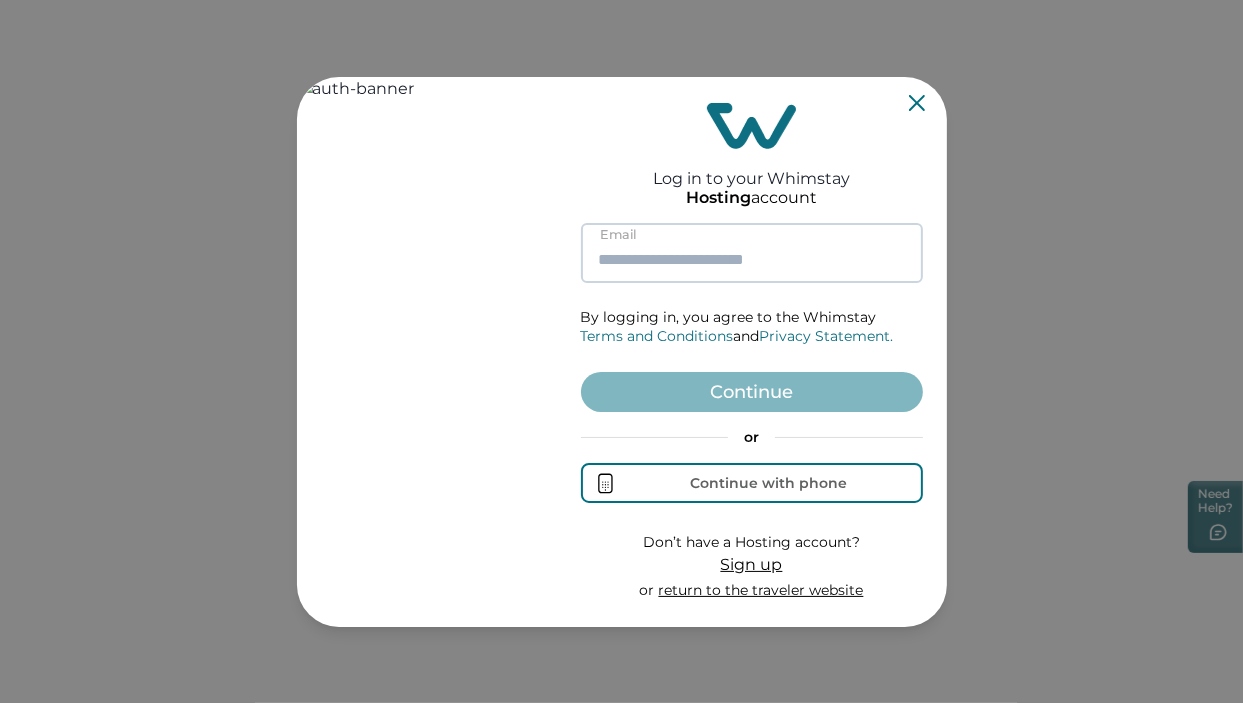 paste on "**********" 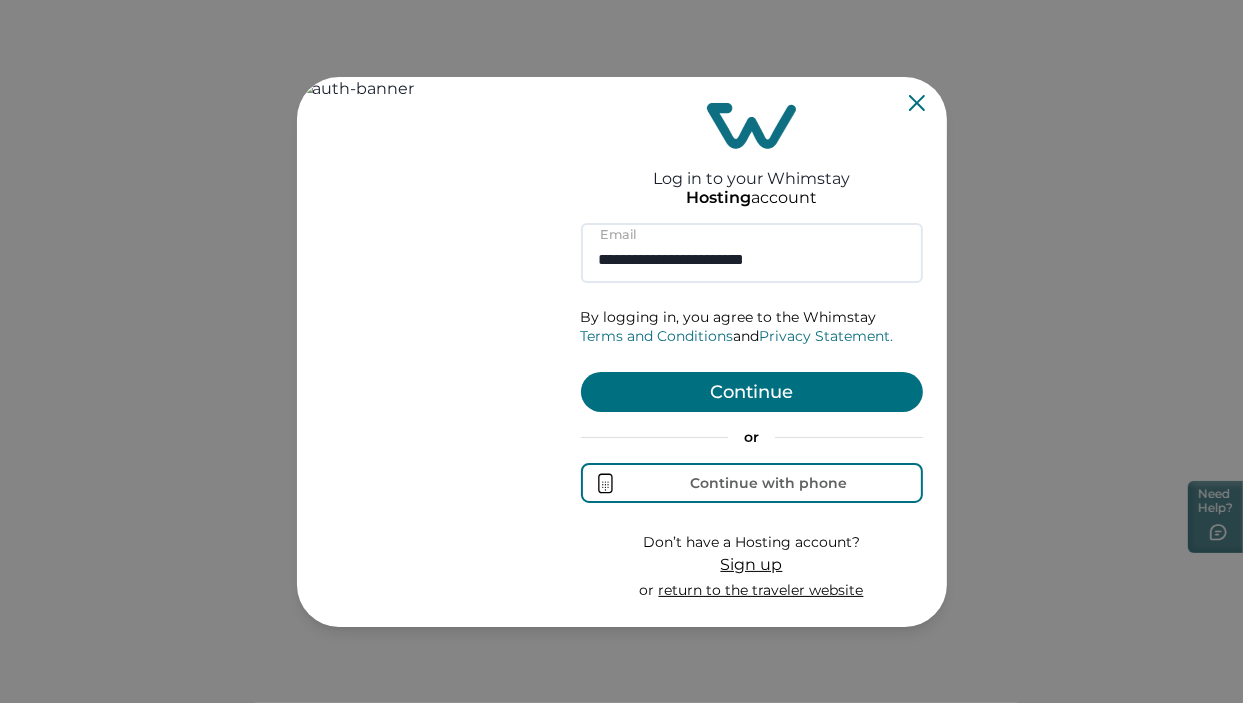 type on "**********" 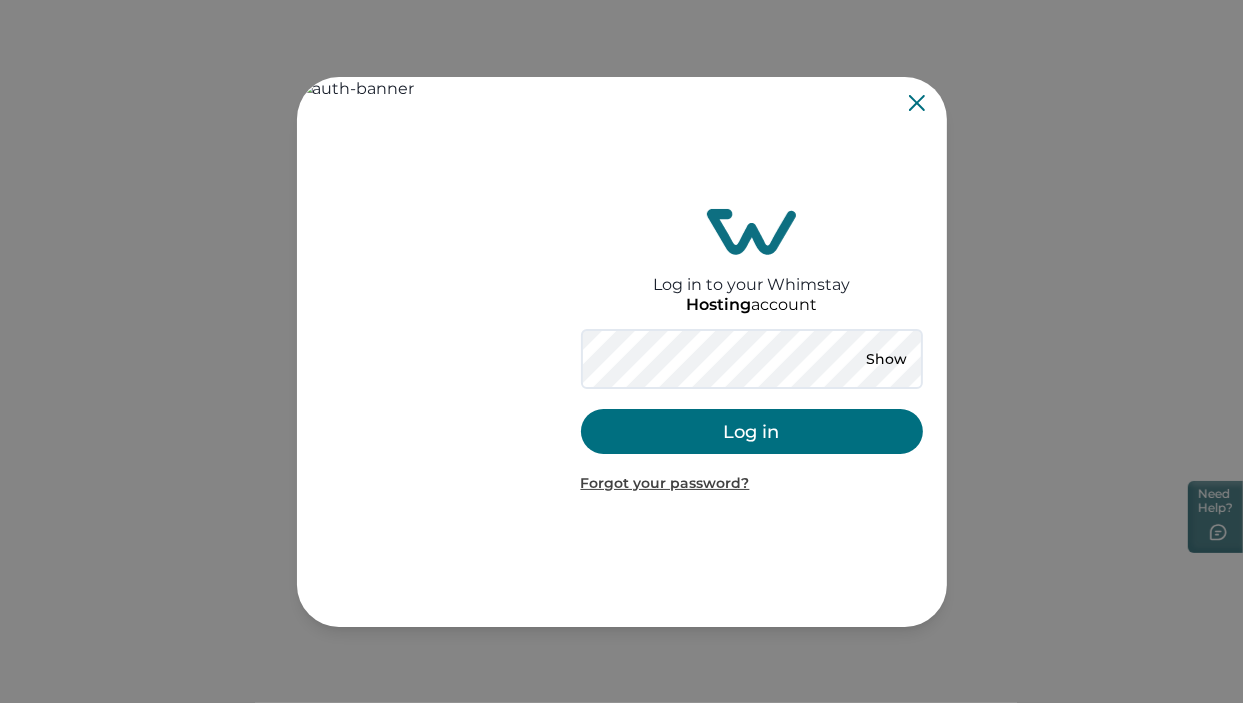 click on "Log in to your Whimstay" at bounding box center [751, 274] 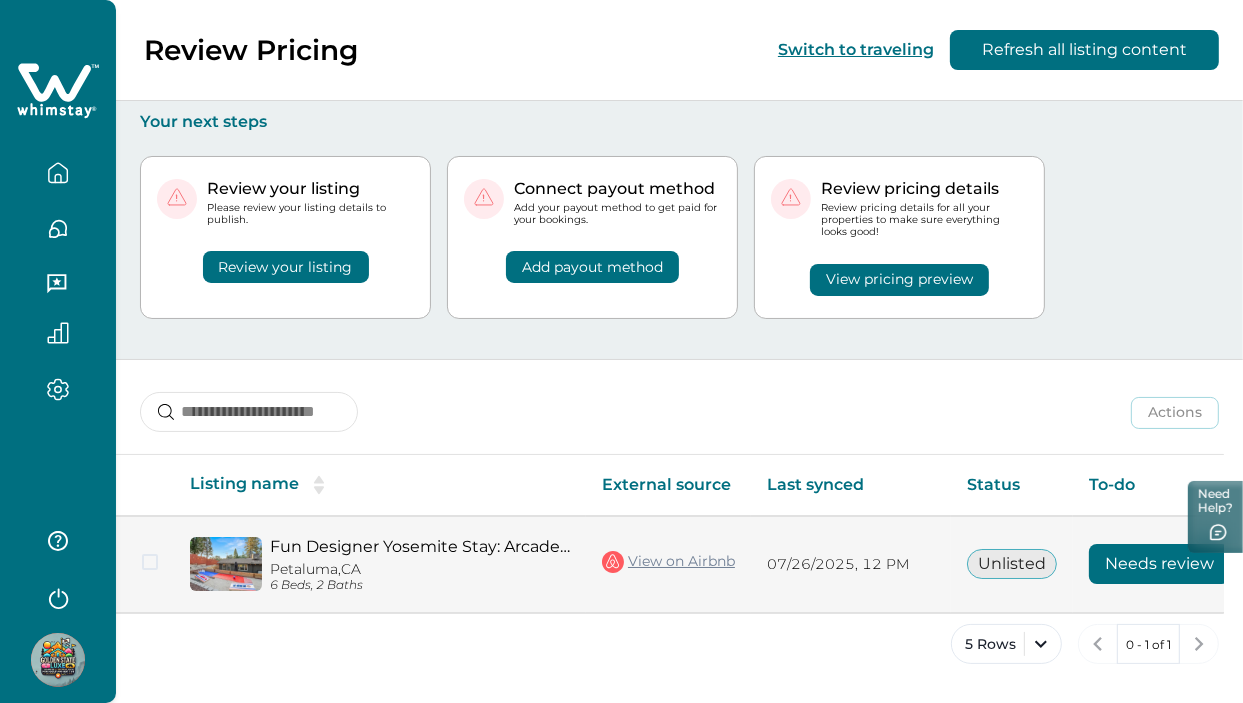 click on "Needs review" at bounding box center (1159, 564) 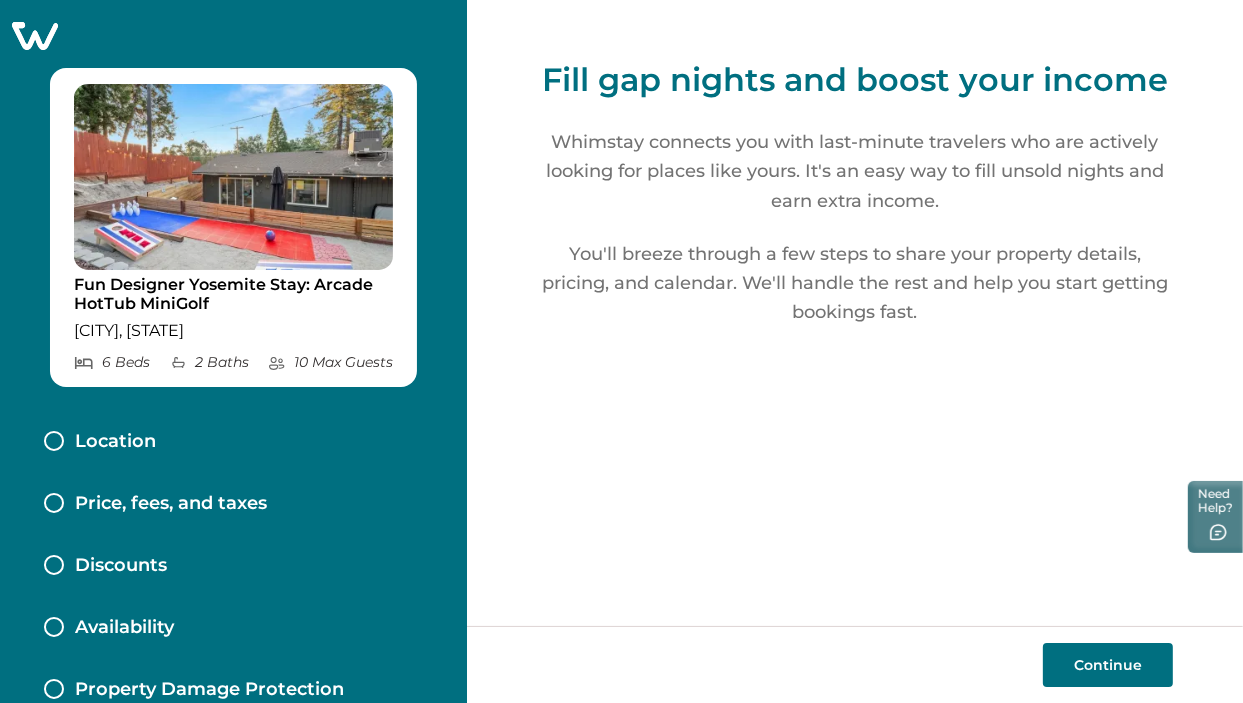click on "Price, fees, and taxes" at bounding box center [171, 504] 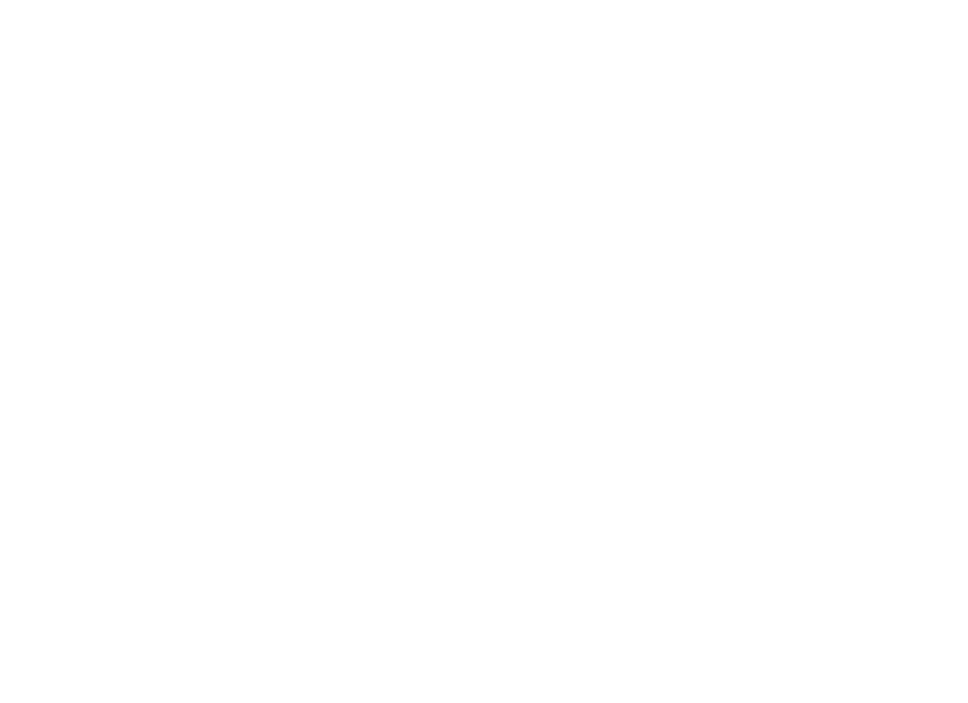 scroll, scrollTop: 0, scrollLeft: 0, axis: both 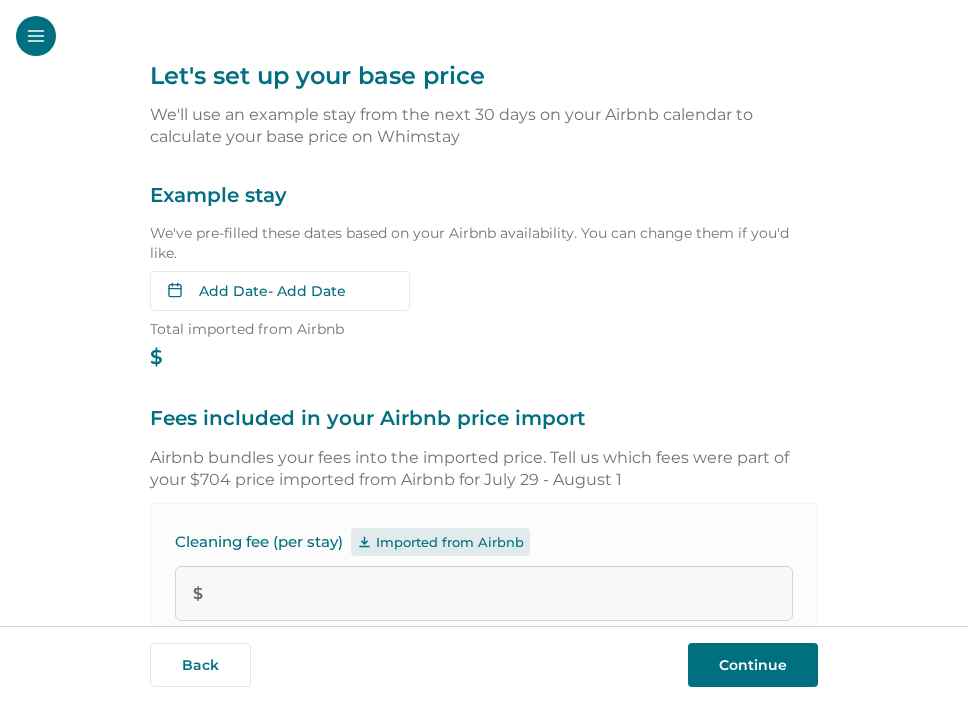type on "***" 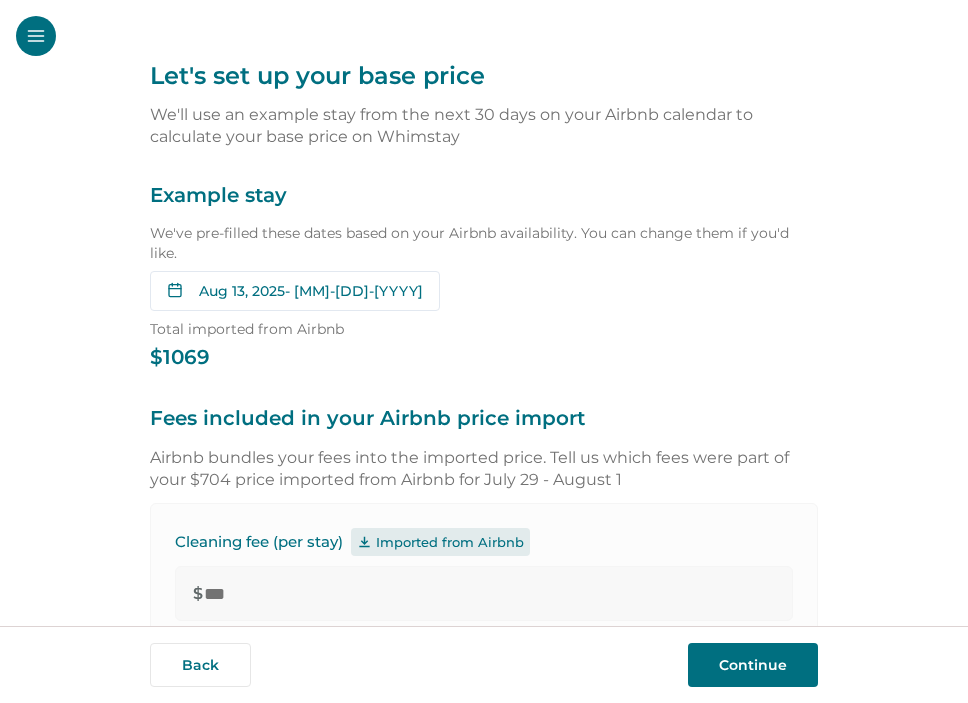 type on "*" 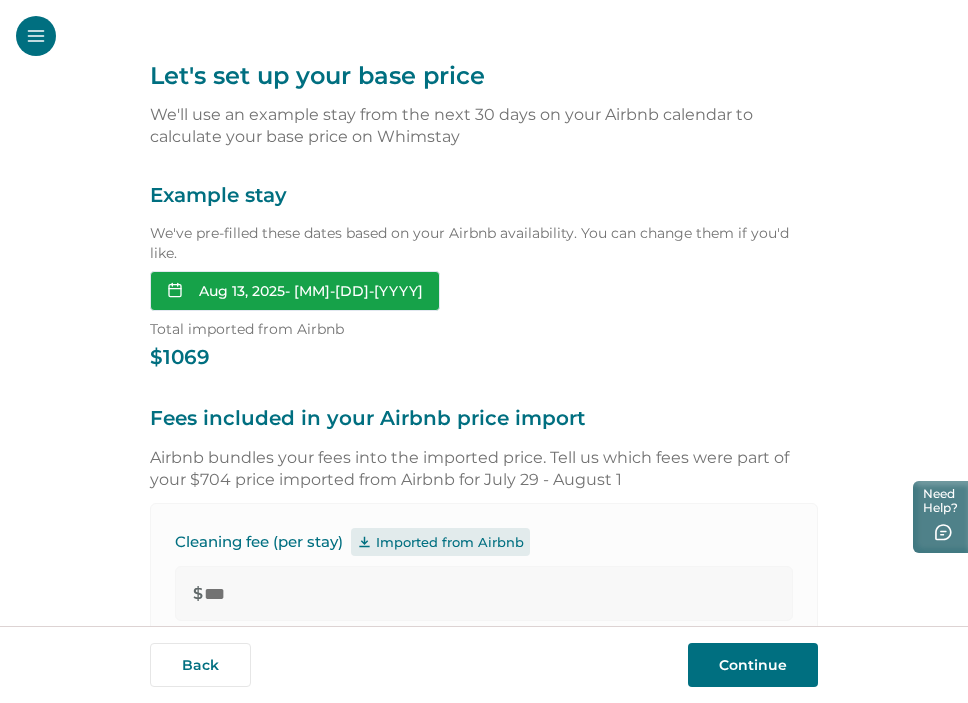 click on "[MONTH] [DAY], [YEAR] - [MM]-[DD]-[YYYY]" at bounding box center (295, 291) 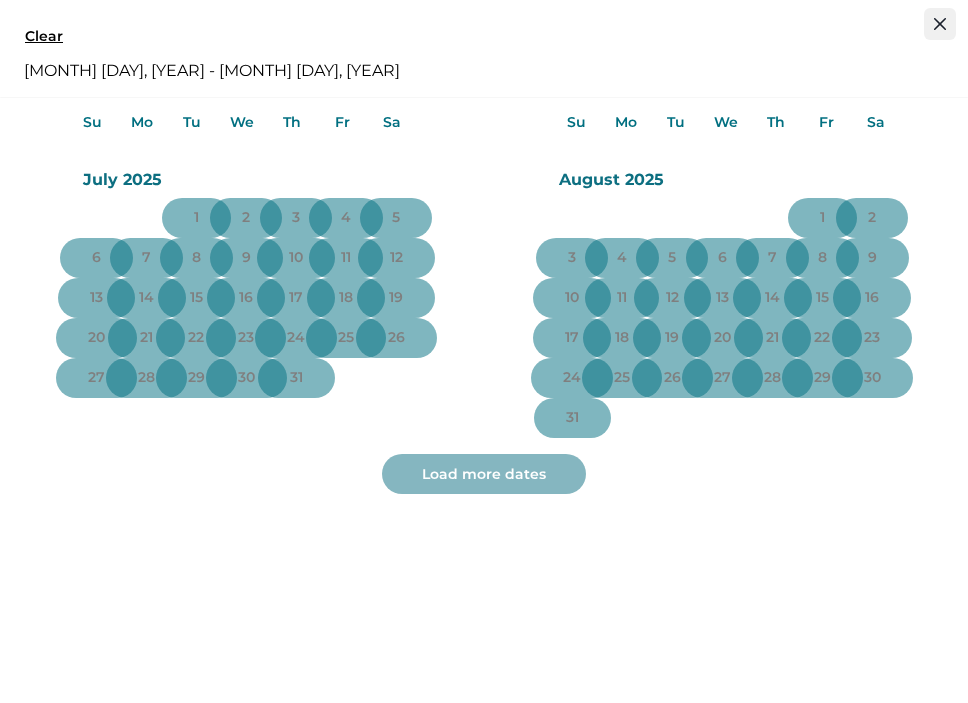 click at bounding box center (940, 24) 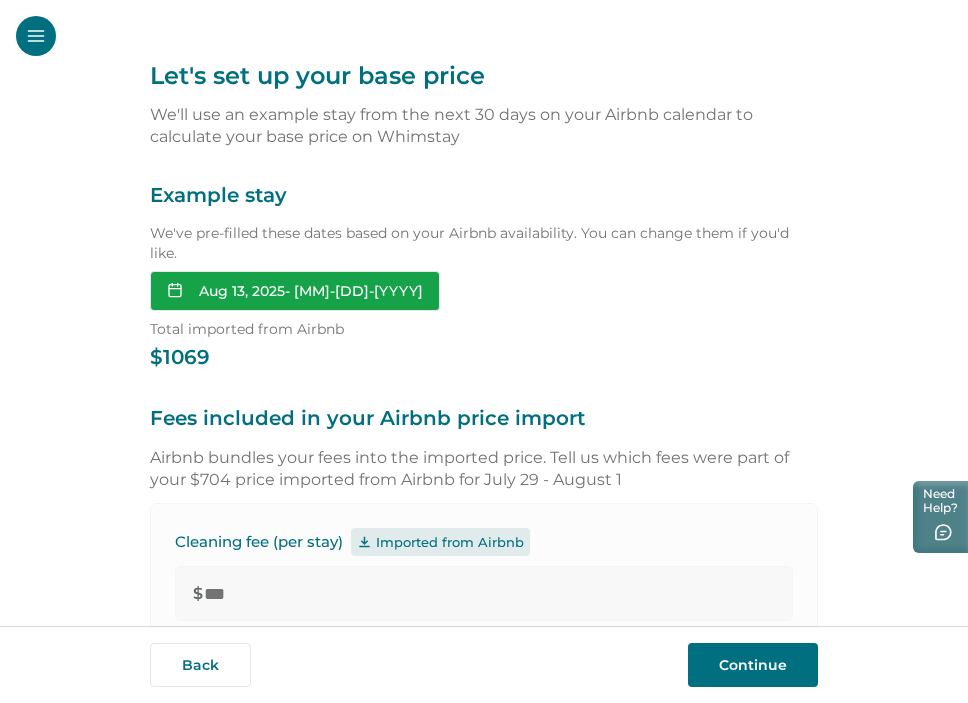 click on "Aug 13, 2025  -   08-15-2025" at bounding box center (295, 291) 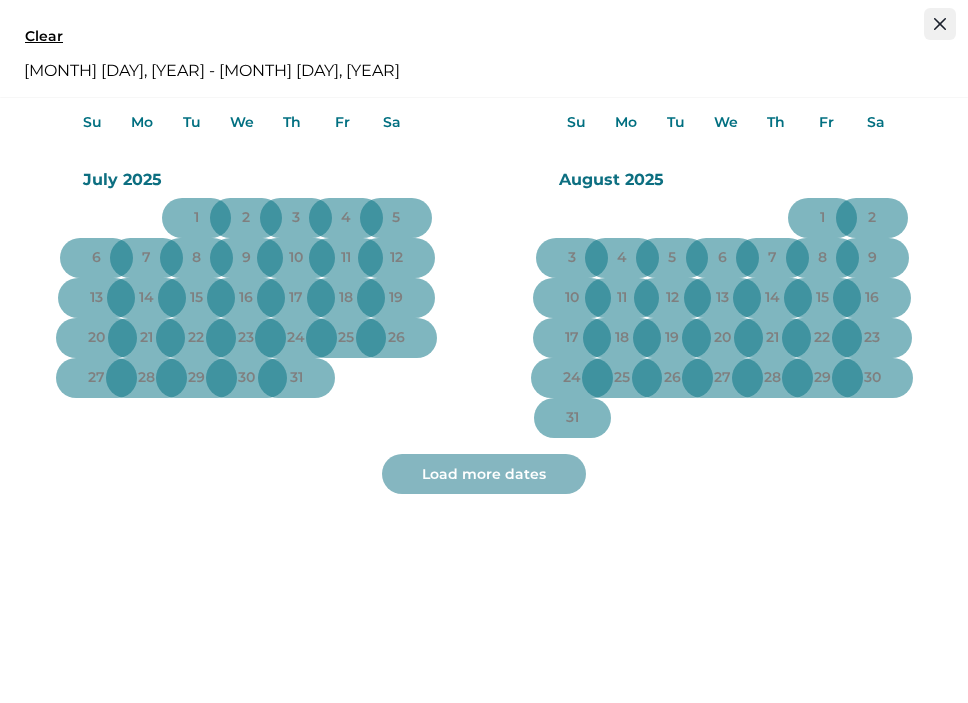 click at bounding box center (940, 24) 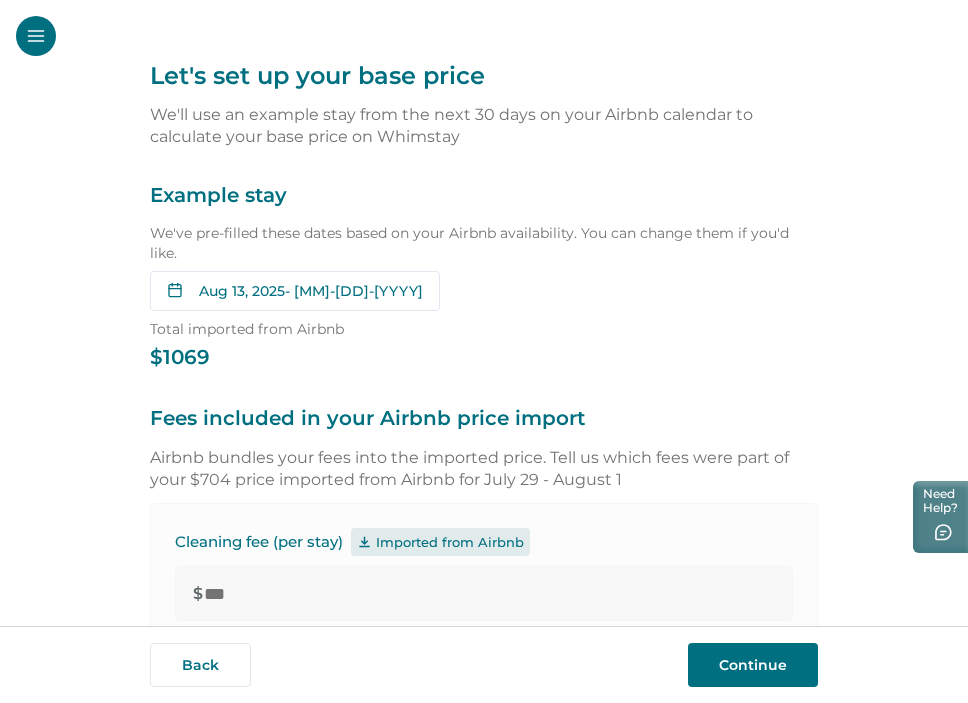 type 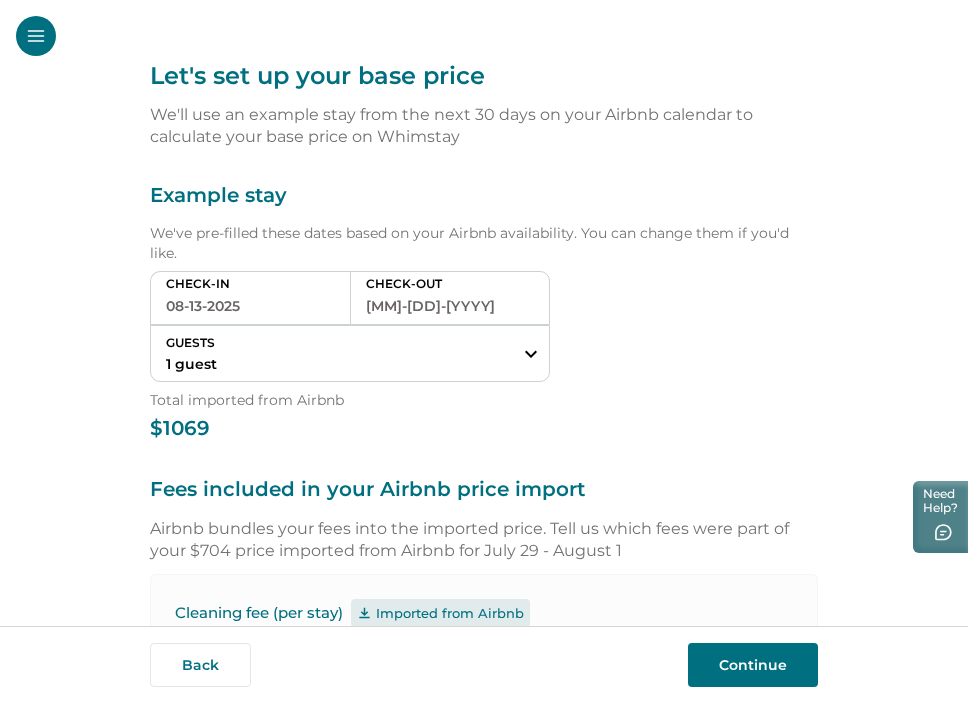 click on "08-13-2025" at bounding box center (250, 306) 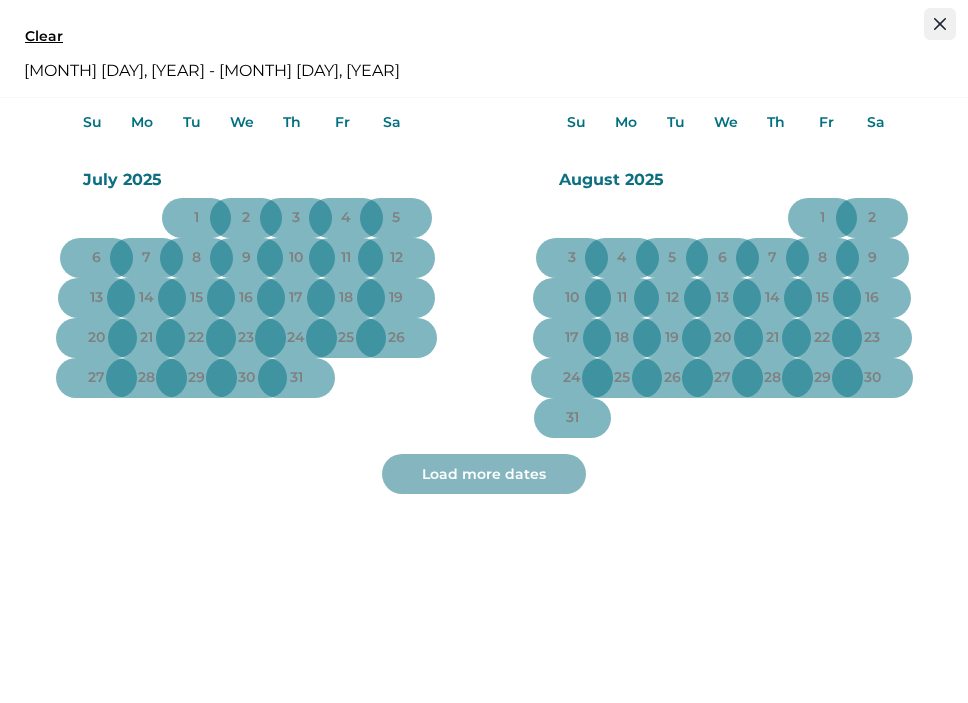 click at bounding box center (940, 24) 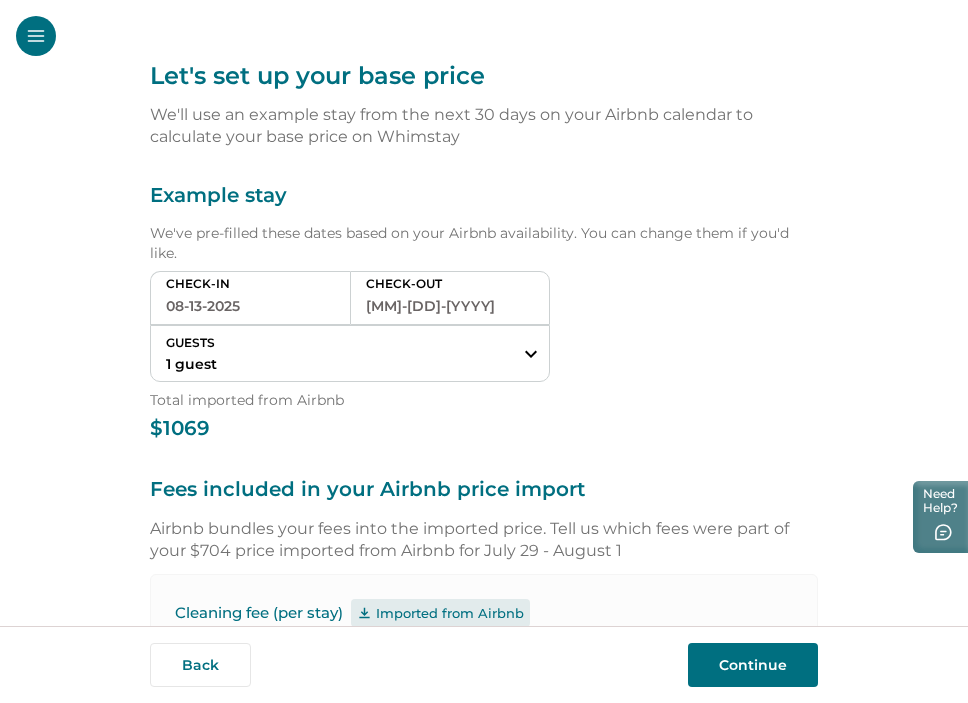 click on "08-15-2025" at bounding box center [450, 306] 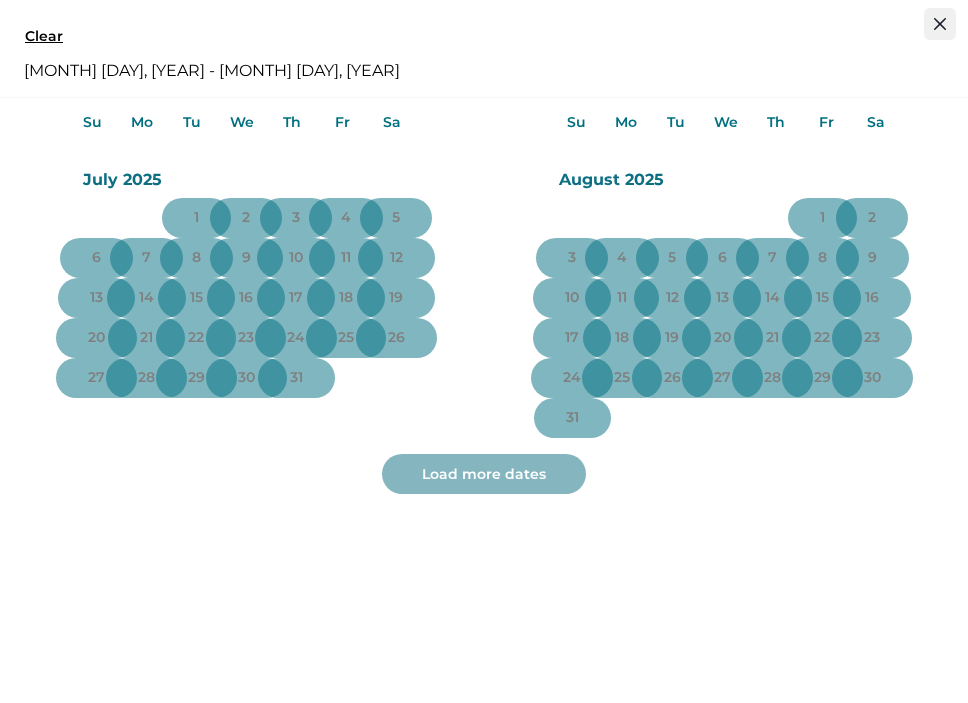 click 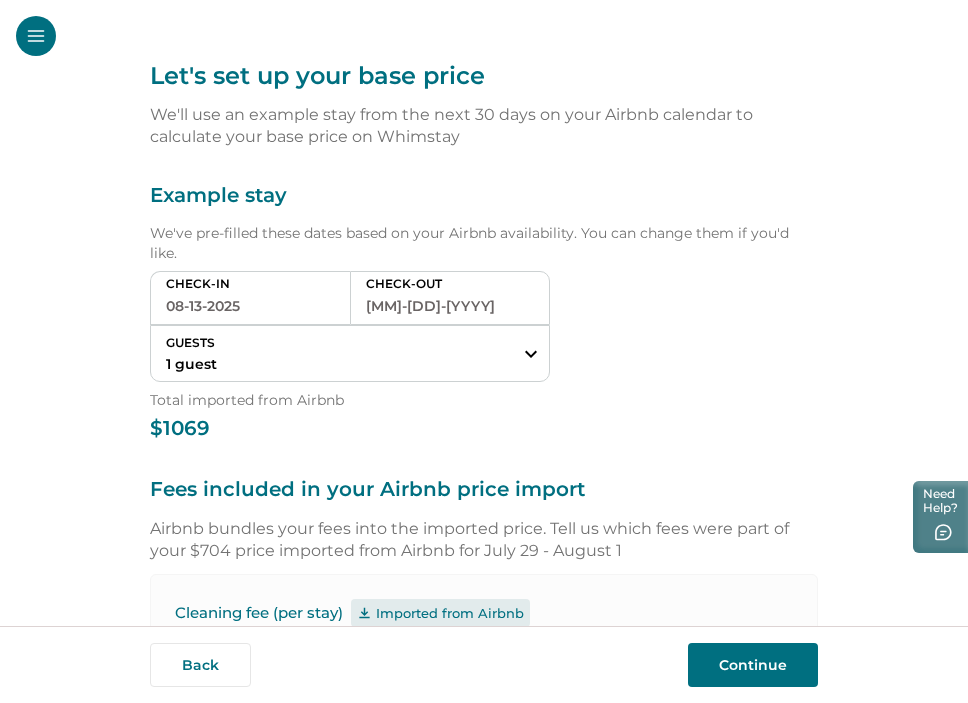 type 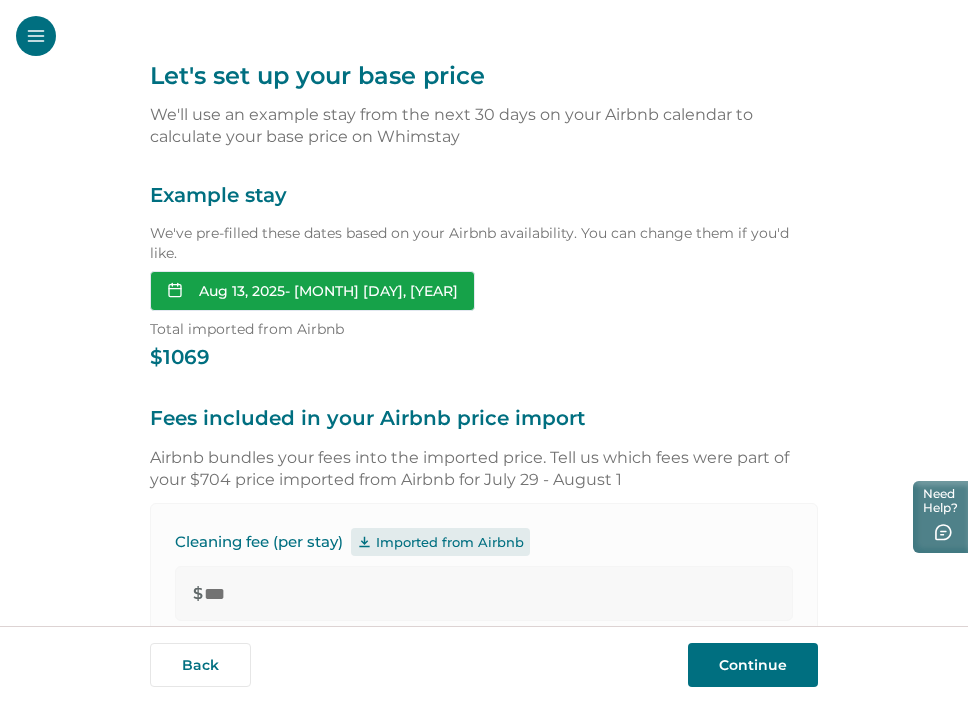 click on "Aug 13, 2025  -   Aug 15, 2025" at bounding box center (312, 291) 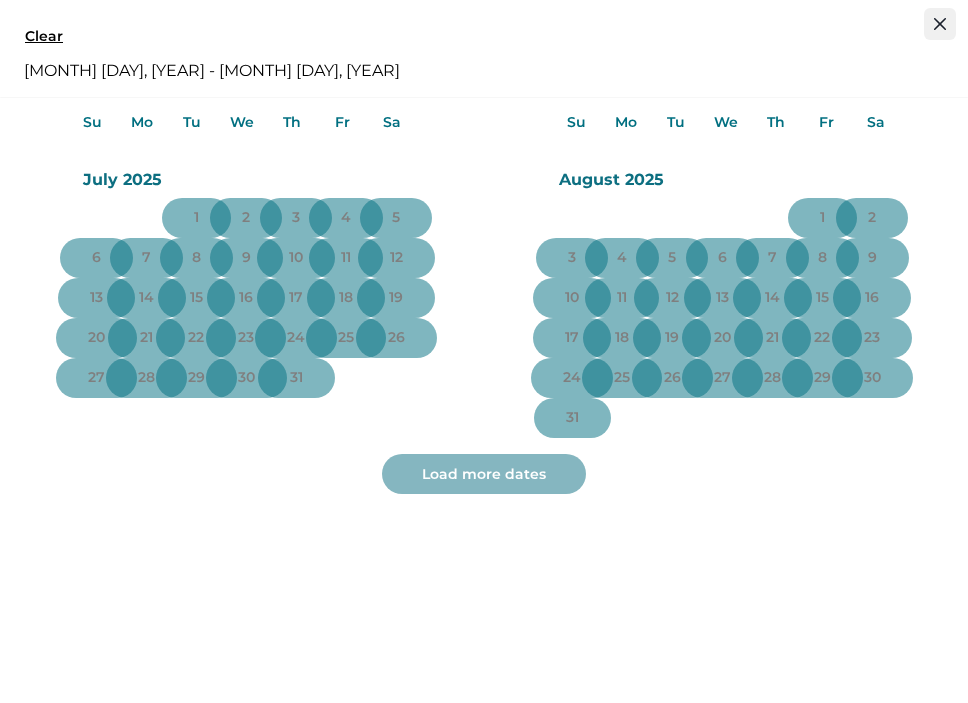 click 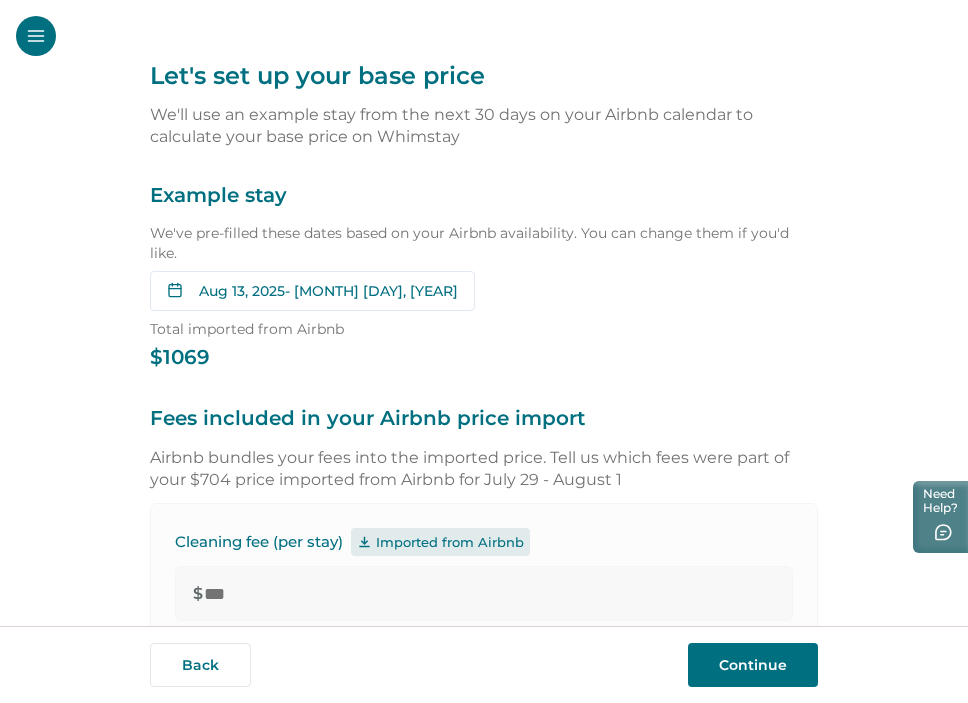type 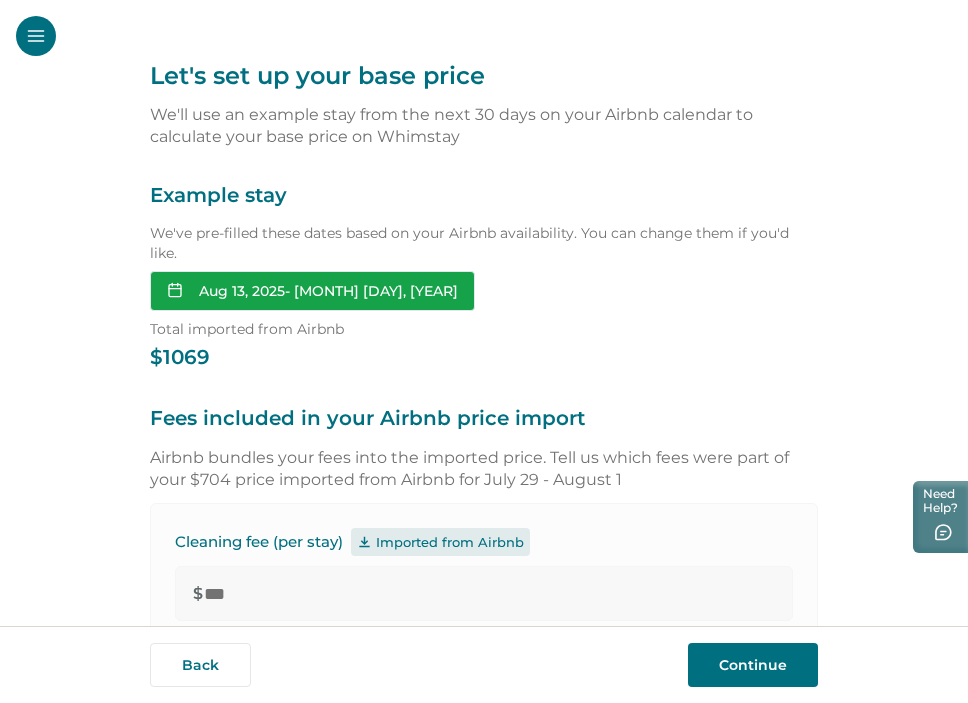 click on "Aug 13, 2025  -   Aug 15, 2025" at bounding box center (312, 291) 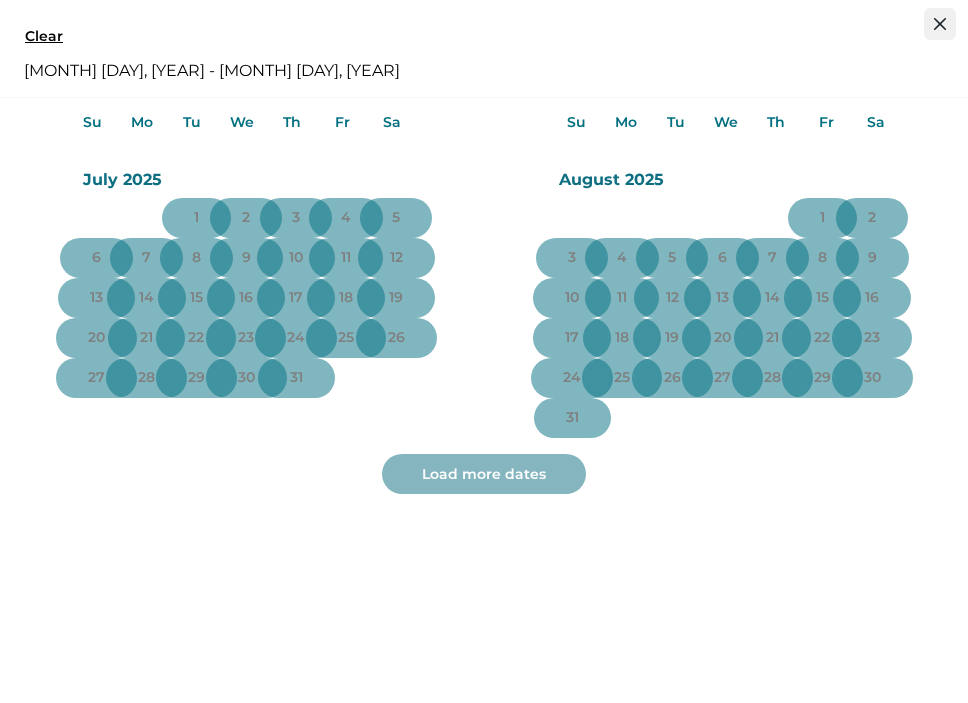click at bounding box center [940, 24] 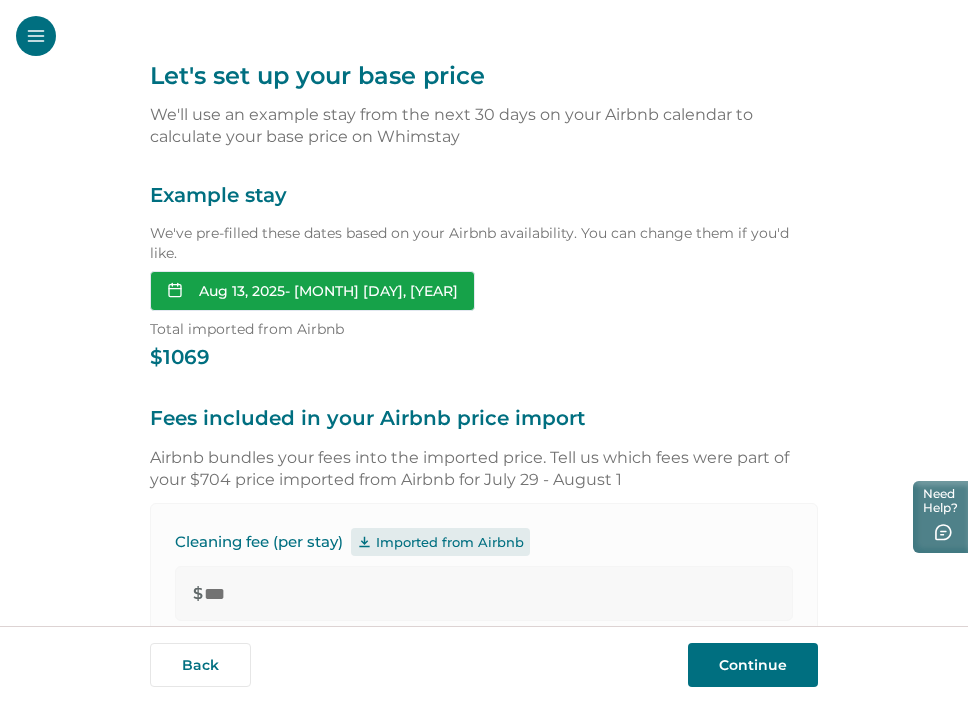 click on "Aug 13, 2025  -   Aug 15, 2025" at bounding box center (312, 291) 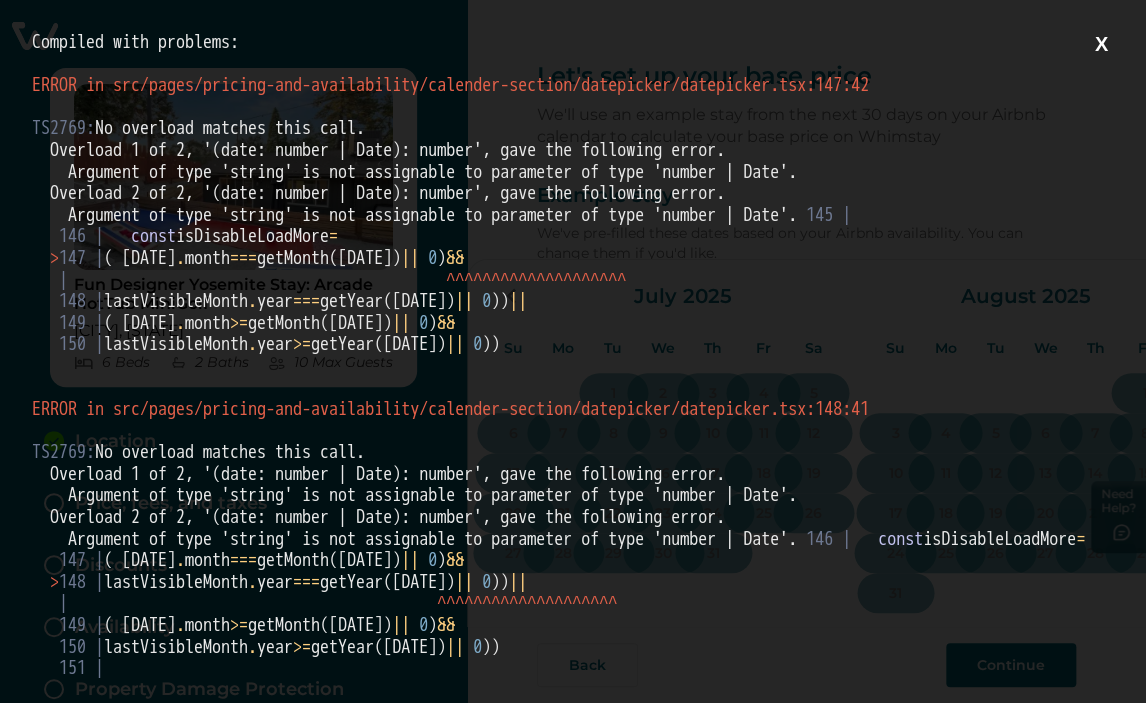 scroll, scrollTop: 0, scrollLeft: 0, axis: both 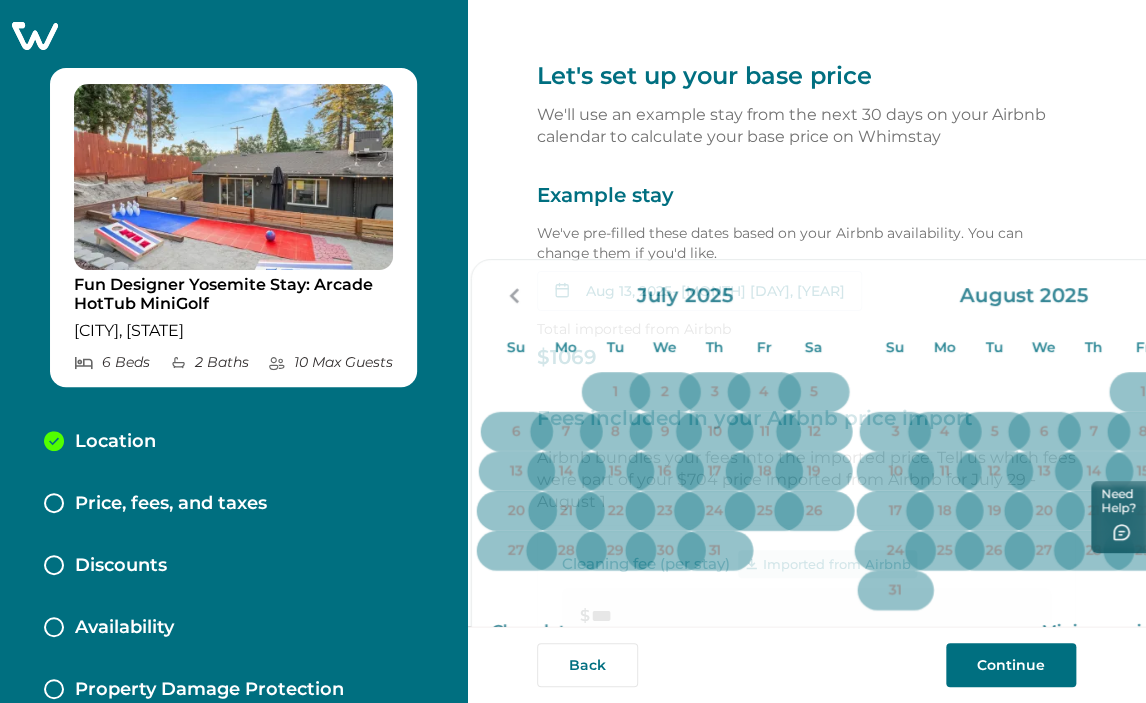 click on "Example stay" at bounding box center [806, 196] 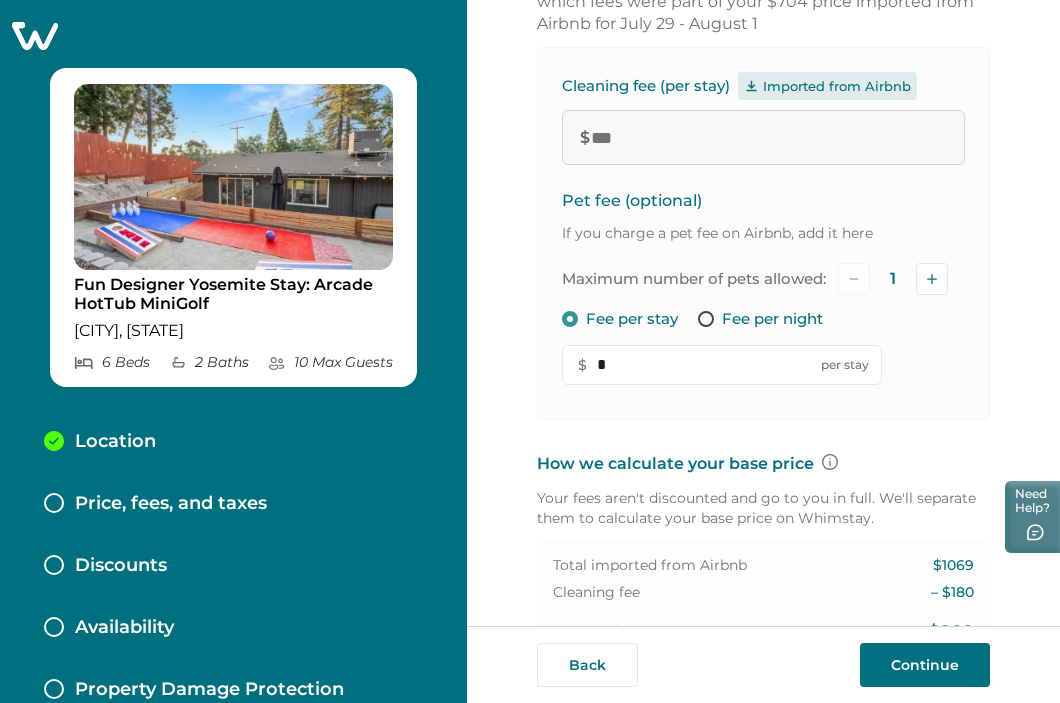 scroll, scrollTop: 700, scrollLeft: 0, axis: vertical 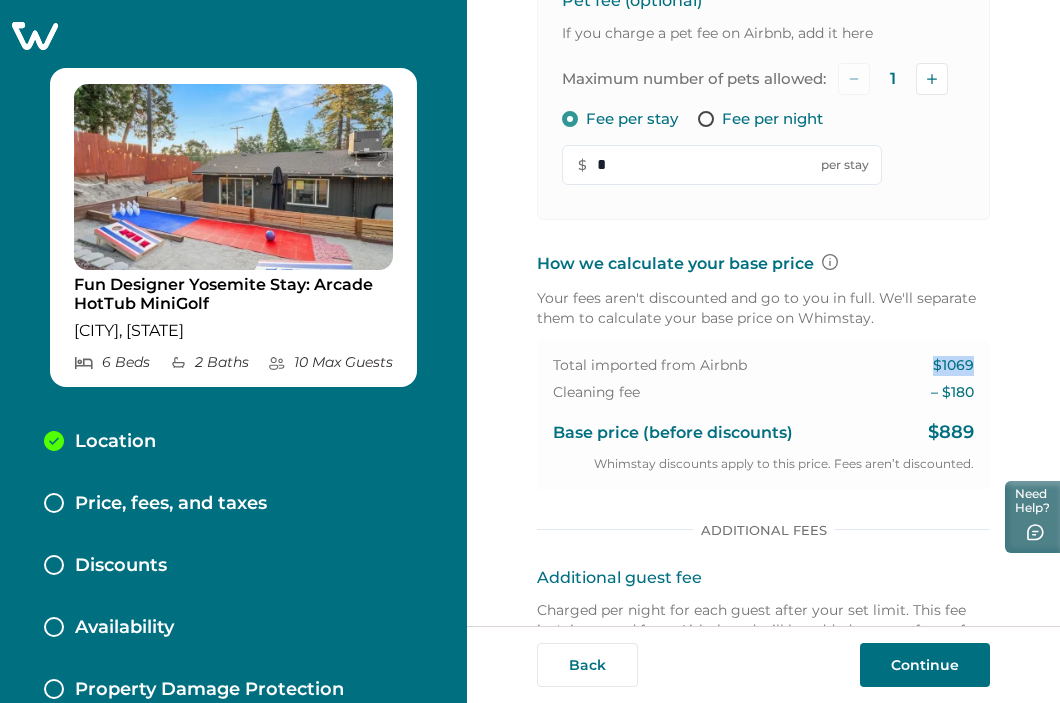 drag, startPoint x: 920, startPoint y: 363, endPoint x: 975, endPoint y: 361, distance: 55.03635 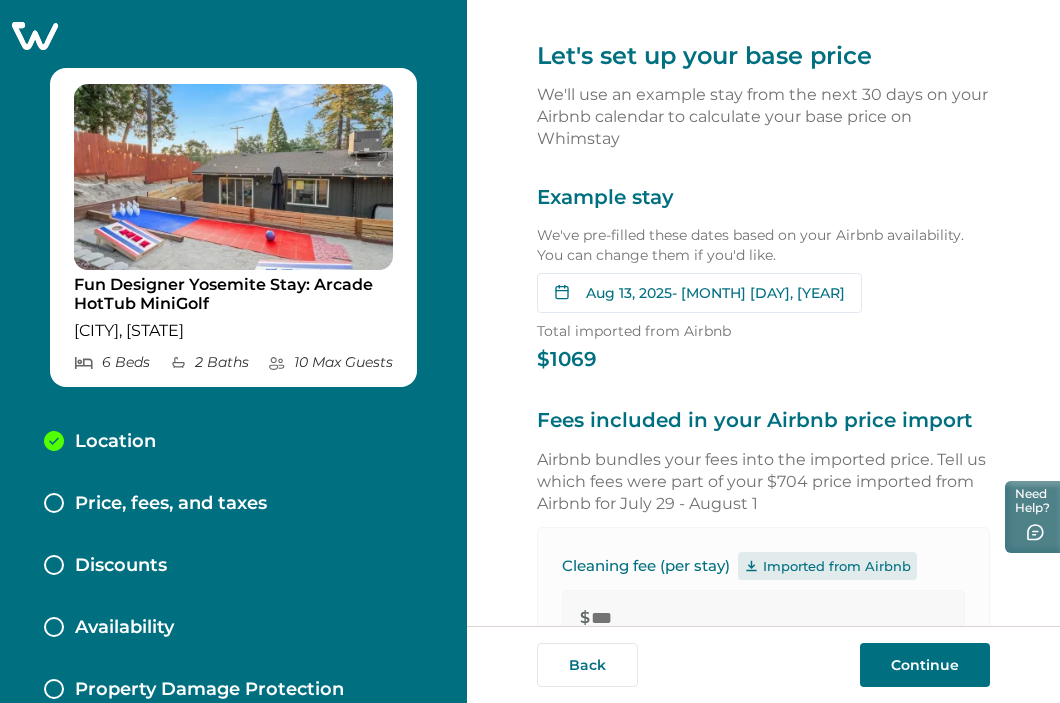 scroll, scrollTop: 0, scrollLeft: 0, axis: both 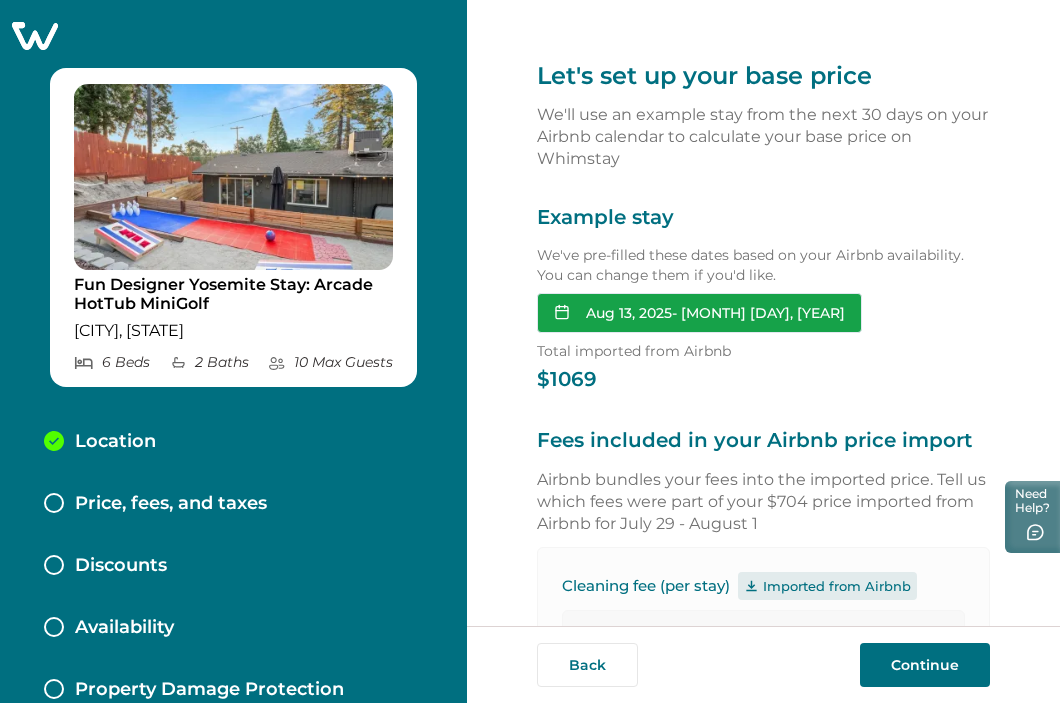click on "Aug 13, 2025  -   Aug 15, 2025" at bounding box center [699, 313] 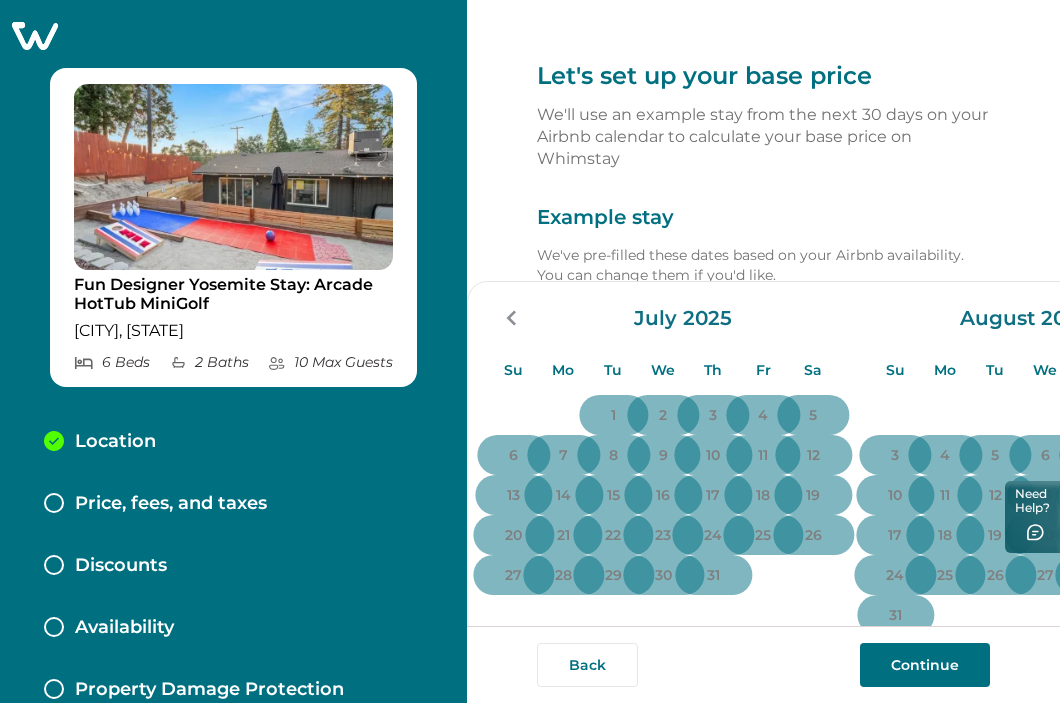 click on "We've pre-filled these dates based on your Airbnb availability. You can change them if you'd like." at bounding box center (763, 265) 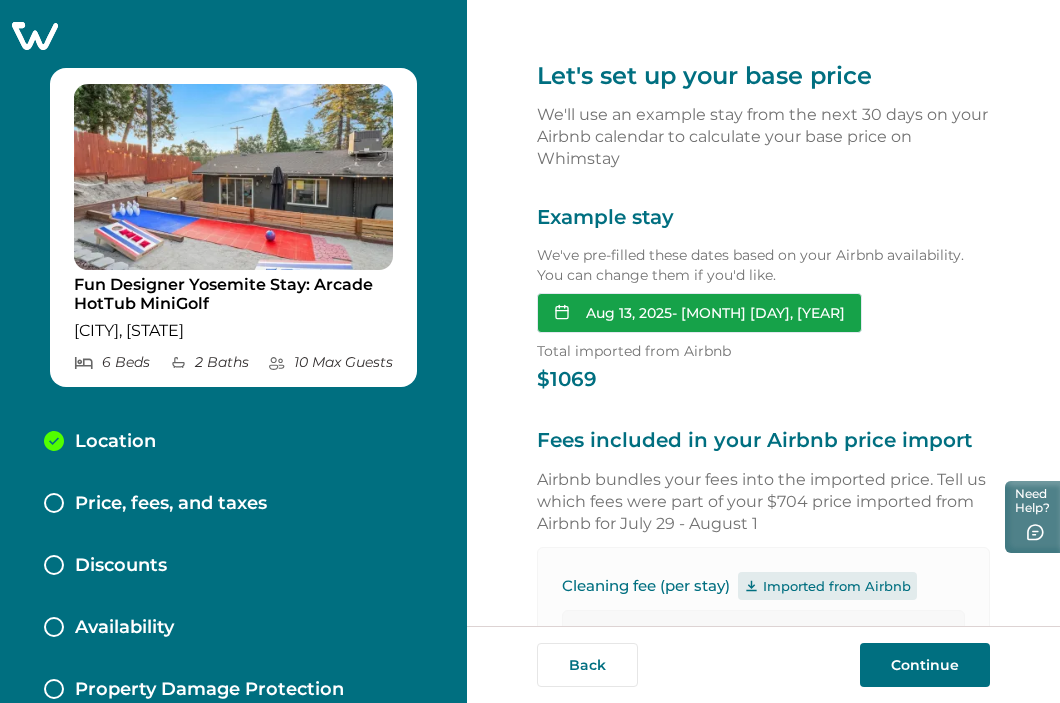 click on "Aug 13, 2025  -   Aug 15, 2025" at bounding box center [699, 313] 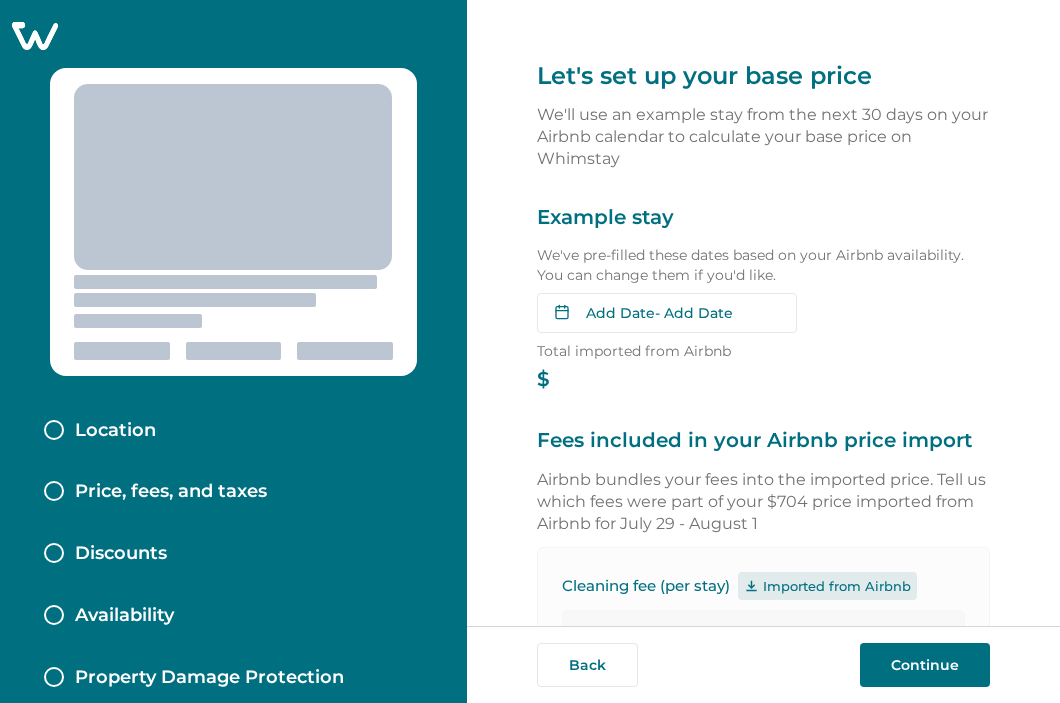 scroll, scrollTop: 0, scrollLeft: 0, axis: both 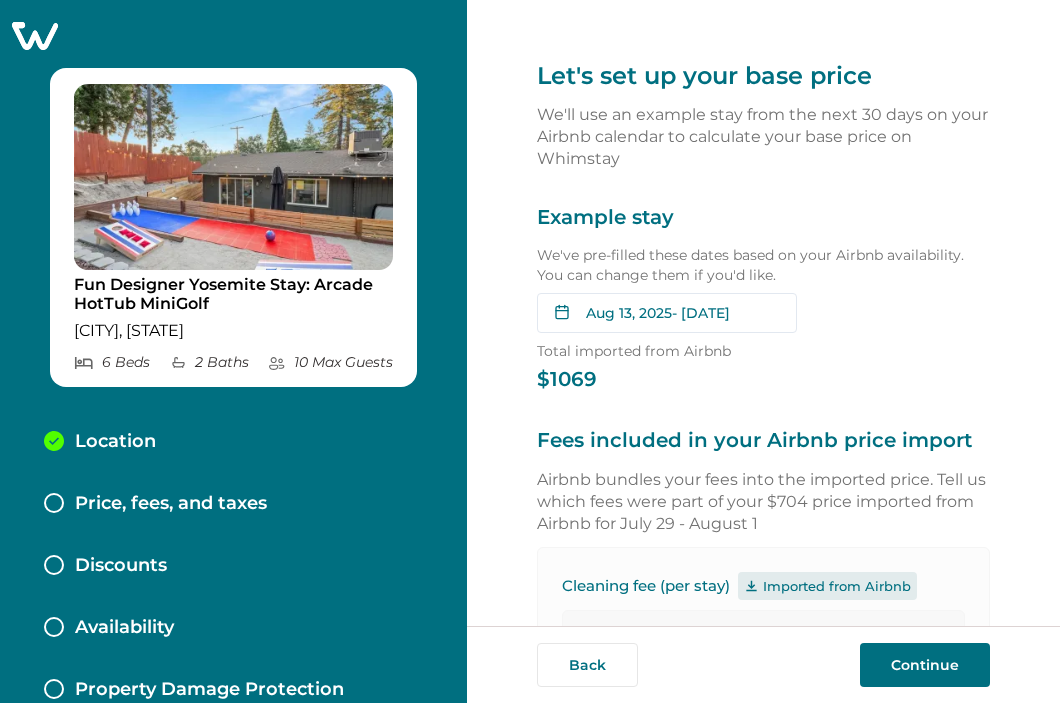 type on "*" 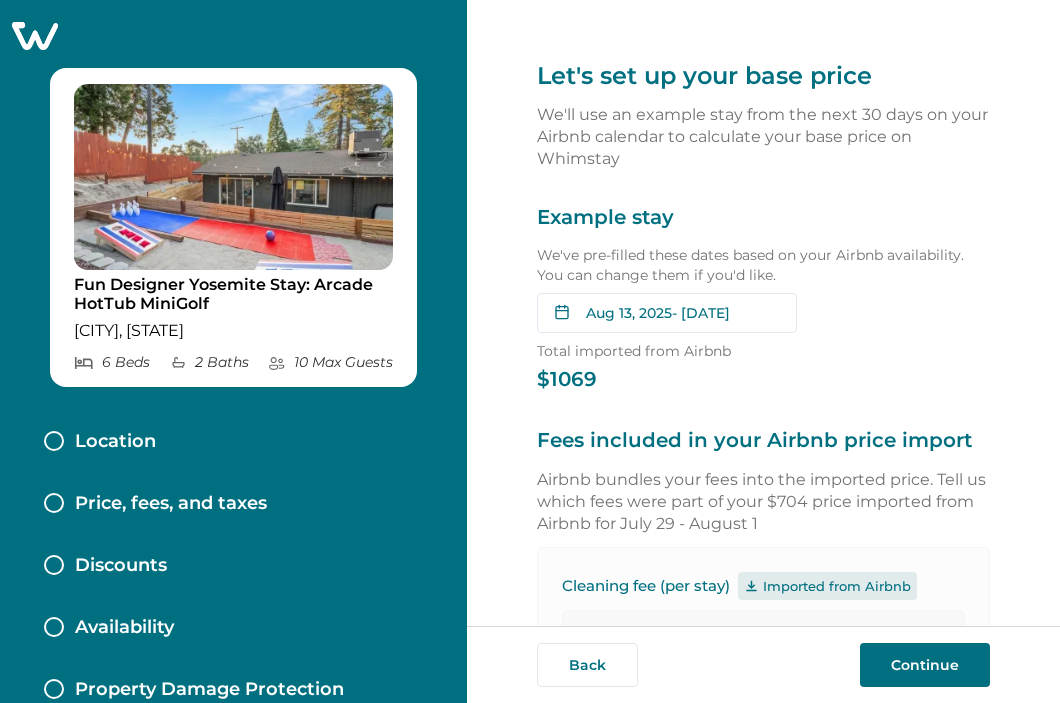 scroll, scrollTop: 0, scrollLeft: 0, axis: both 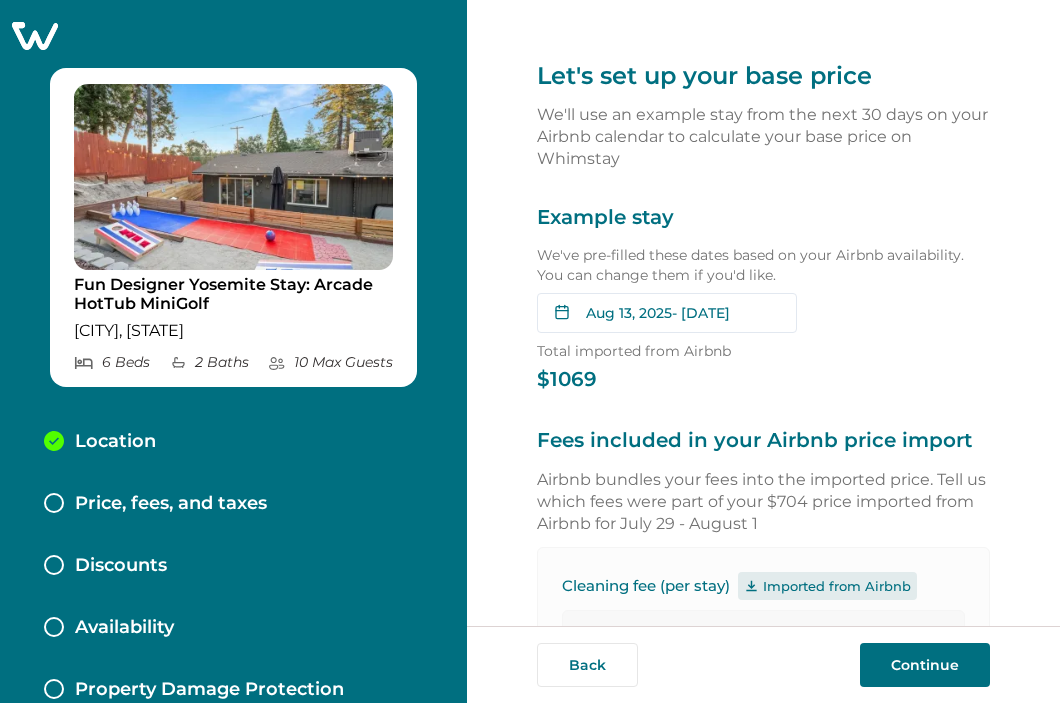 type on "*" 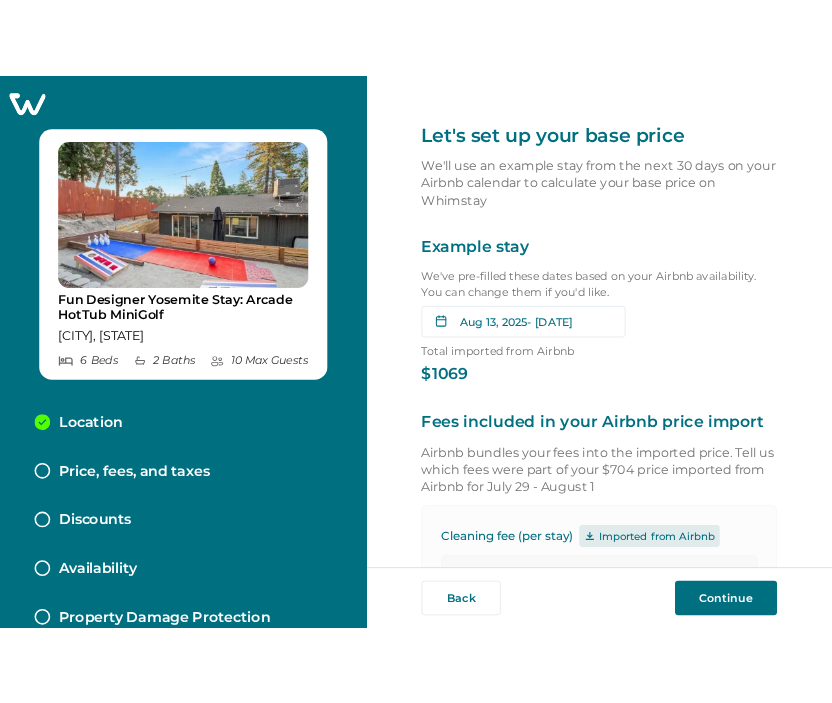 scroll, scrollTop: 0, scrollLeft: 0, axis: both 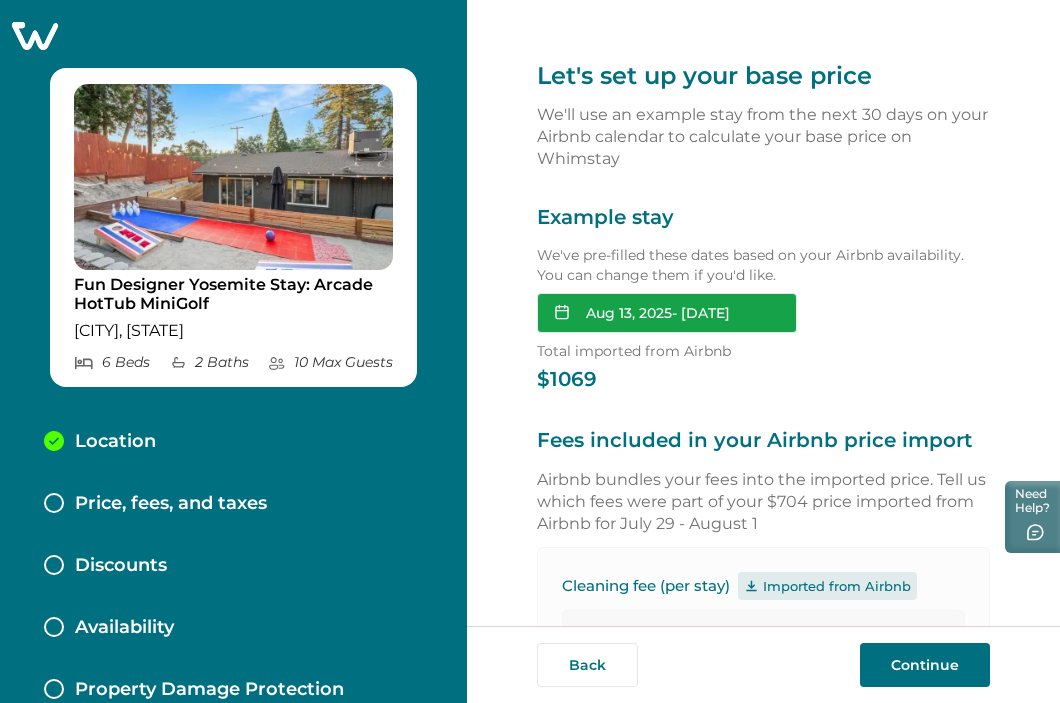 click on "Aug 13, 2025  -   Aug 15, 2025" at bounding box center (667, 313) 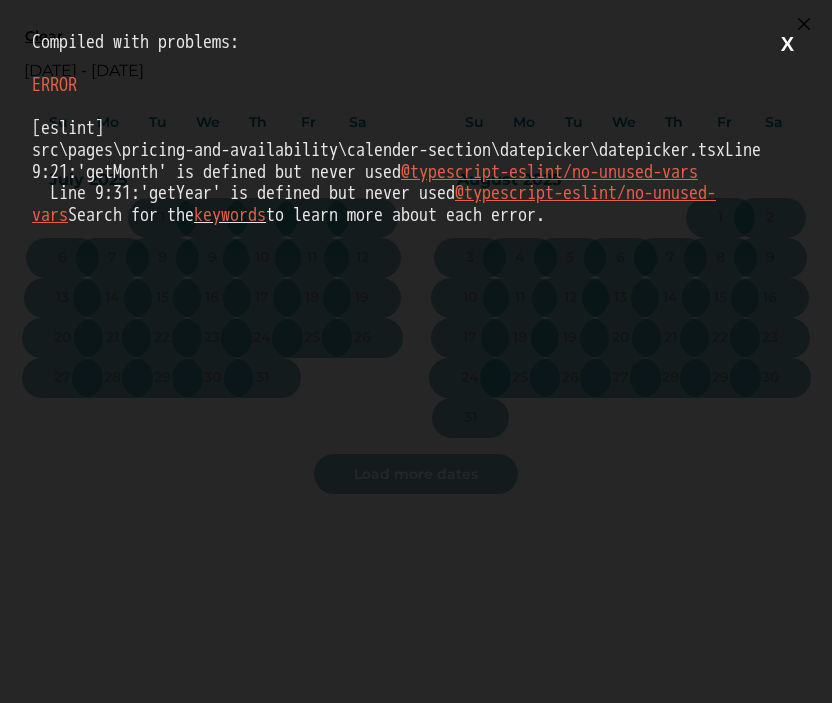 scroll, scrollTop: 0, scrollLeft: 0, axis: both 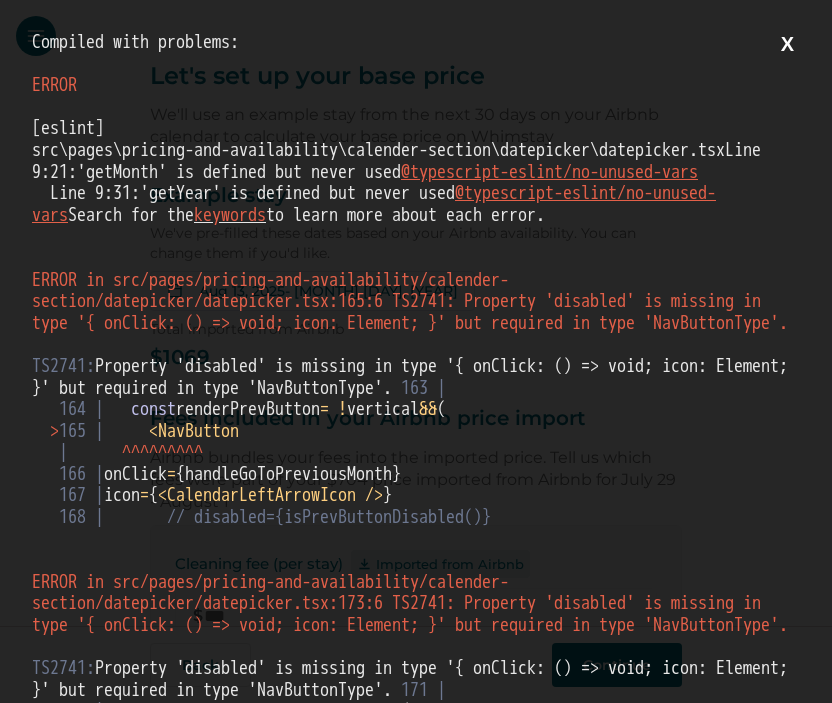 type on "***" 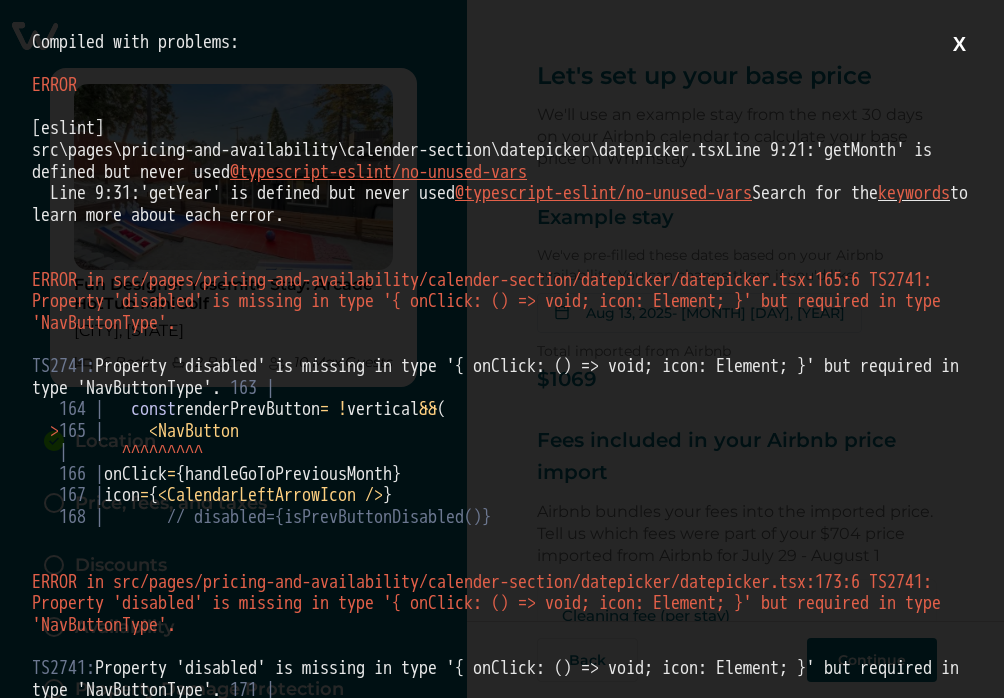 click on "[eslint]
src\pages\pricing-and-availability\calender-section\datepicker\datepicker.tsx
Line 9:21:   '[FUNCTION]' is defined but never used   @typescript-eslint/no-unused-vars
Line 9:31:   '[FUNCTION]' is defined but never used    @typescript-eslint/no-unused-vars
Search for the  keywords  to learn more about each error. ERROR in src/pages/pricing-and-availability/calender-section/datepicker/datepicker.tsx:165:6 TS2741:  Property 'disabled' is missing in type '{ onClick: () => void; icon: Element; }' but required in type 'NavButtonType'.
163 |
164 |     const  renderPrevButton  =   ! vertical  &&  (
>  165 |       < NavButton
|        ^ ^ ^ ^ ^ ^ ^ ^ ^
166 |        onClick = {[FUNCTION]}
167 |        icon = { < CalendarLeftArrowIcon   / > }
168 |         // disabled={[FUNCTION]} ERROR in src/pages/pricing-and-availability/calender-section/datepicker/datepicker.tsx:173:6 TS2741:     171 |
172 |" at bounding box center [502, 349] 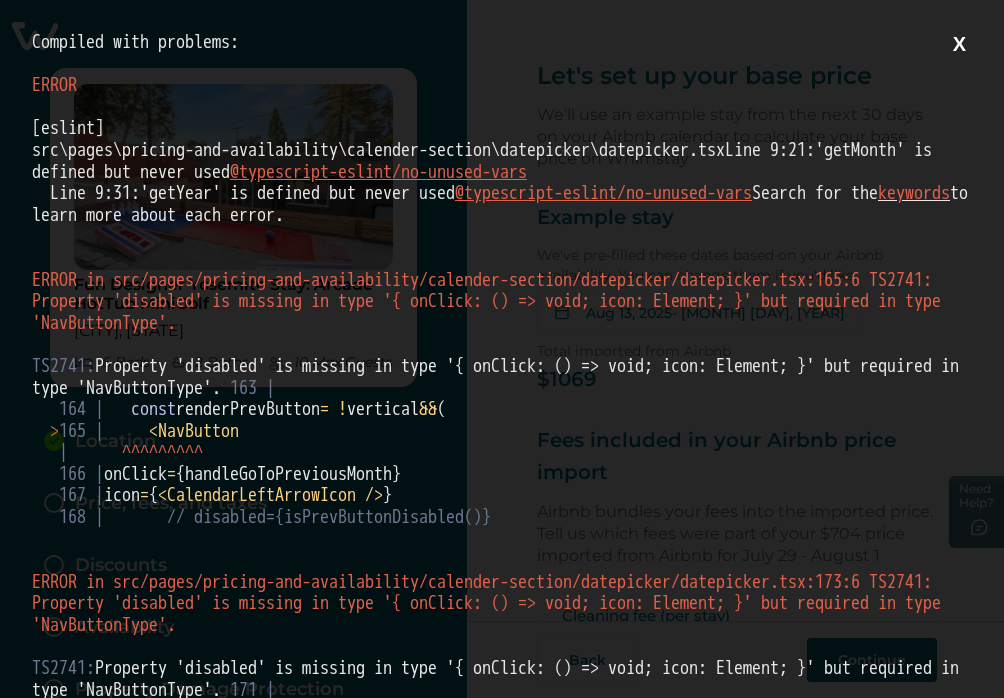 click on "X" at bounding box center (959, 44) 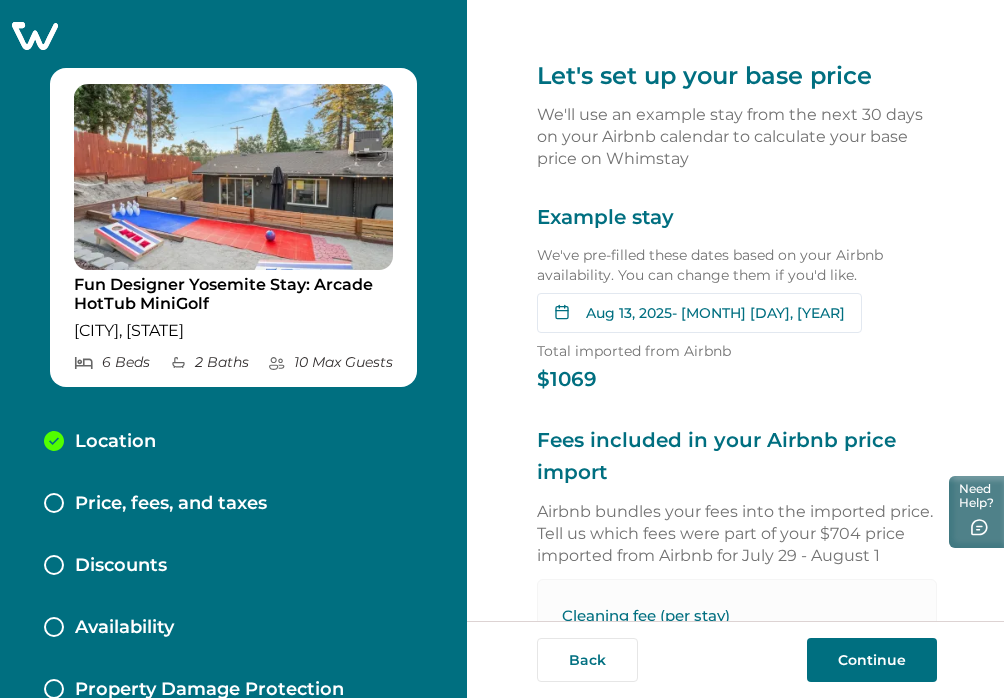 click on "Example stay We've pre-filled these dates based on your Airbnb availability. You can change them if you'd like. [MONTH] [DAY], [YEAR]  -   [MONTH] [DAY], [YEAR] Su Mo Tu We Th Fr Sa Su Mo Tu We Th Fr Sa July [YEAR] Su Mo Tu We Th Fr Sa 1 2 3 4 5 6 7 8 9 10 11 12 13 14 15 16 17 18 19 20 21 22 23 24 25 26 27 28 29 30 31 August [YEAR] Su Mo Tu We Th Fr Sa 1 2 3 4 5 6 7 8 9 10 11 12 13 14 15 16 17 18 19 20 21 22 23 24 25 26 27 28 29 30 31 Clear dates Minimum nights vary Total imported from Airbnb $ 1069" at bounding box center [737, 298] 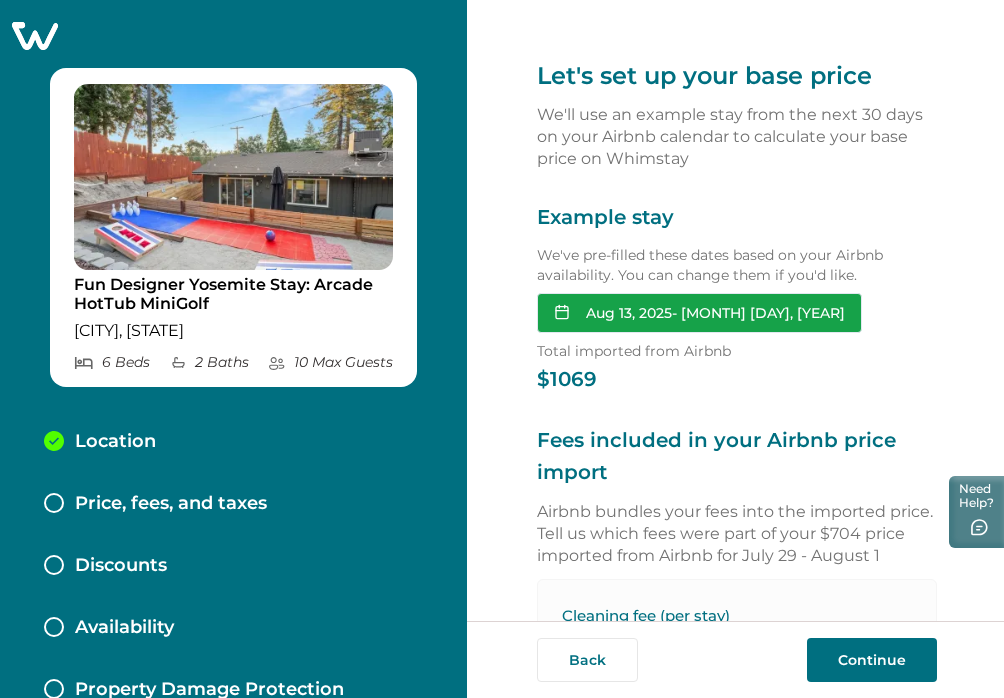 click on "Aug 13, 2025  -   Aug 15, 2025" at bounding box center (699, 313) 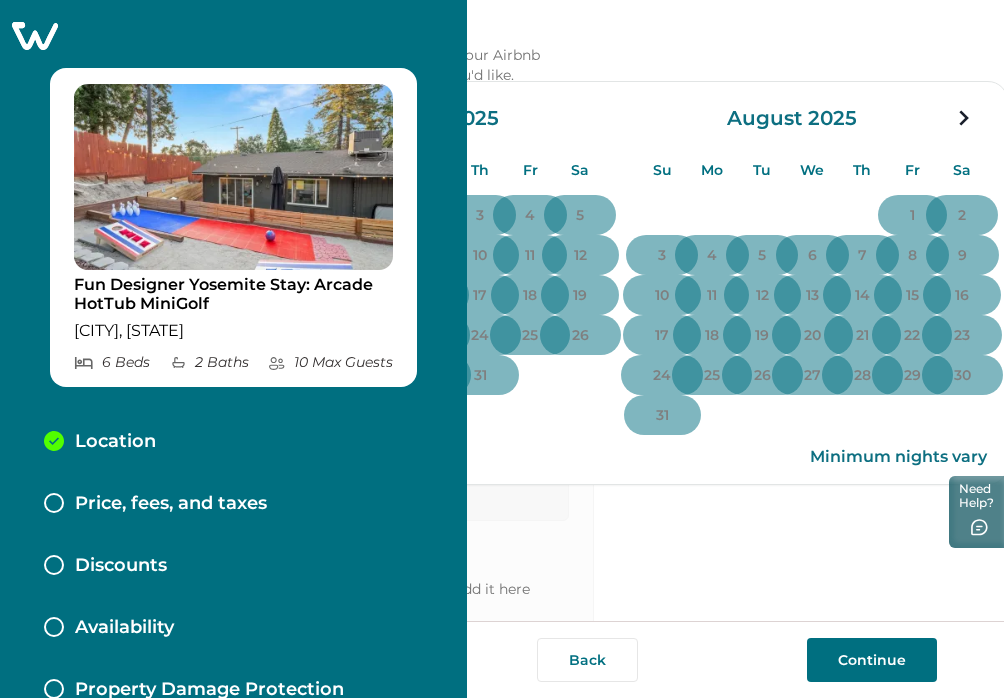 scroll, scrollTop: 200, scrollLeft: 0, axis: vertical 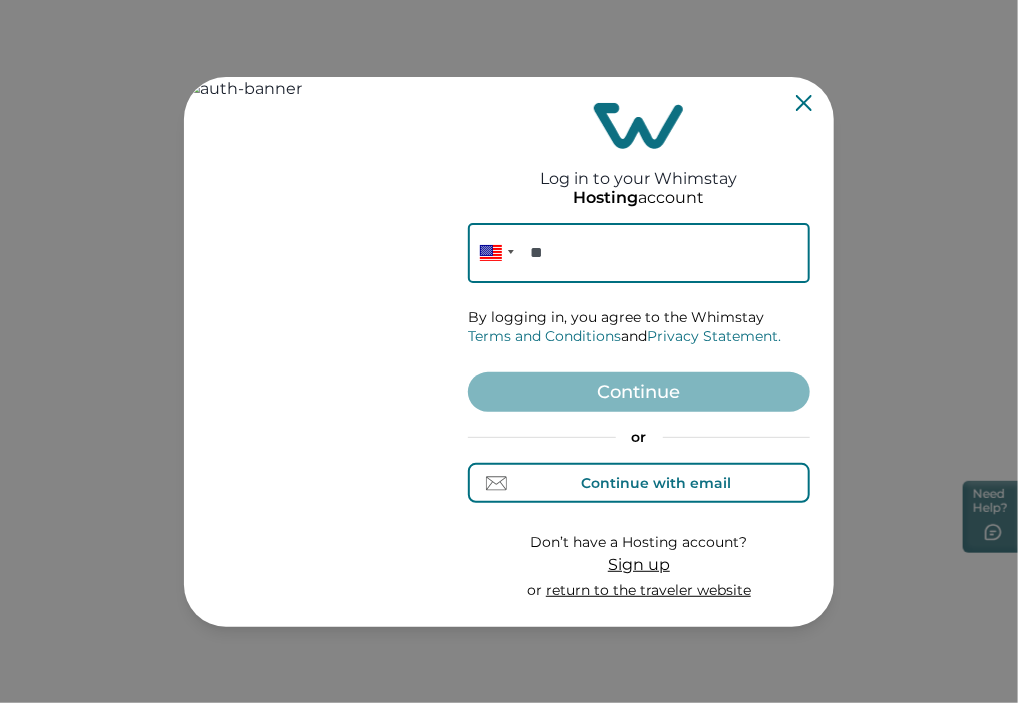 click on "Continue with email" at bounding box center [657, 483] 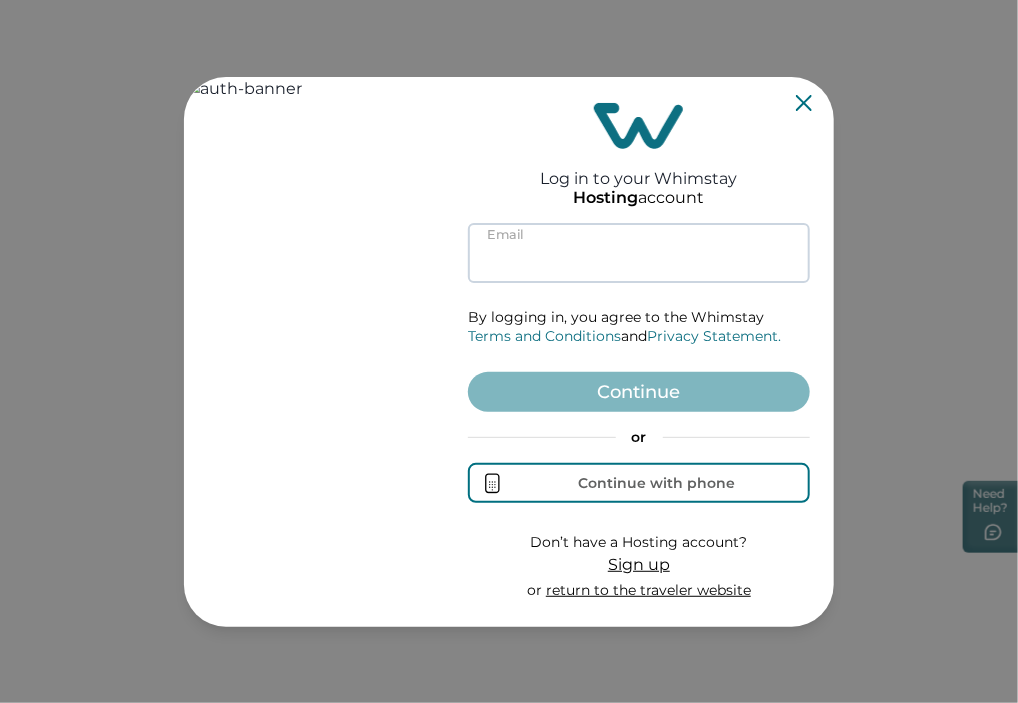 click at bounding box center (639, 253) 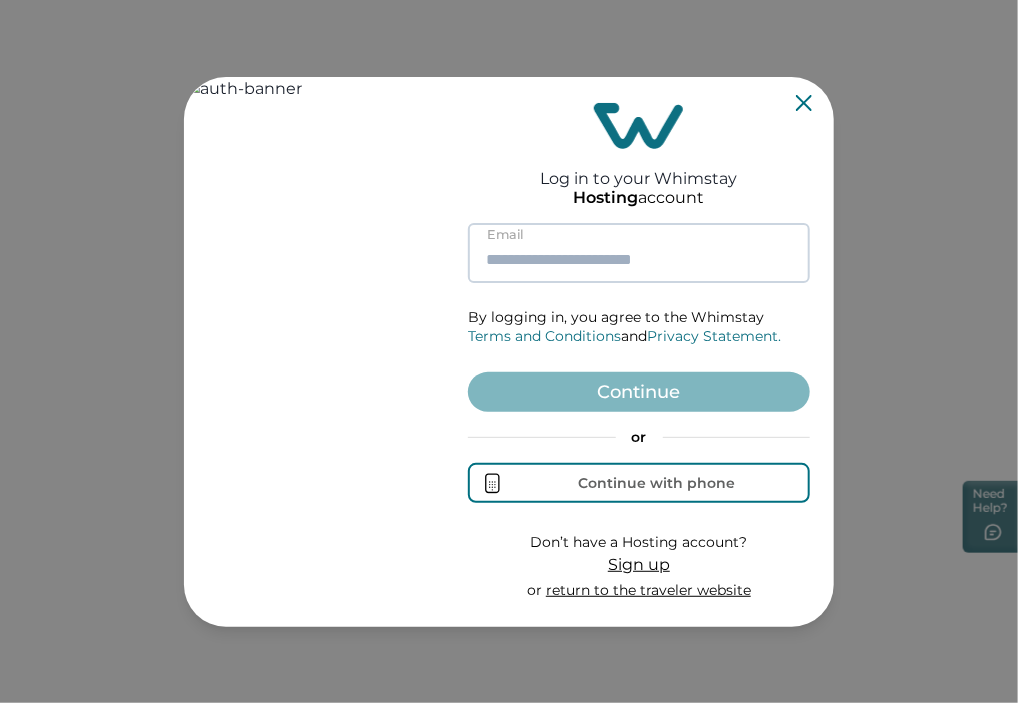 paste on "**********" 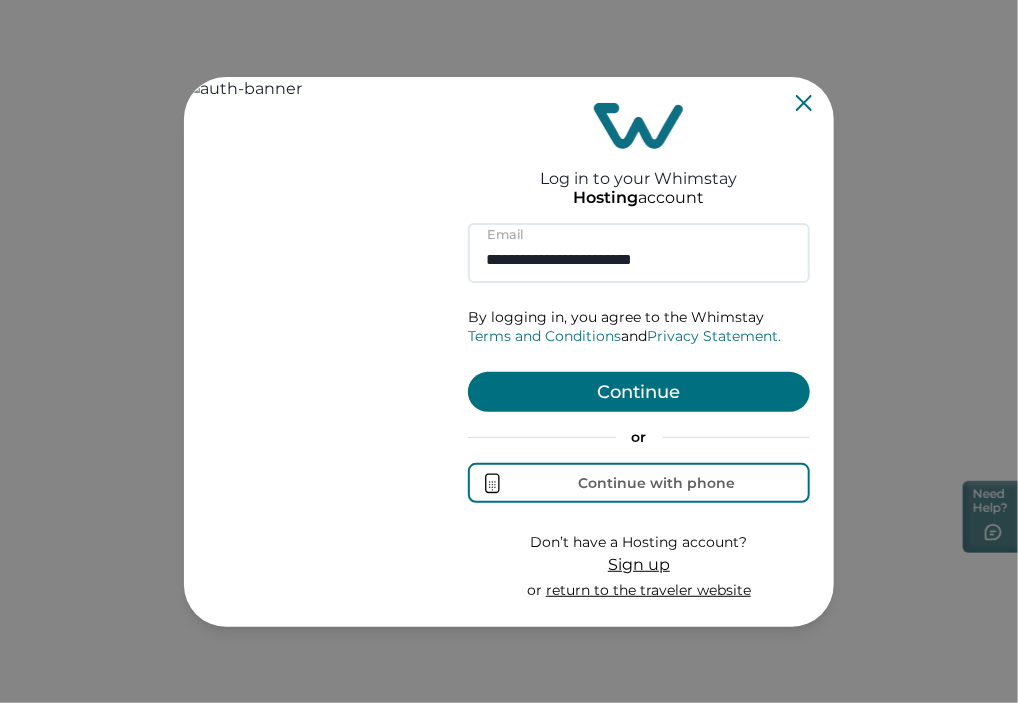 type on "**********" 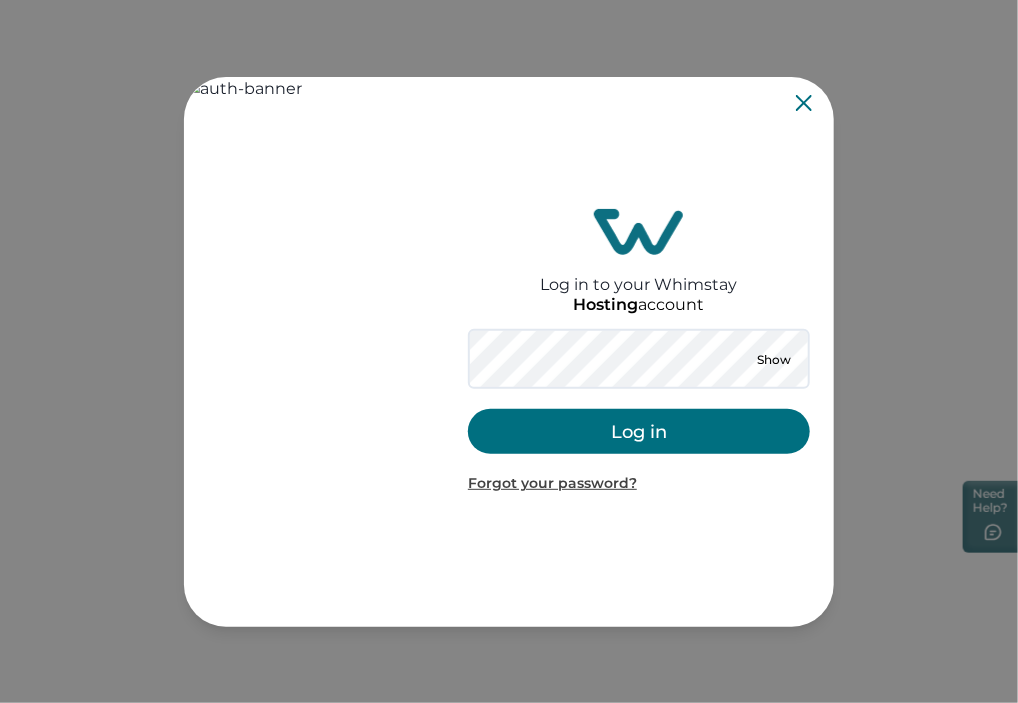 click on "Log in" at bounding box center [639, 431] 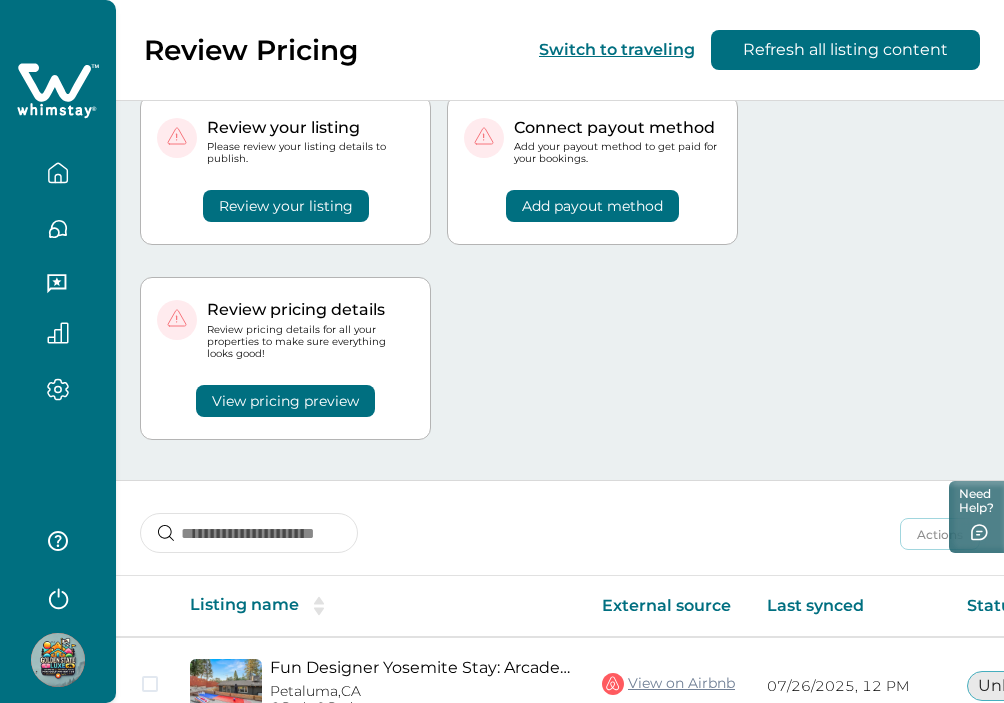 scroll, scrollTop: 178, scrollLeft: 0, axis: vertical 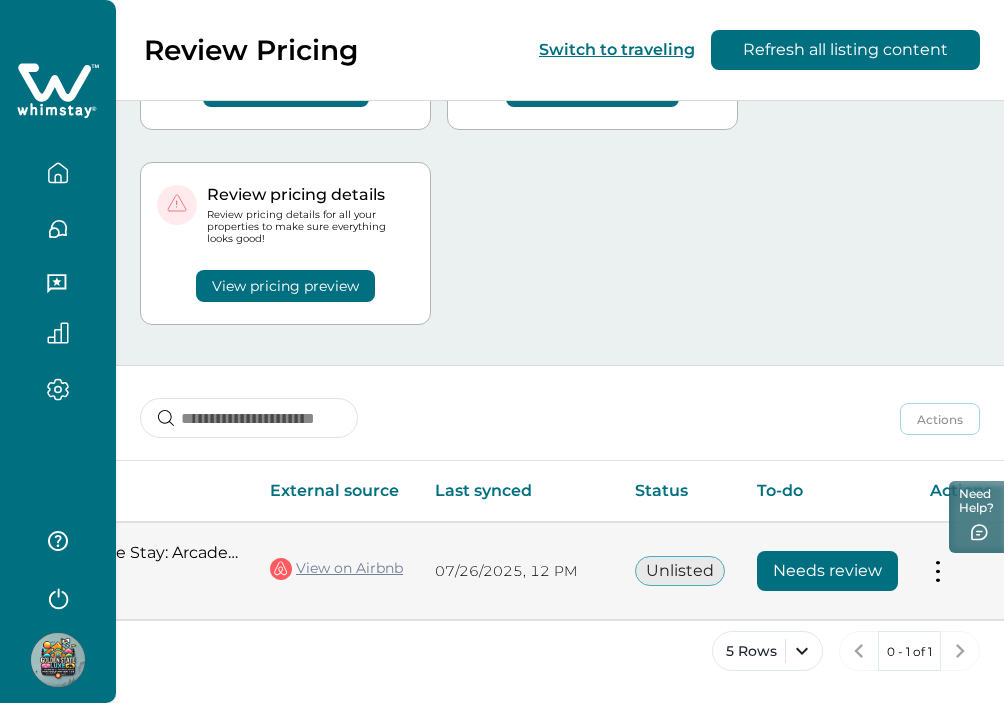 click on "Needs review" at bounding box center [827, 571] 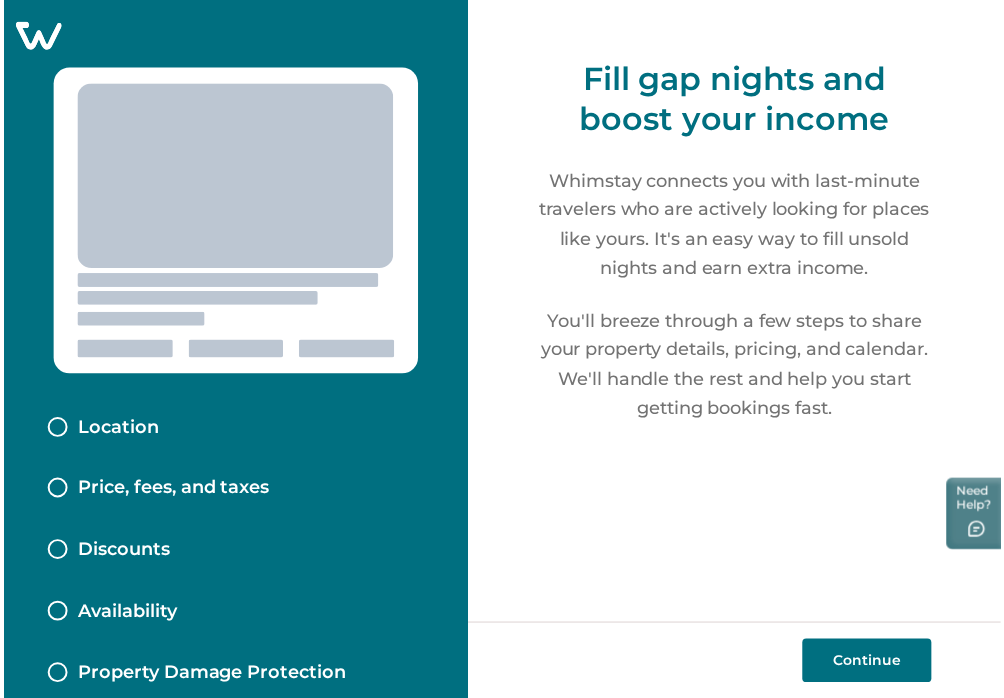 scroll, scrollTop: 0, scrollLeft: 0, axis: both 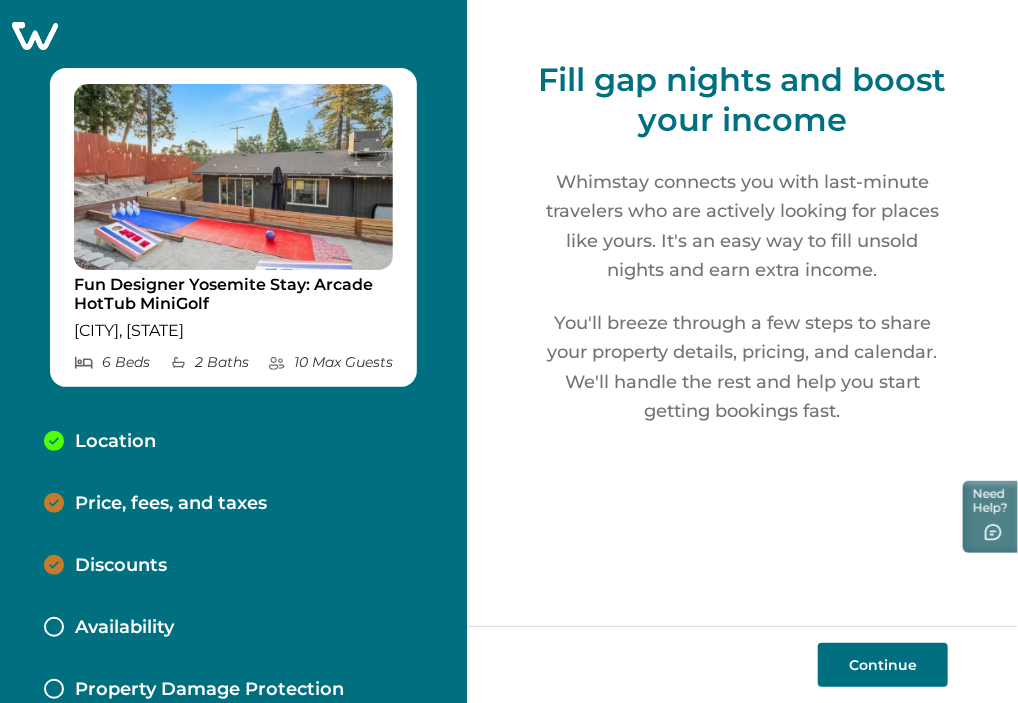 click on "Price, fees, and taxes" at bounding box center (171, 504) 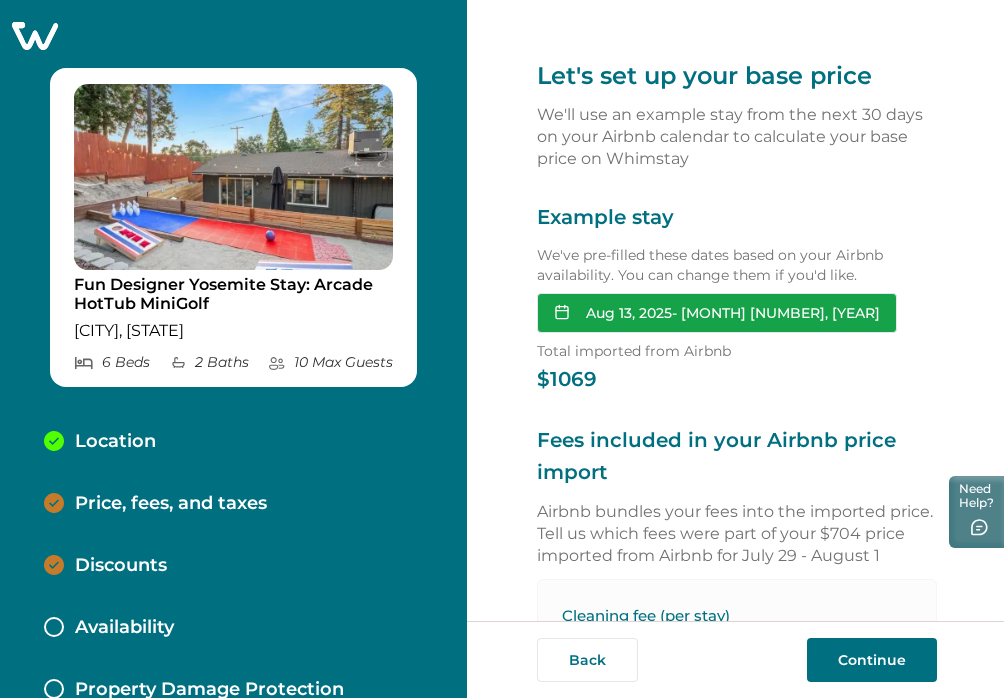 click on "Aug 13, 2025  -   Aug 15, 2025" at bounding box center (717, 313) 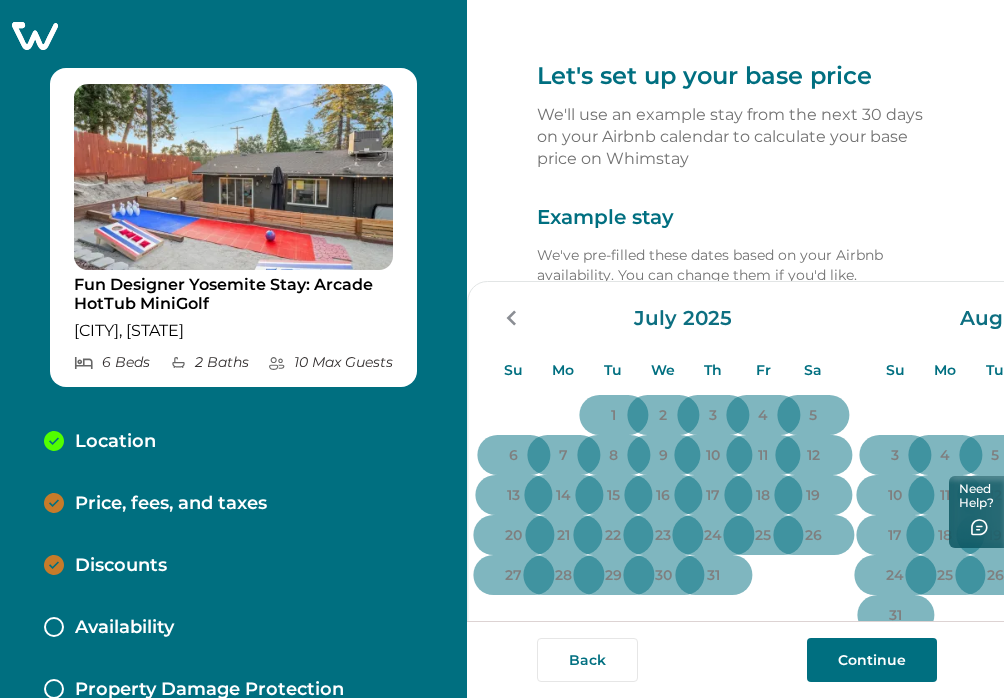 scroll, scrollTop: 200, scrollLeft: 0, axis: vertical 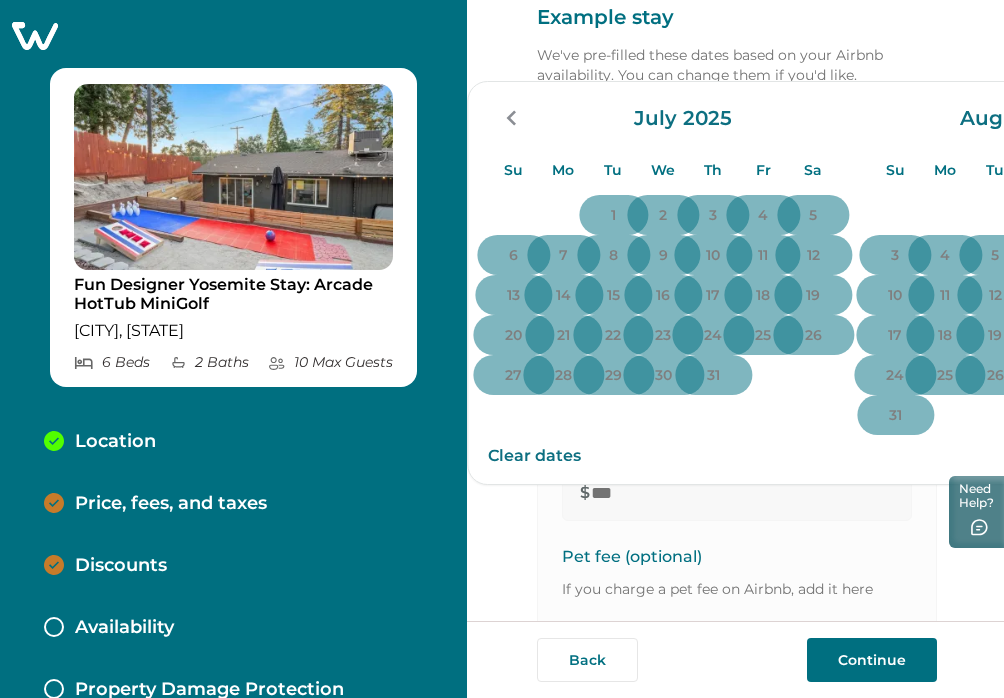 click on "We've pre-filled these dates based on your Airbnb availability. You can change them if you'd like." at bounding box center [737, 65] 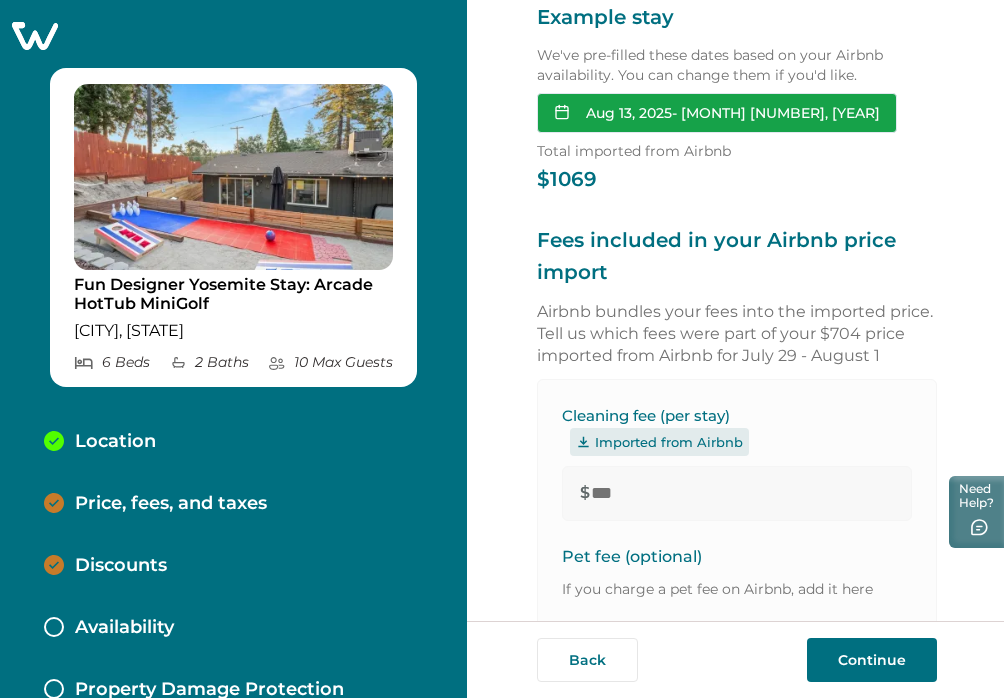 click on "Aug 13, 2025  -   Aug 15, 2025" at bounding box center [717, 113] 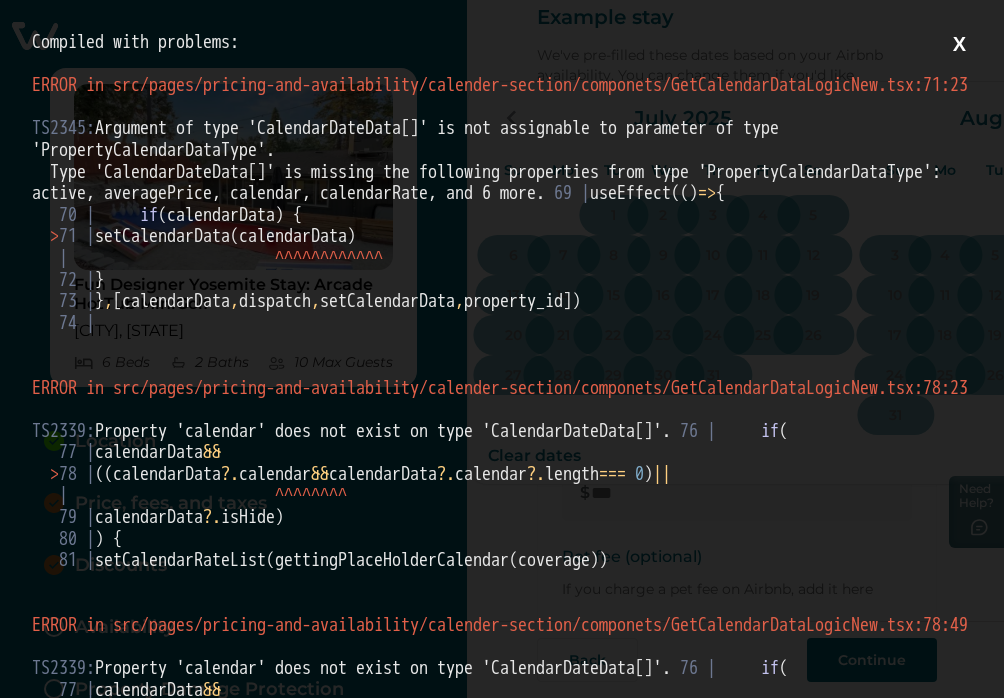 scroll, scrollTop: 0, scrollLeft: 0, axis: both 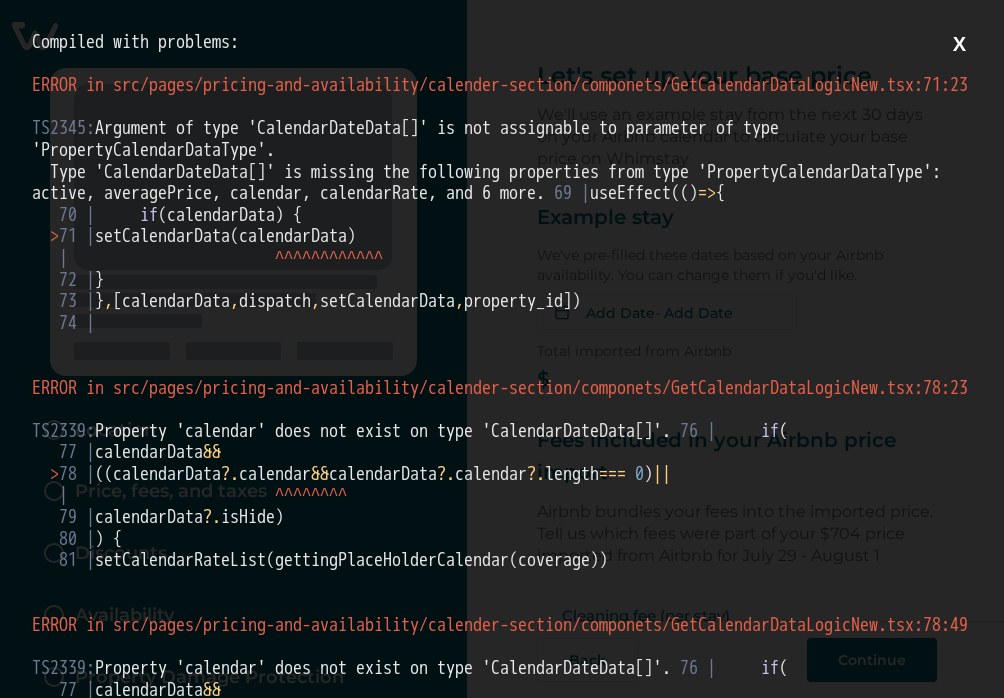 type on "***" 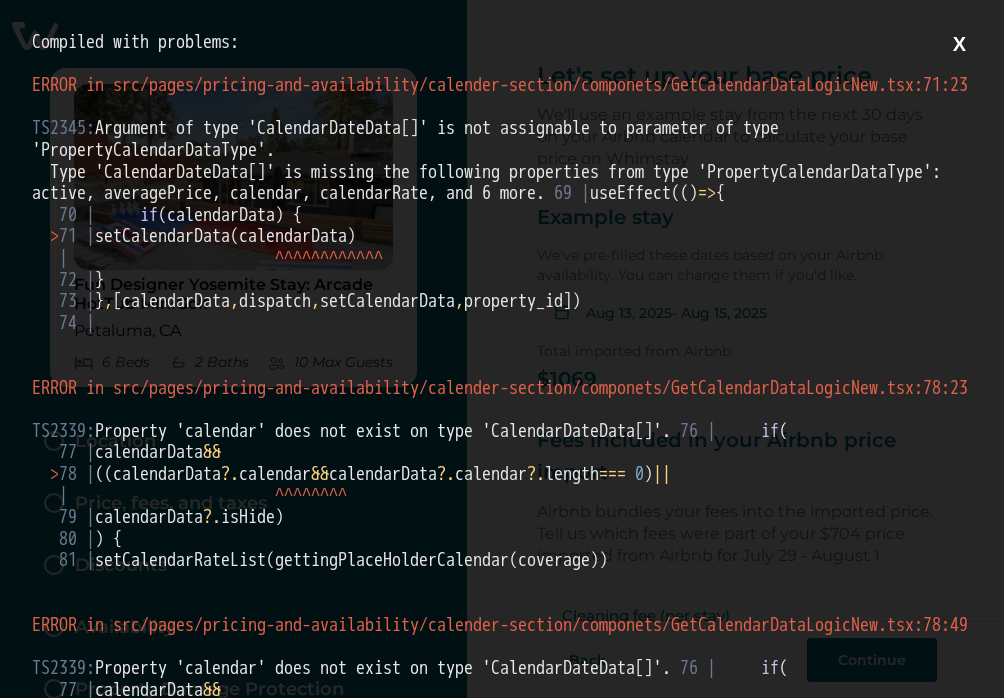 type on "*" 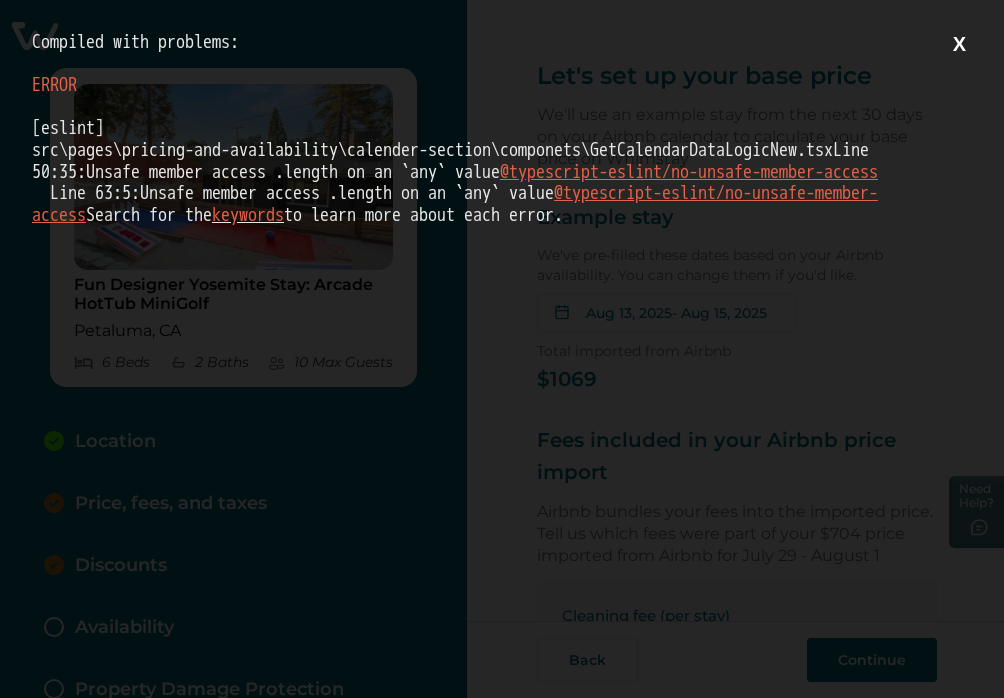 scroll, scrollTop: 0, scrollLeft: 0, axis: both 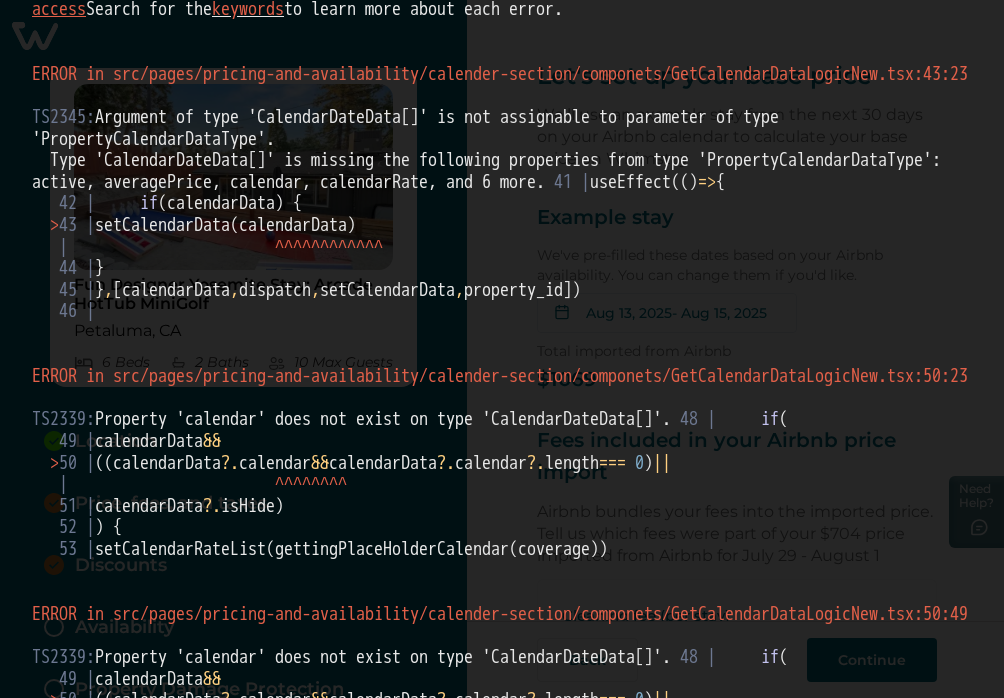 click on "TS2345:  Argument of type 'CalendarDateData[]' is not assignable to parameter of type 'PropertyCalendarDataType'.
Type 'CalendarDateData[]' is missing the following properties from type 'PropertyCalendarDataType': active, averagePrice, calendar, calendarRate, and 6 more.
41 |    useEffect(()  =>  {
42 |       if  (calendarData) {
>  43 |        setCalendarData(calendarData)
|                         ^ ^ ^ ^ ^ ^ ^ ^ ^ ^ ^ ^
44 |      }
45 |    } ,  [calendarData ,  dispatch ,  setCalendarData ,  property_id])
46 |" at bounding box center (502, 215) 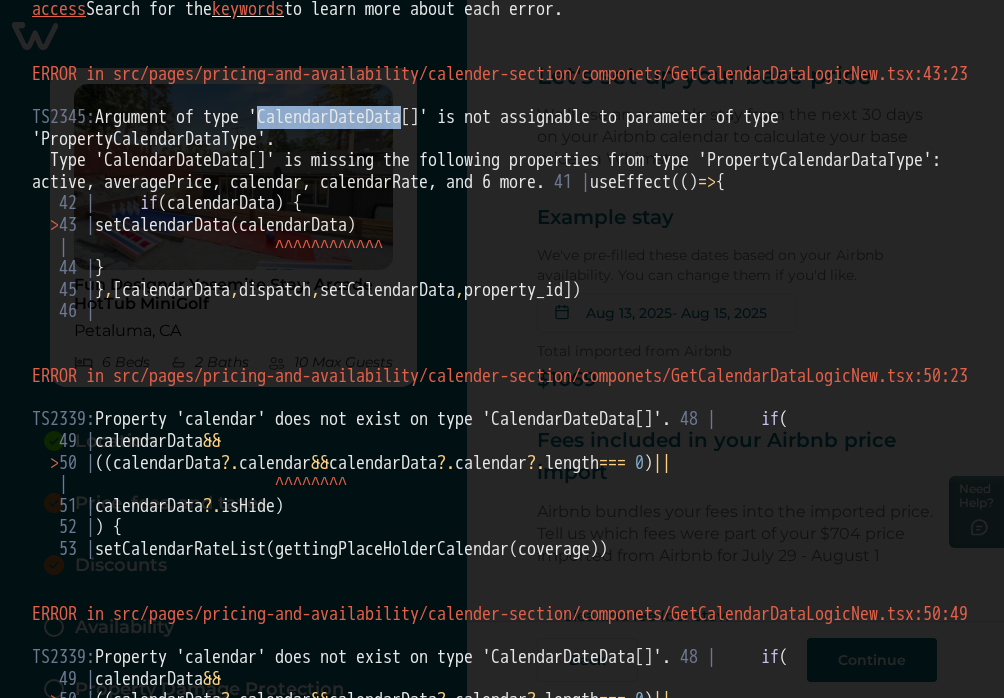 click on "TS2345:  Argument of type 'CalendarDateData[]' is not assignable to parameter of type 'PropertyCalendarDataType'.
Type 'CalendarDateData[]' is missing the following properties from type 'PropertyCalendarDataType': active, averagePrice, calendar, calendarRate, and 6 more.
41 |    useEffect(()  =>  {
42 |       if  (calendarData) {
>  43 |        setCalendarData(calendarData)
|                         ^ ^ ^ ^ ^ ^ ^ ^ ^ ^ ^ ^
44 |      }
45 |    } ,  [calendarData ,  dispatch ,  setCalendarData ,  property_id])
46 |" at bounding box center [502, 215] 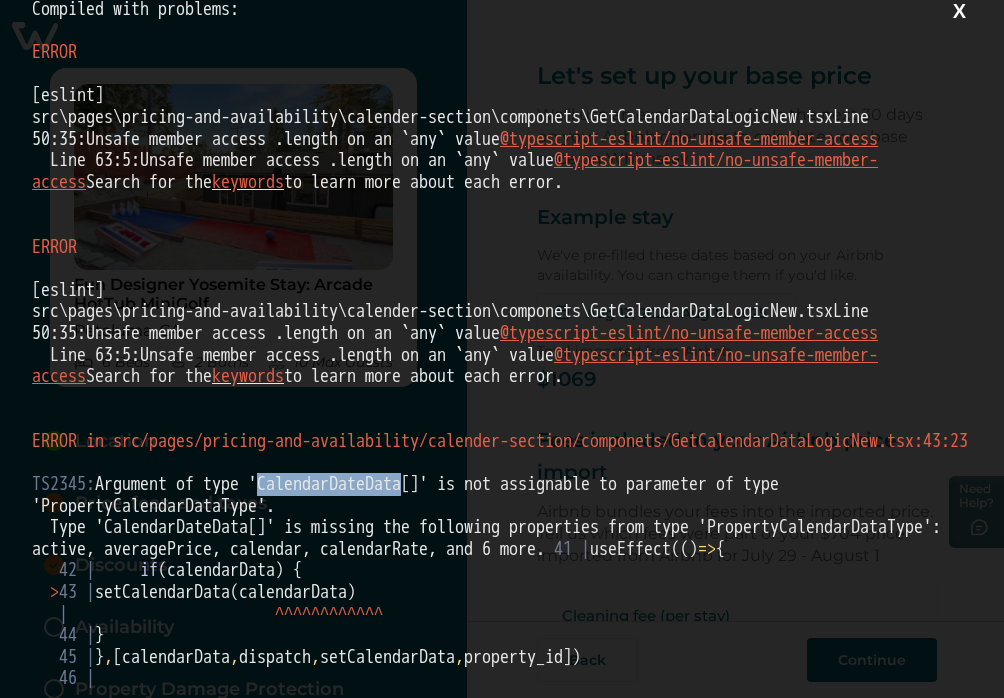 scroll, scrollTop: 0, scrollLeft: 0, axis: both 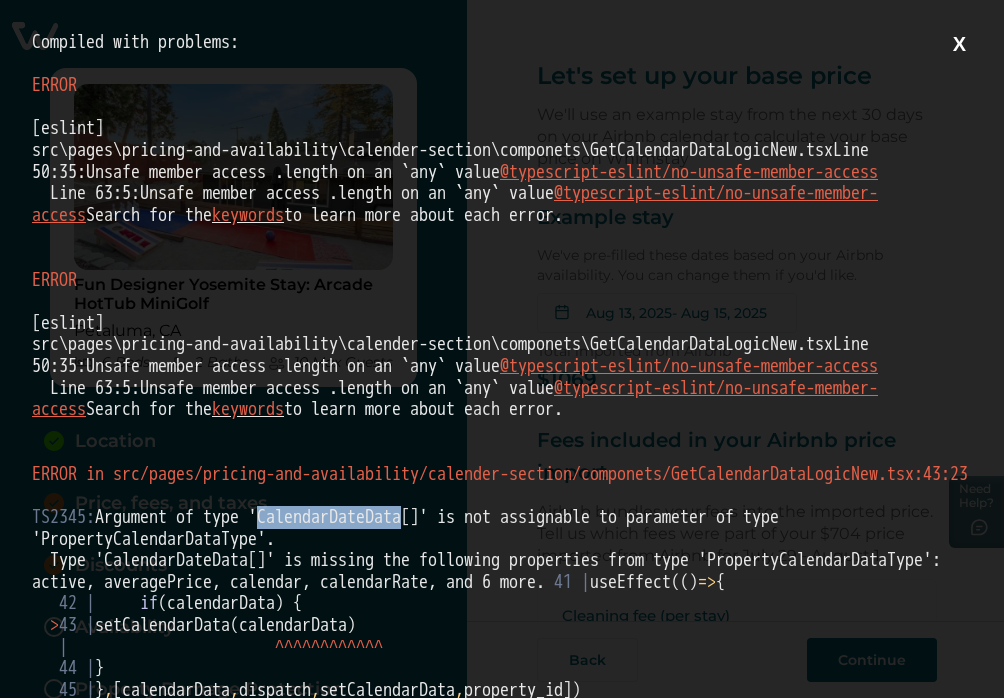 click on "X" at bounding box center [959, 44] 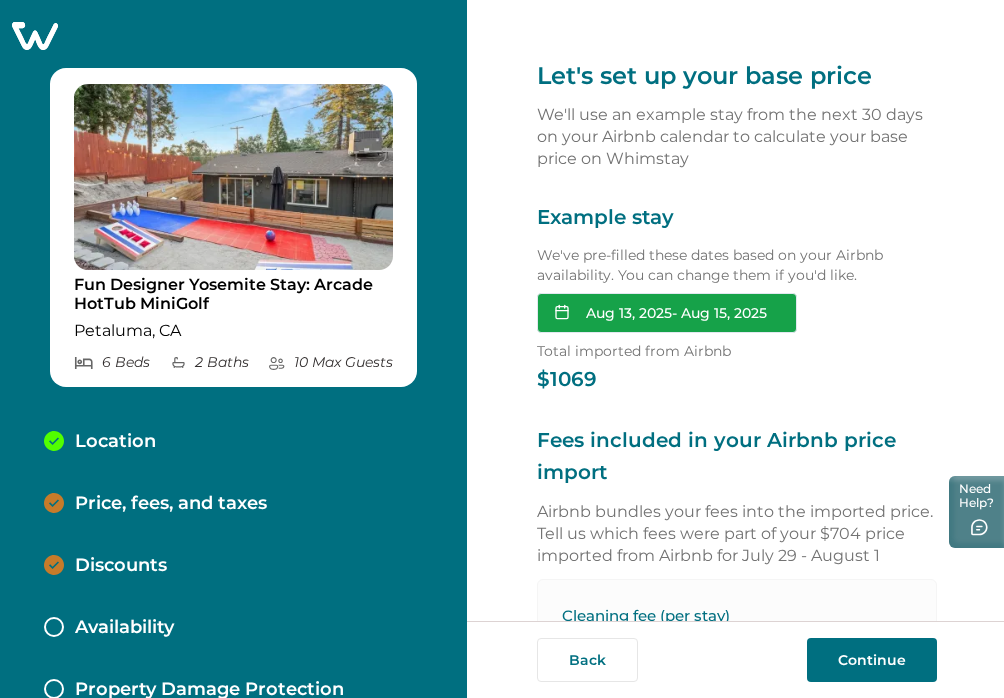 click on "Aug 13, 2025  -   Aug 15, 2025" at bounding box center (667, 313) 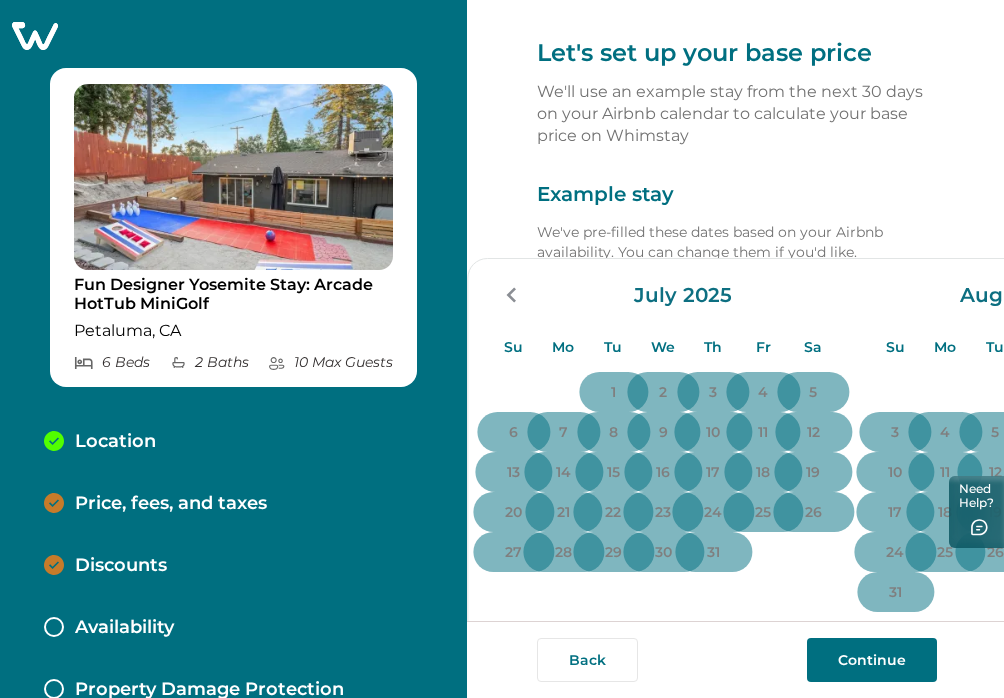 scroll, scrollTop: 0, scrollLeft: 0, axis: both 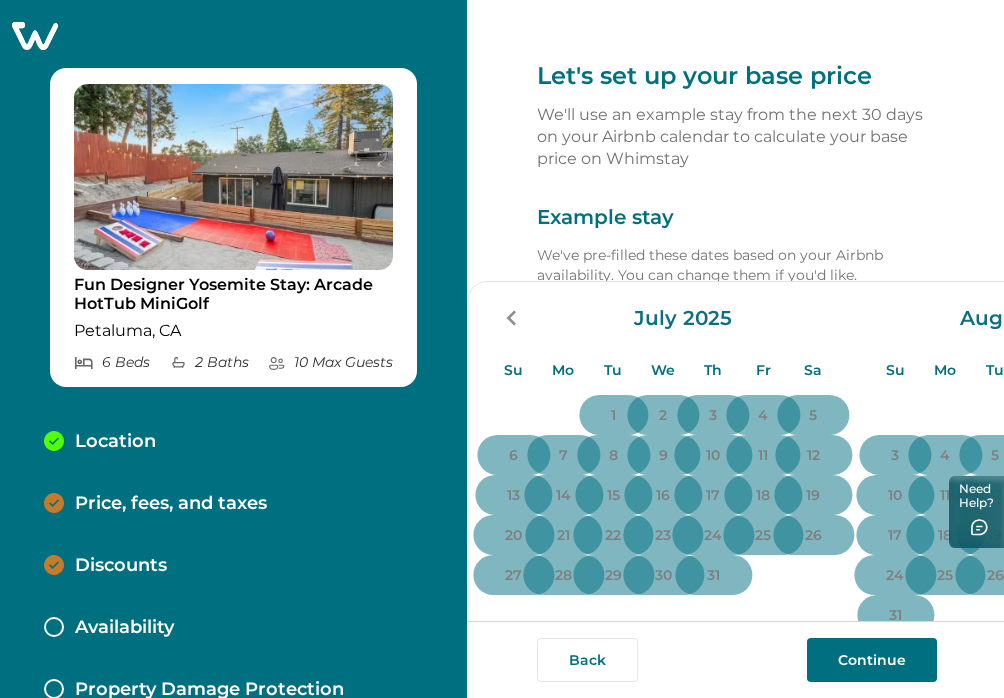 click on "Example stay" at bounding box center [737, 218] 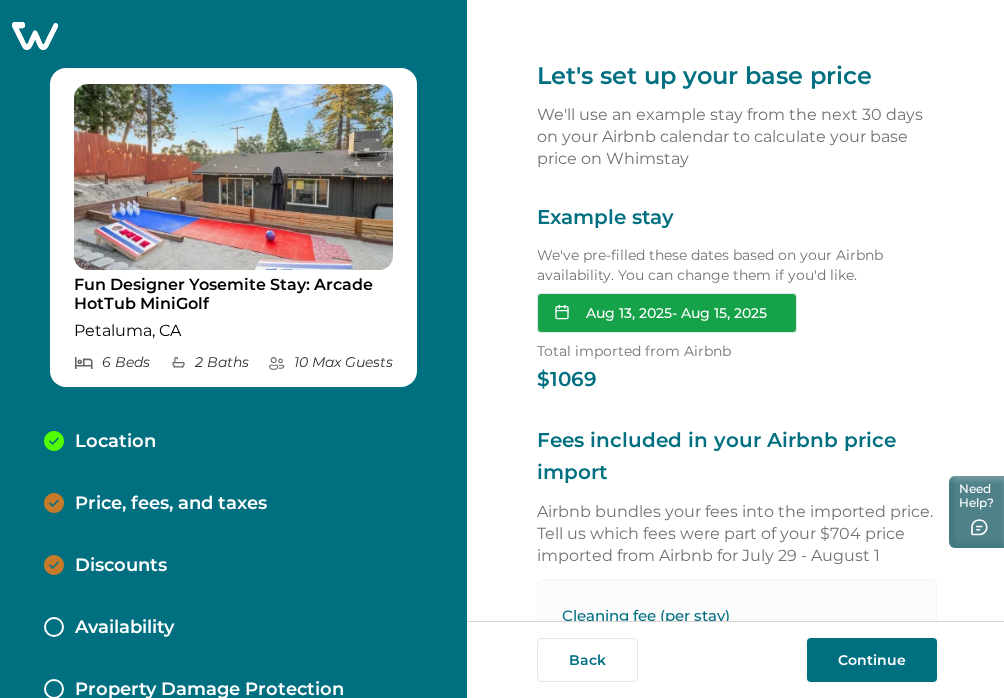 click on "Aug 13, 2025  -   Aug 15, 2025" at bounding box center [667, 313] 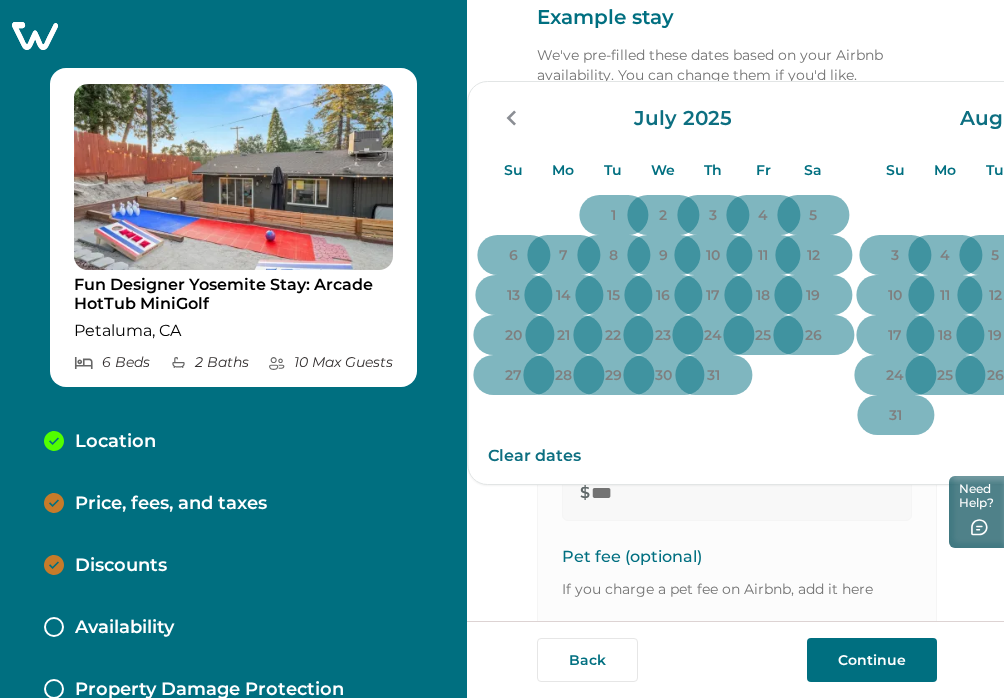 scroll, scrollTop: 0, scrollLeft: 0, axis: both 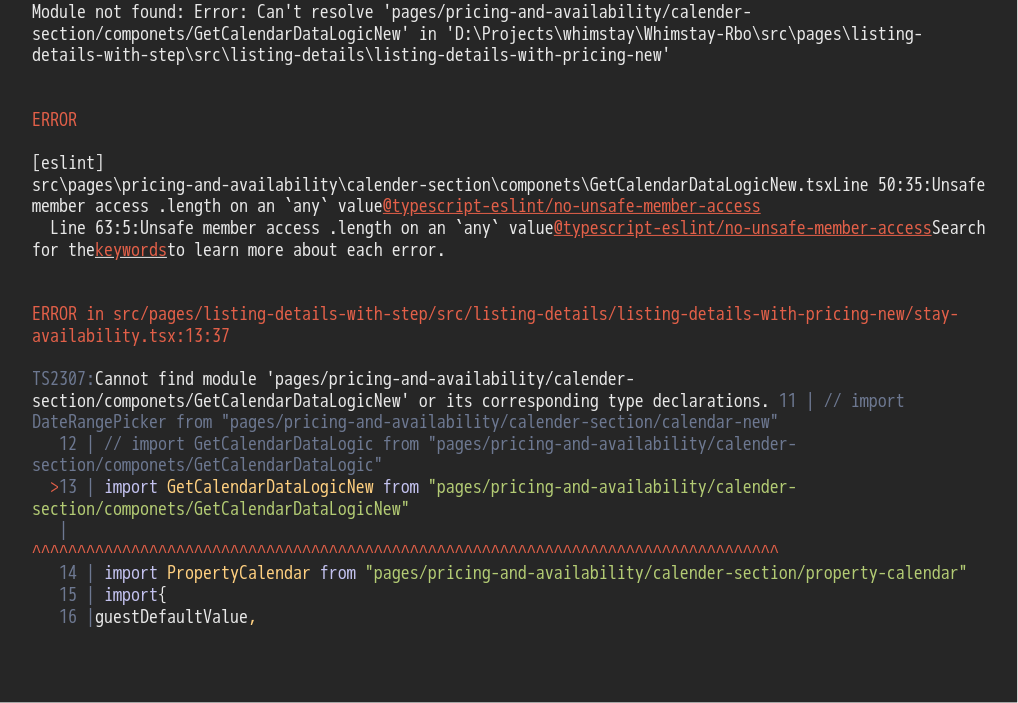 click on "TS2307:  Cannot find module 'pages/pricing-and-availability/calender-section/componets/GetCalendarDataLogicNew' or its corresponding type declarations.
11 |   // import DateRangePicker from "pages/pricing-and-availability/calender-section/calendar-new"
12 |   // import GetCalendarDataLogic from "pages/pricing-and-availability/calender-section/componets/GetCalendarDataLogic"
>  13 |   import   GetCalendarDataLogicNew   from   "pages/pricing-and-availability/calender-section/componets/GetCalendarDataLogicNew"
|                                       ^ ^ ^ ^ ^ ^ ^ ^ ^ ^ ^ ^ ^ ^ ^ ^ ^ ^ ^ ^ ^ ^ ^ ^ ^ ^ ^ ^ ^ ^ ^ ^ ^ ^ ^ ^ ^ ^ ^ ^ ^ ^ ^ ^ ^ ^ ^ ^ ^ ^ ^ ^ ^ ^ ^ ^ ^ ^ ^ ^ ^ ^ ^ ^ ^ ^ ^ ^ ^ ^ ^ ^ ^ ^ ^ ^ ^ ^ ^ ^ ^ ^ ^
14 |   import   PropertyCalendar   from   "pages/pricing-and-availability/calender-section/property-calendar"
15 |   import  {
16 |    guestDefaultValue ," at bounding box center (509, 498) 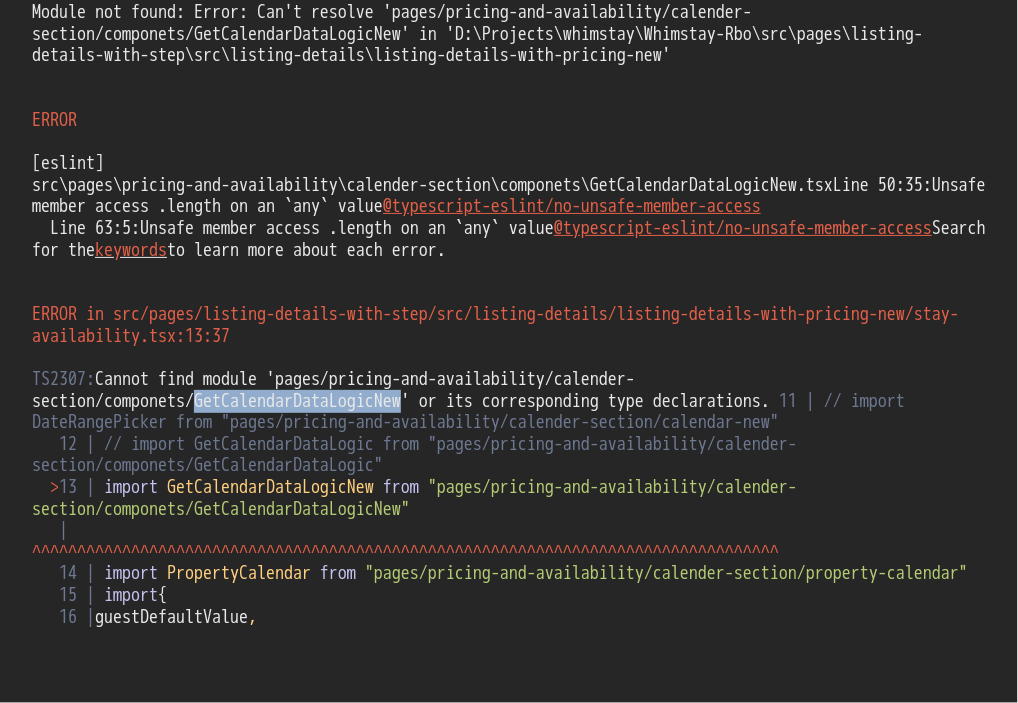click on "TS2307:  Cannot find module 'pages/pricing-and-availability/calender-section/componets/GetCalendarDataLogicNew' or its corresponding type declarations.
11 |   // import DateRangePicker from "pages/pricing-and-availability/calender-section/calendar-new"
12 |   // import GetCalendarDataLogic from "pages/pricing-and-availability/calender-section/componets/GetCalendarDataLogic"
>  13 |   import   GetCalendarDataLogicNew   from   "pages/pricing-and-availability/calender-section/componets/GetCalendarDataLogicNew"
|                                       ^ ^ ^ ^ ^ ^ ^ ^ ^ ^ ^ ^ ^ ^ ^ ^ ^ ^ ^ ^ ^ ^ ^ ^ ^ ^ ^ ^ ^ ^ ^ ^ ^ ^ ^ ^ ^ ^ ^ ^ ^ ^ ^ ^ ^ ^ ^ ^ ^ ^ ^ ^ ^ ^ ^ ^ ^ ^ ^ ^ ^ ^ ^ ^ ^ ^ ^ ^ ^ ^ ^ ^ ^ ^ ^ ^ ^ ^ ^ ^ ^ ^ ^
14 |   import   PropertyCalendar   from   "pages/pricing-and-availability/calender-section/property-calendar"
15 |   import  {
16 |    guestDefaultValue ," at bounding box center (509, 498) 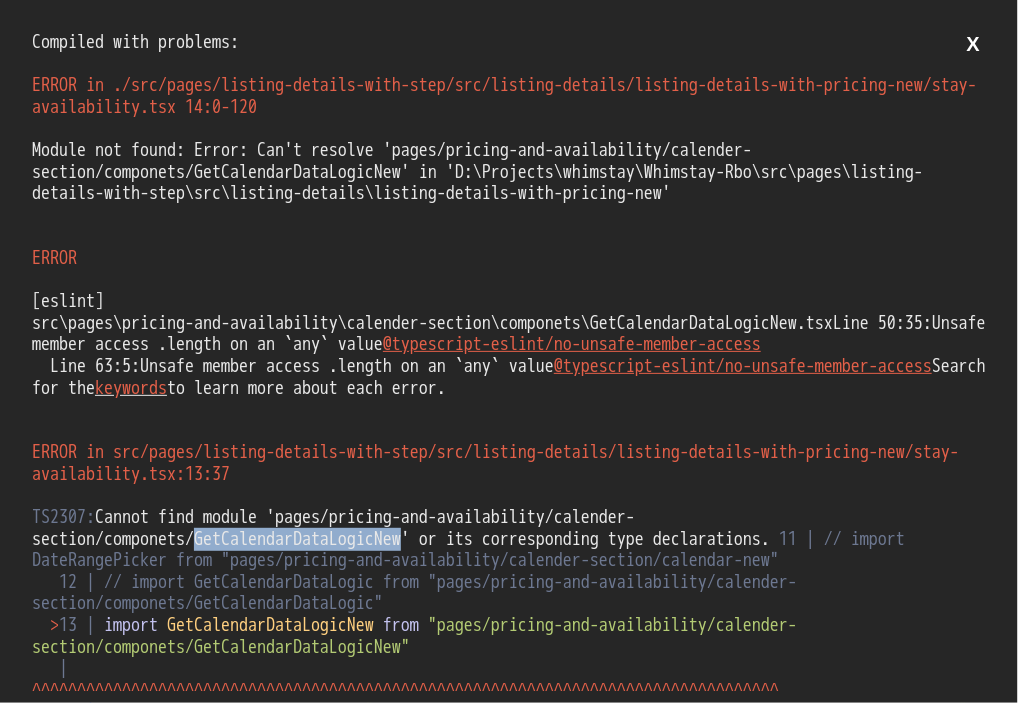 click on "X" at bounding box center [973, 44] 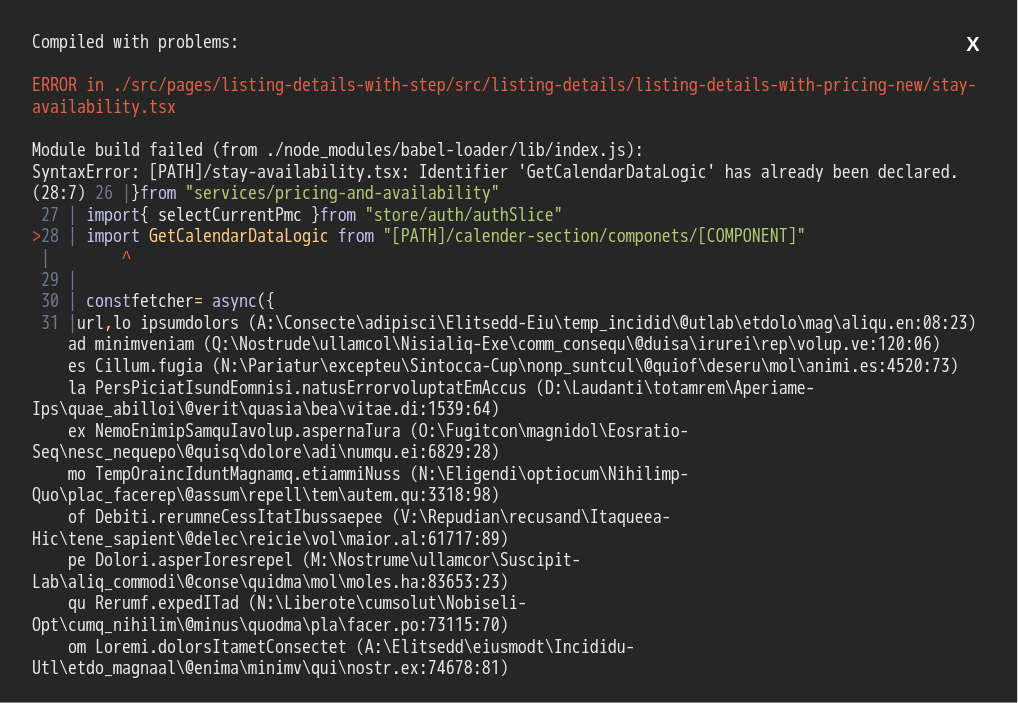 scroll, scrollTop: 0, scrollLeft: 0, axis: both 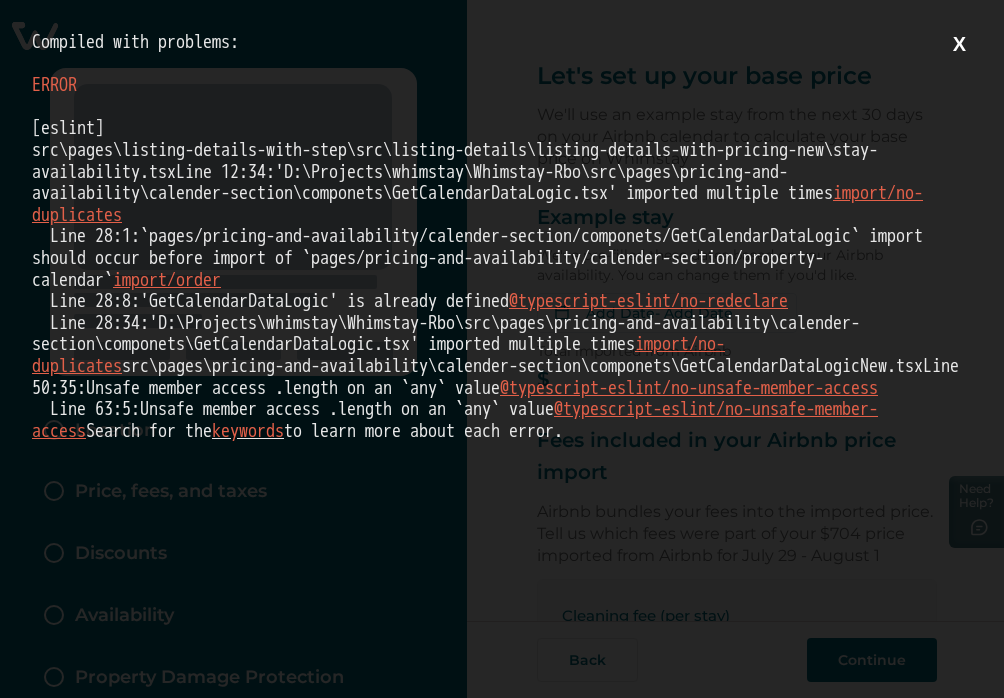 click on "X" at bounding box center (959, 44) 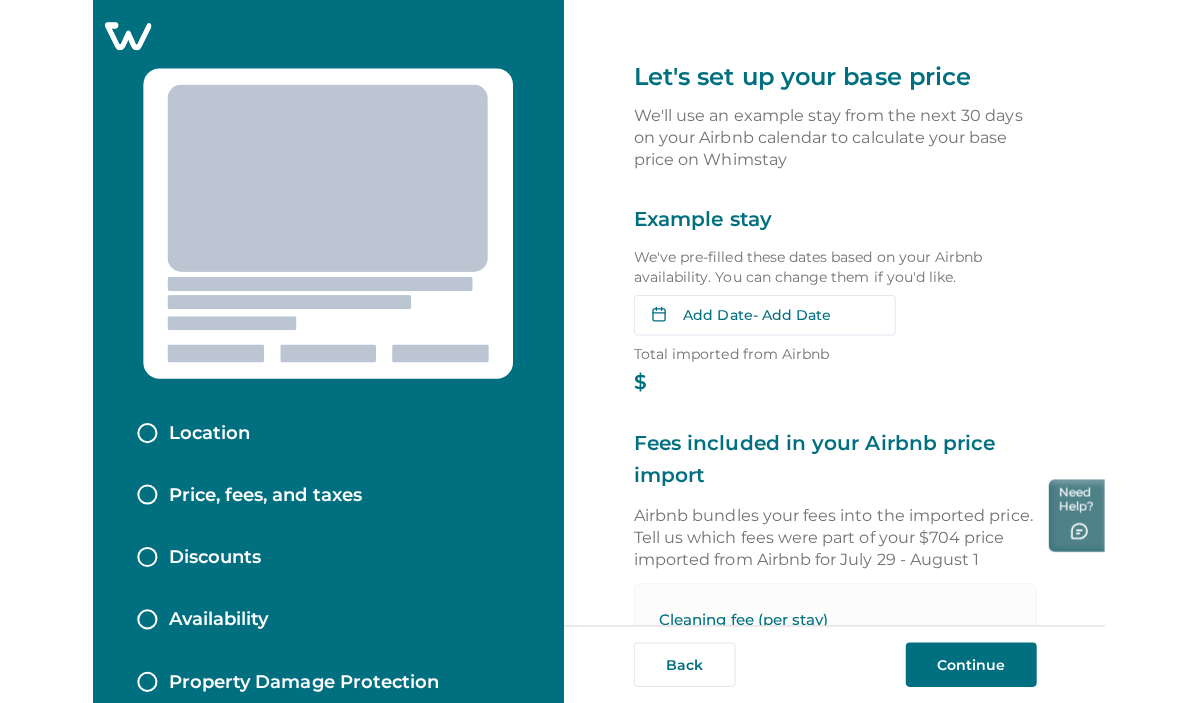 scroll, scrollTop: 100, scrollLeft: 0, axis: vertical 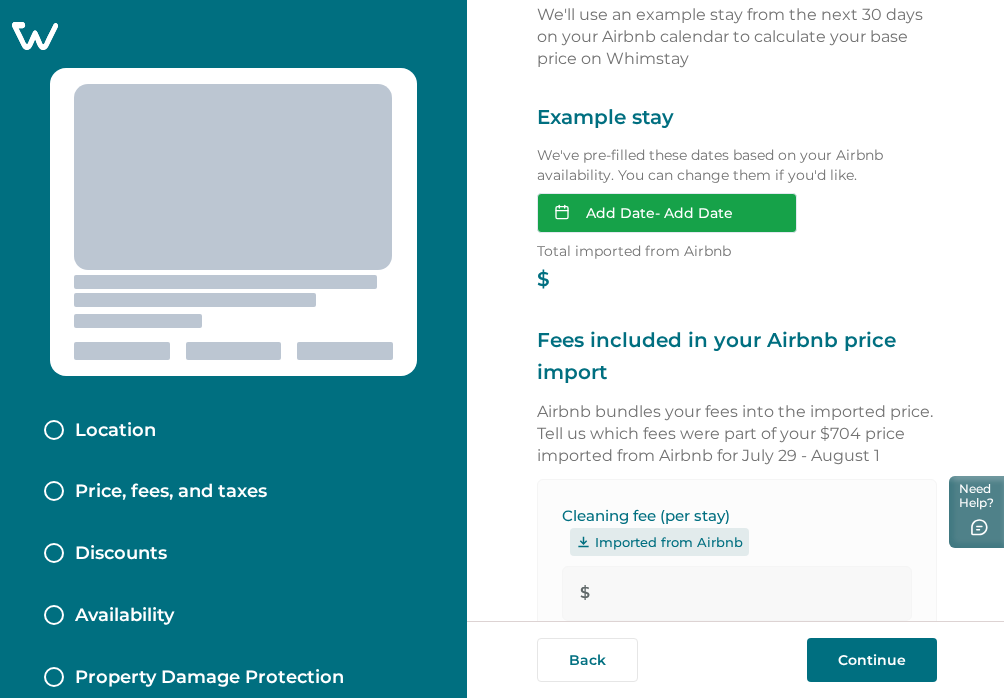 click on "Add Date  -   Add Date" at bounding box center (667, 213) 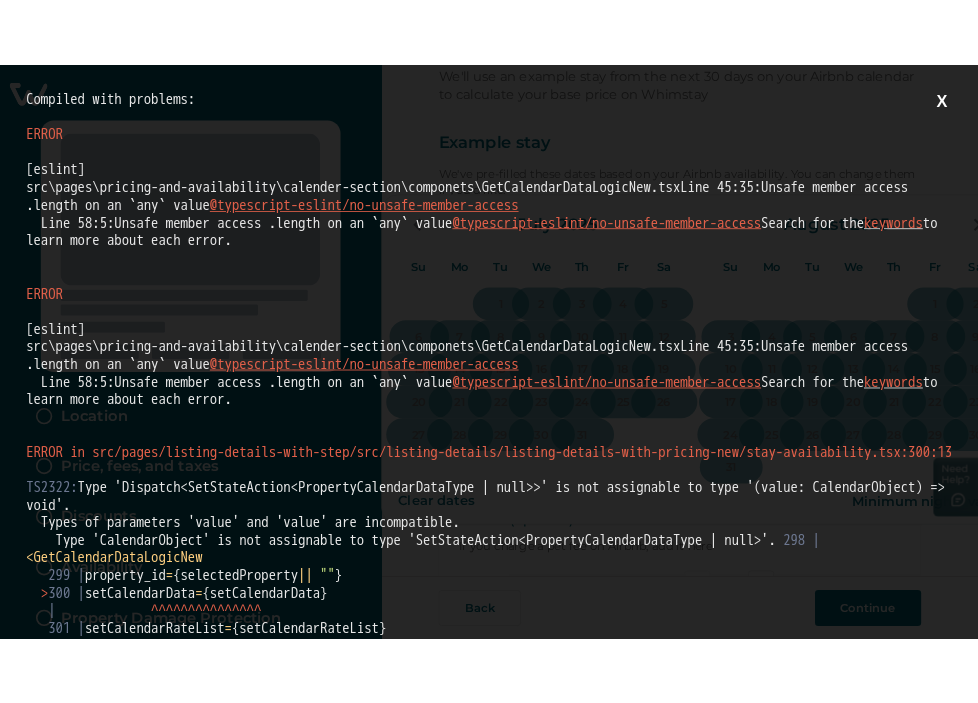 scroll, scrollTop: 0, scrollLeft: 0, axis: both 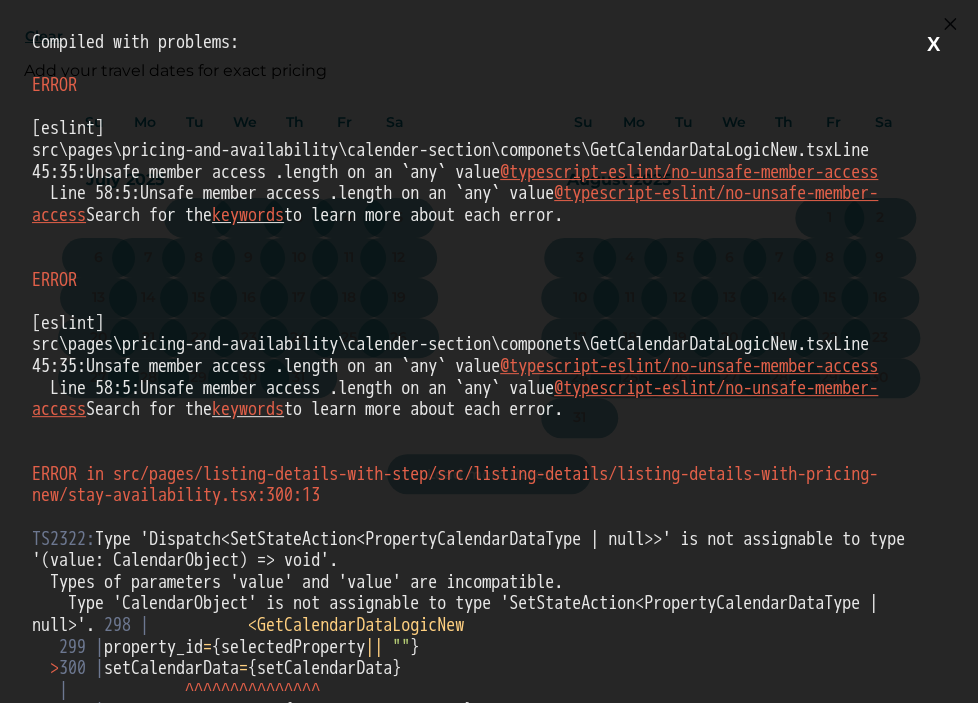 click on "X" at bounding box center [933, 44] 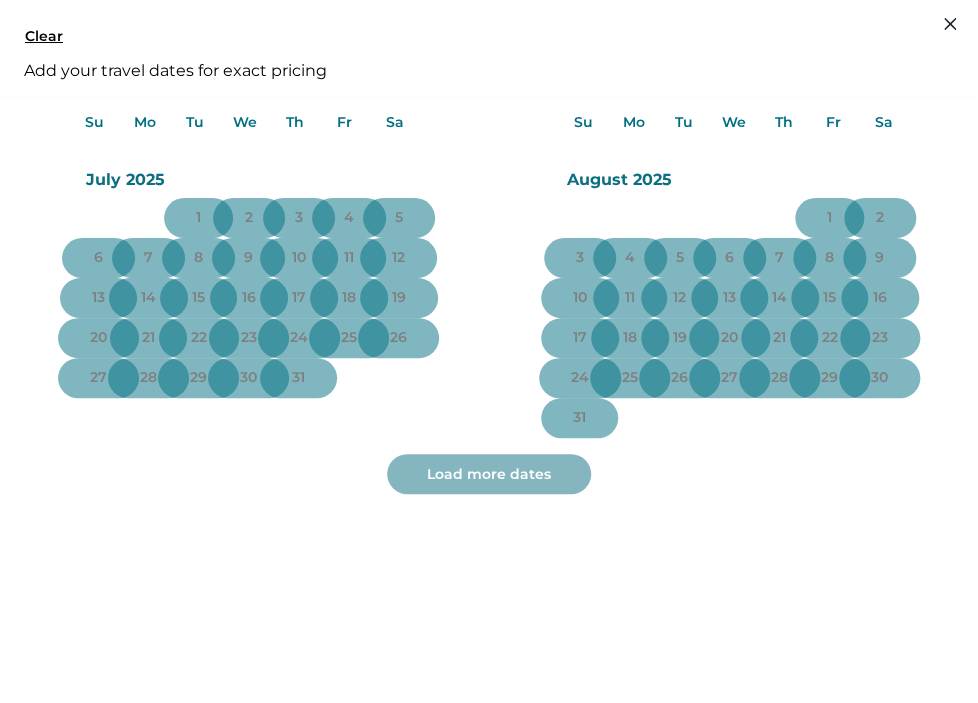 click on "Clear Add your travel dates for exact pricing" at bounding box center [489, 48] 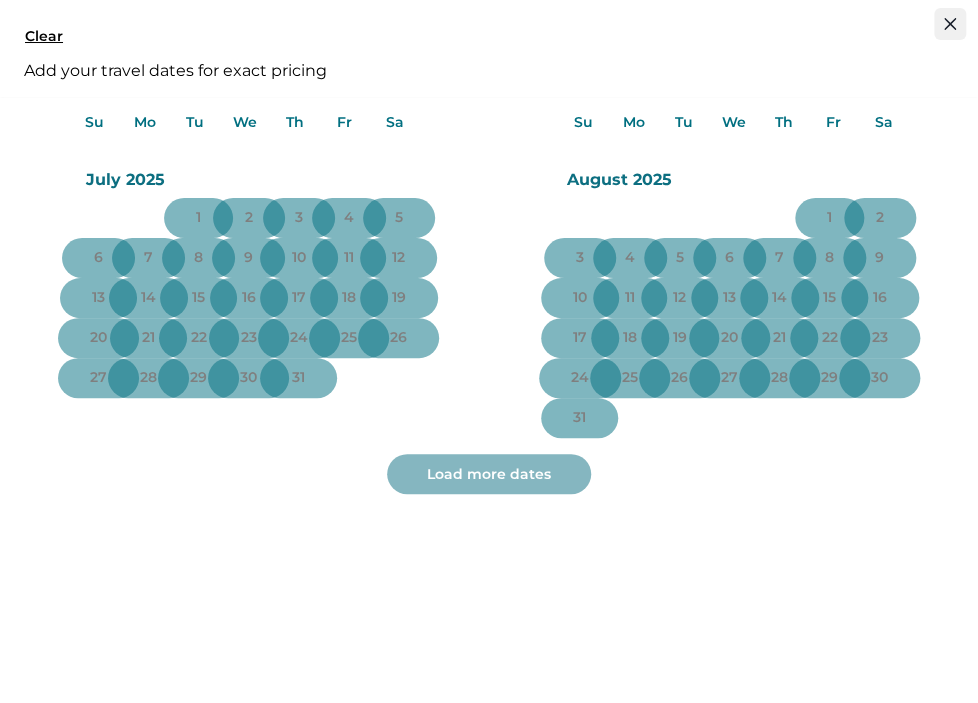 click at bounding box center (950, 24) 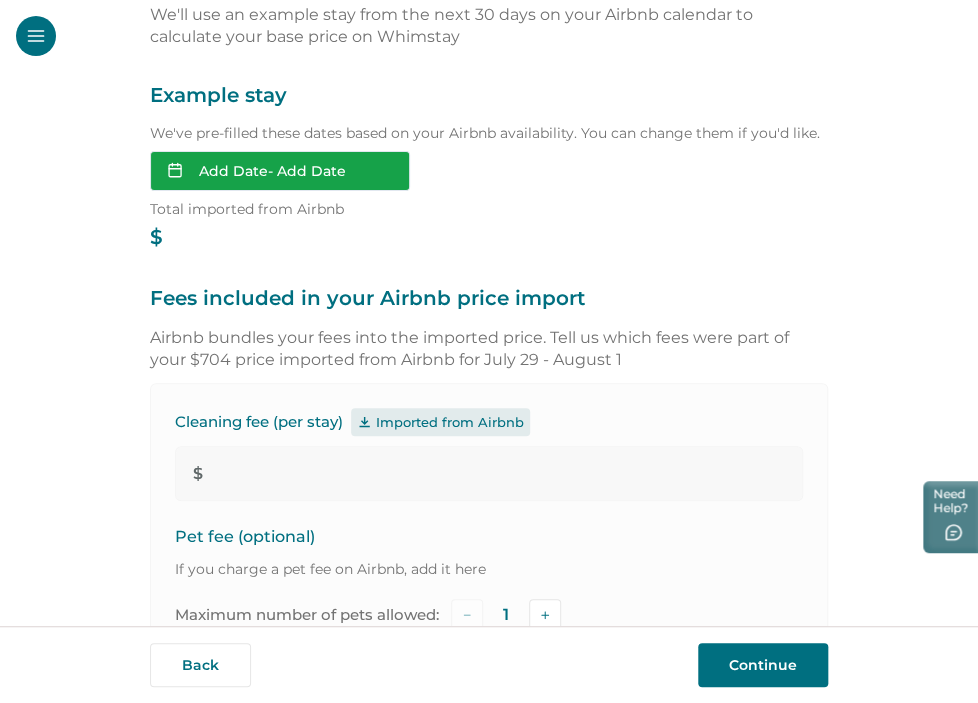 click on "Add Date  -   Add Date" at bounding box center [280, 171] 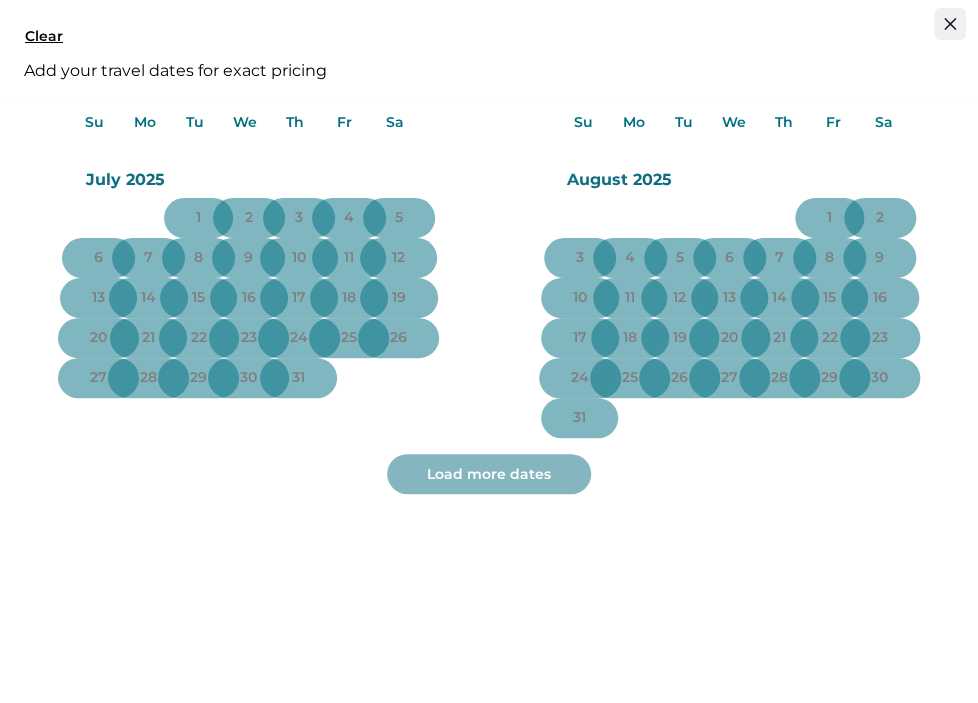 click 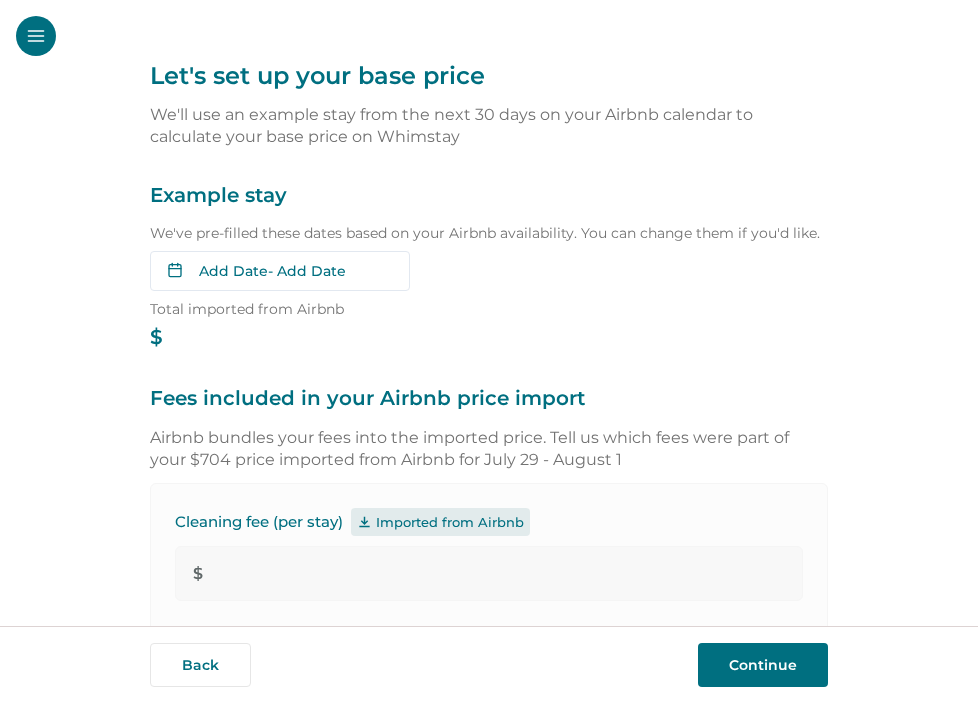 scroll, scrollTop: 0, scrollLeft: 0, axis: both 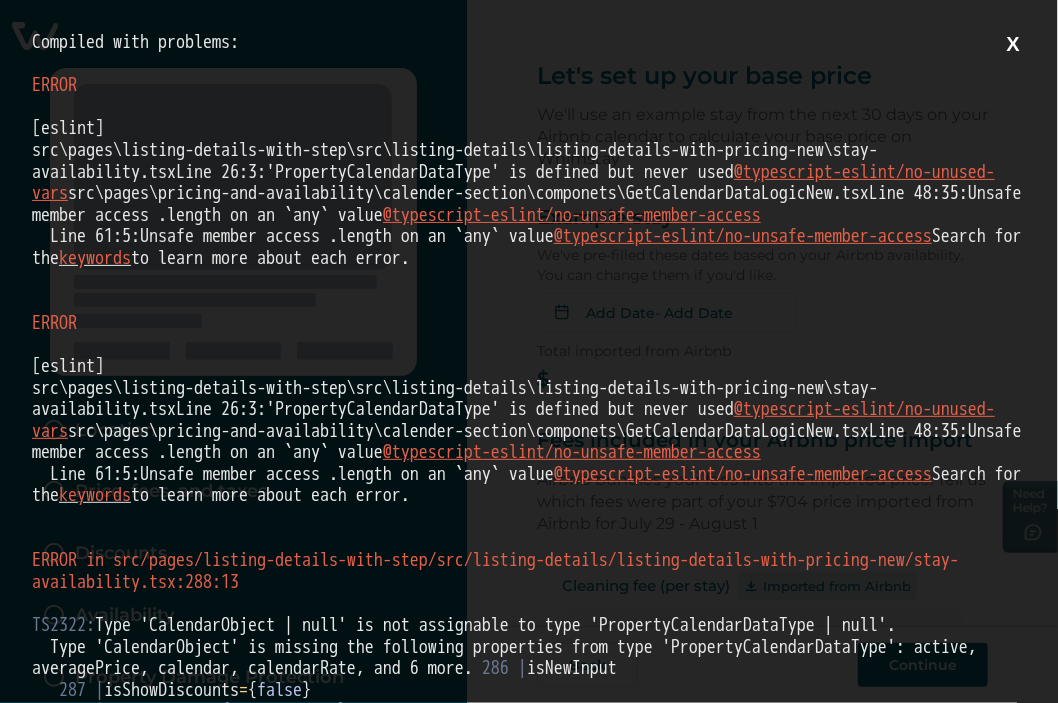 click on "X" at bounding box center [1013, 44] 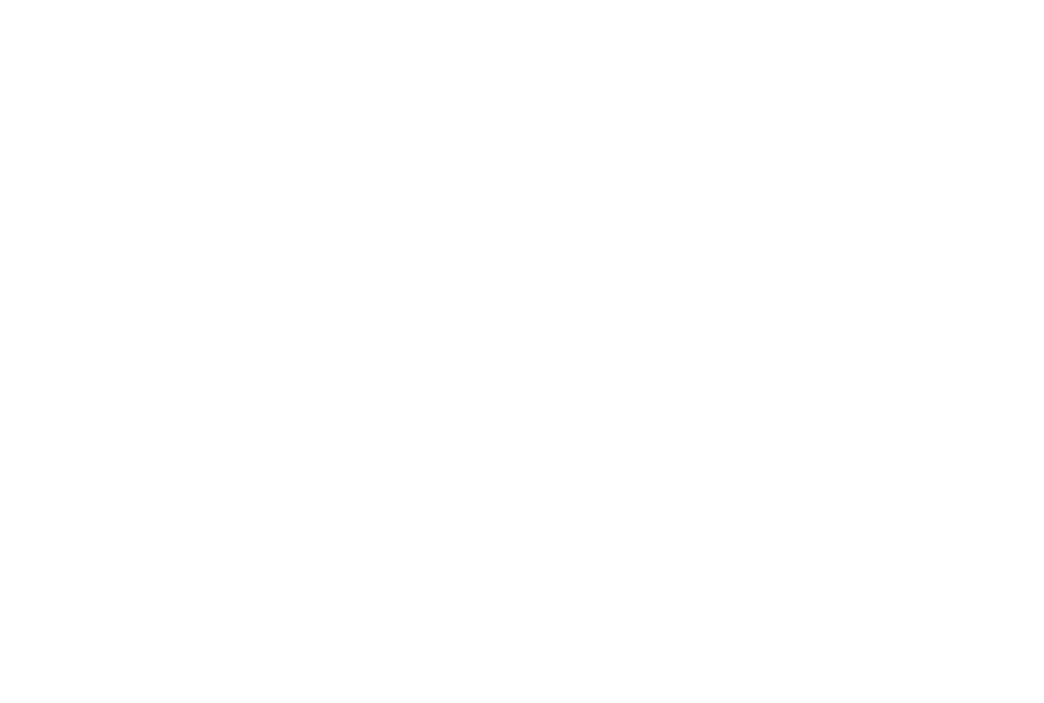 scroll, scrollTop: 0, scrollLeft: 0, axis: both 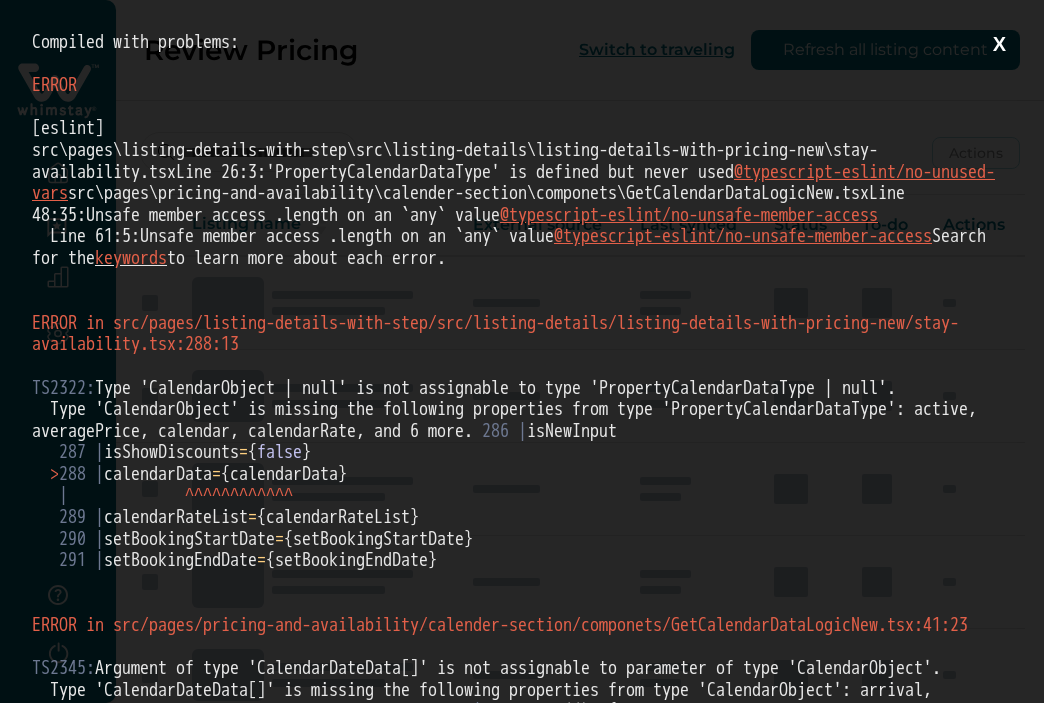 click on "X" at bounding box center (999, 44) 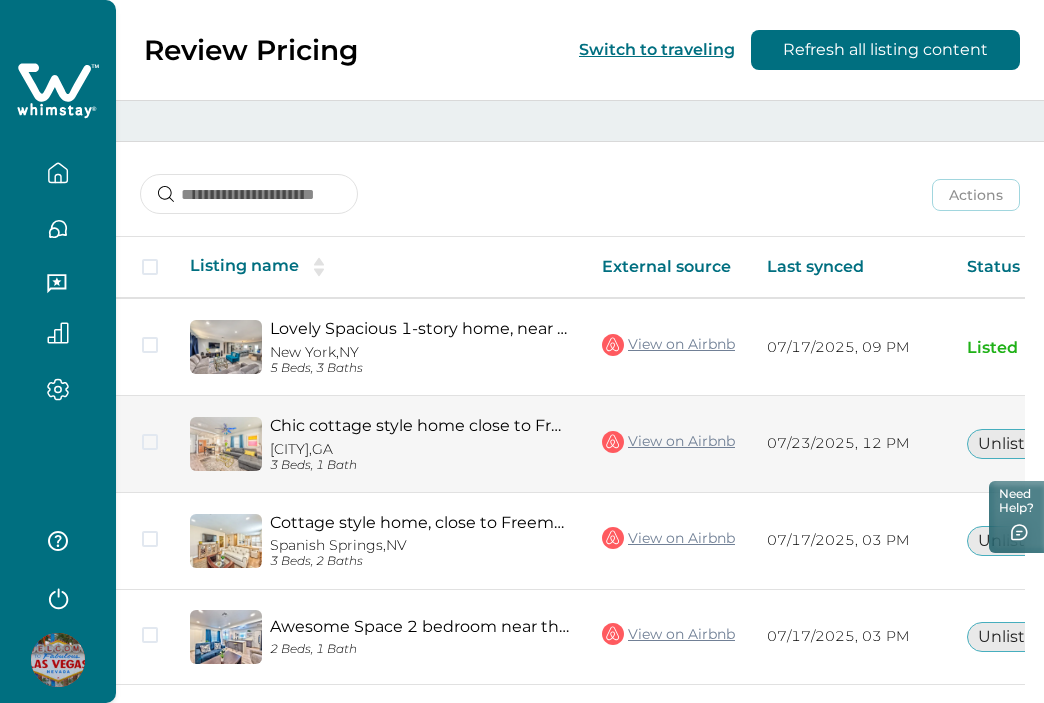 scroll, scrollTop: 0, scrollLeft: 0, axis: both 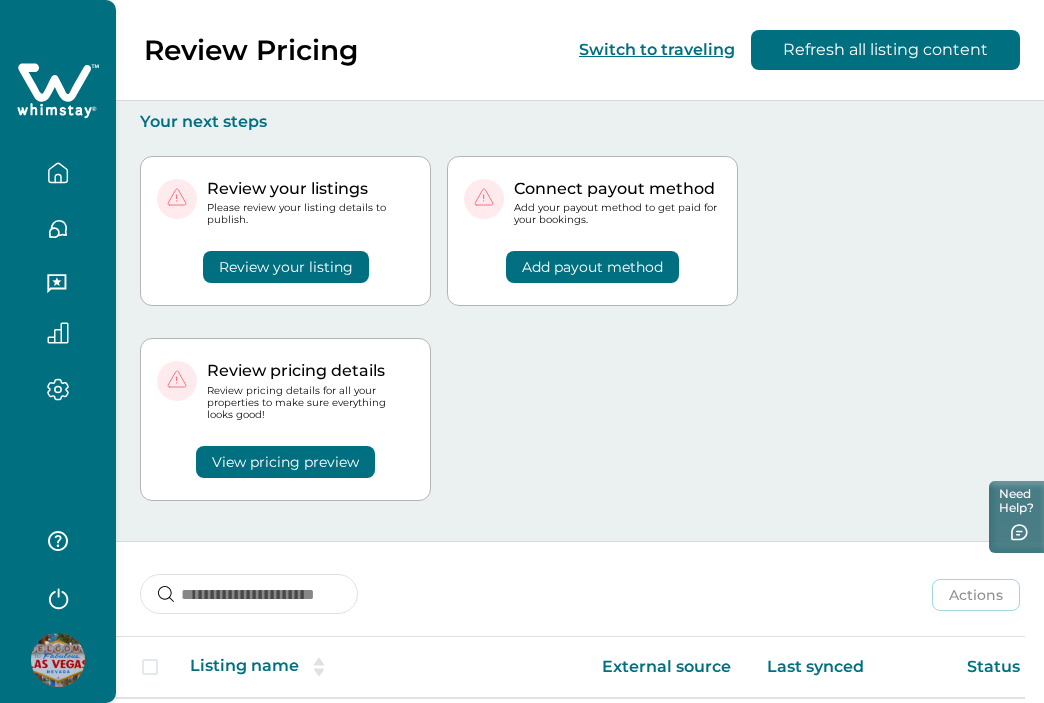 click 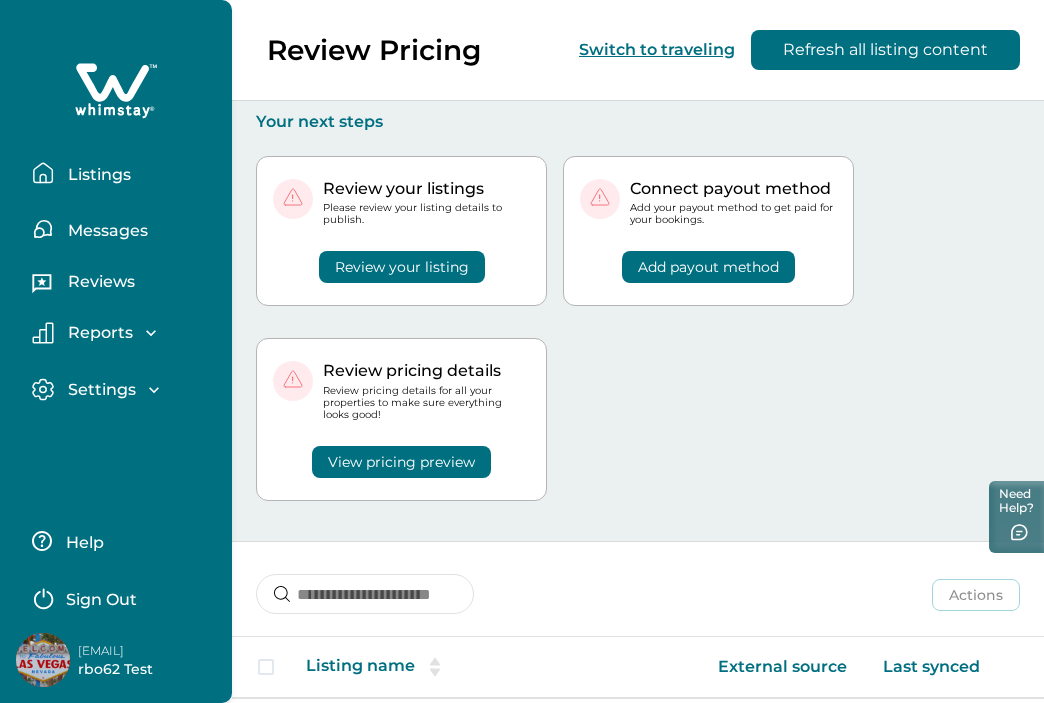 click on "Sign Out" at bounding box center [120, 597] 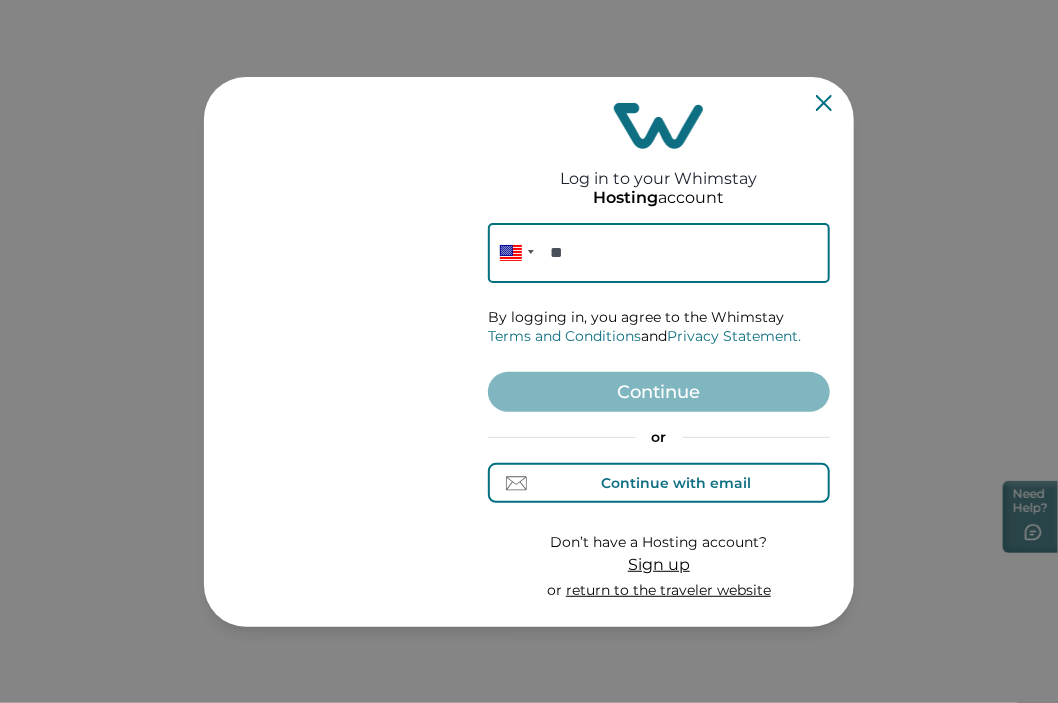 click on "Continue with email" at bounding box center (677, 483) 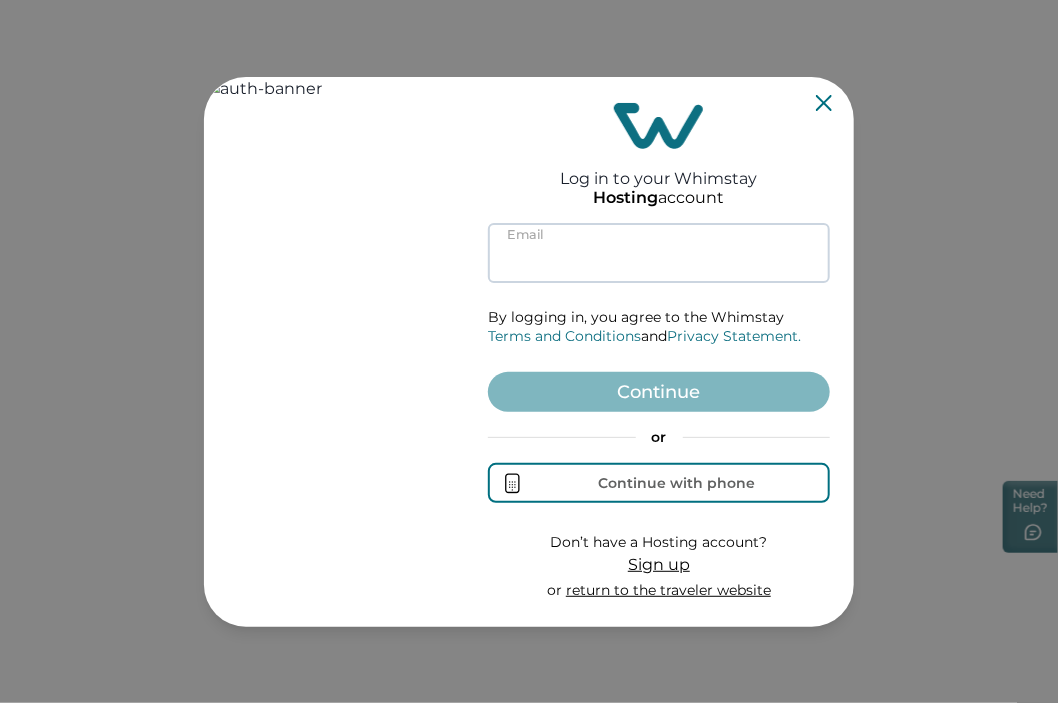 click at bounding box center (659, 253) 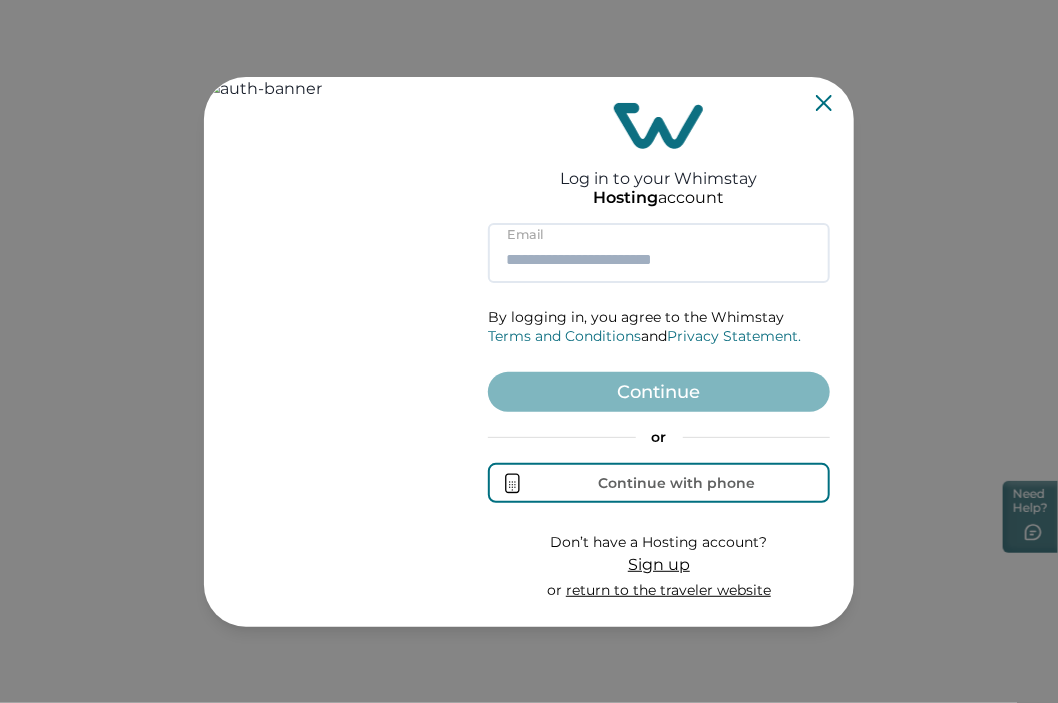 paste on "**********" 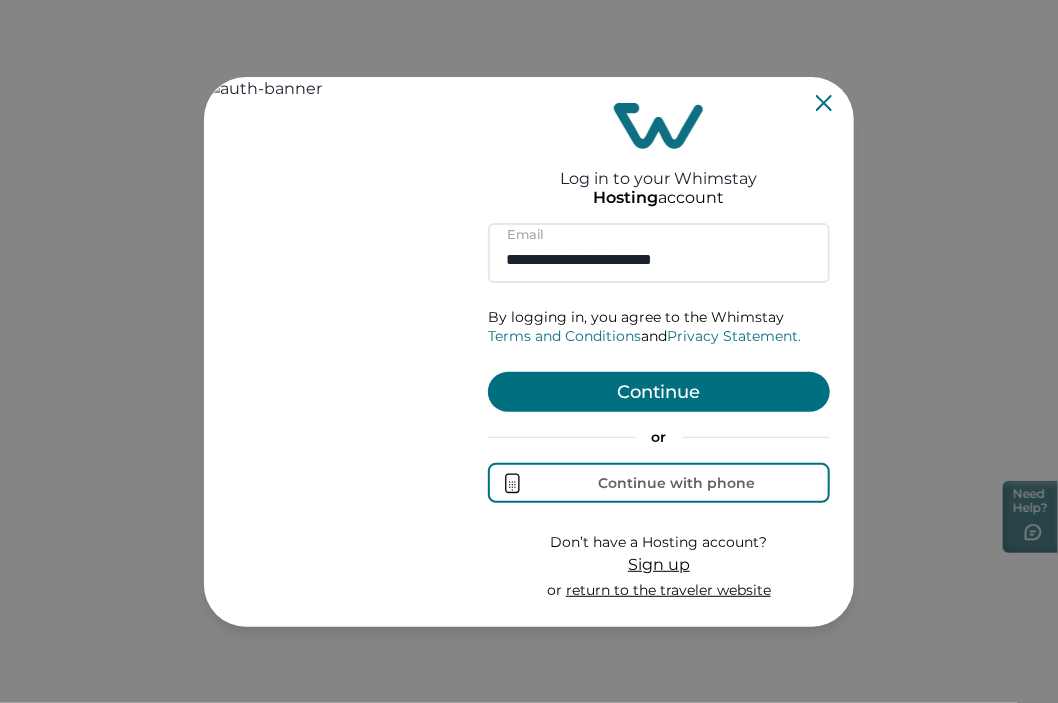 type on "**********" 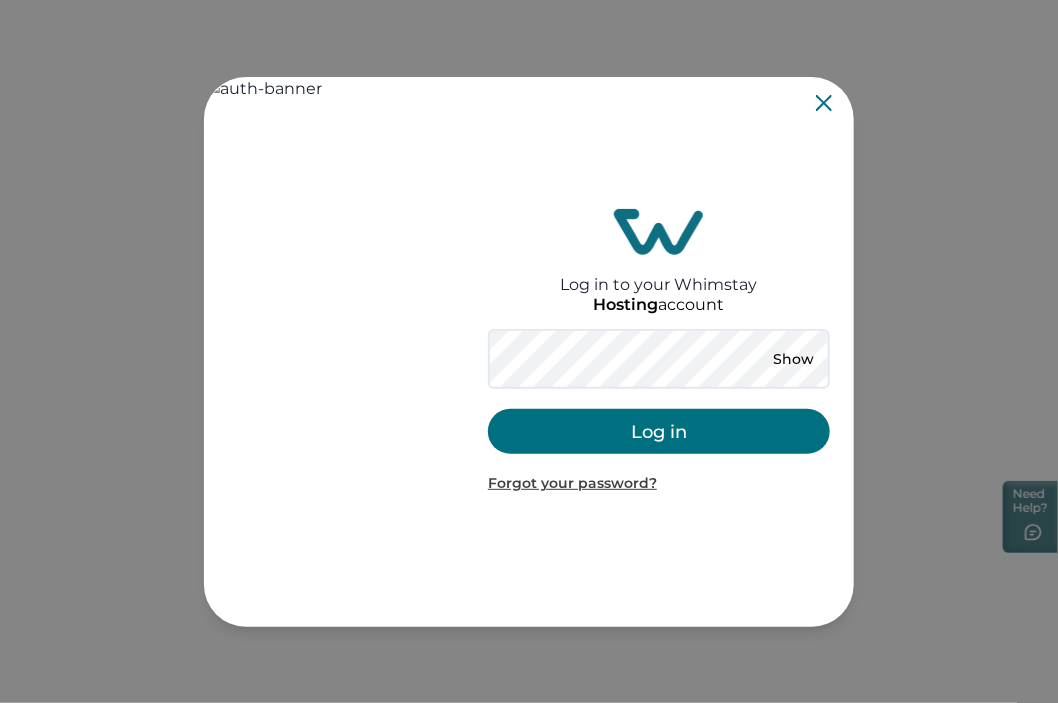 click on "Log in" at bounding box center (659, 431) 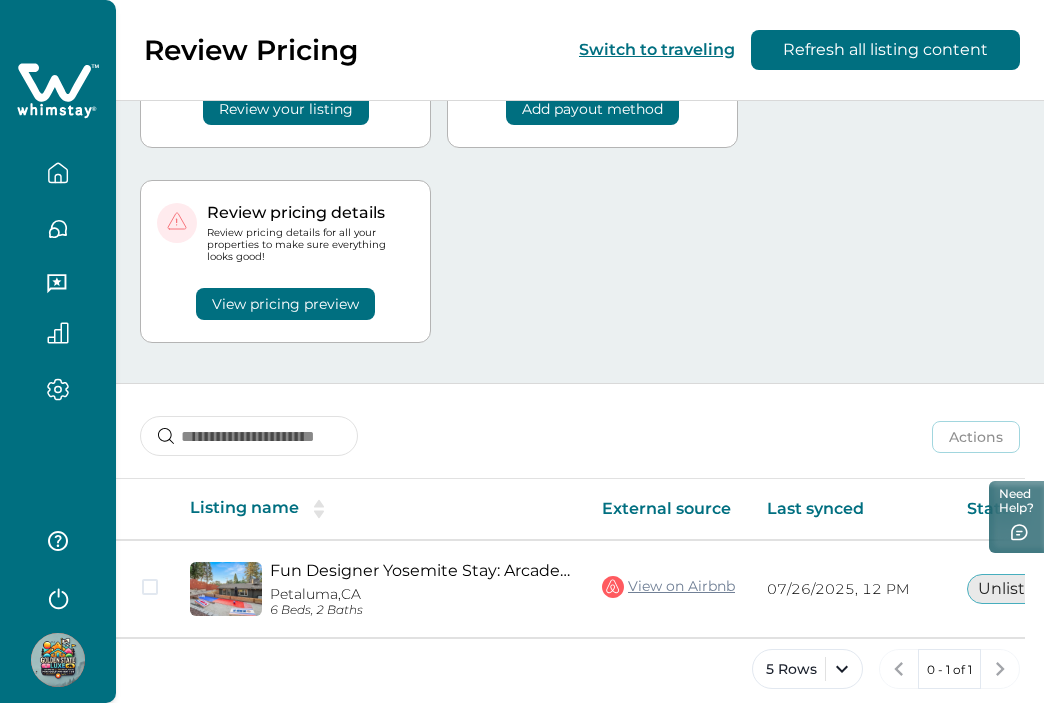 scroll, scrollTop: 178, scrollLeft: 0, axis: vertical 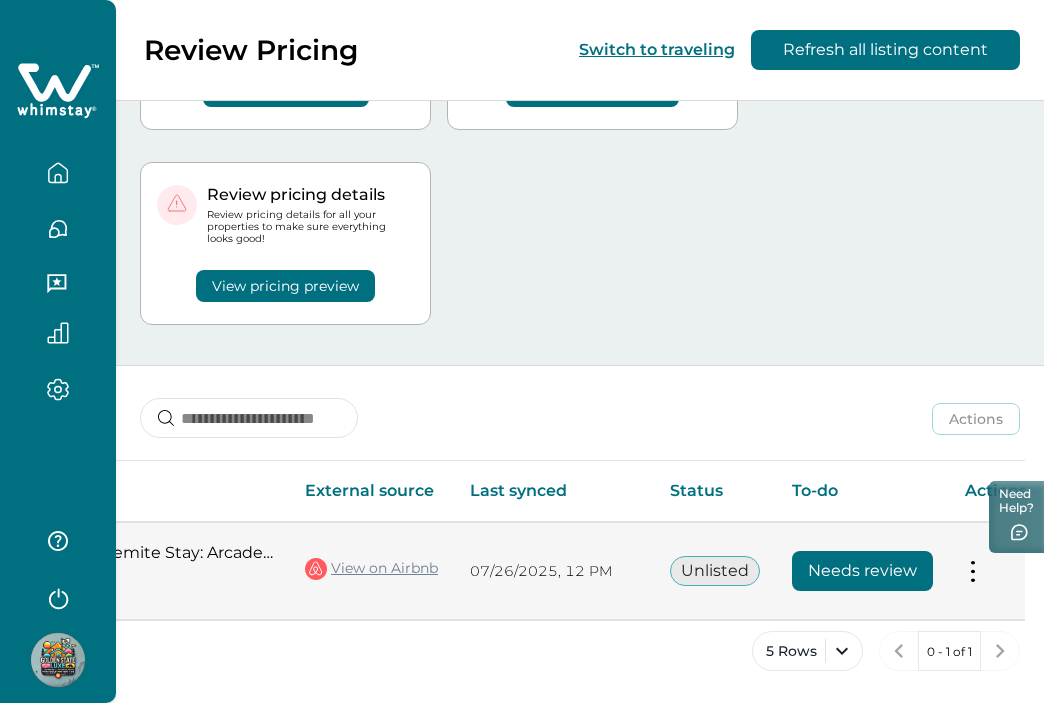 click on "Needs review" at bounding box center (862, 571) 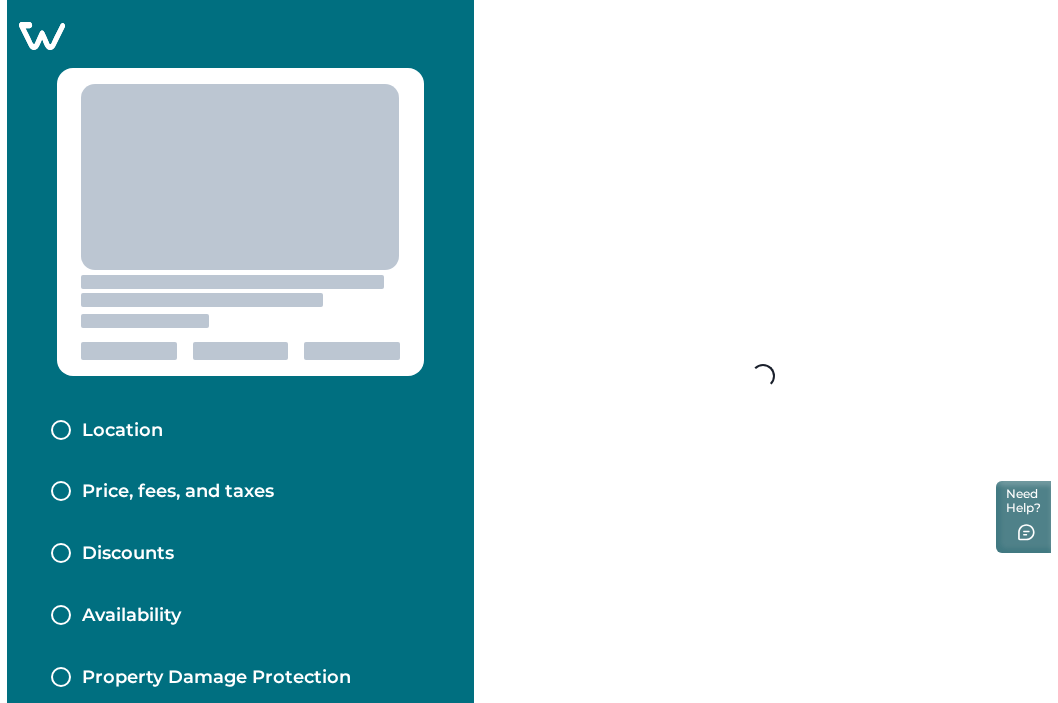 scroll, scrollTop: 0, scrollLeft: 0, axis: both 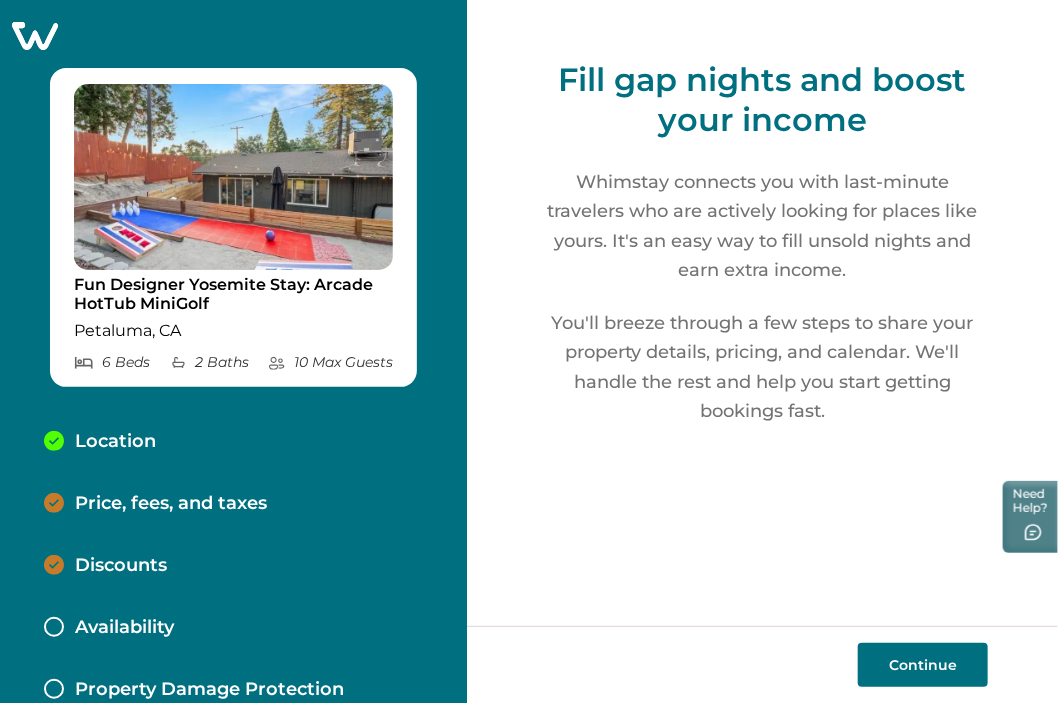 click on "Continue" at bounding box center [923, 665] 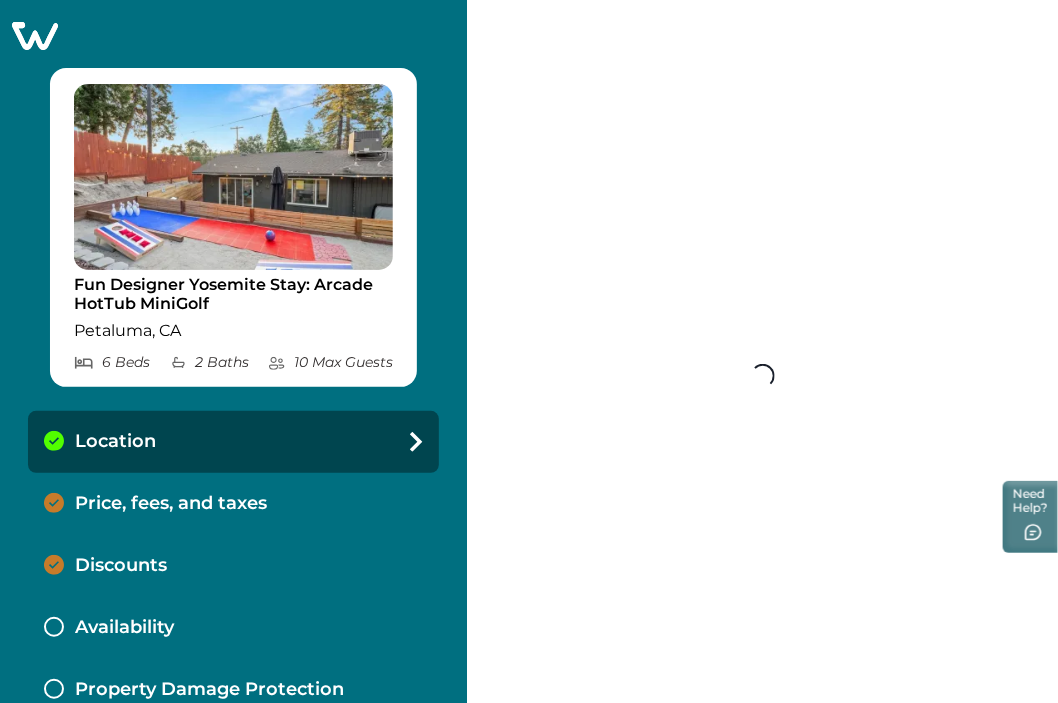 select on "**" 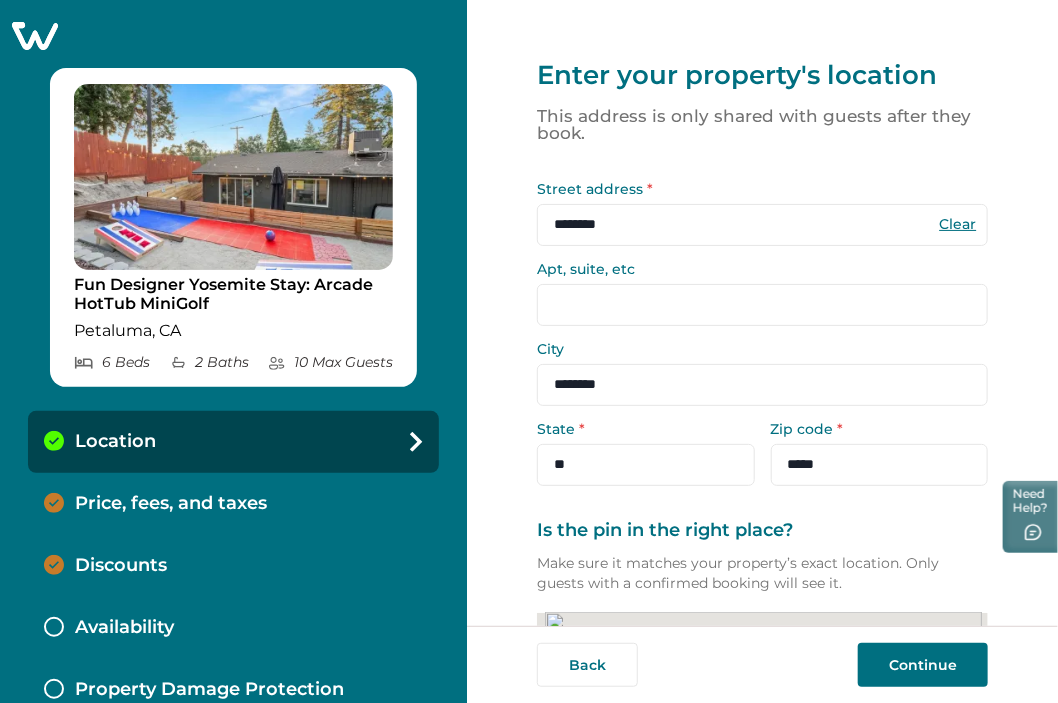 click on "Continue" at bounding box center (923, 665) 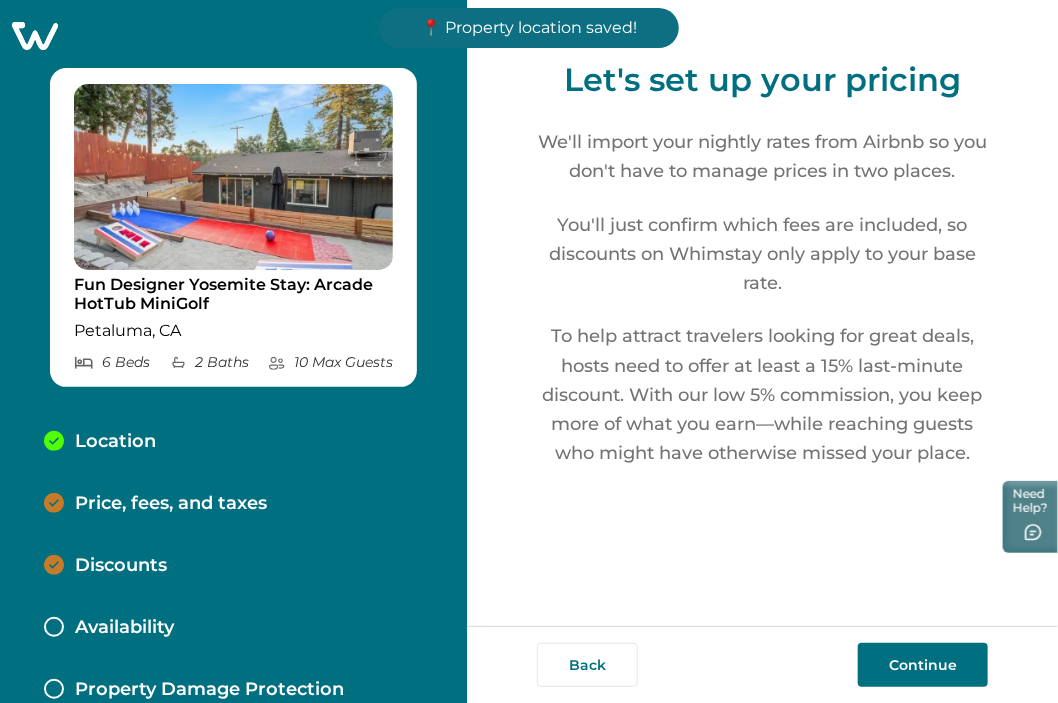 click on "Continue" at bounding box center [923, 665] 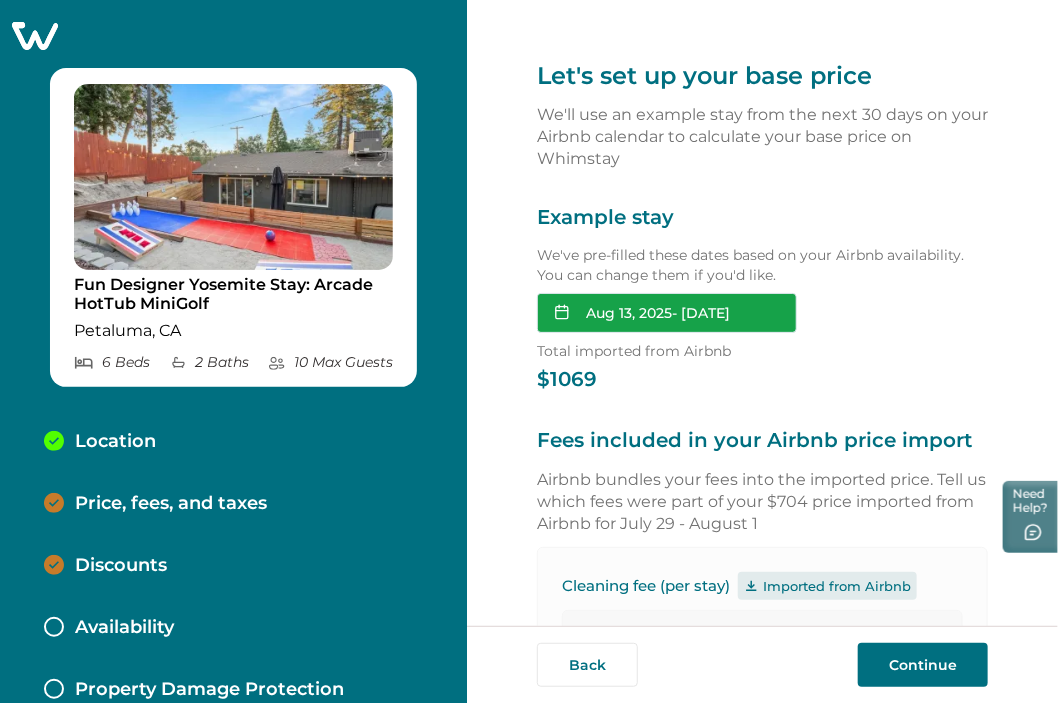 click on "Aug 13, 2025  -   08-15-2025" at bounding box center (667, 313) 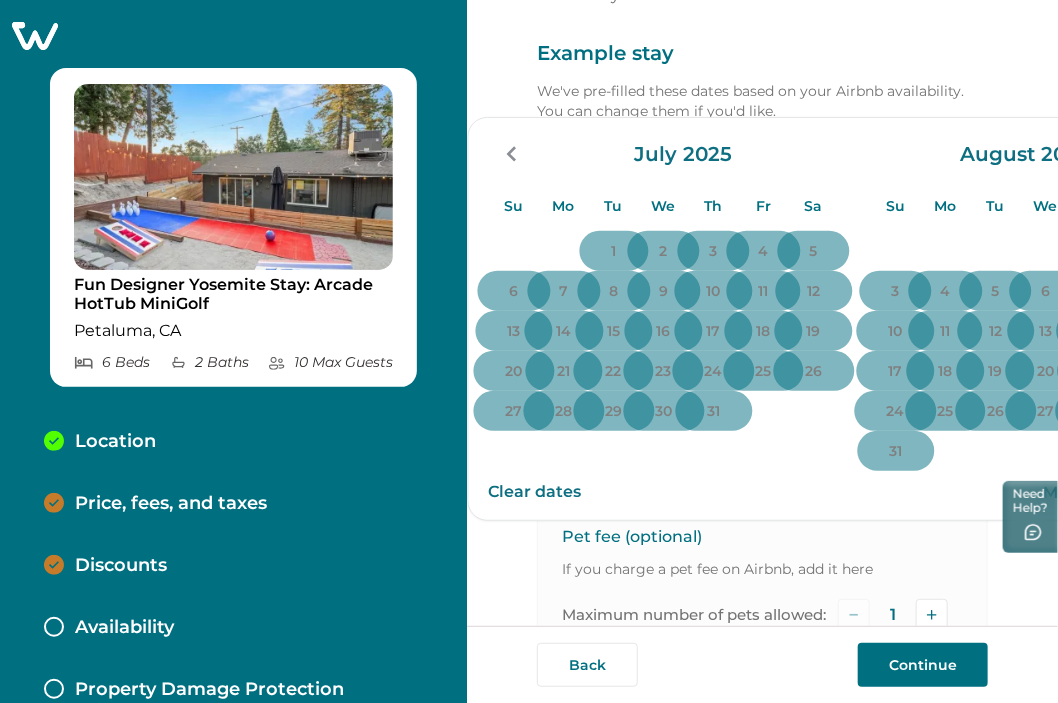 scroll, scrollTop: 0, scrollLeft: 0, axis: both 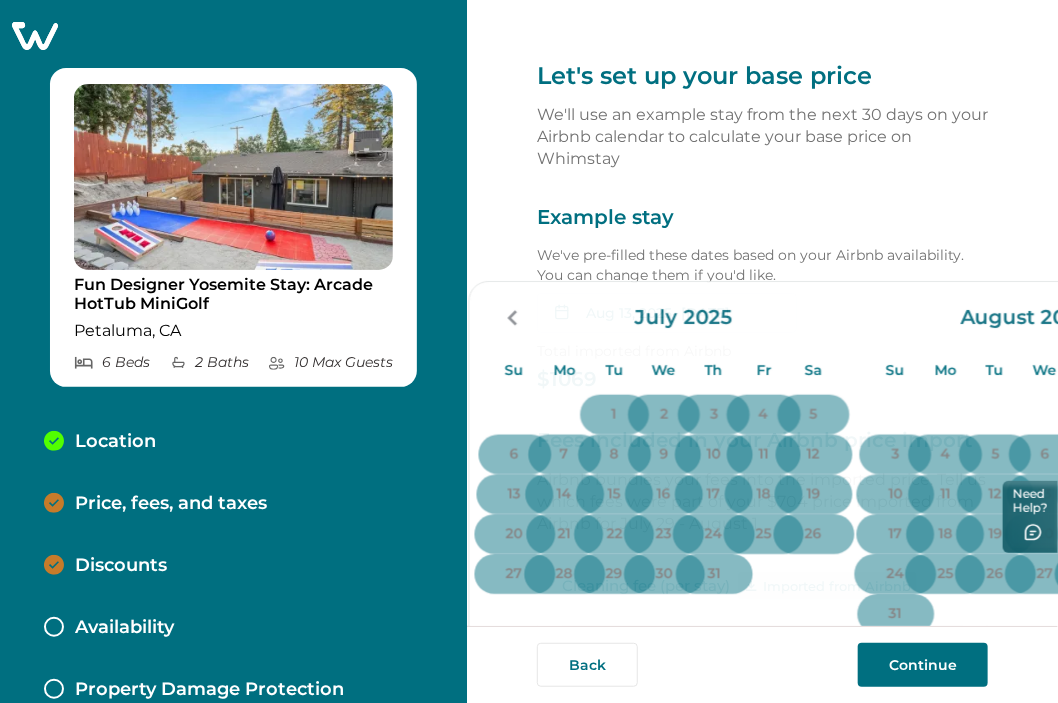 click on "Example stay" at bounding box center [762, 218] 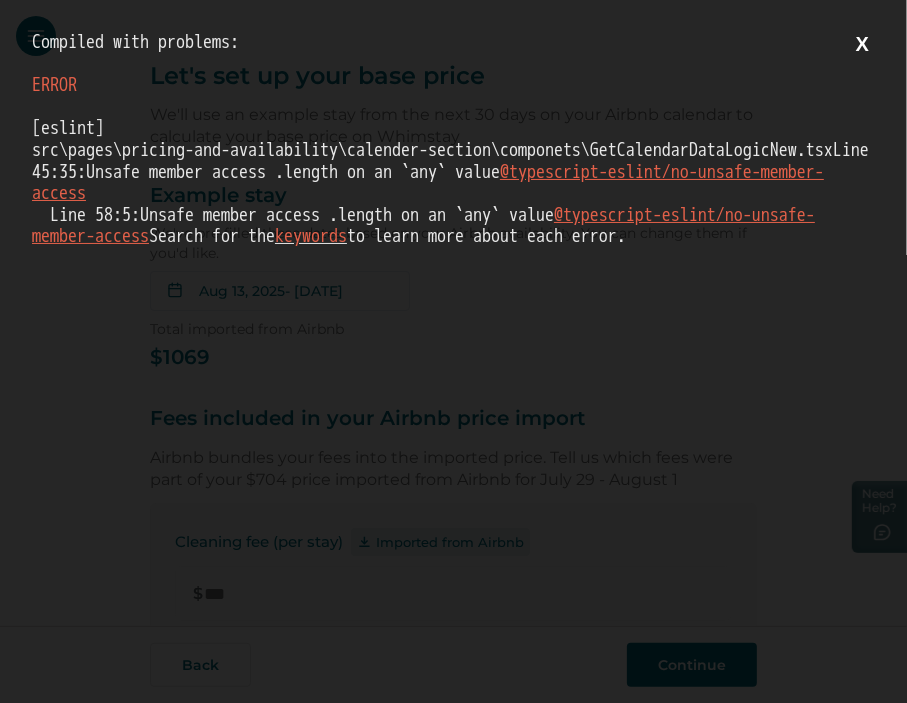 scroll, scrollTop: 0, scrollLeft: 0, axis: both 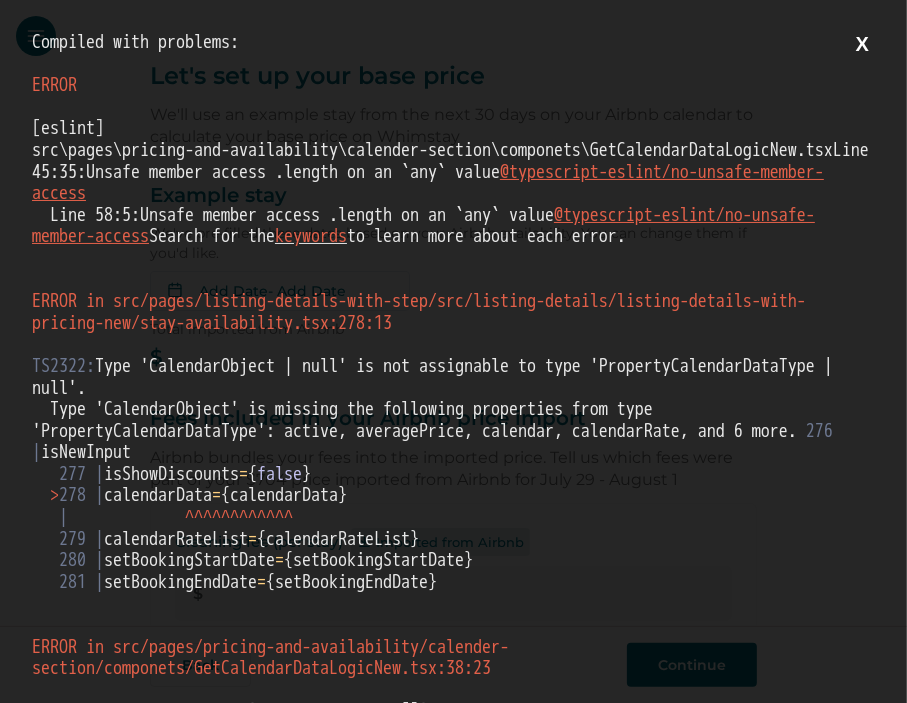 type on "***" 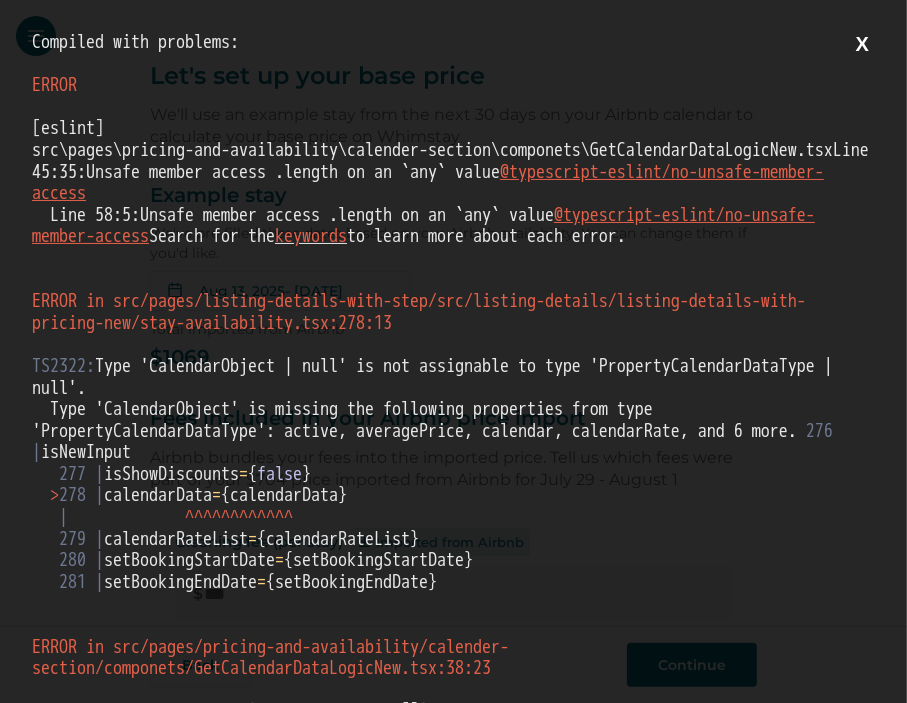 type on "*" 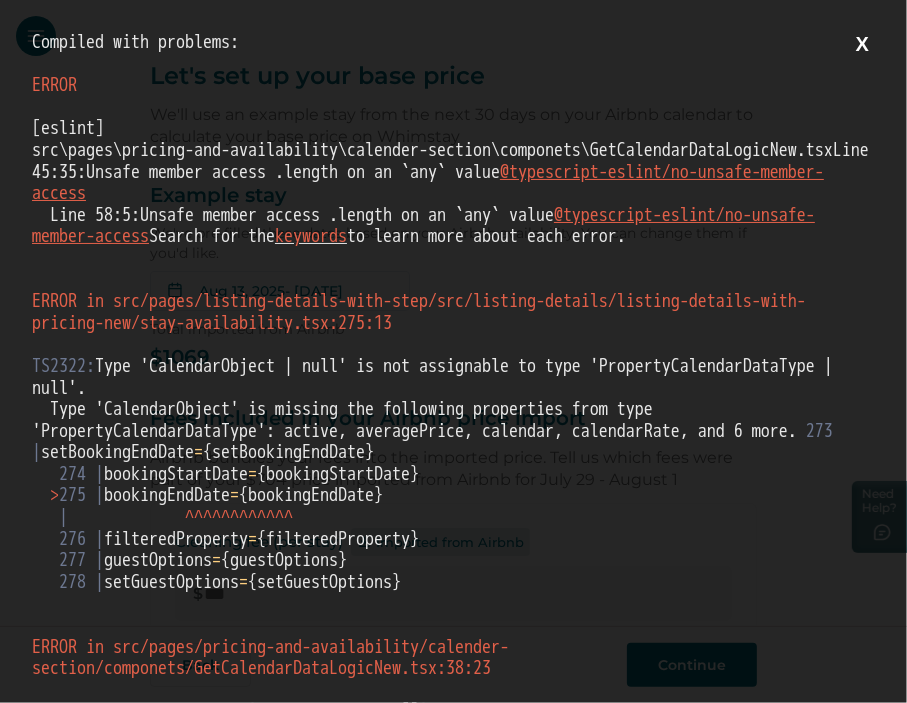 scroll, scrollTop: 0, scrollLeft: 0, axis: both 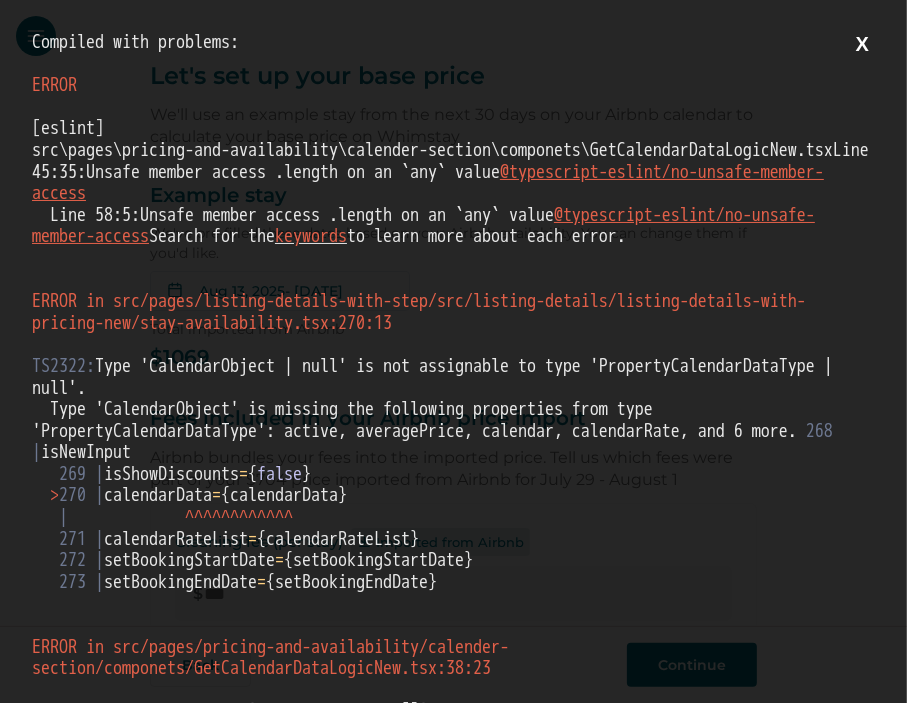 type on "***" 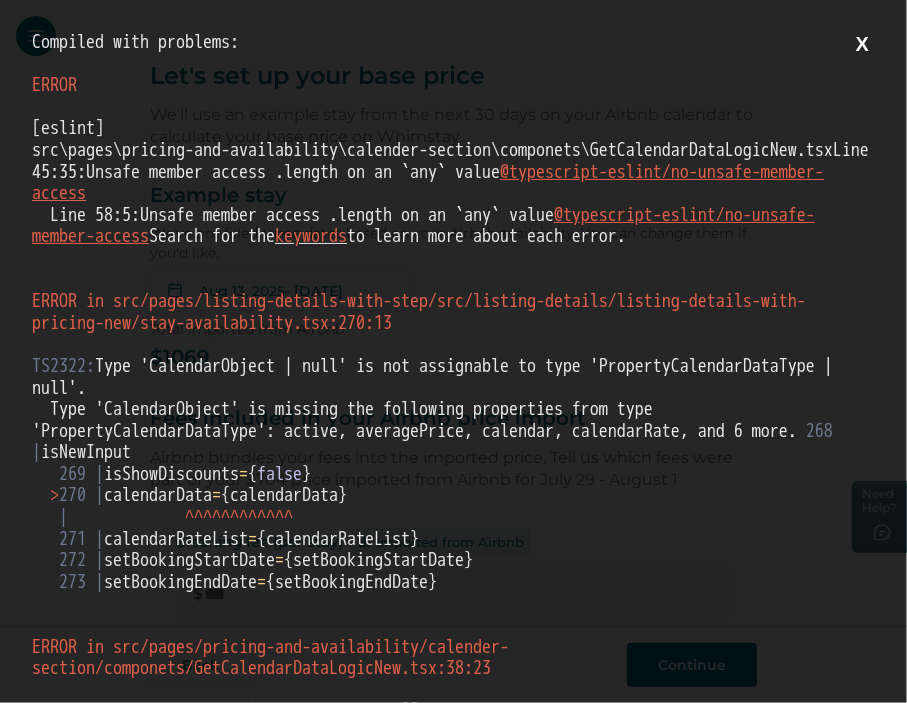 click on "X" at bounding box center [862, 44] 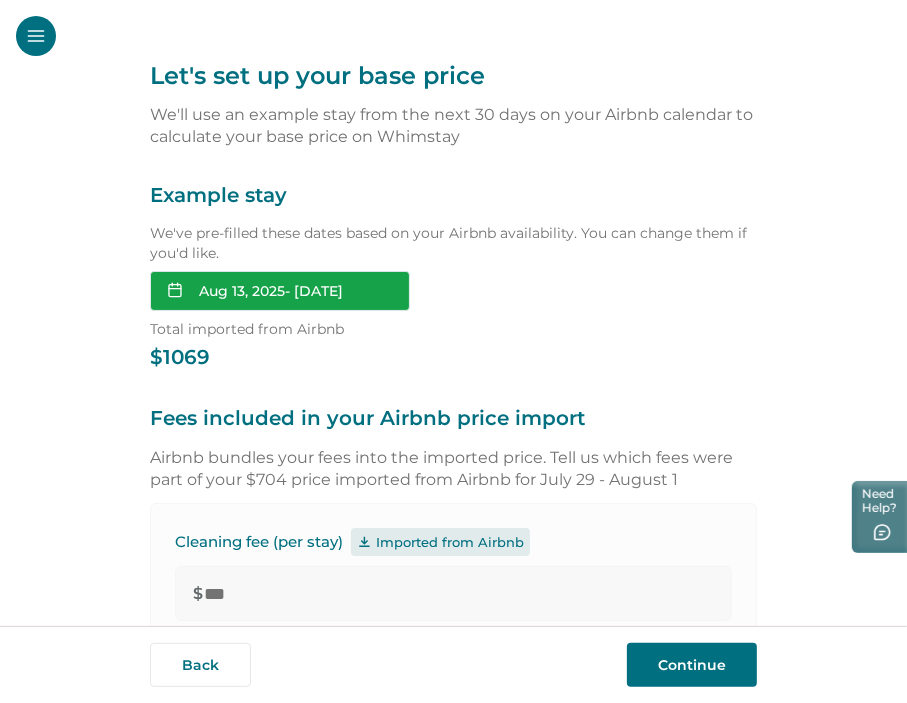 click on "Aug 13, 2025  -   08-15-2025" at bounding box center [280, 291] 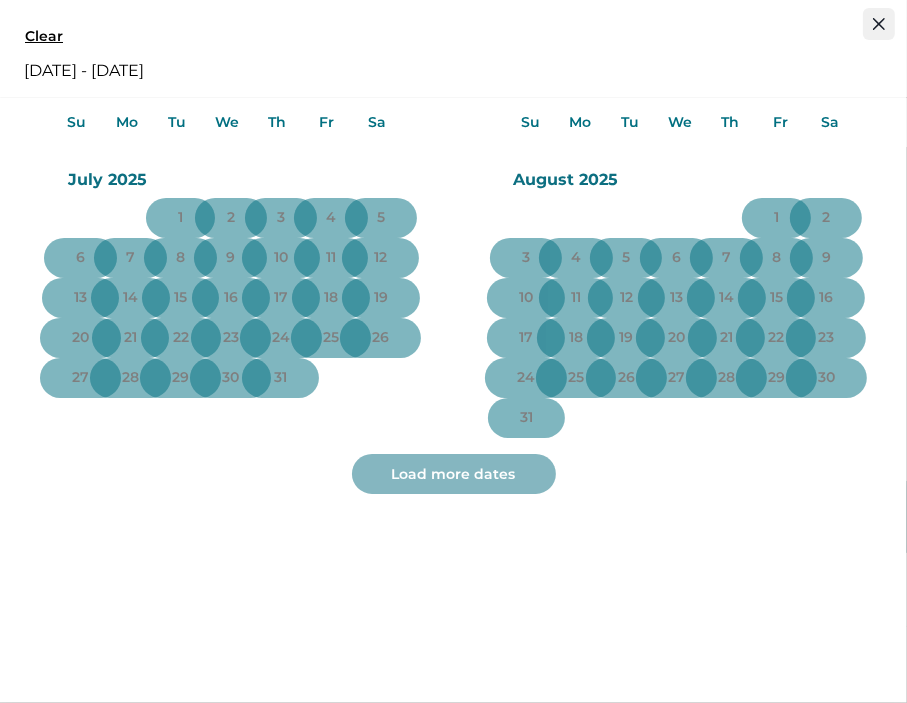 click at bounding box center (879, 24) 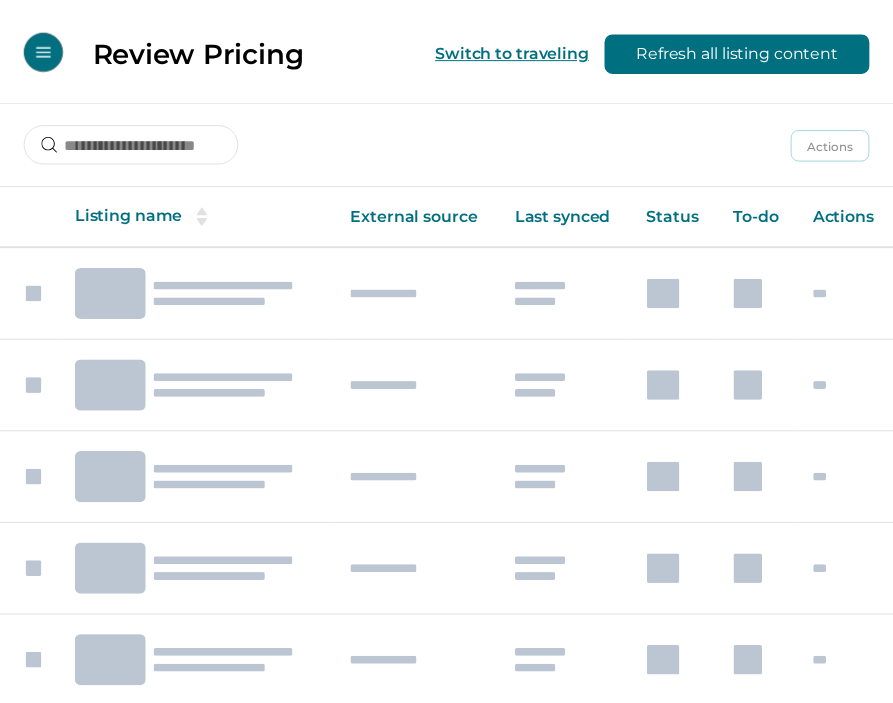 scroll, scrollTop: 0, scrollLeft: 0, axis: both 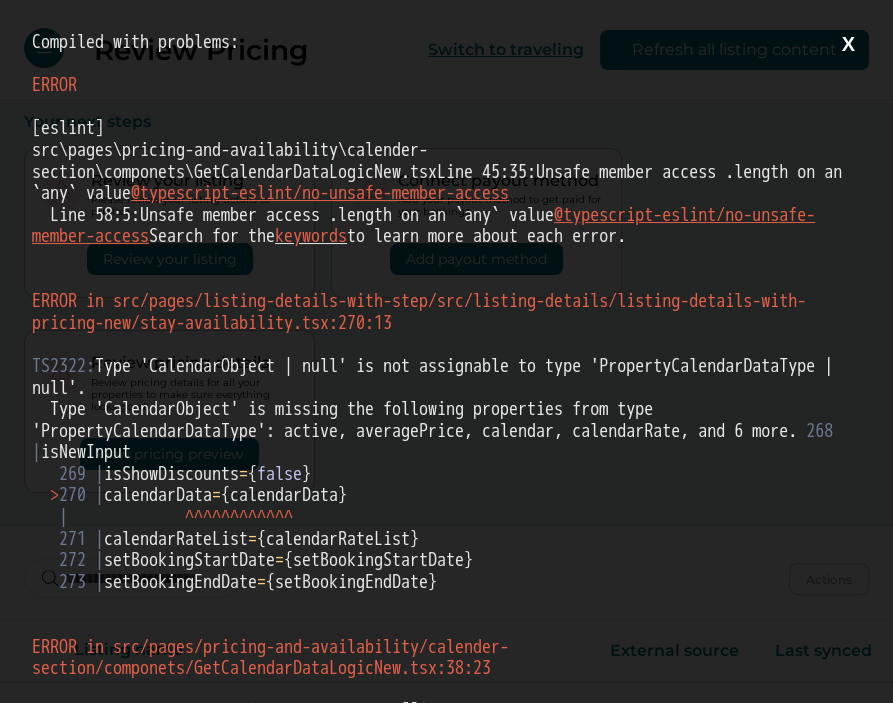 click on "X" at bounding box center [848, 44] 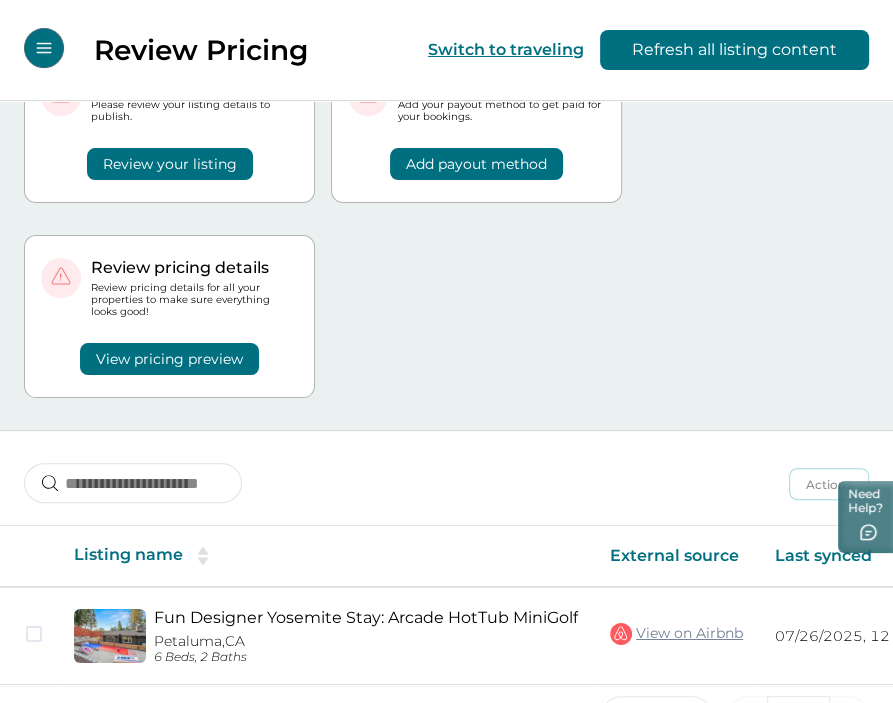 scroll, scrollTop: 162, scrollLeft: 0, axis: vertical 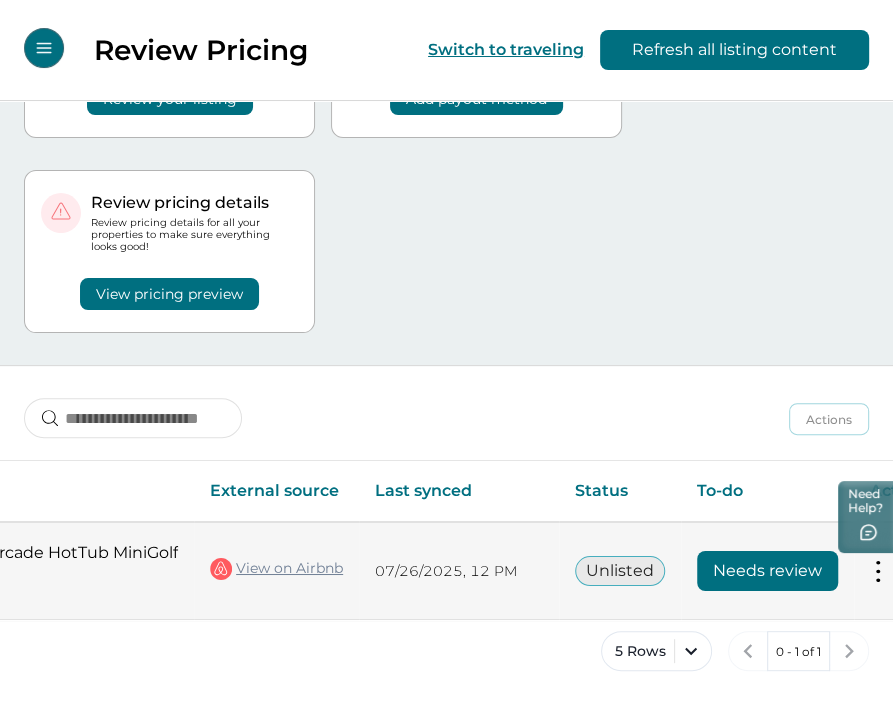 click on "Needs review" at bounding box center (767, 571) 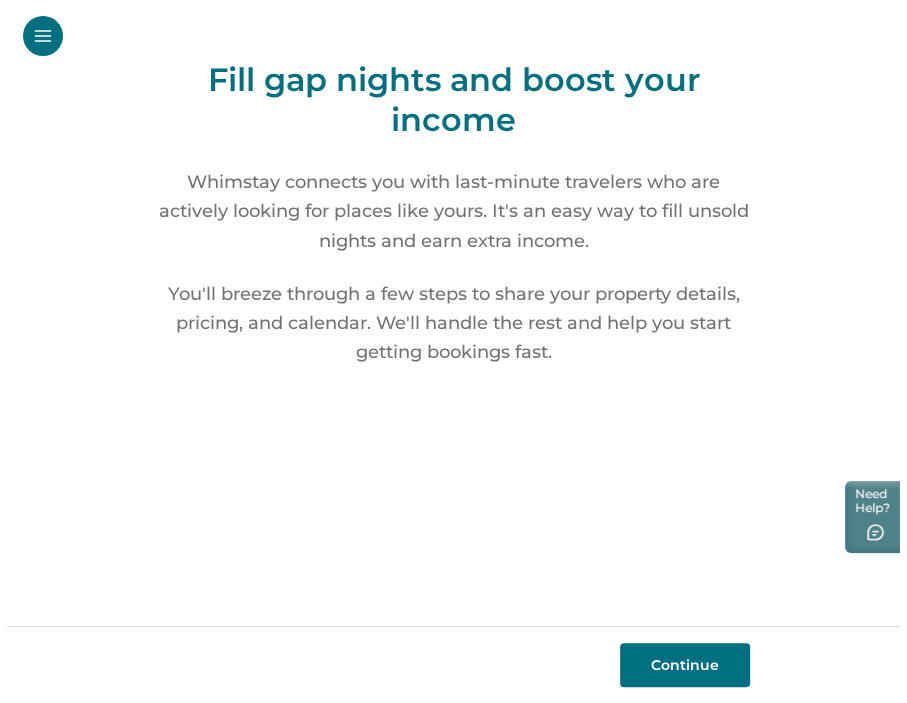 scroll, scrollTop: 0, scrollLeft: 0, axis: both 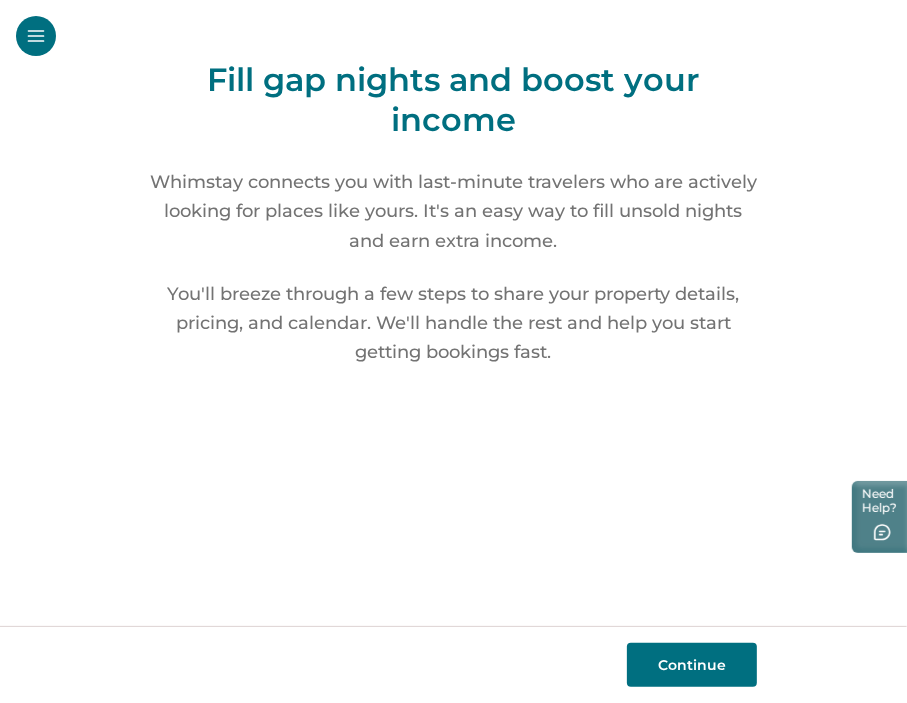 click on "Continue" at bounding box center [692, 665] 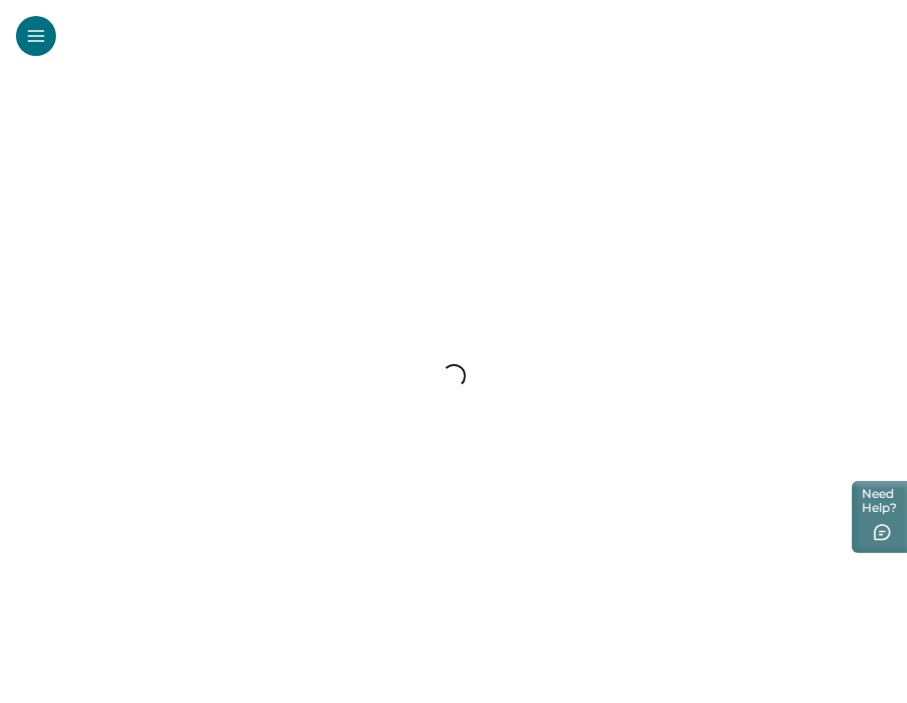 select on "**" 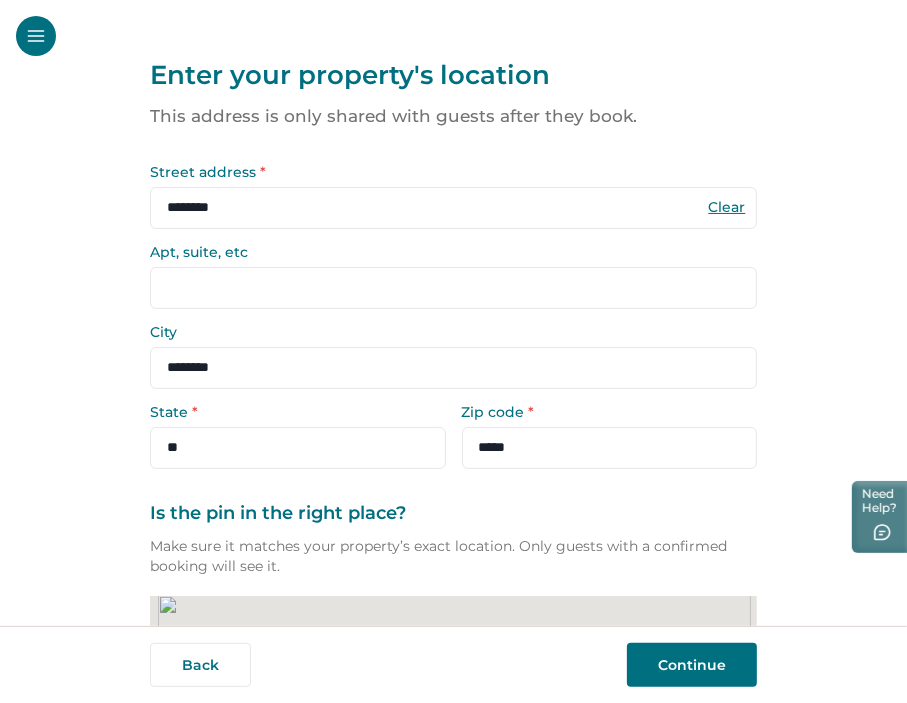click on "Continue" at bounding box center (692, 665) 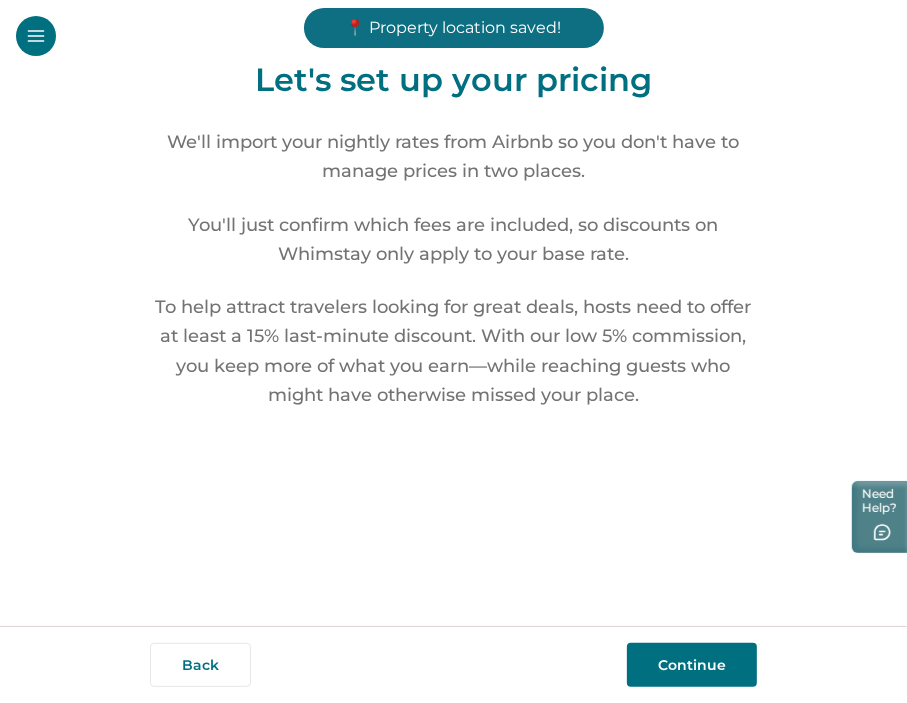 click on "Continue" at bounding box center (692, 665) 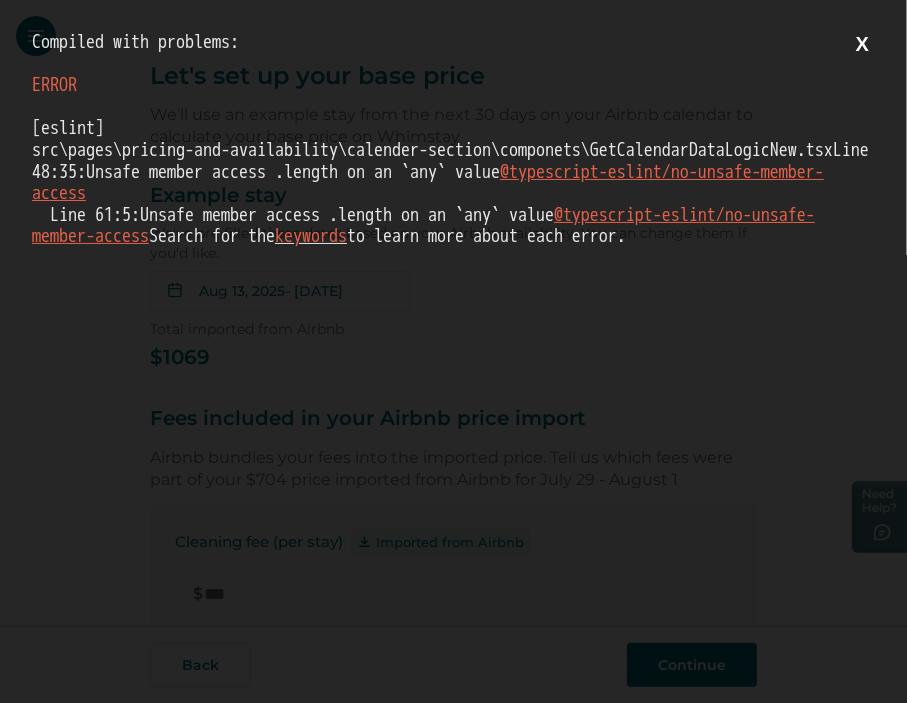 scroll, scrollTop: 0, scrollLeft: 0, axis: both 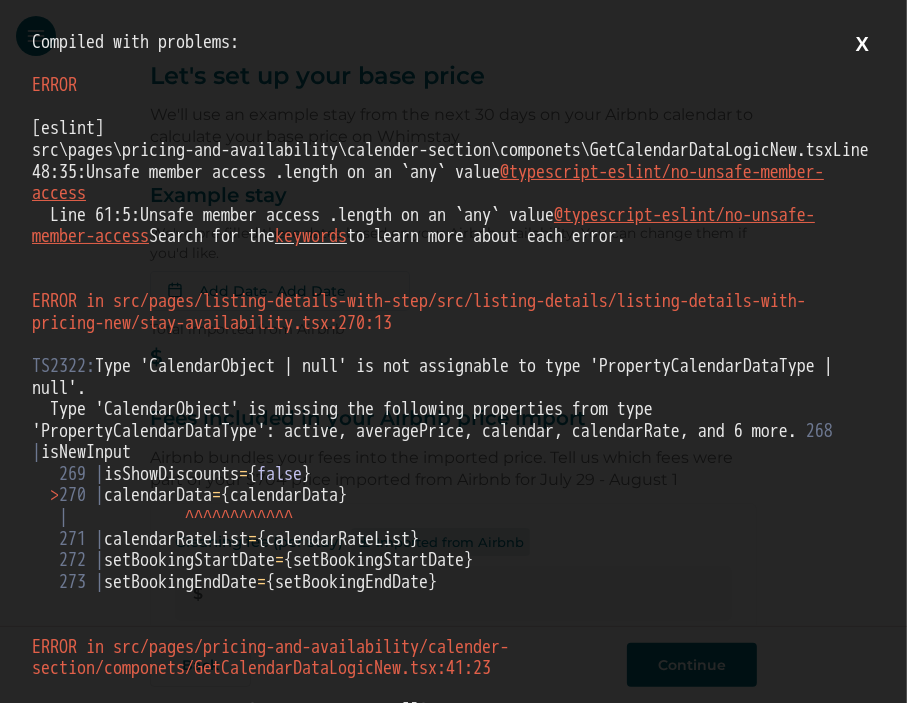 type on "***" 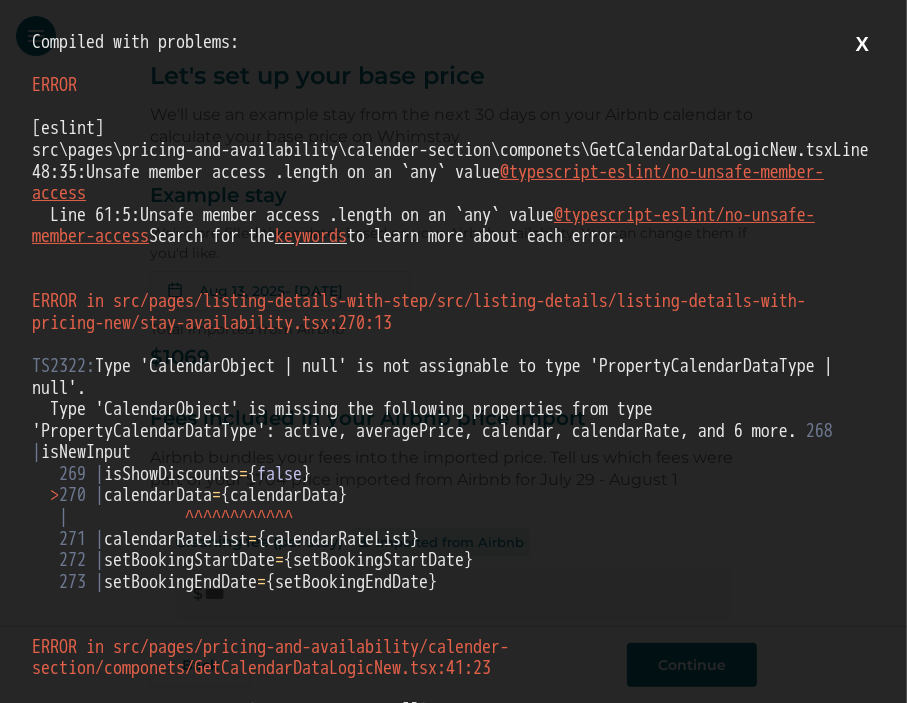 type on "*" 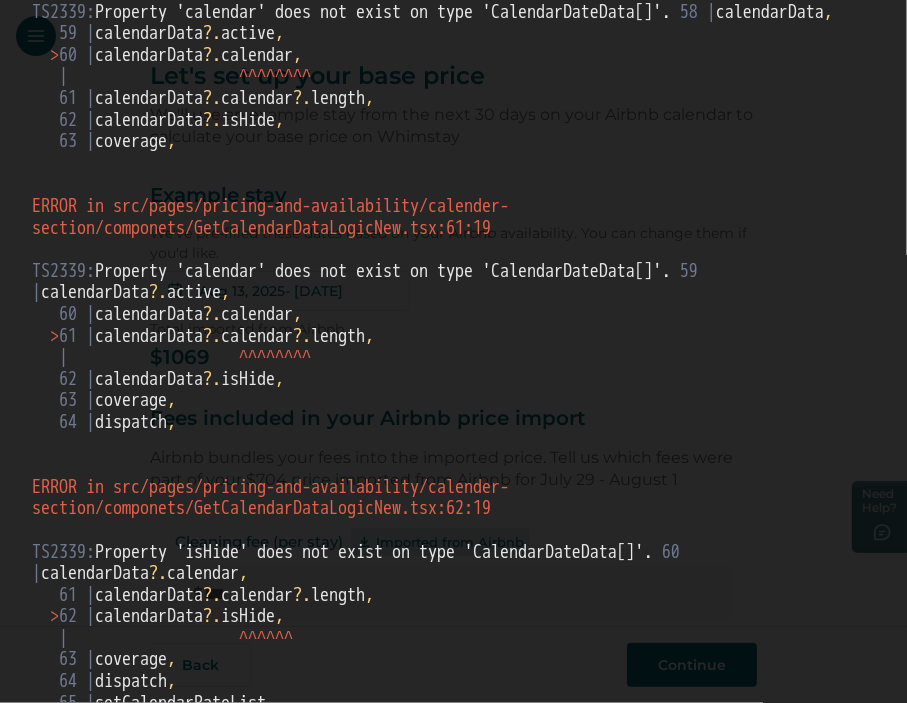 scroll, scrollTop: 2968, scrollLeft: 0, axis: vertical 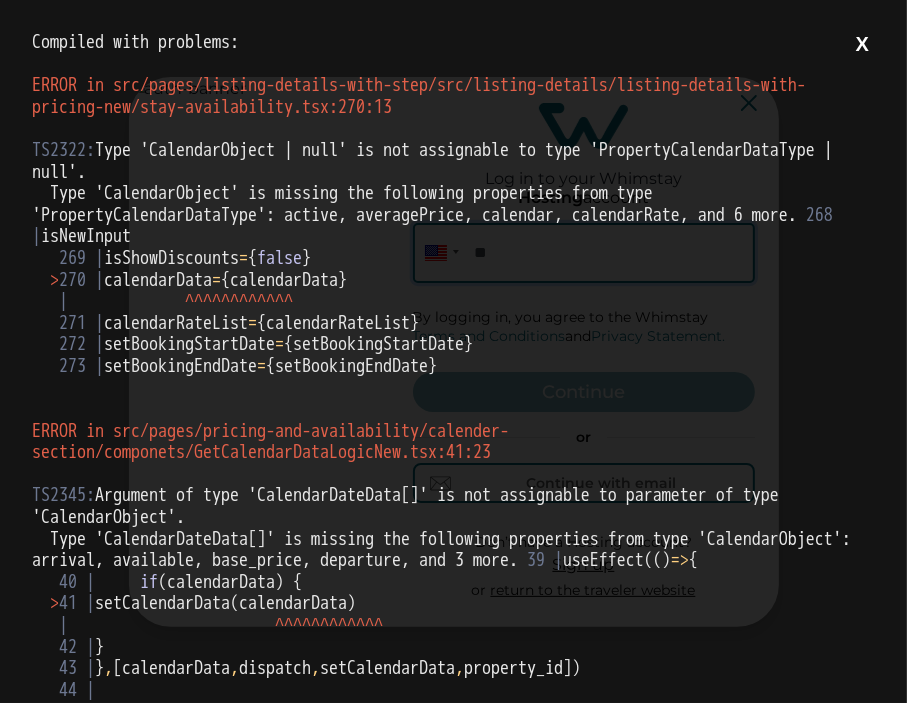 click on "X" at bounding box center [862, 44] 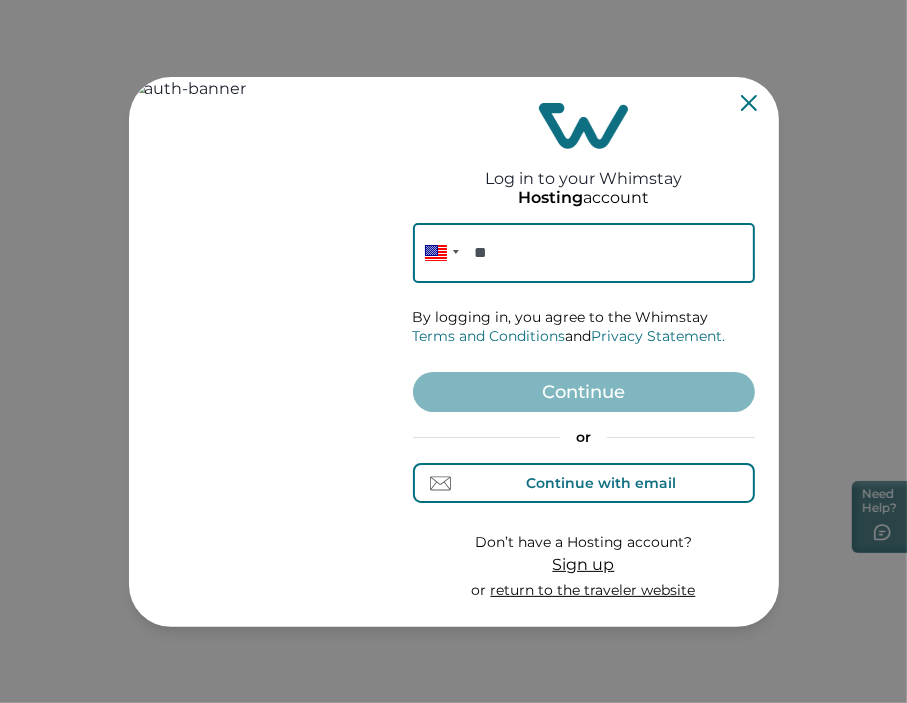 click on "Continue with email" at bounding box center (601, 483) 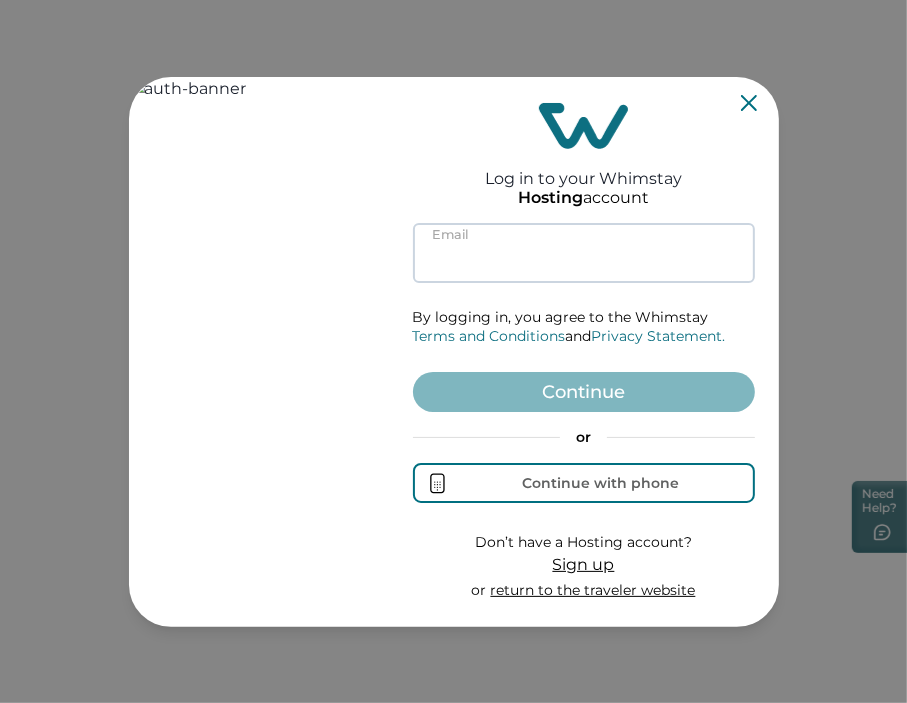 click at bounding box center (584, 253) 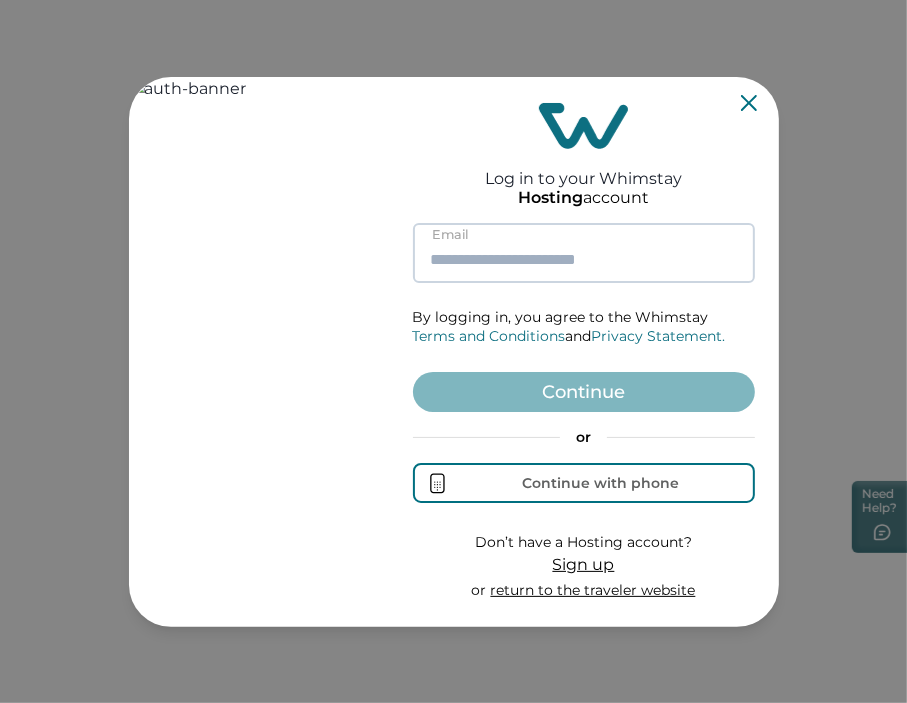 paste on "**********" 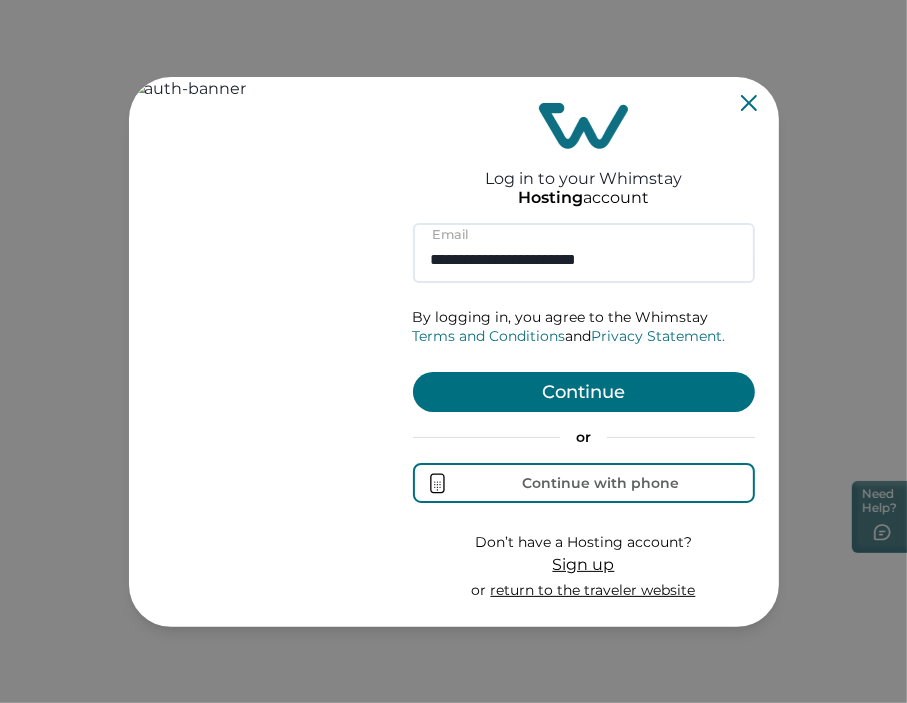 type on "**********" 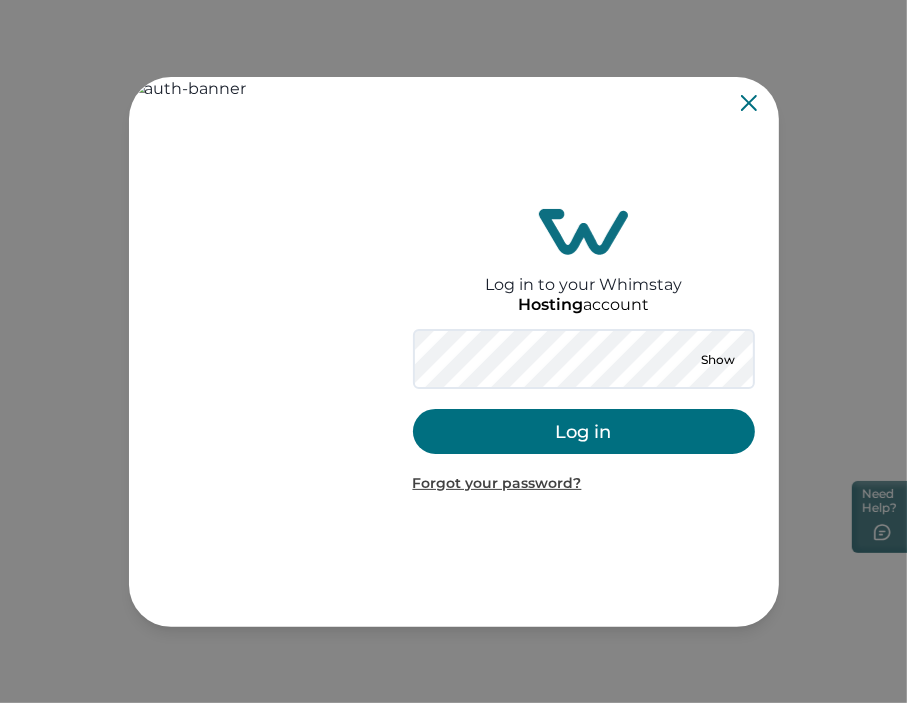click on "Log in" at bounding box center (584, 431) 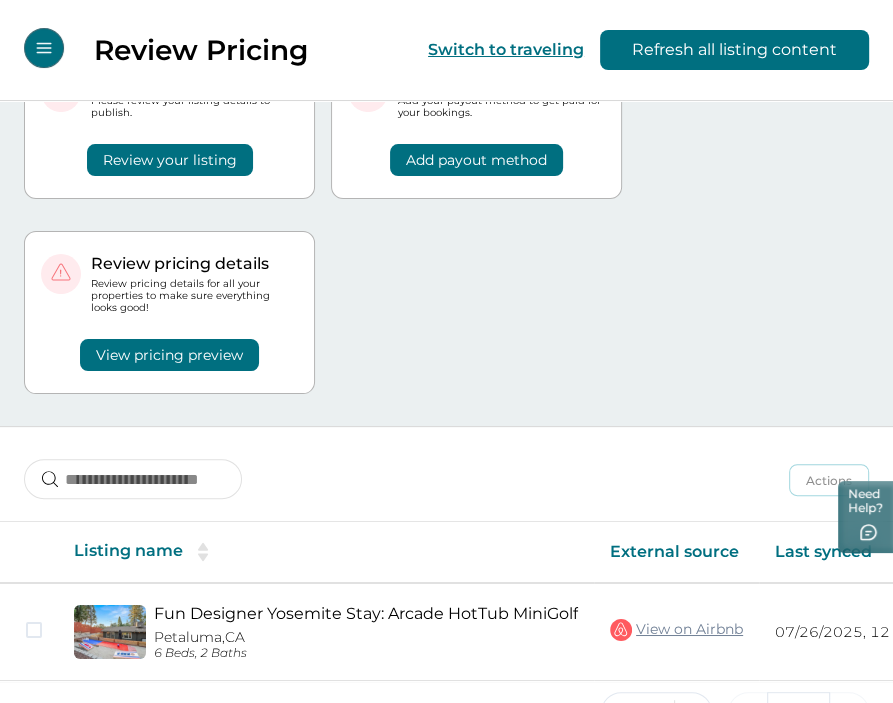 scroll, scrollTop: 162, scrollLeft: 0, axis: vertical 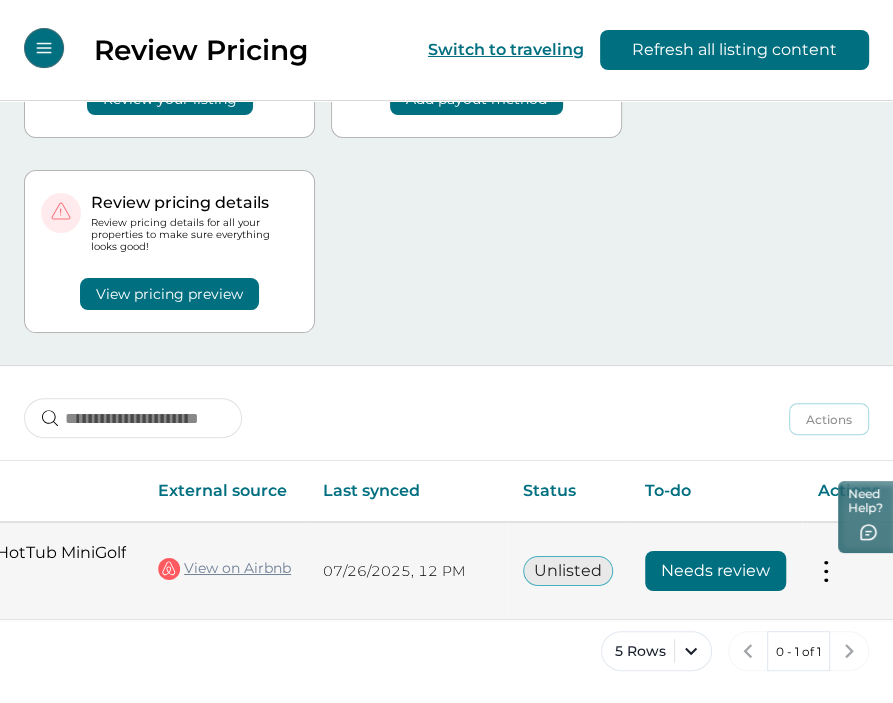 click on "Needs review" at bounding box center [715, 571] 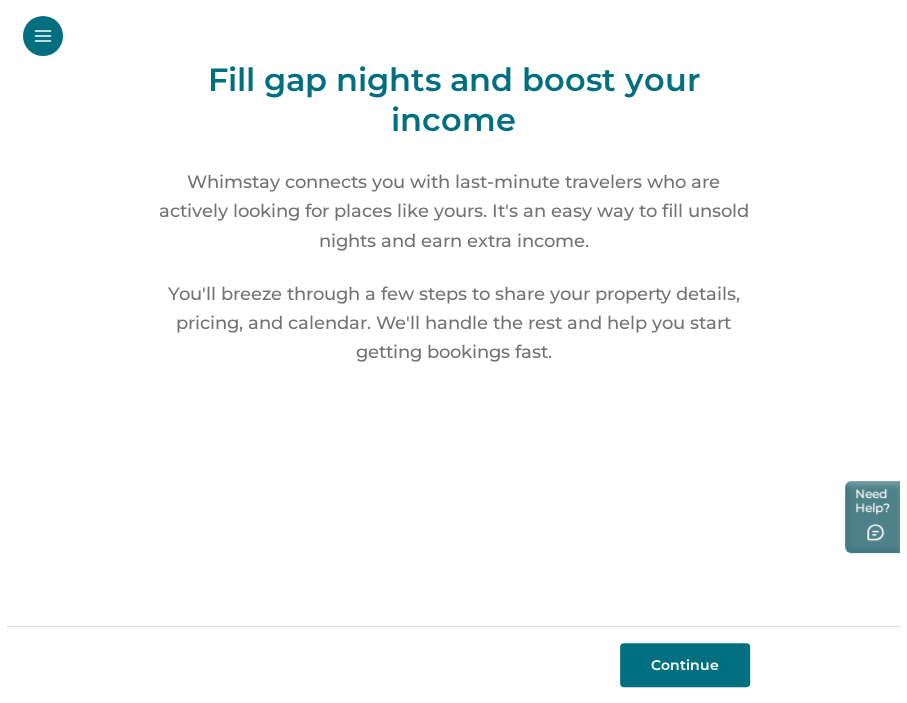 scroll, scrollTop: 0, scrollLeft: 0, axis: both 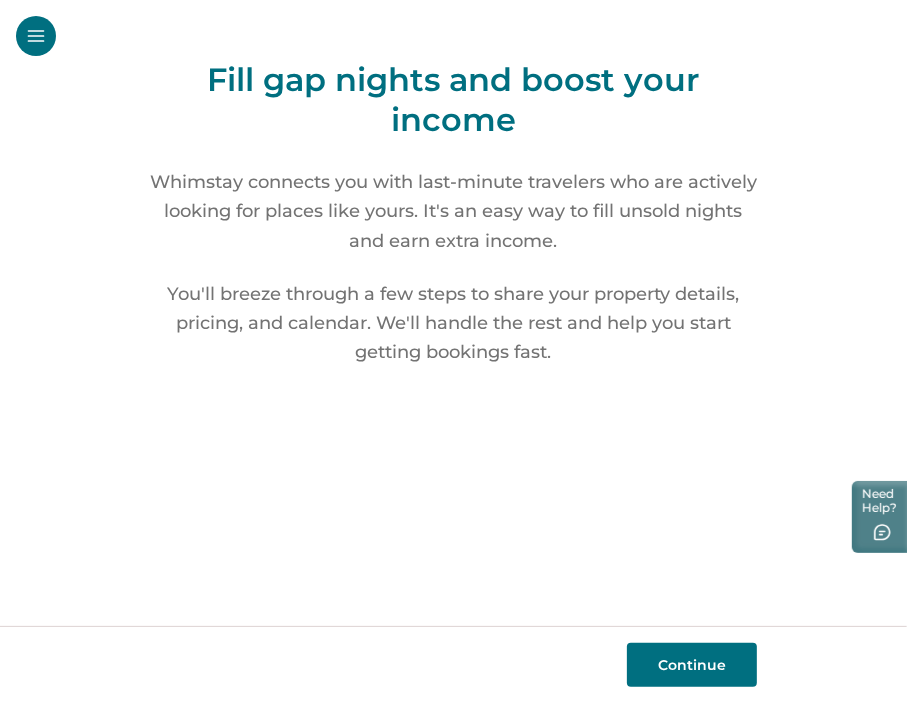 click on "Continue" at bounding box center [692, 665] 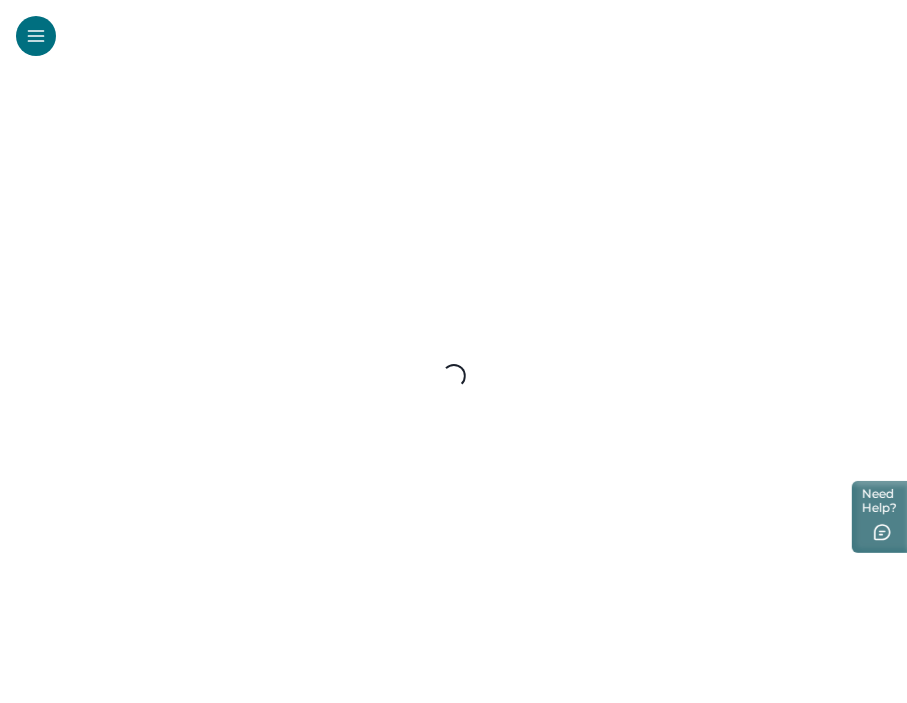 select on "**" 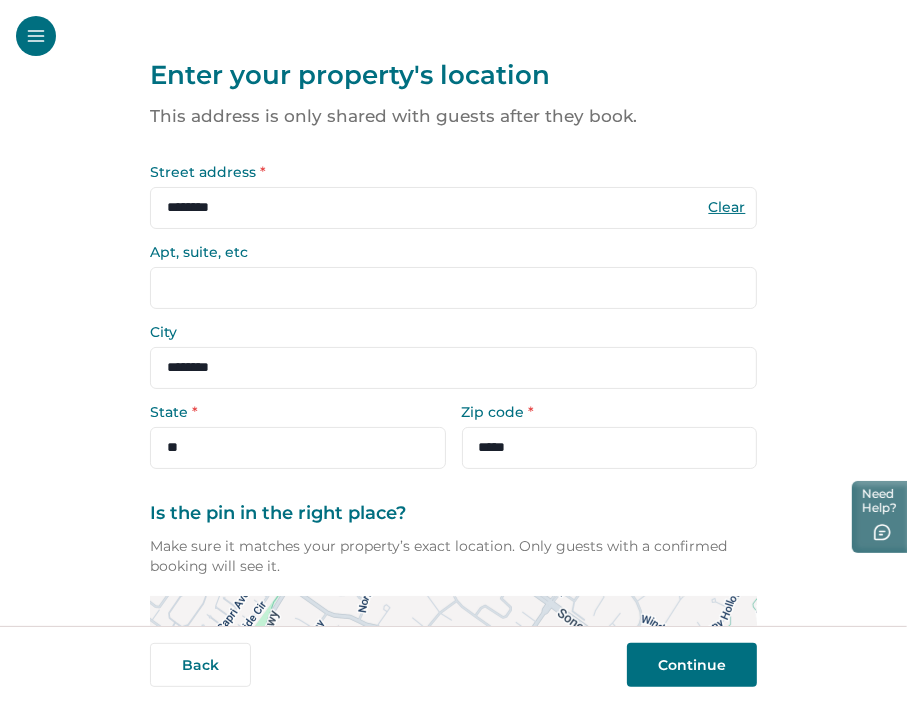 click on "Continue" at bounding box center (692, 665) 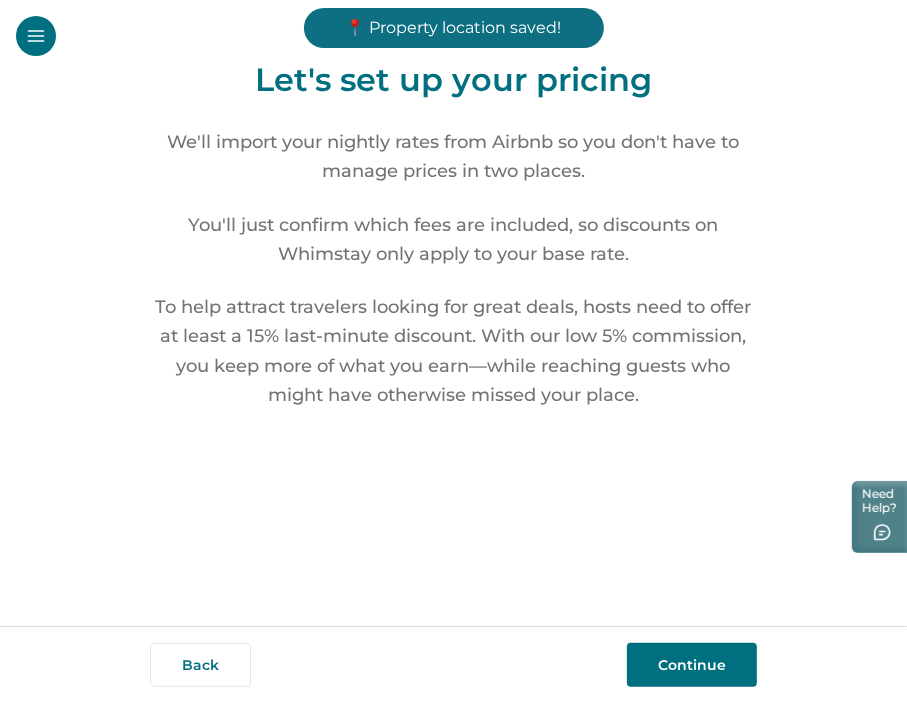 click on "Continue" at bounding box center (692, 665) 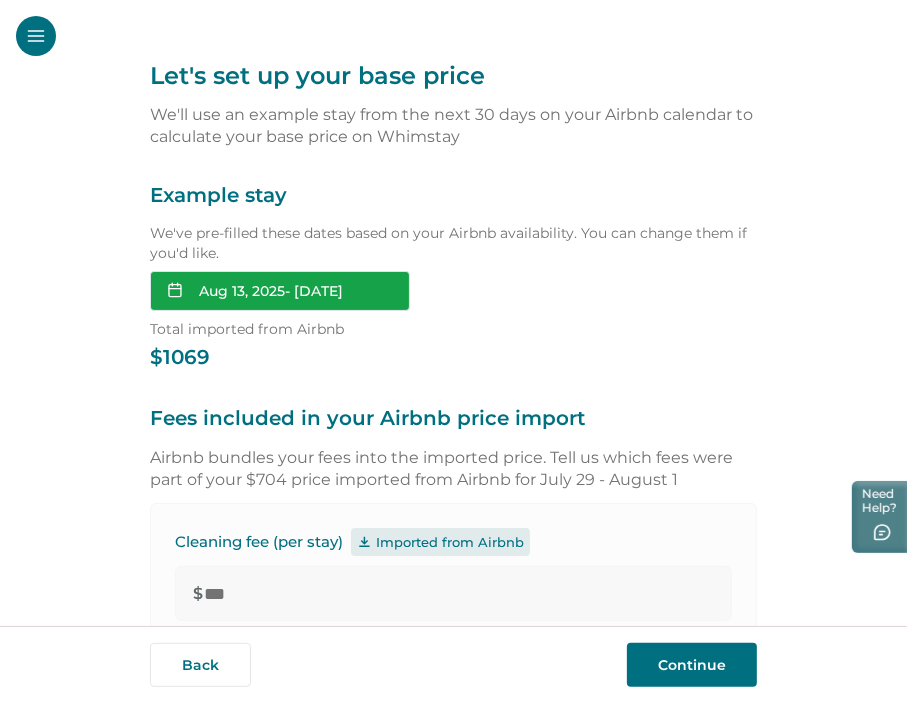 click on "Aug 13, 2025  -   08-15-2025" at bounding box center (280, 291) 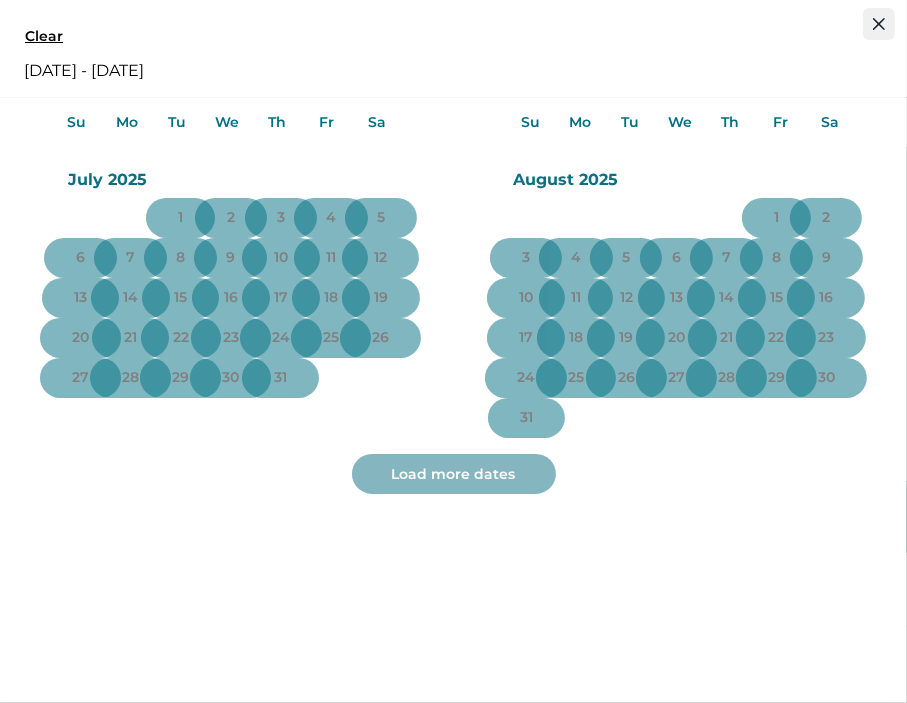 click at bounding box center [879, 24] 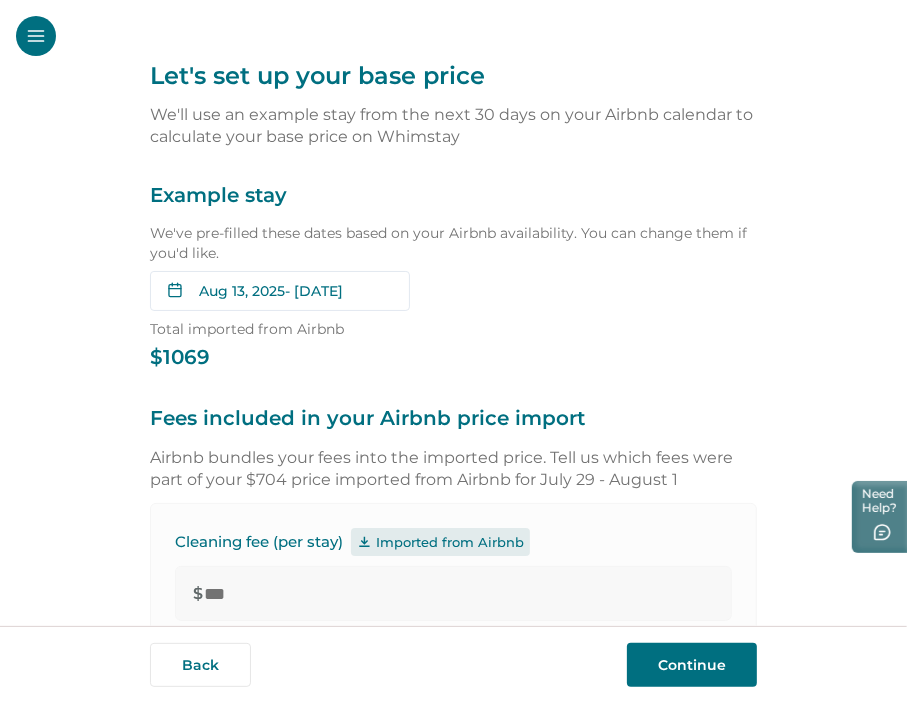 type 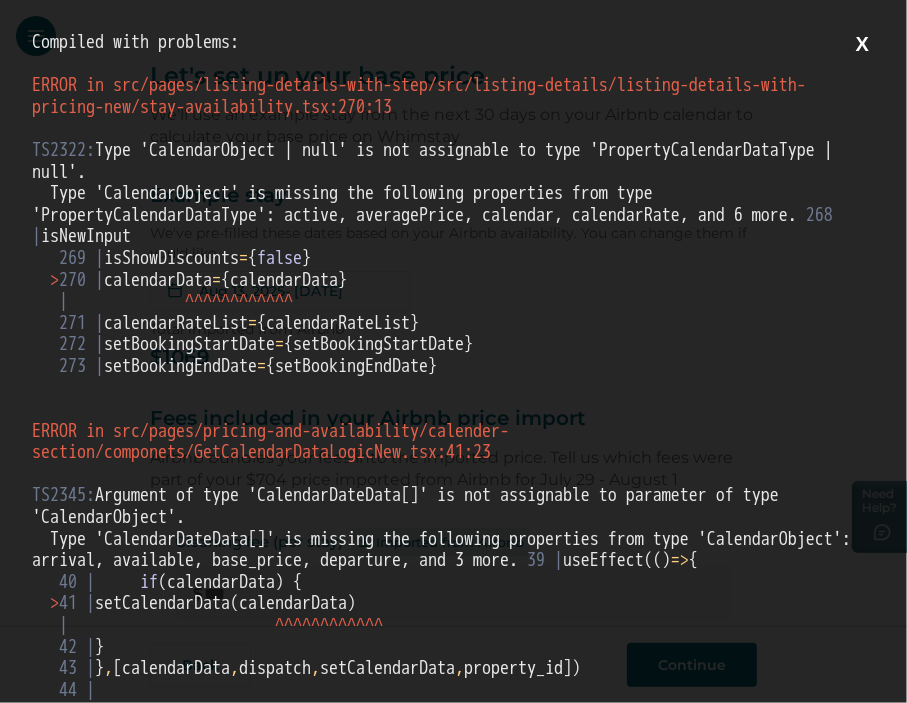 scroll, scrollTop: 0, scrollLeft: 0, axis: both 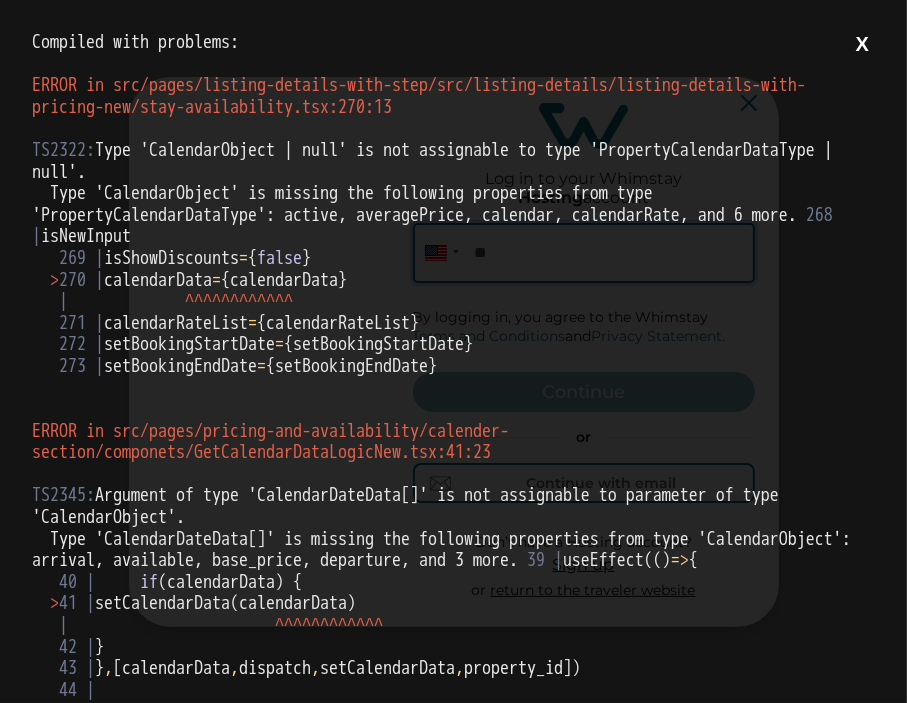 click on "X" at bounding box center (862, 44) 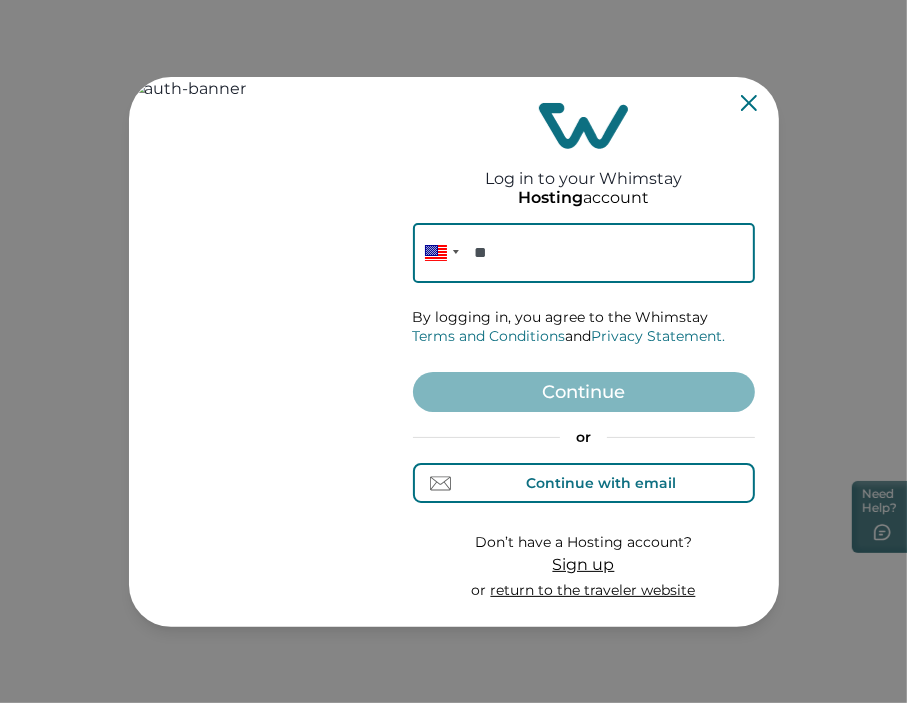 click on "Continue with email" at bounding box center (583, 483) 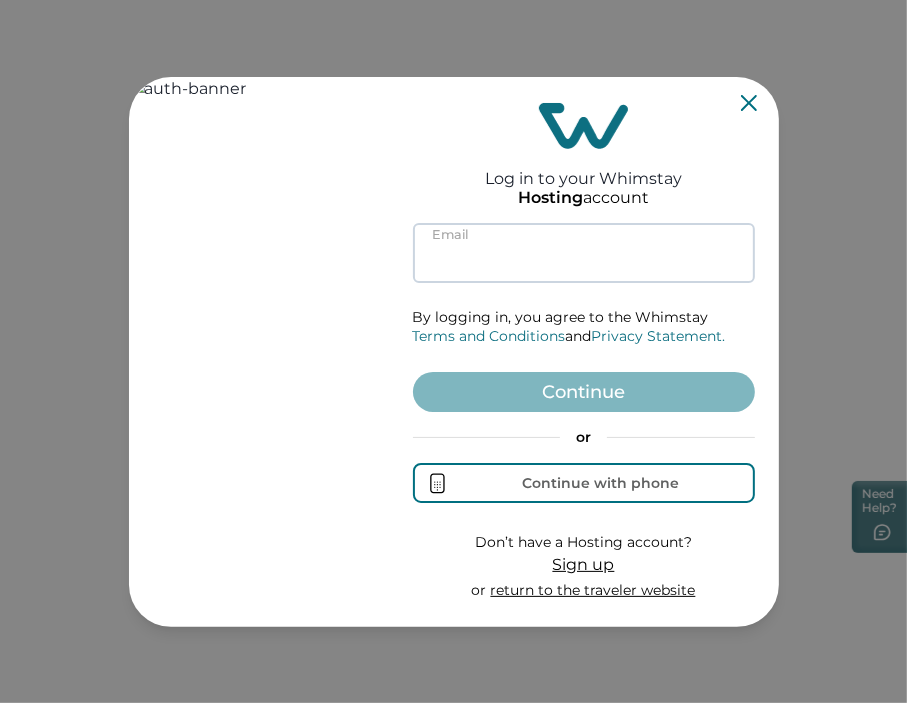 click at bounding box center [584, 253] 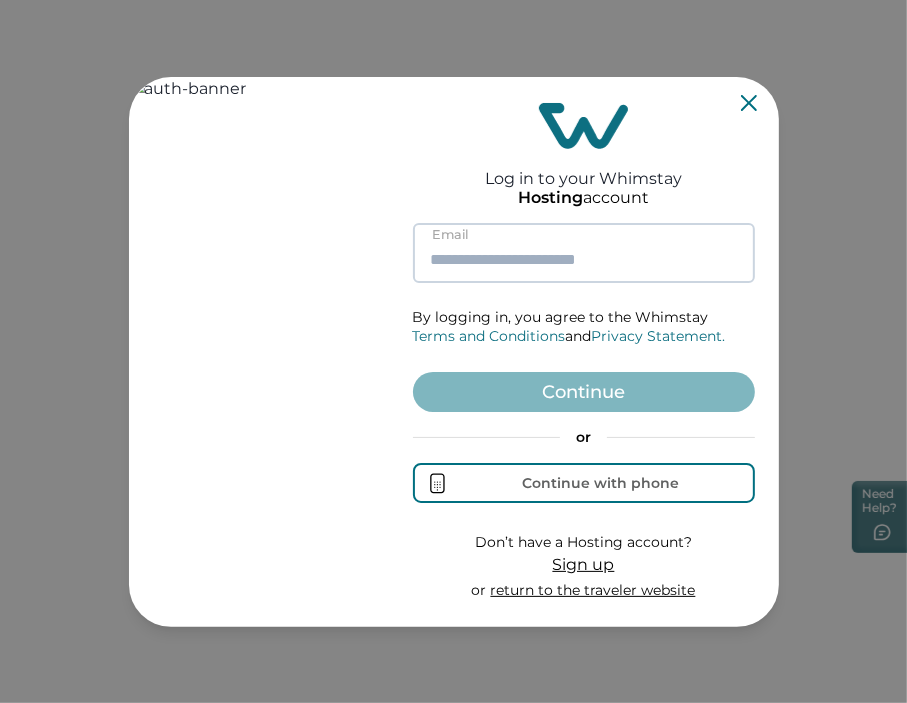 paste on "**********" 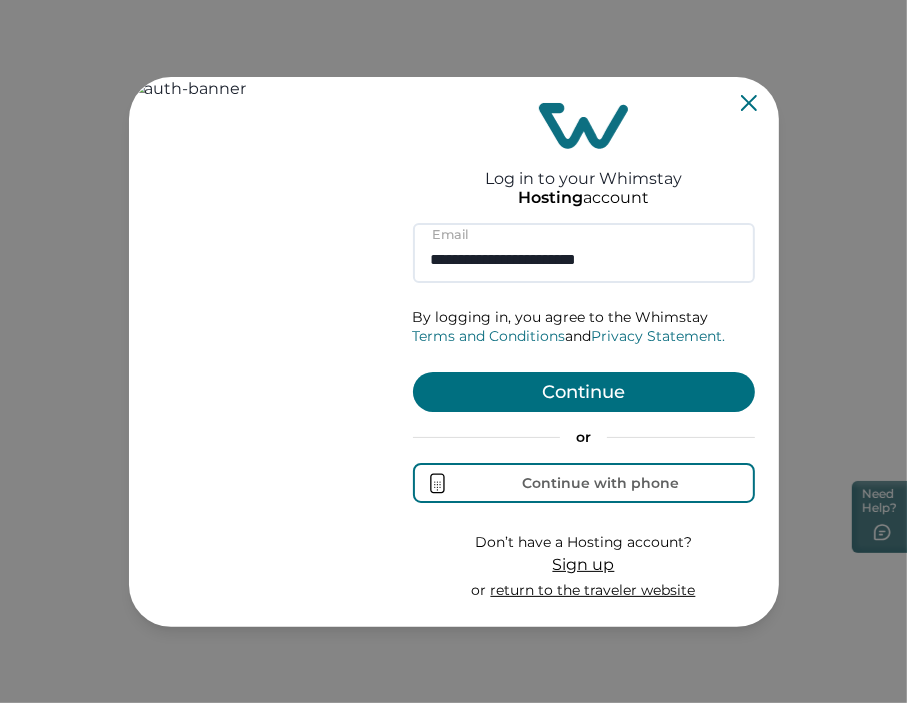 type on "**********" 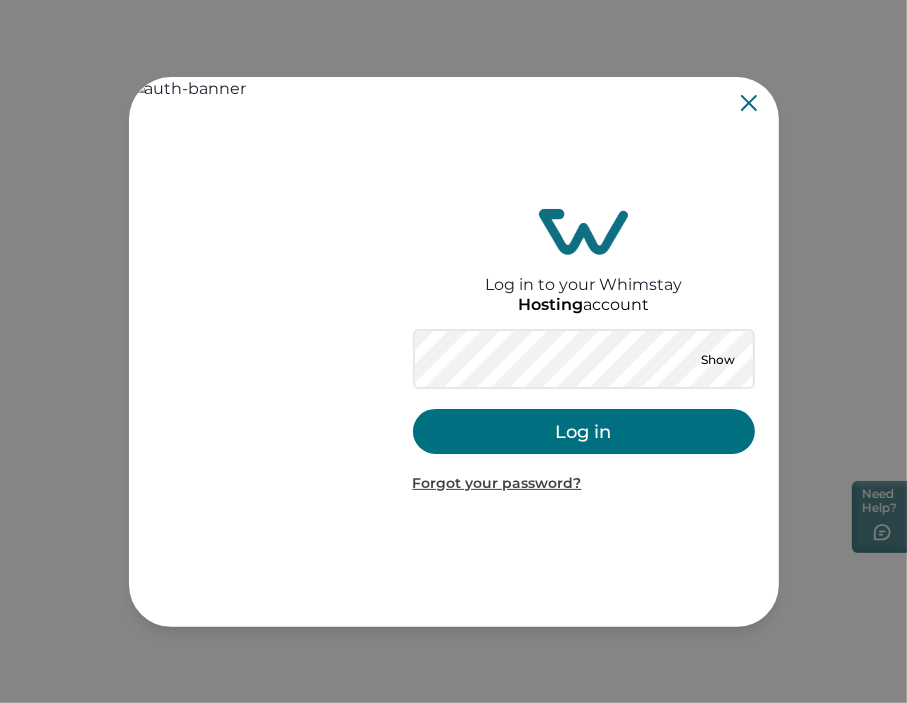 click on "Log in" at bounding box center (584, 431) 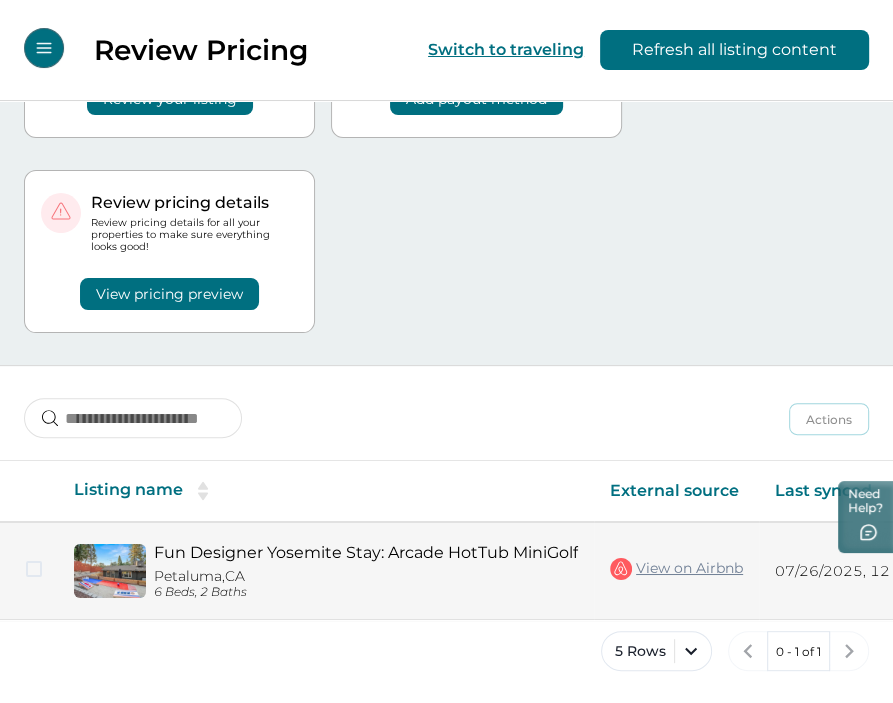 scroll, scrollTop: 162, scrollLeft: 0, axis: vertical 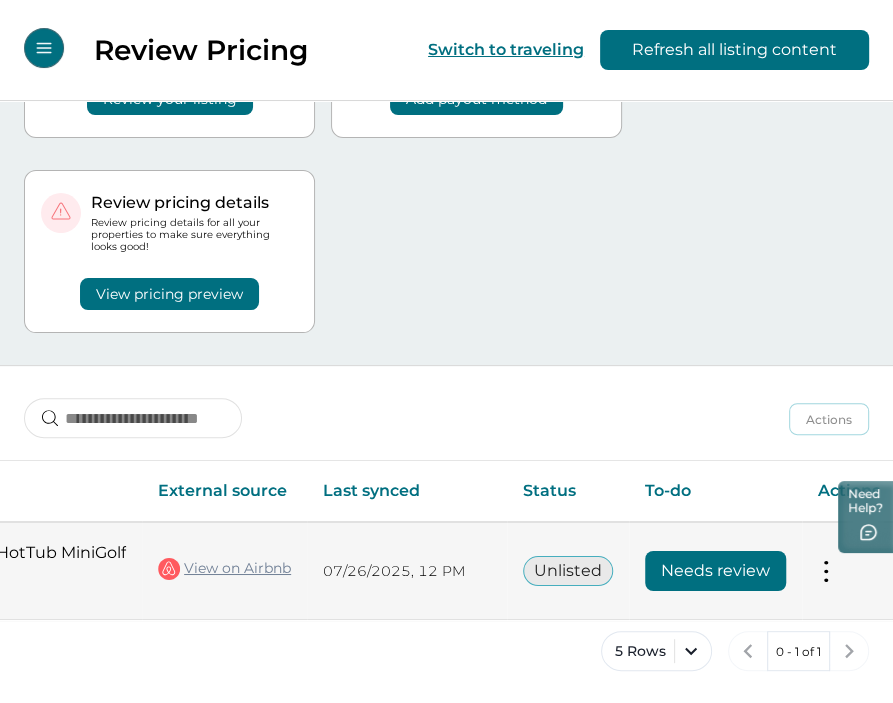 click on "Needs review" at bounding box center (715, 571) 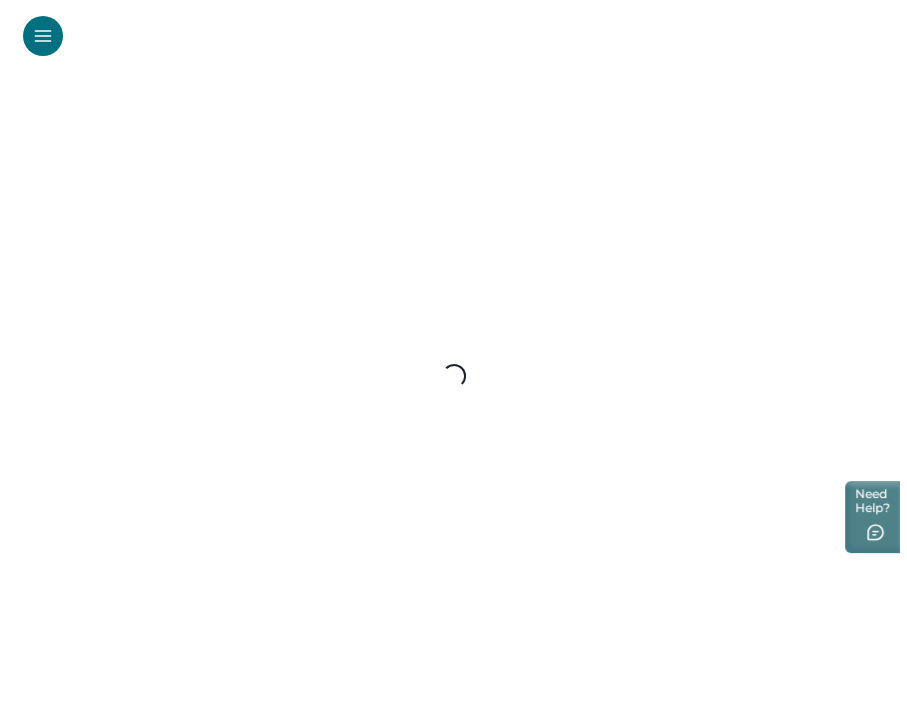 scroll, scrollTop: 0, scrollLeft: 0, axis: both 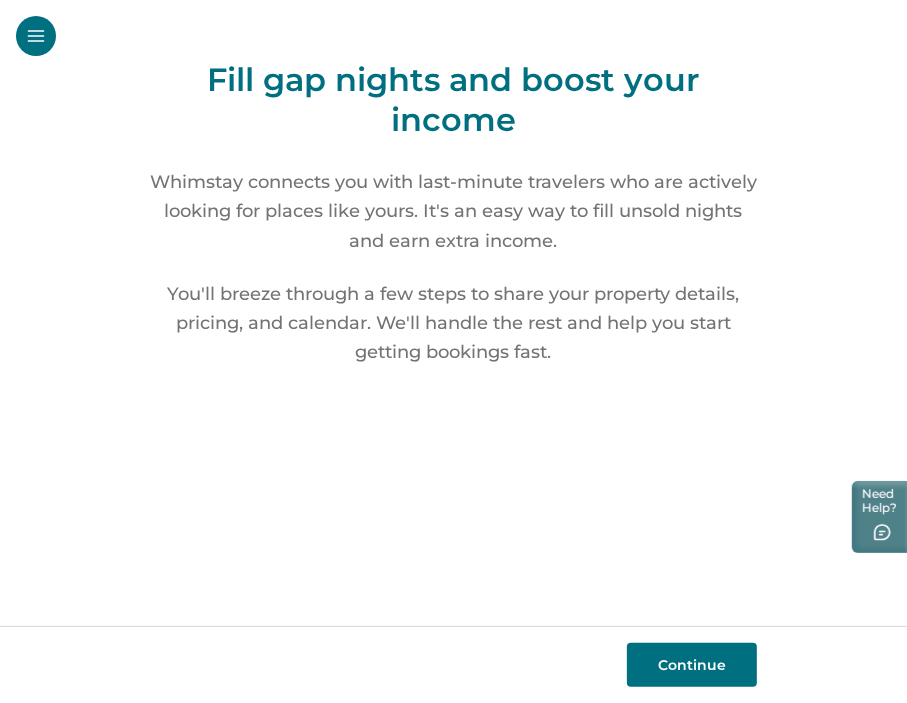 click on "Continue" at bounding box center (692, 665) 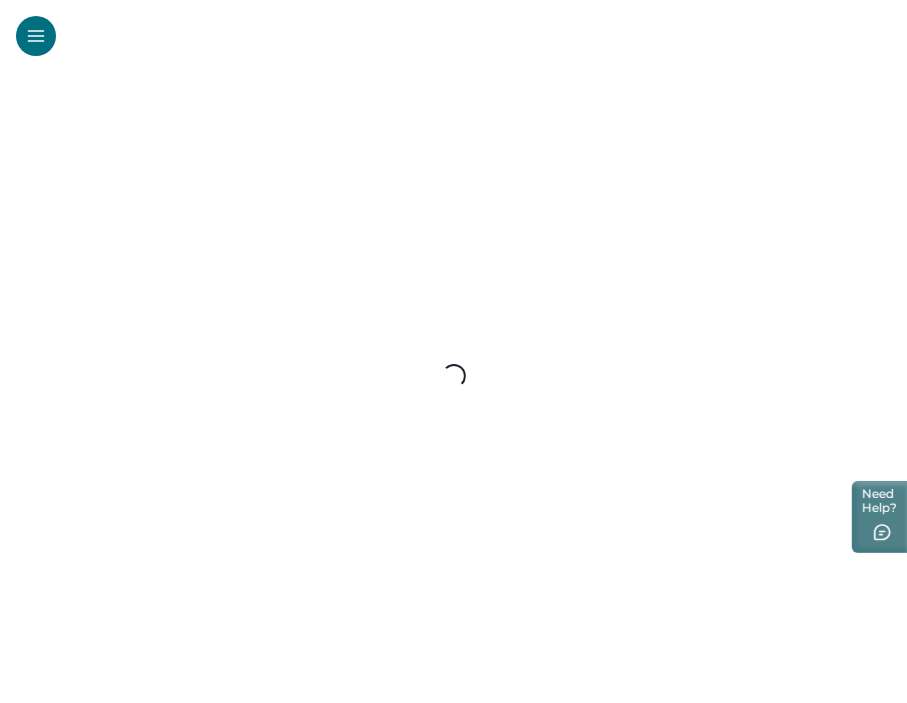 select on "**" 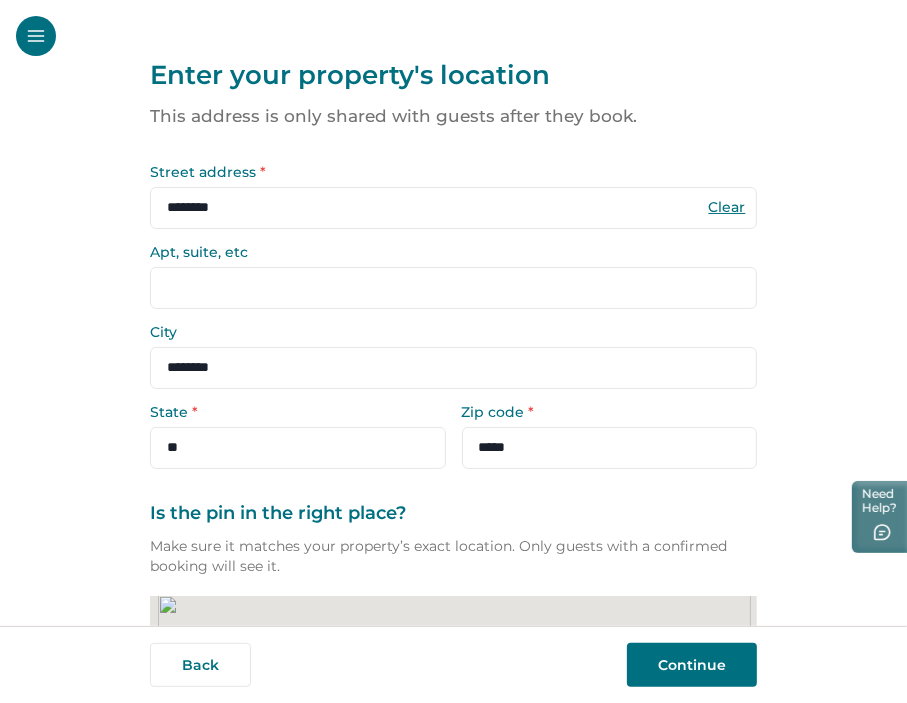 click on "Continue" at bounding box center (692, 665) 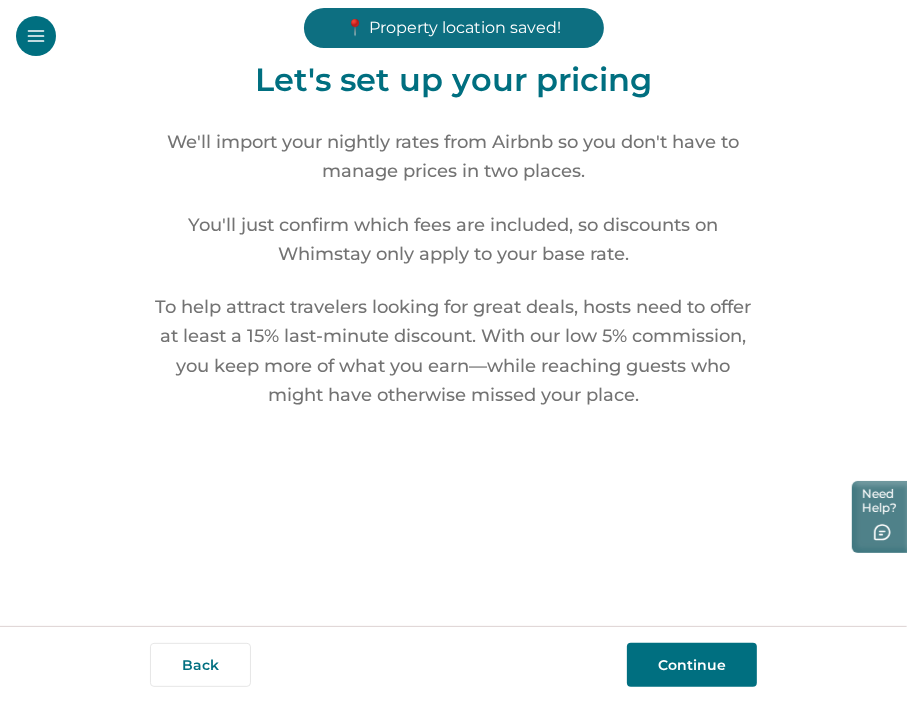 click on "Continue" at bounding box center [692, 665] 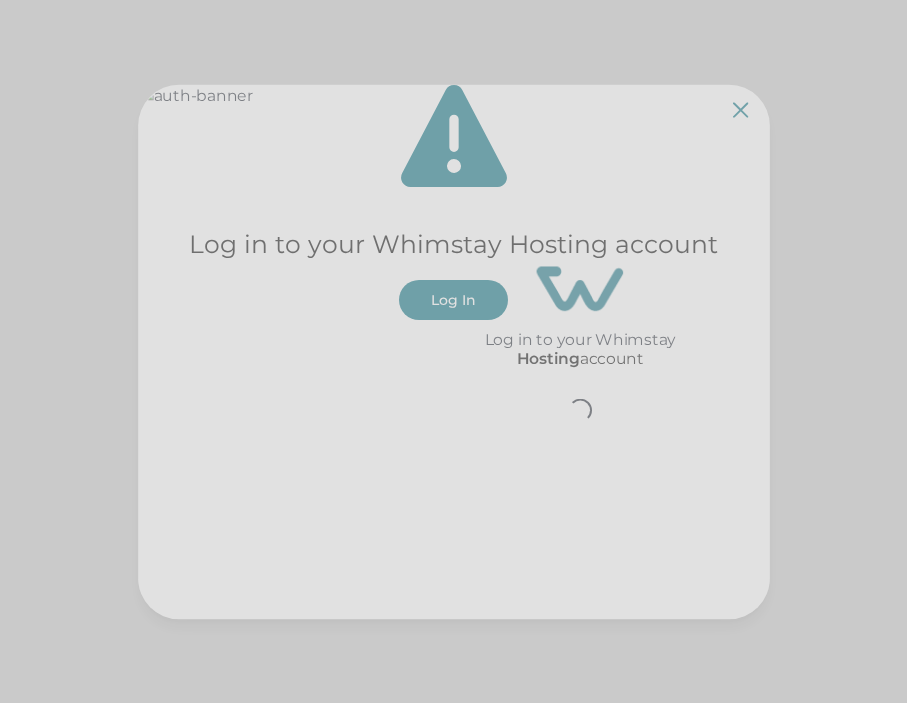 scroll, scrollTop: 0, scrollLeft: 0, axis: both 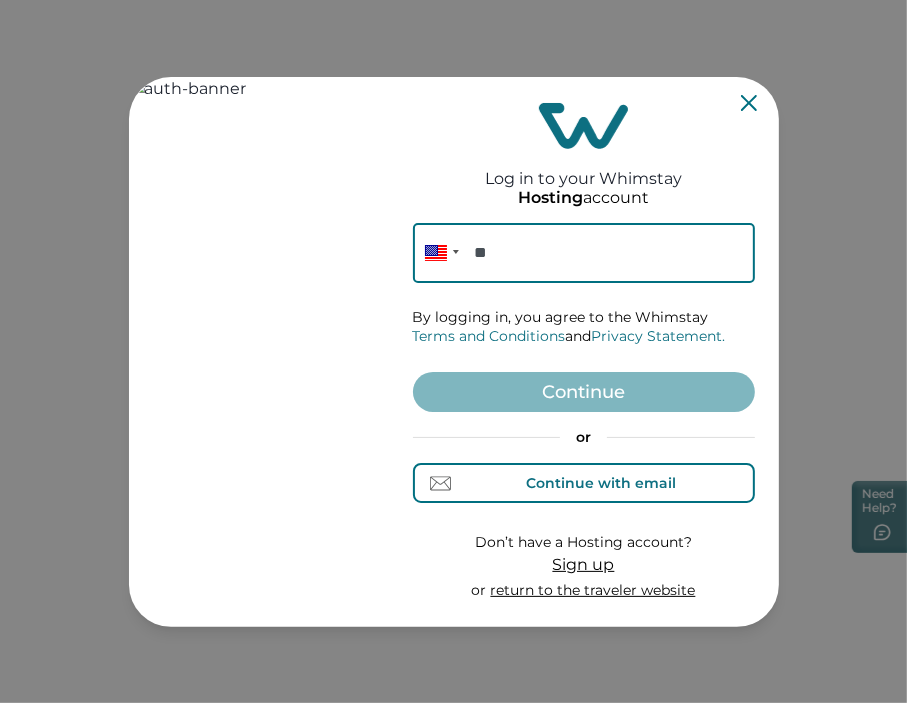 click on "Continue with email" at bounding box center [601, 483] 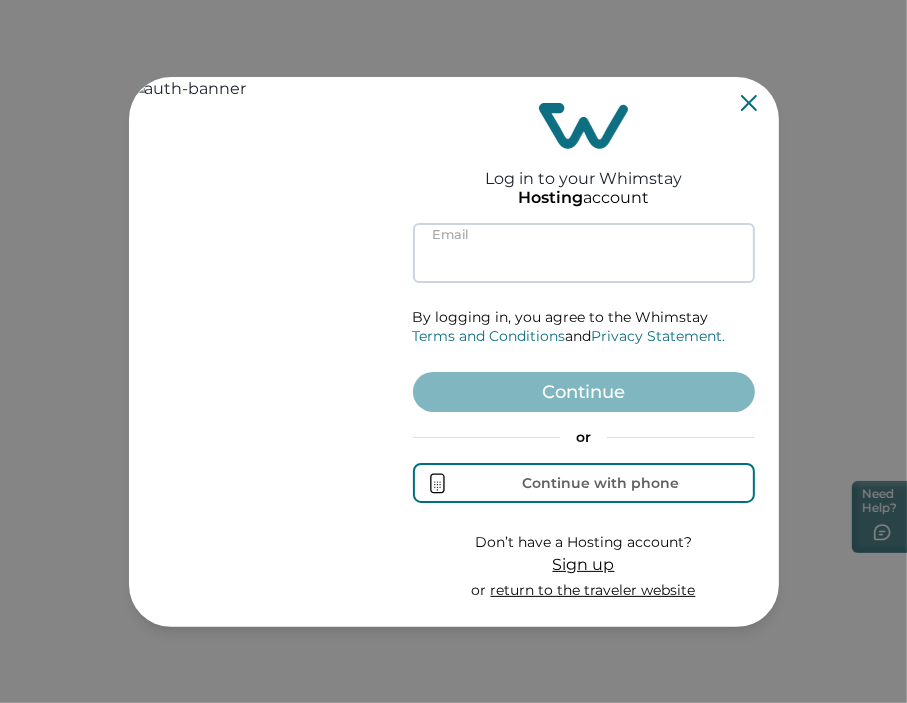 click at bounding box center [584, 253] 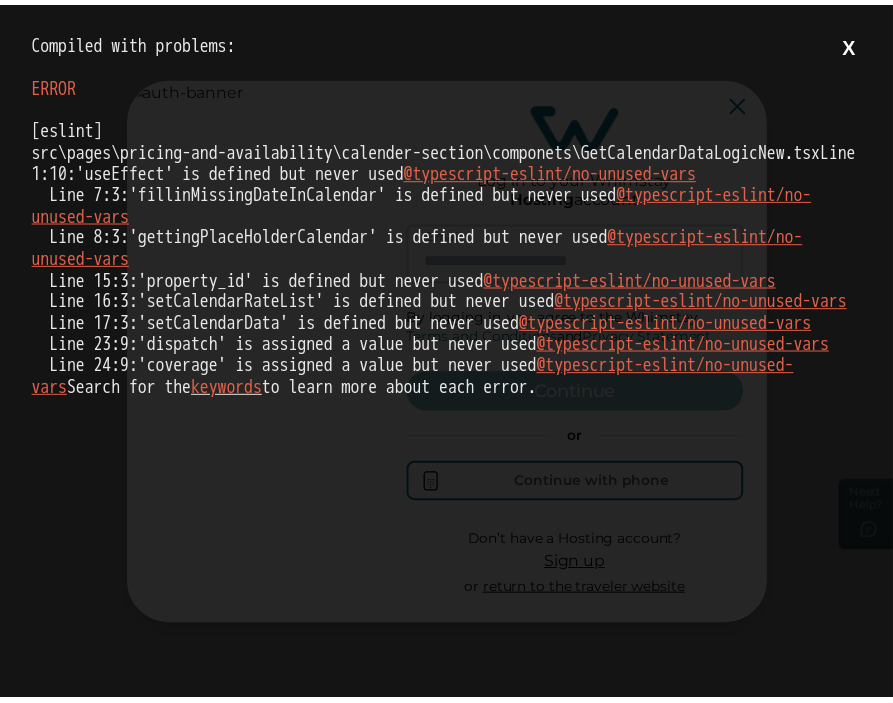 scroll, scrollTop: 0, scrollLeft: 0, axis: both 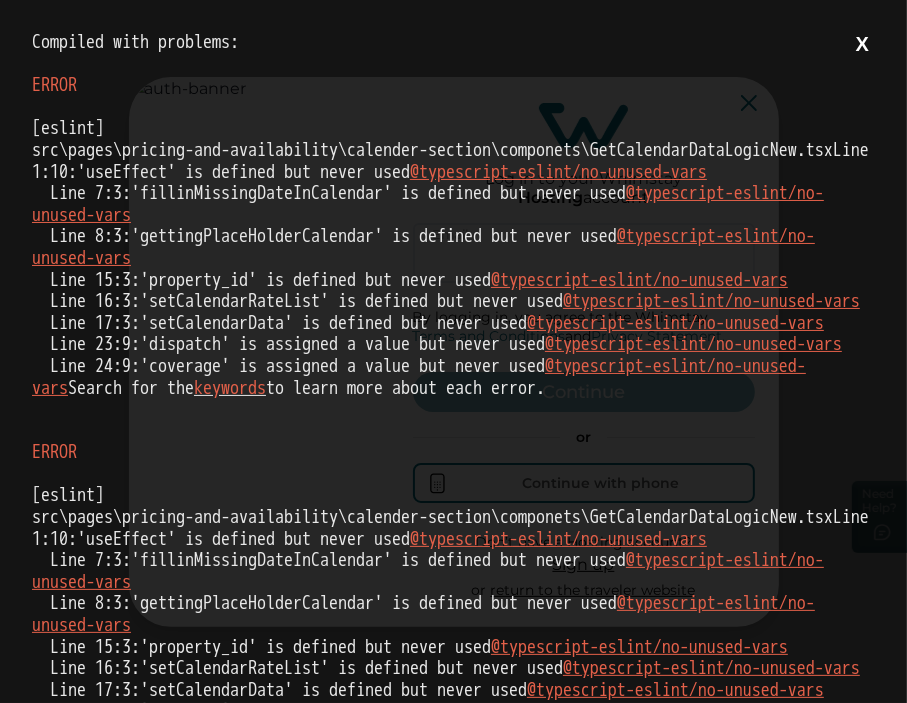 click on "X" at bounding box center (862, 44) 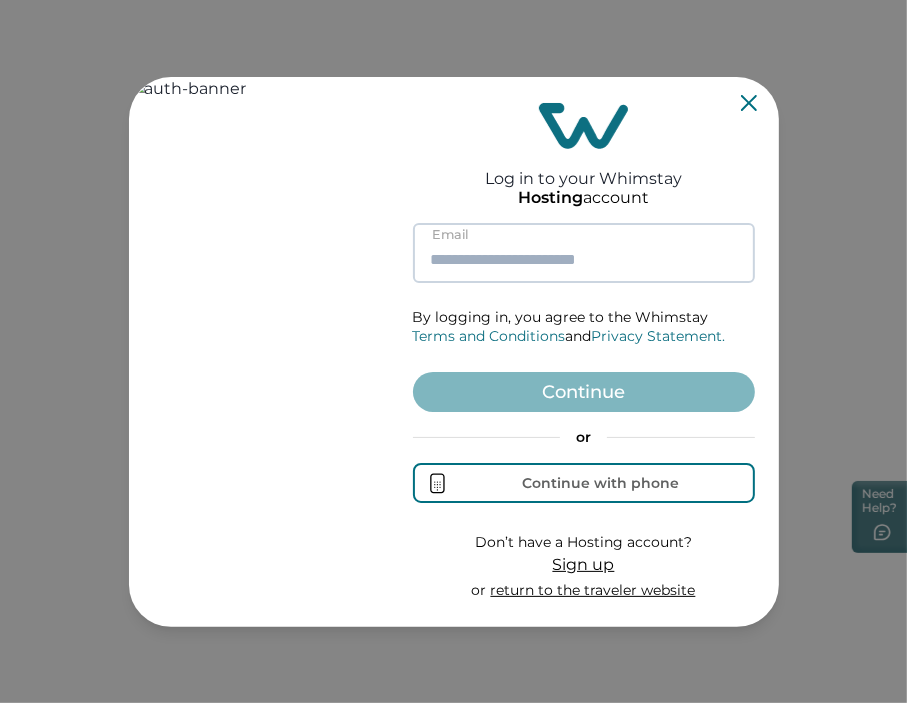 click at bounding box center (584, 253) 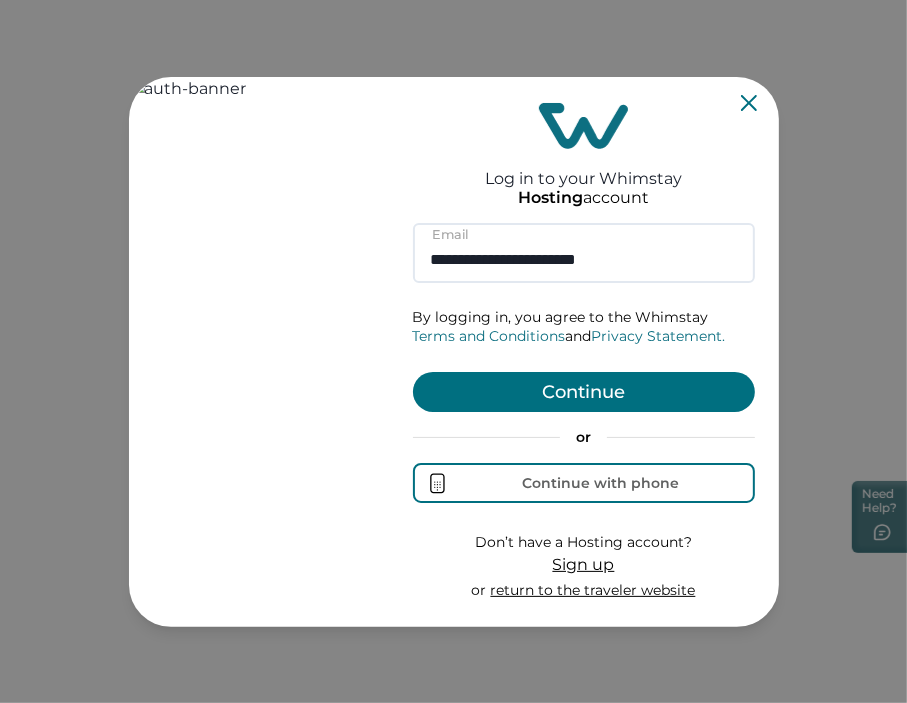 type on "**********" 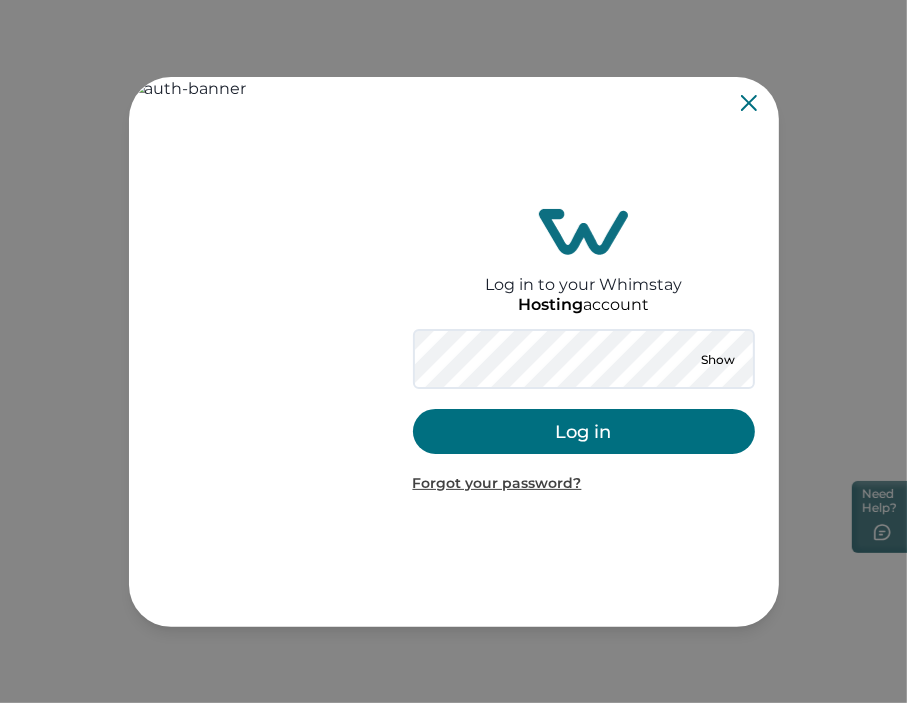 click on "Log in" at bounding box center (584, 431) 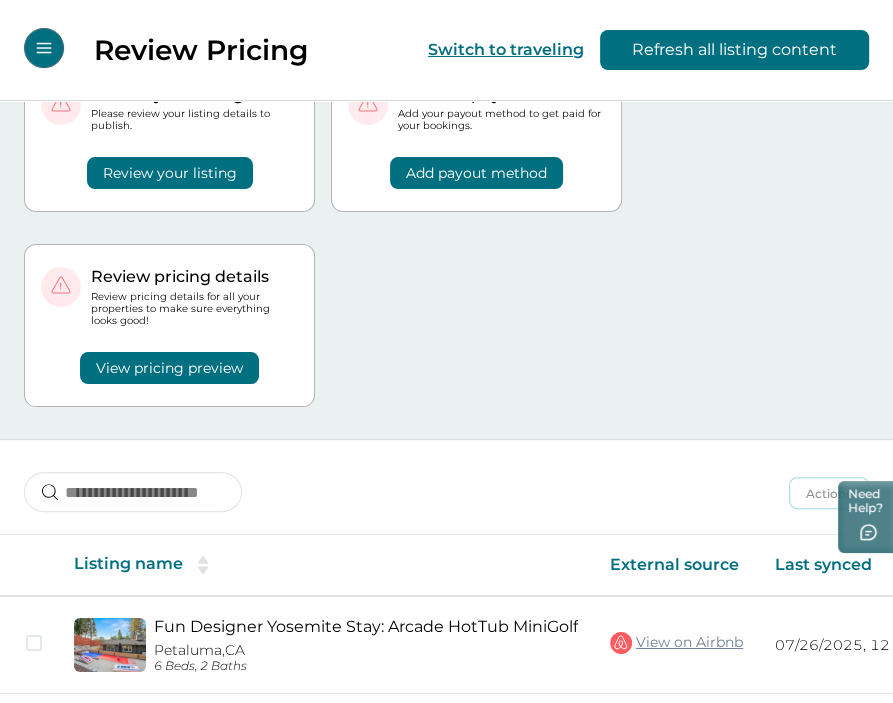scroll, scrollTop: 162, scrollLeft: 0, axis: vertical 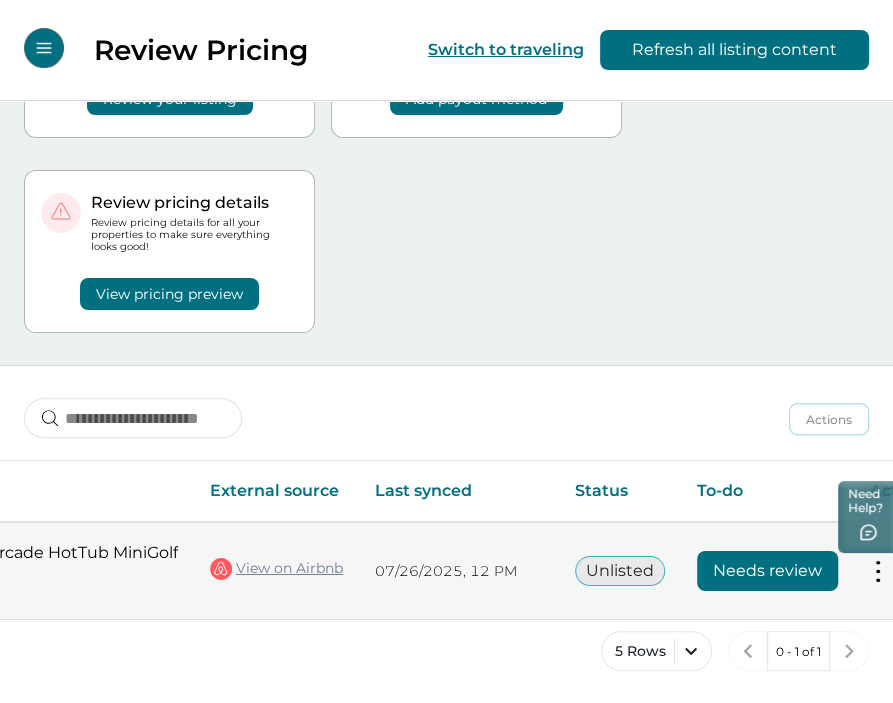 click on "Needs review" at bounding box center (767, 571) 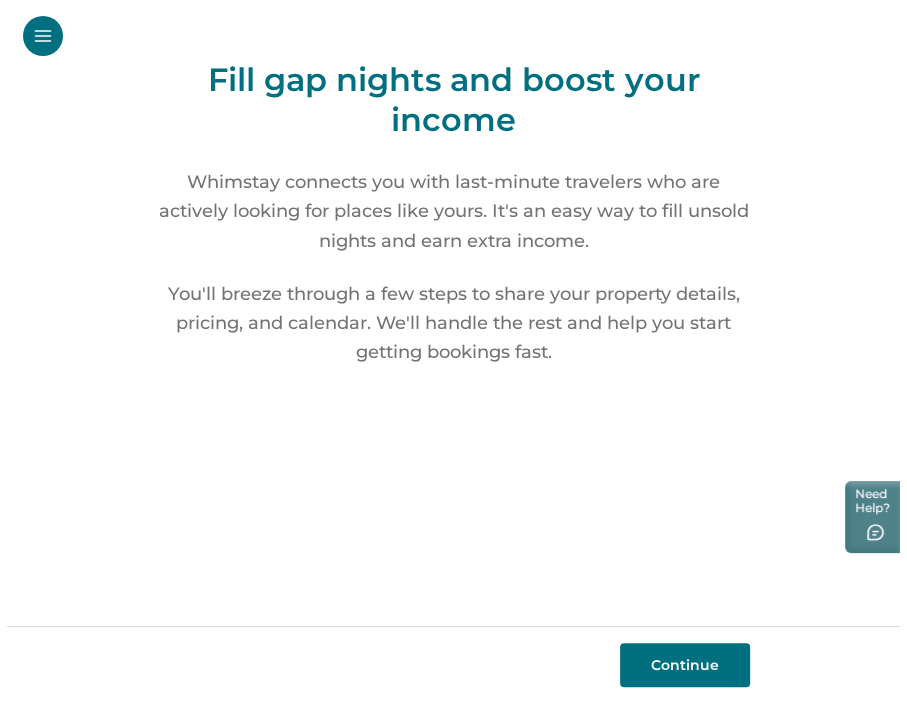 scroll, scrollTop: 0, scrollLeft: 0, axis: both 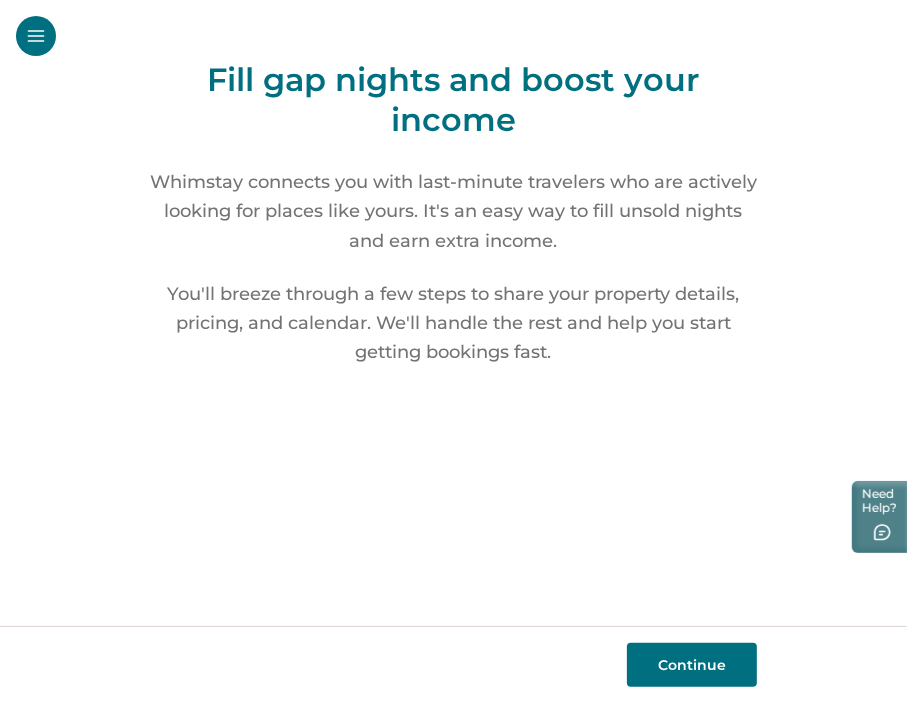 click on "Continue" at bounding box center (692, 665) 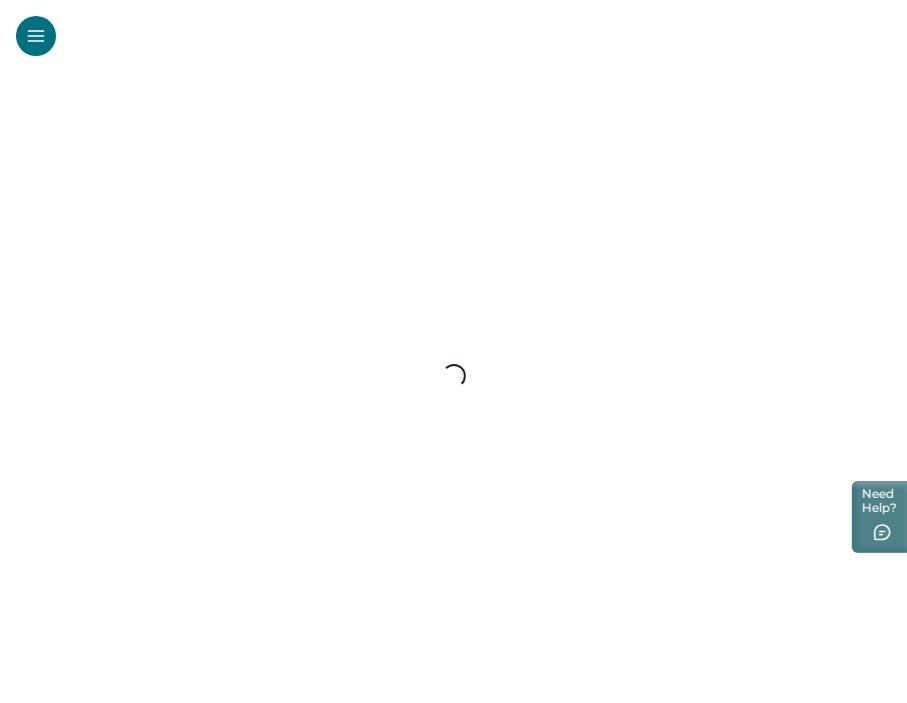 select on "**" 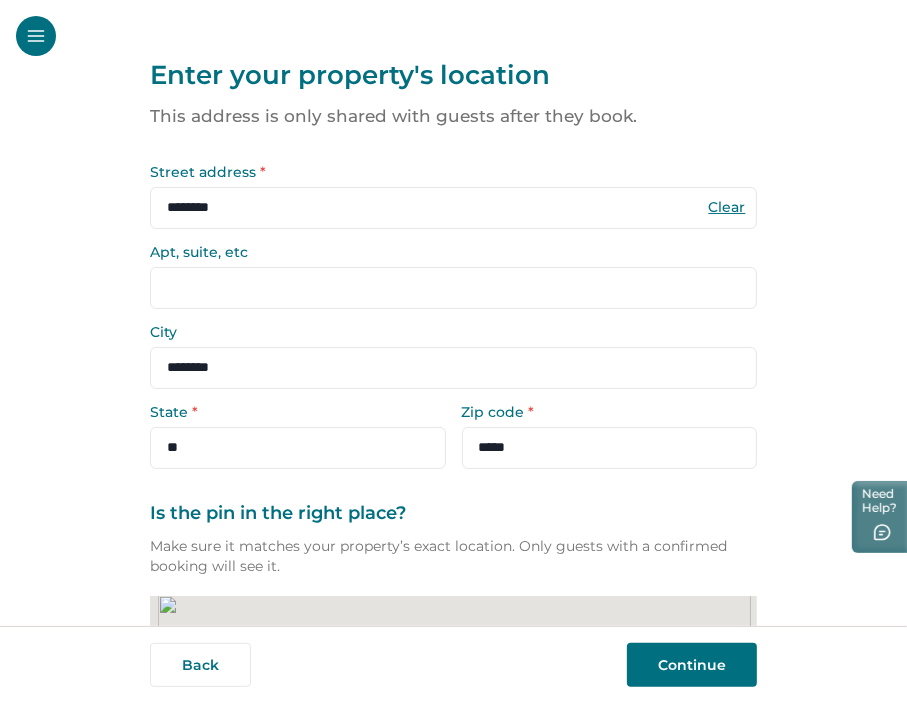 click on "Continue" at bounding box center (692, 665) 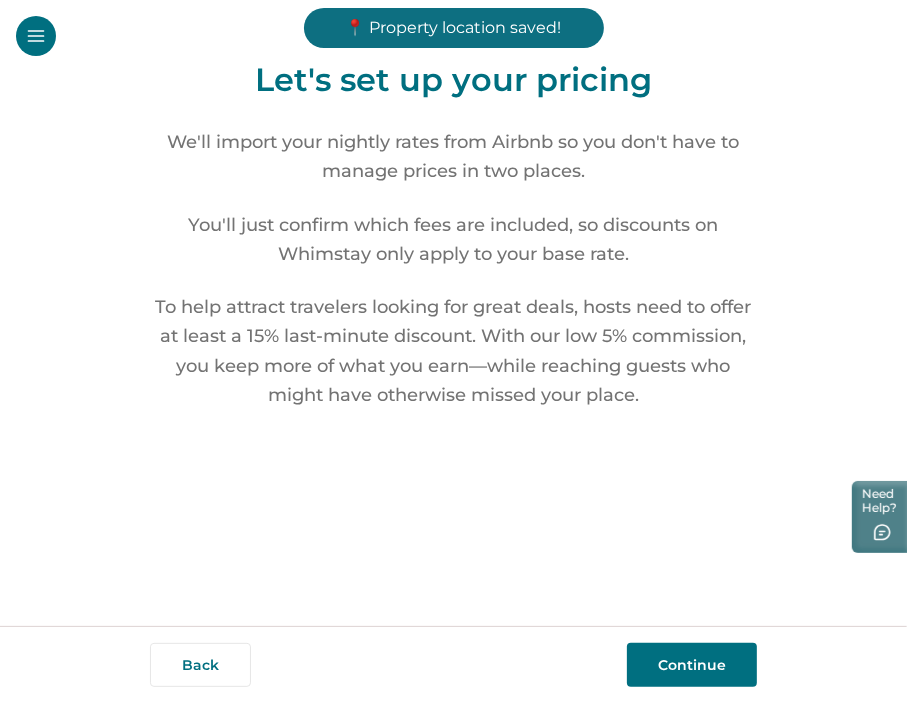 click on "Continue" at bounding box center [692, 665] 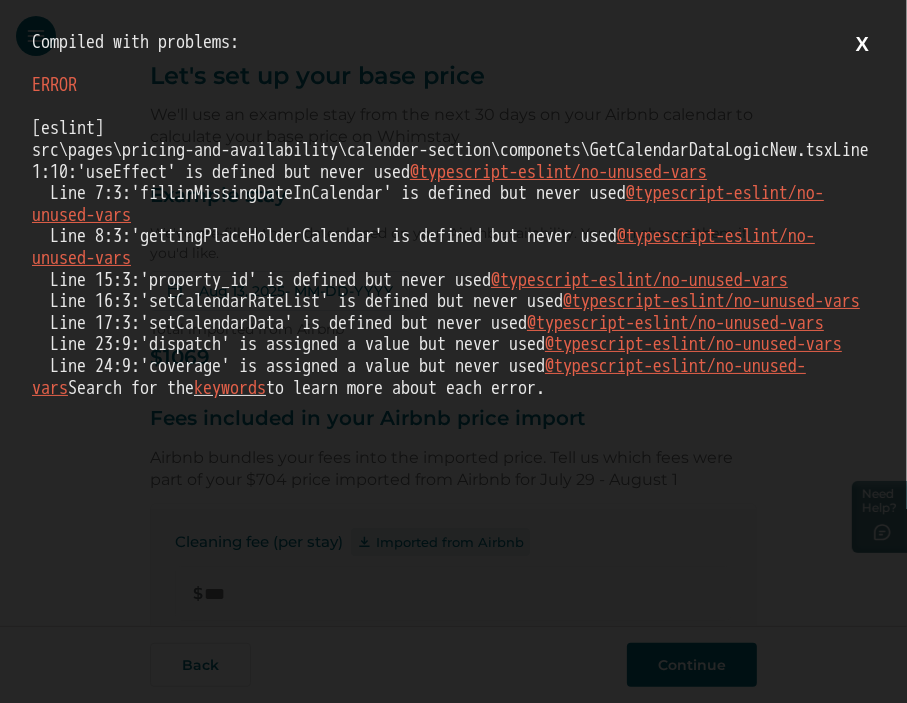 scroll, scrollTop: 0, scrollLeft: 0, axis: both 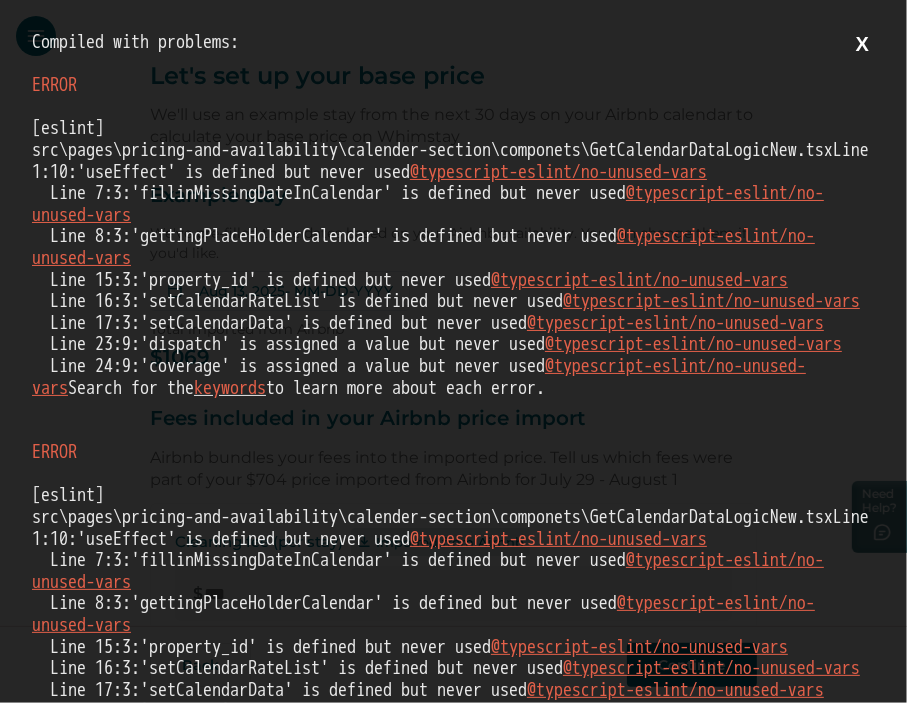 click on "X" at bounding box center [862, 44] 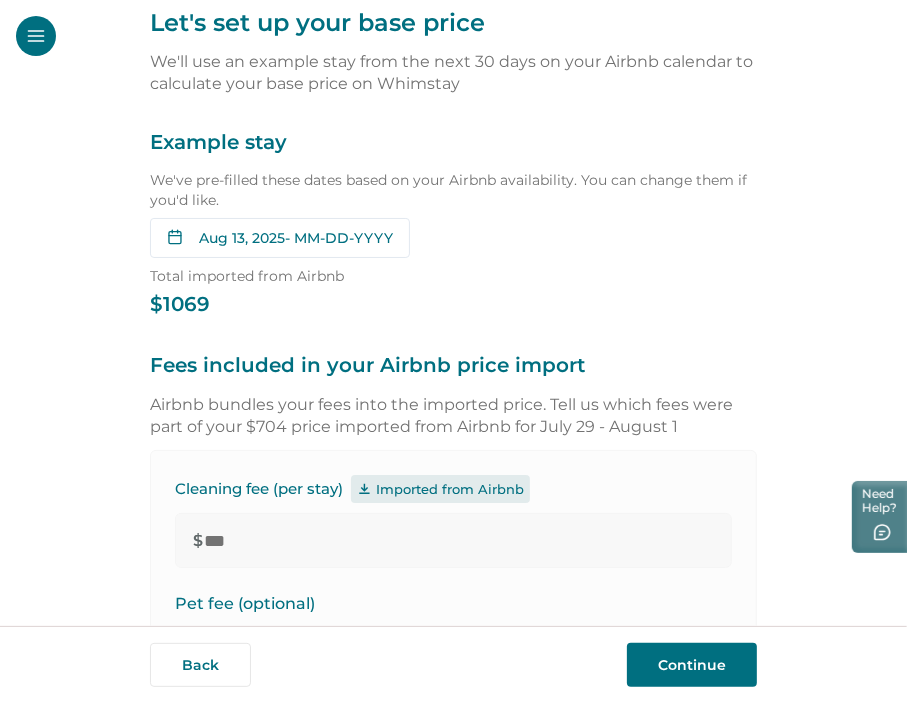 scroll, scrollTop: 100, scrollLeft: 0, axis: vertical 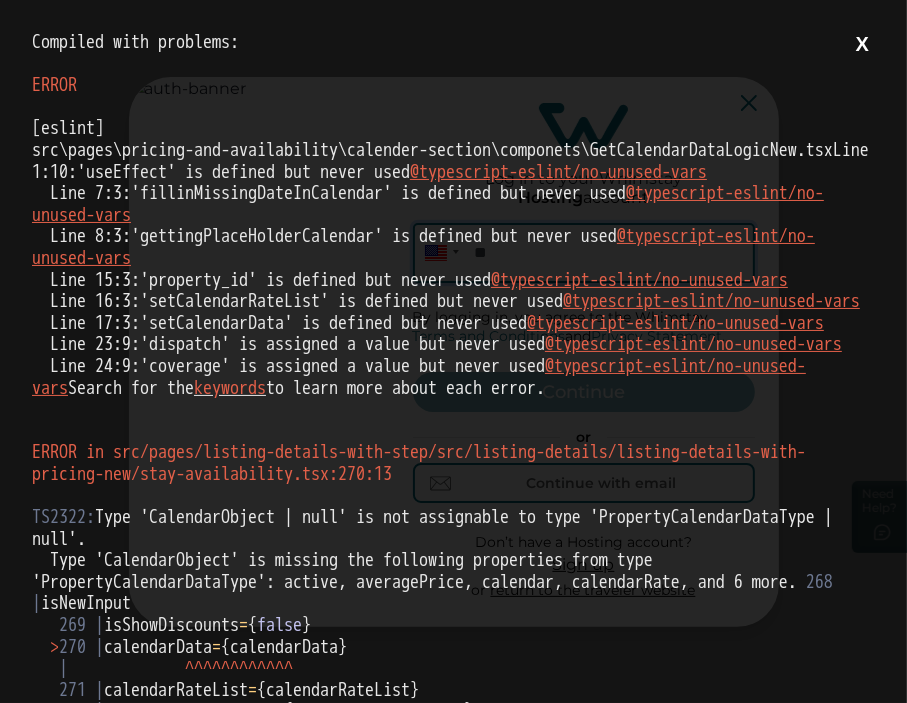 click on "X" at bounding box center (862, 44) 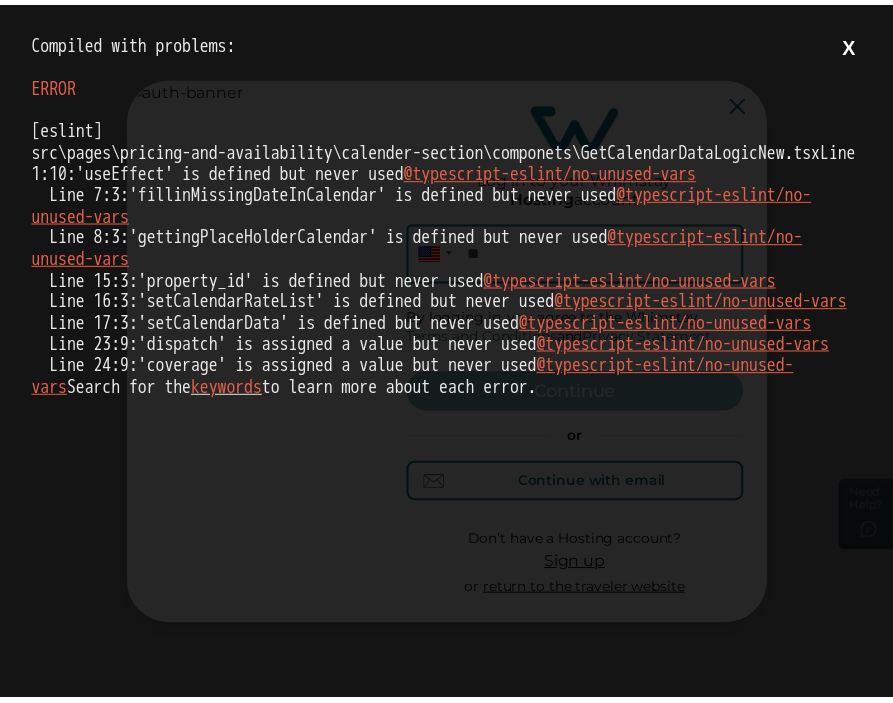 scroll, scrollTop: 0, scrollLeft: 0, axis: both 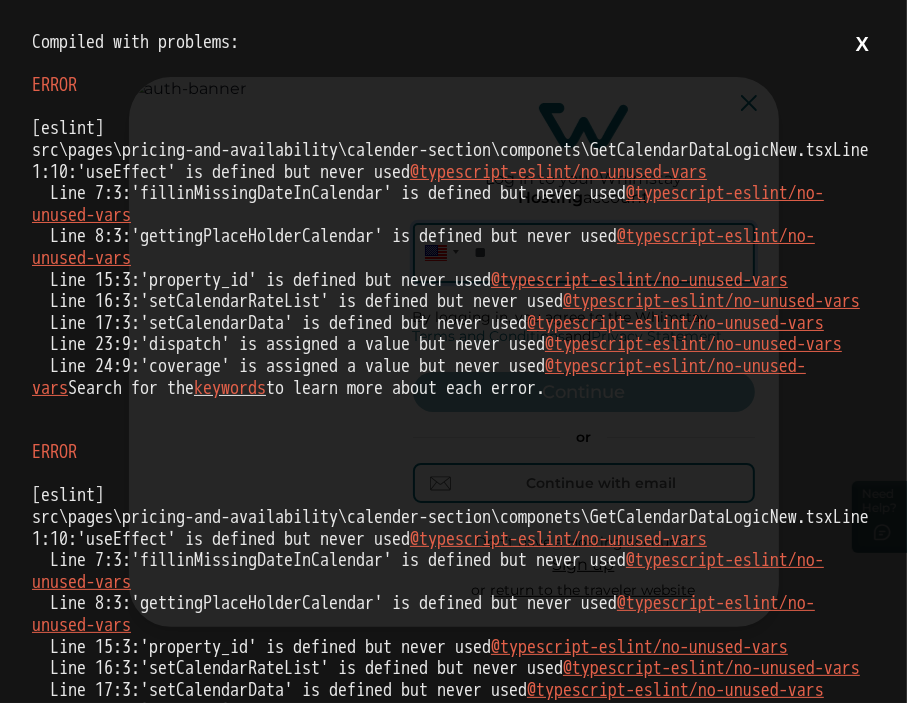 click on "X" at bounding box center [862, 44] 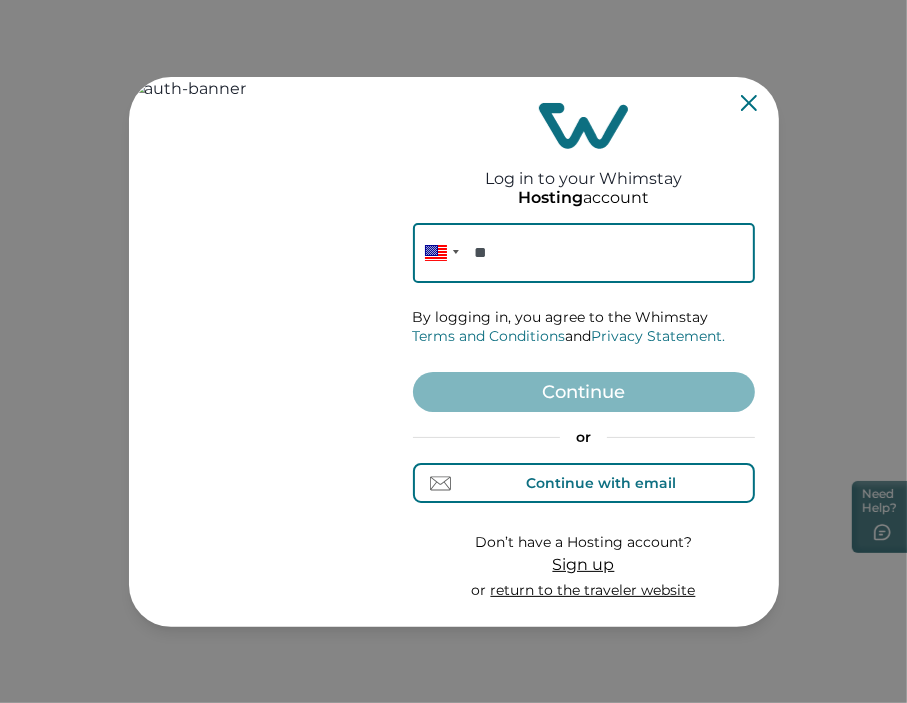click on "Continue with email" at bounding box center (601, 483) 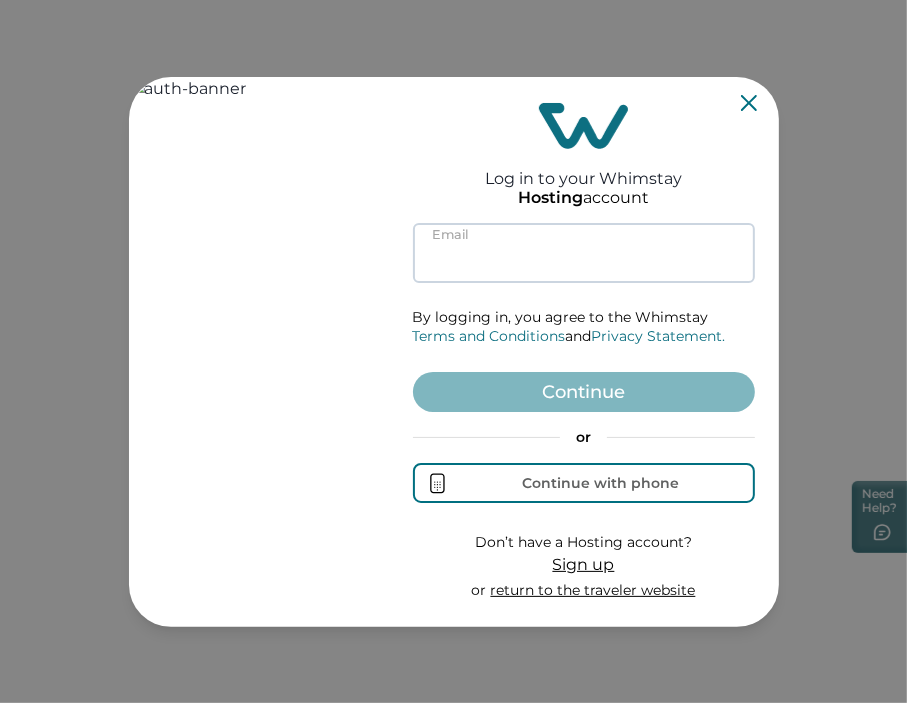 click at bounding box center (584, 253) 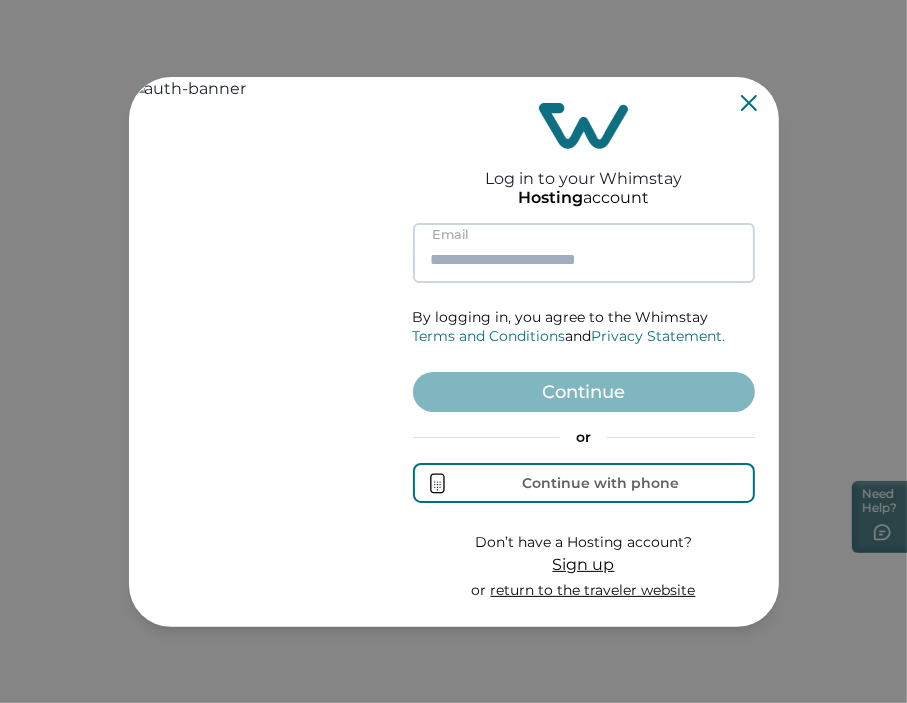 paste on "**********" 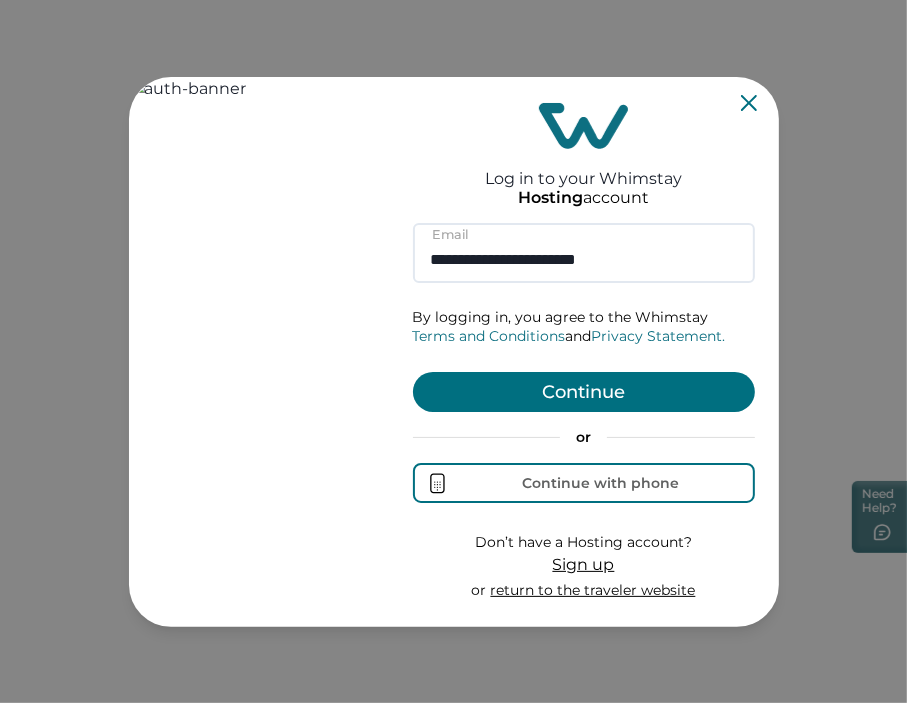 type on "**********" 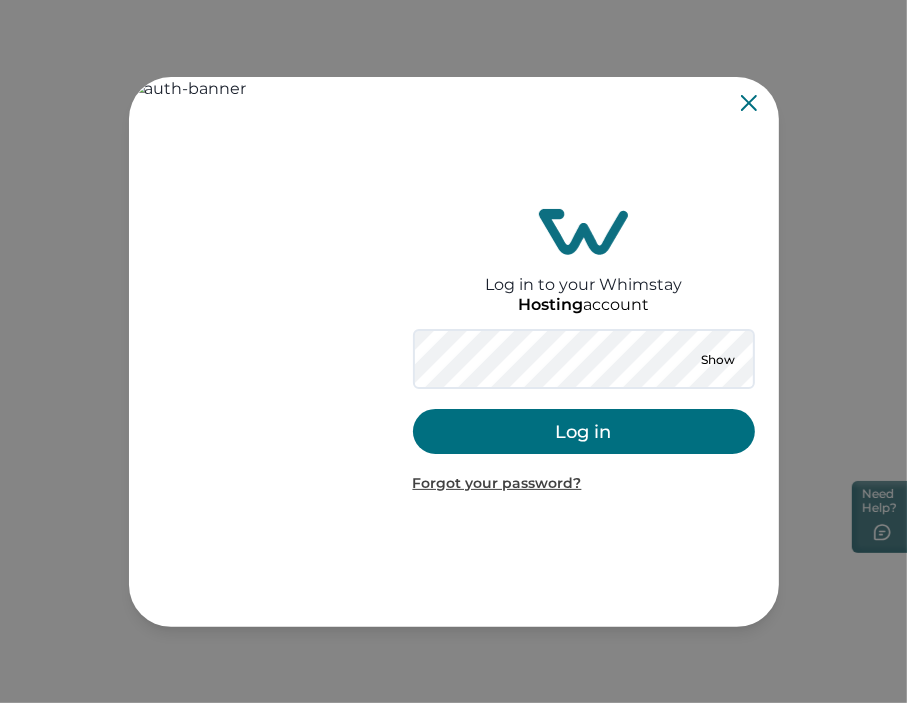 click on "Log in" at bounding box center [584, 431] 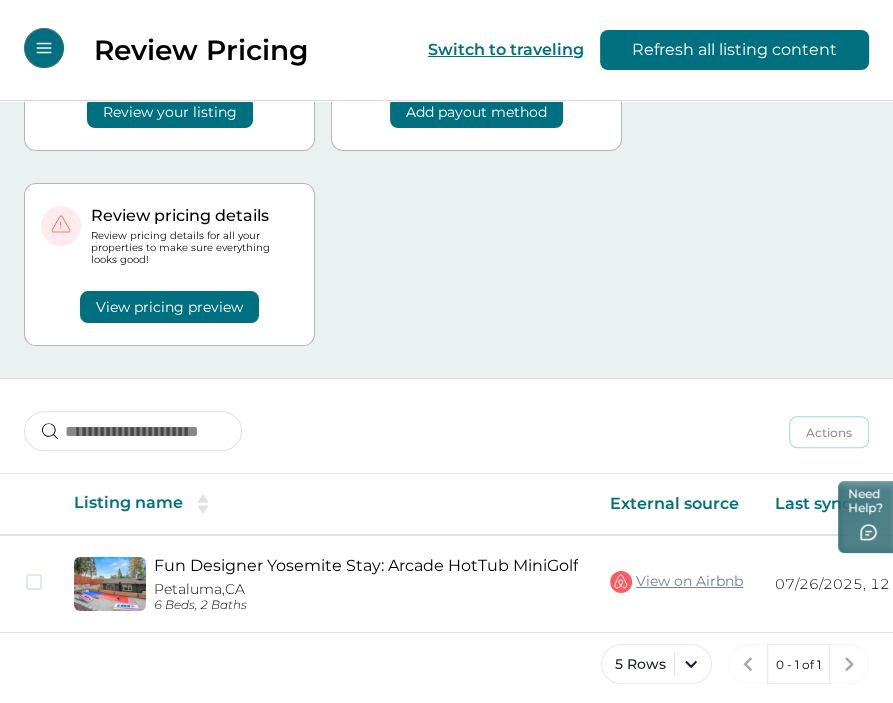 scroll, scrollTop: 162, scrollLeft: 0, axis: vertical 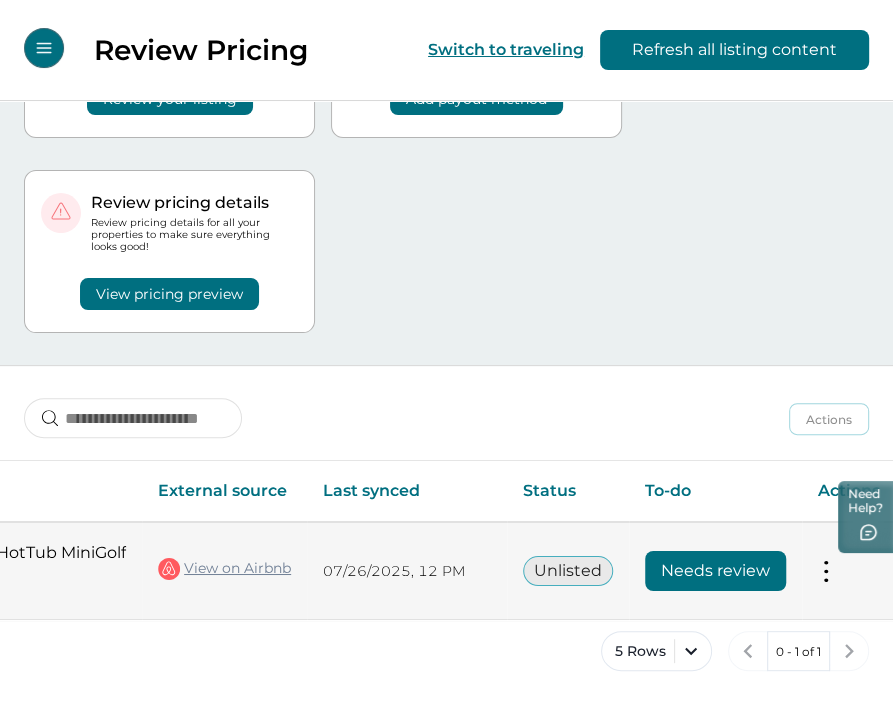 click on "Needs review" at bounding box center (715, 571) 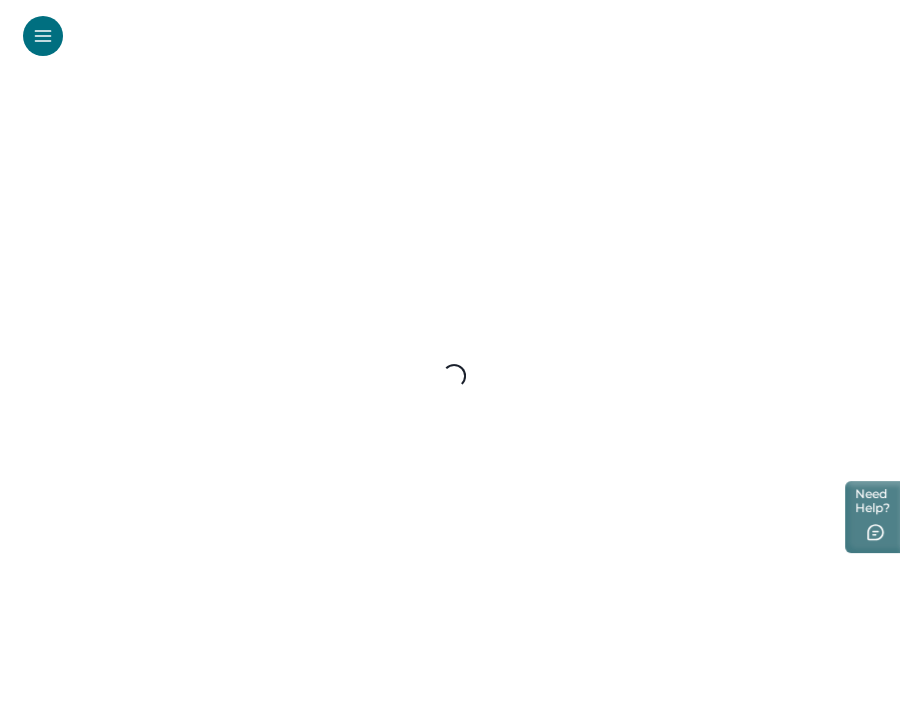 scroll, scrollTop: 0, scrollLeft: 0, axis: both 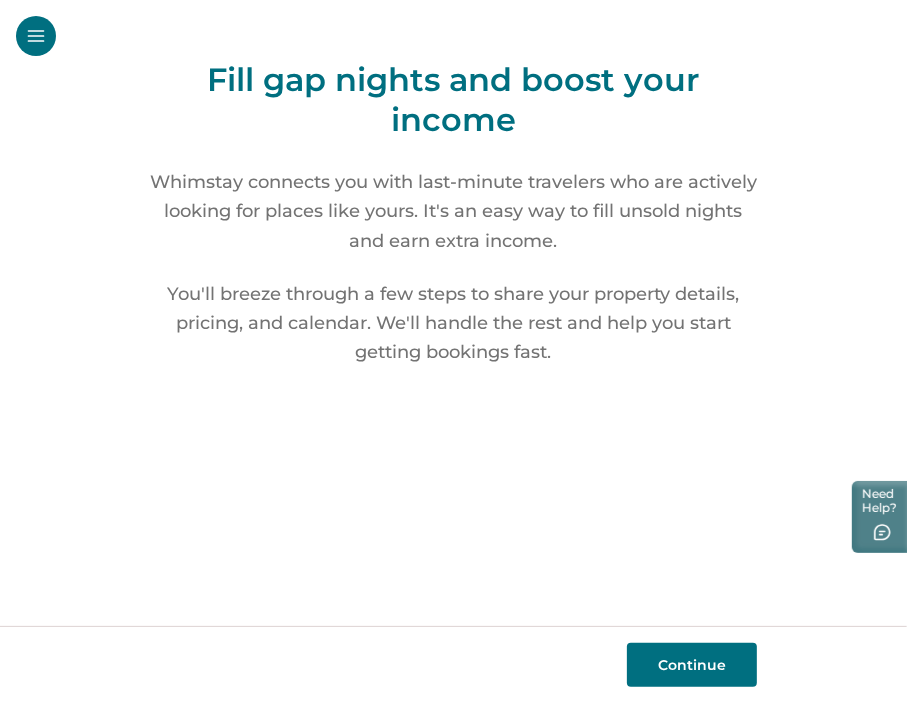 click on "Continue" at bounding box center [692, 665] 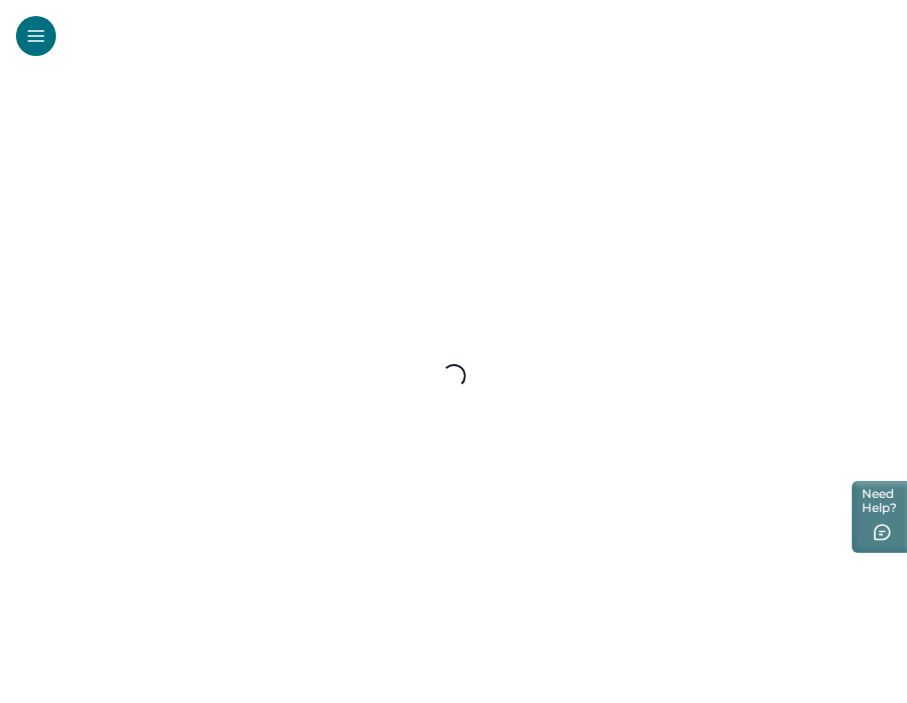 select on "**" 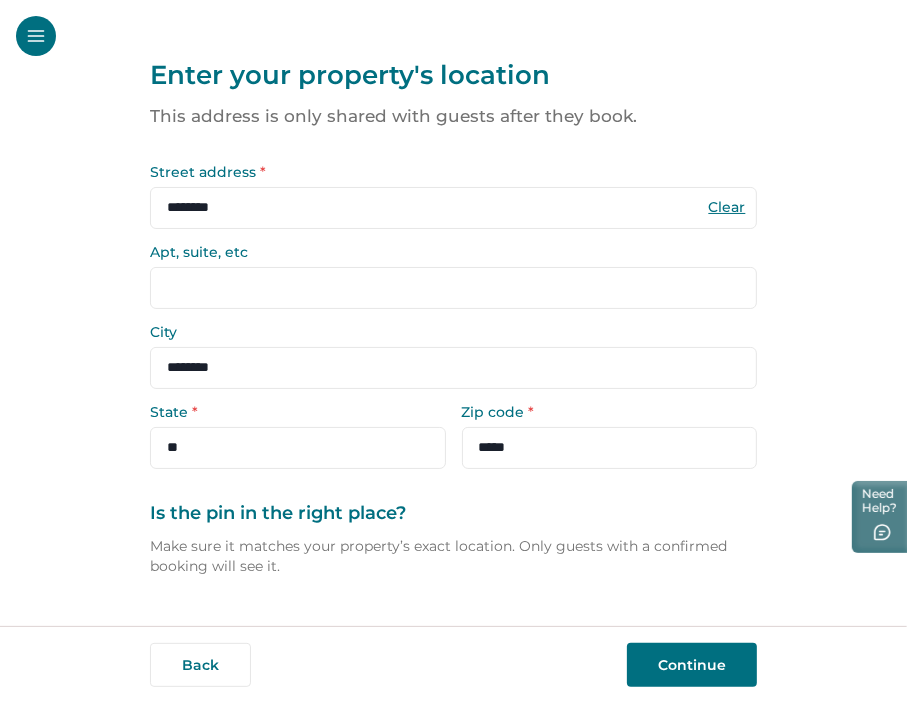 click on "Continue" at bounding box center [692, 665] 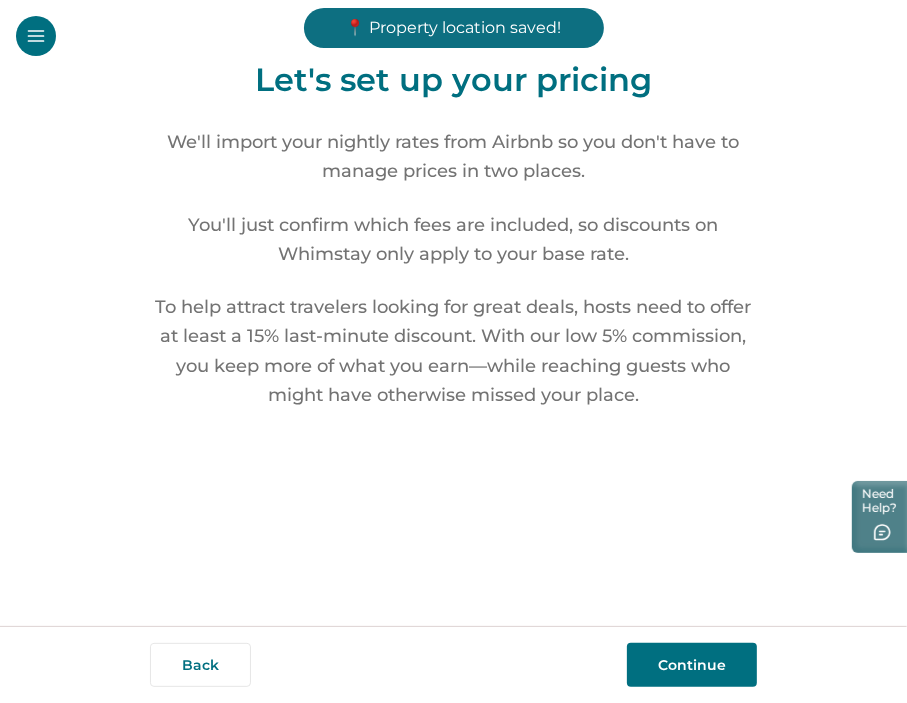 click on "Continue" at bounding box center (692, 665) 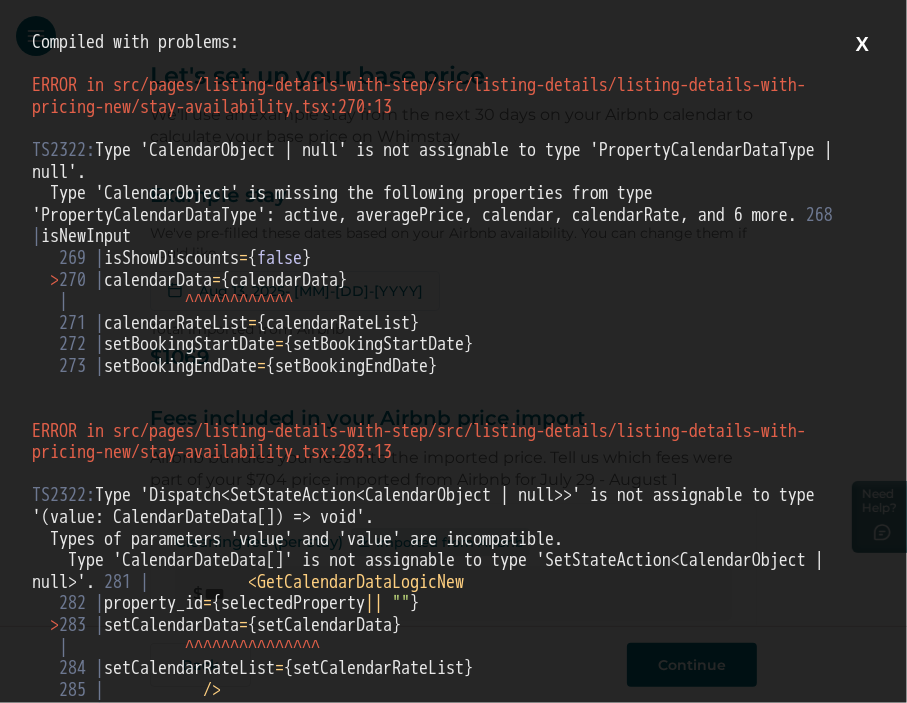 scroll, scrollTop: 0, scrollLeft: 0, axis: both 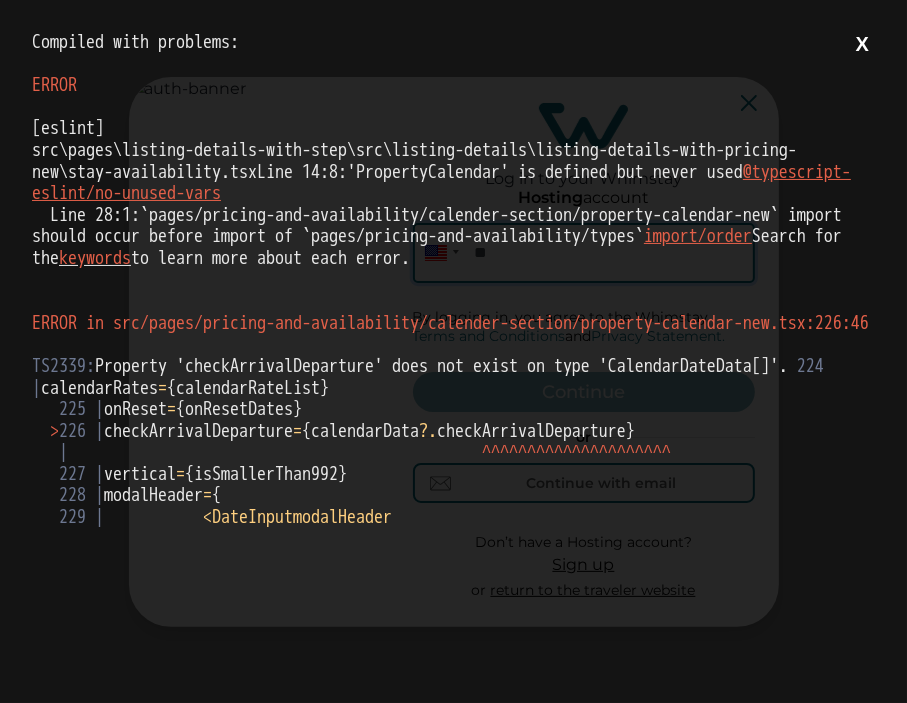 click on "[eslint]
src\pages\listing-details-with-step\src\listing-details\listing-details-with-pricing-new\stay-availability.tsx
Line 14:8:   'PropertyCalendar' is defined but never used                                                                                                          @typescript-eslint/no-unused-vars
Line 28:1:   `pages/pricing-and-availability/calender-section/property-calendar-new` import should occur before import of `pages/pricing-and-availability/types`   import/order
Search for the  keywords  to learn more about each error." at bounding box center (453, 193) 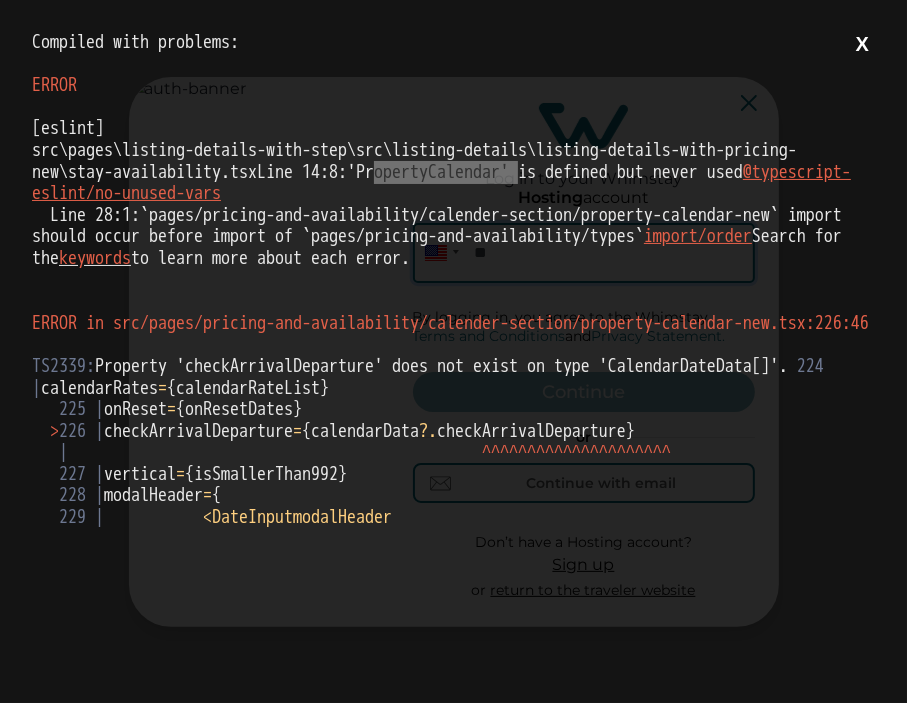 click on "[eslint]
src\pages\listing-details-with-step\src\listing-details\listing-details-with-pricing-new\stay-availability.tsx
Line 14:8:   'PropertyCalendar' is defined but never used                                                                                                          @typescript-eslint/no-unused-vars
Line 28:1:   `pages/pricing-and-availability/calender-section/property-calendar-new` import should occur before import of `pages/pricing-and-availability/types`   import/order
Search for the  keywords  to learn more about each error." at bounding box center [453, 193] 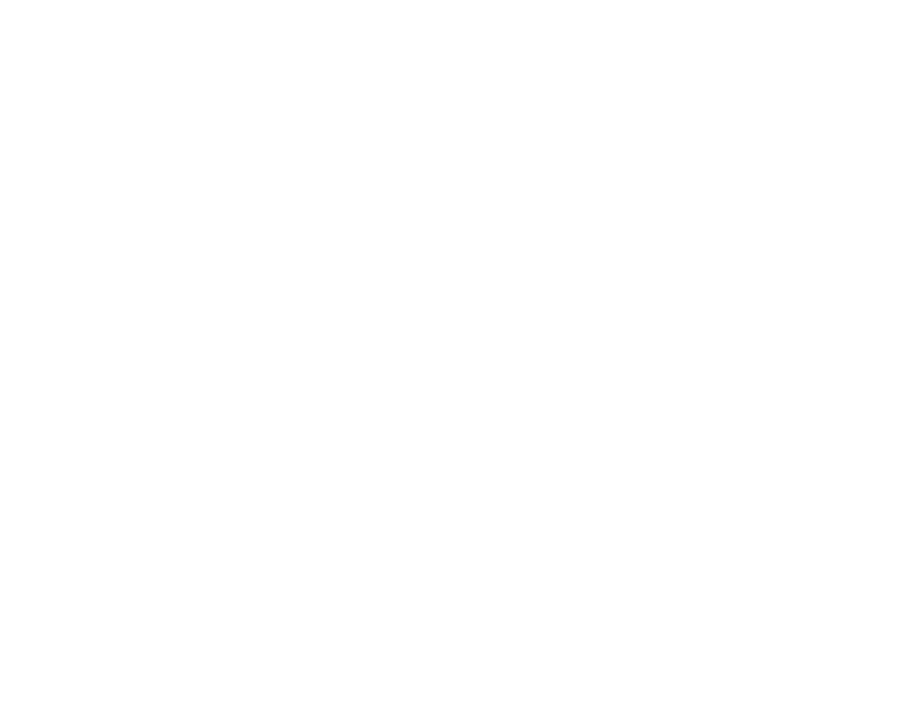 scroll, scrollTop: 0, scrollLeft: 0, axis: both 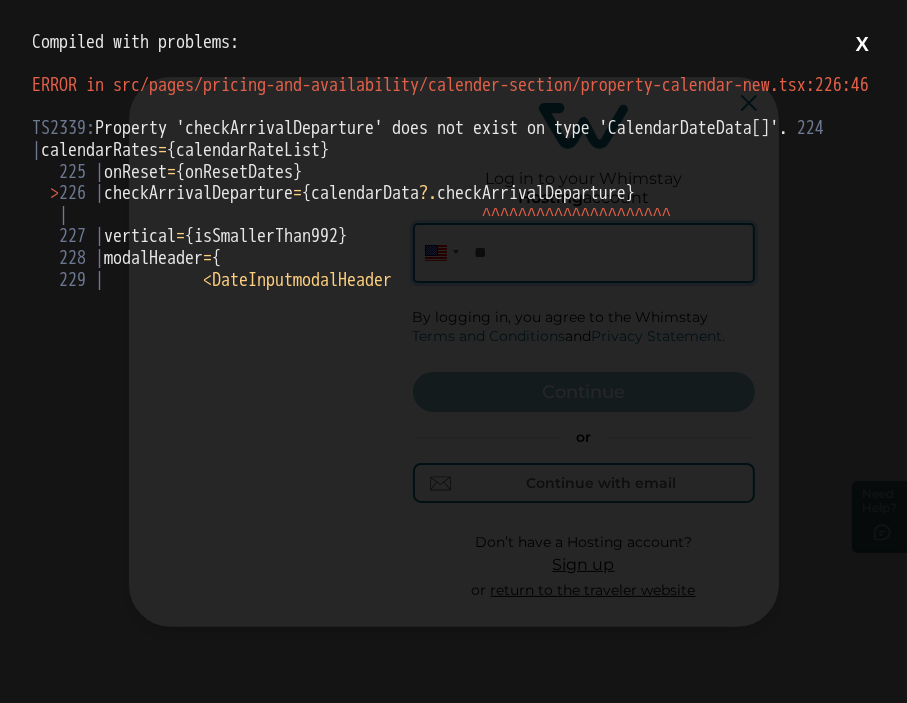 click on ">  226 |          checkArrivalDeparture = {calendarData ? . checkArrivalDeparture}" at bounding box center [342, 193] 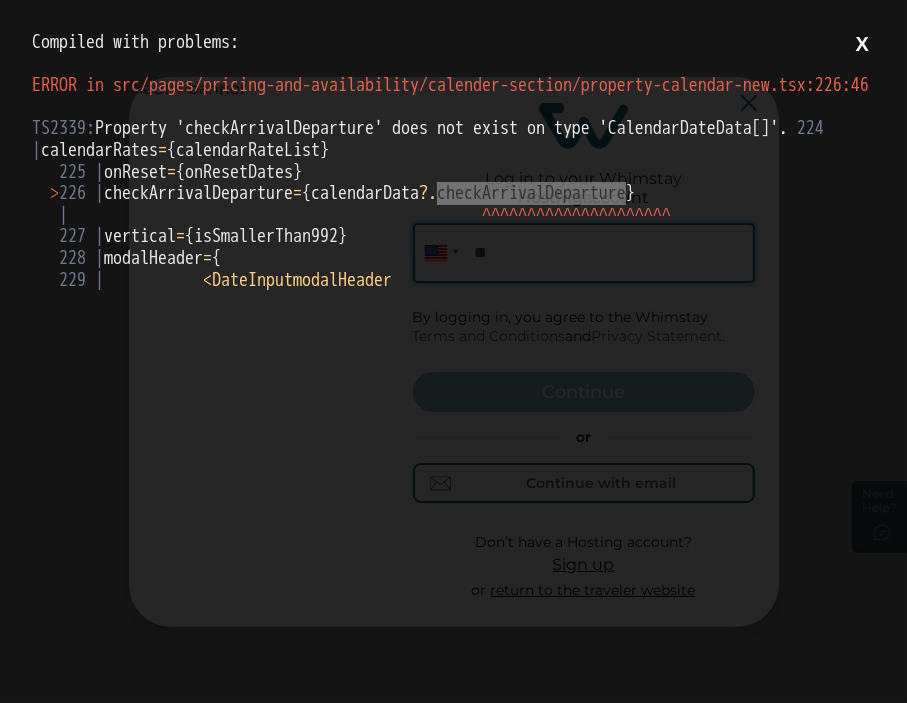 click on ">  226 |          checkArrivalDeparture = {calendarData ? . checkArrivalDeparture}" at bounding box center (342, 193) 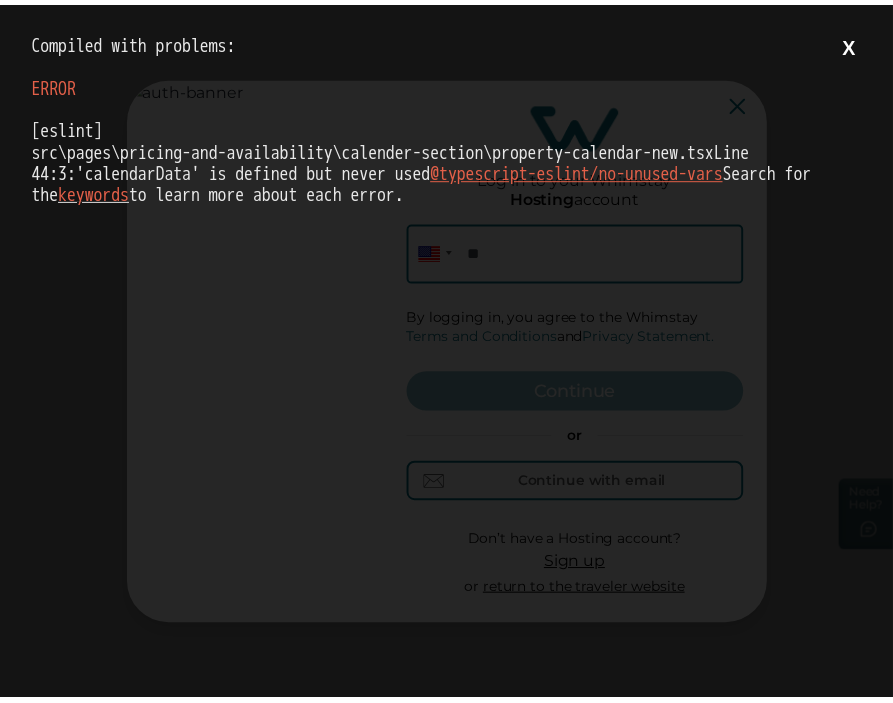 scroll, scrollTop: 0, scrollLeft: 0, axis: both 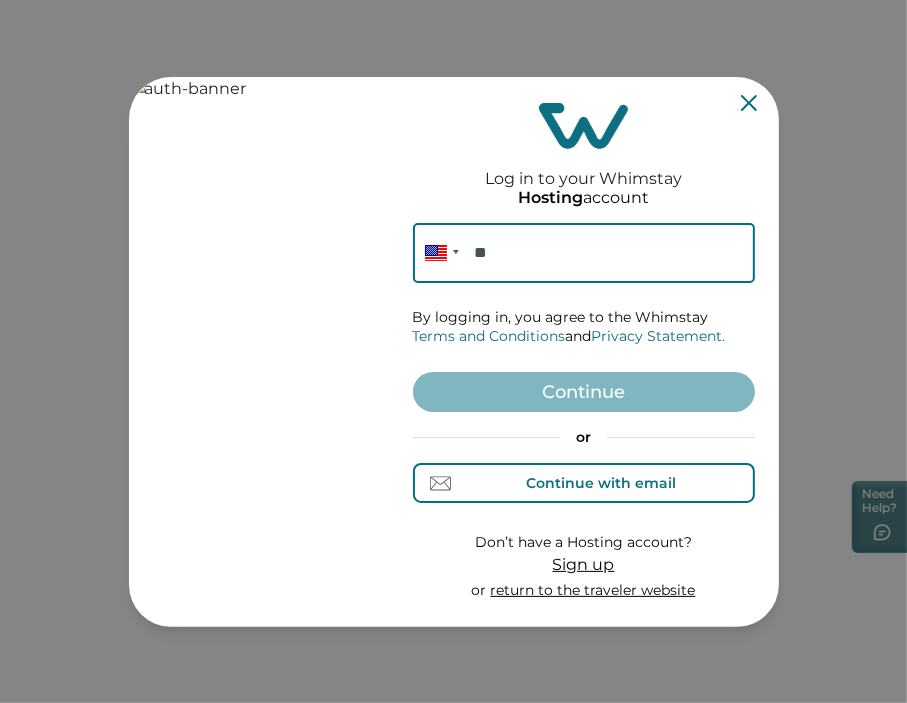 click on "Continue with email" at bounding box center [601, 483] 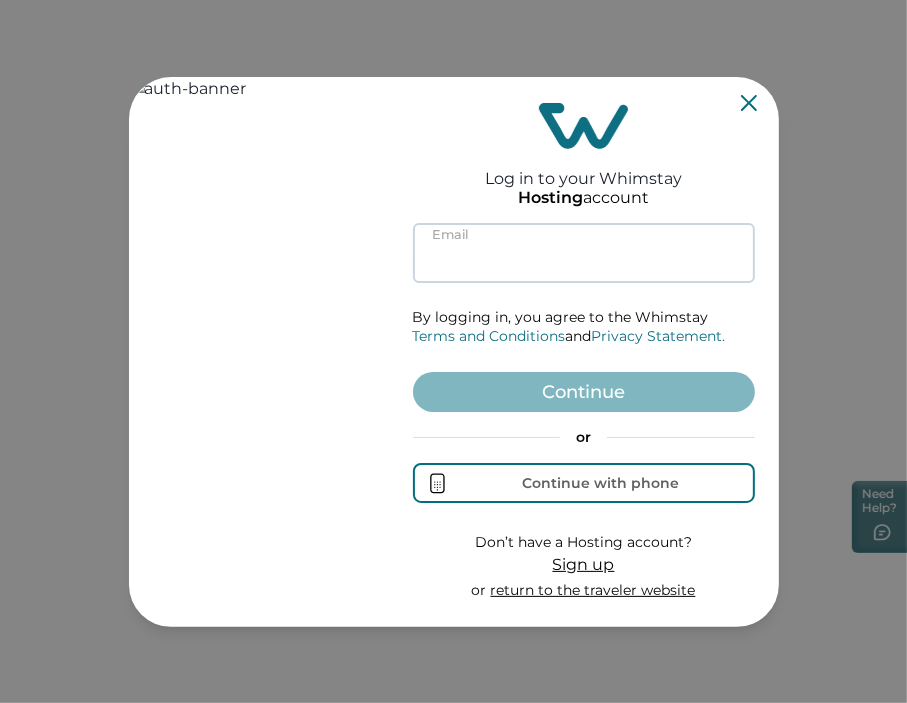 click at bounding box center [584, 253] 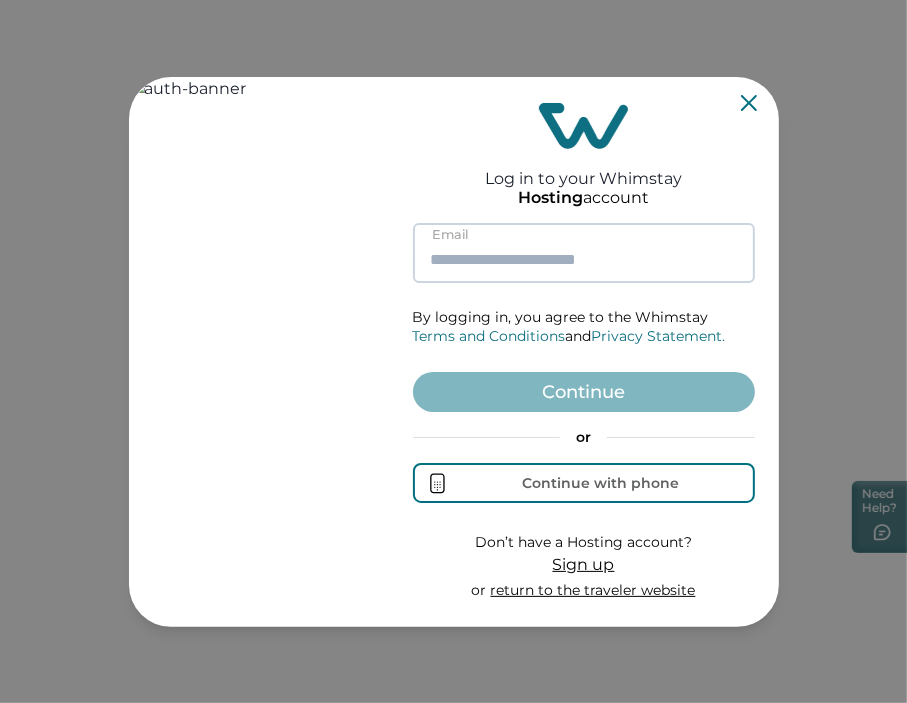 click at bounding box center [584, 253] 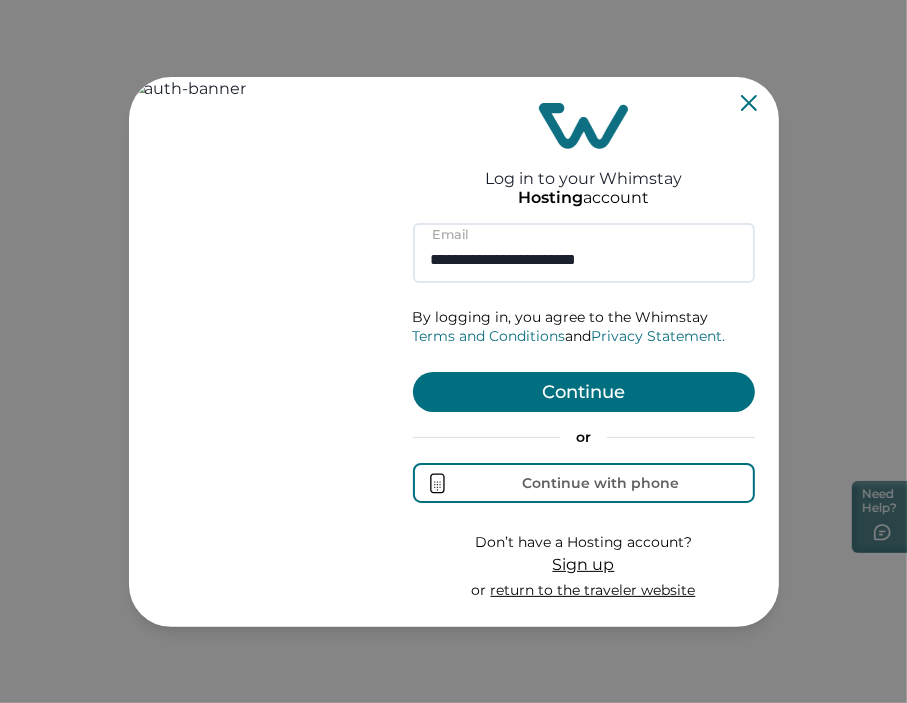 type on "**********" 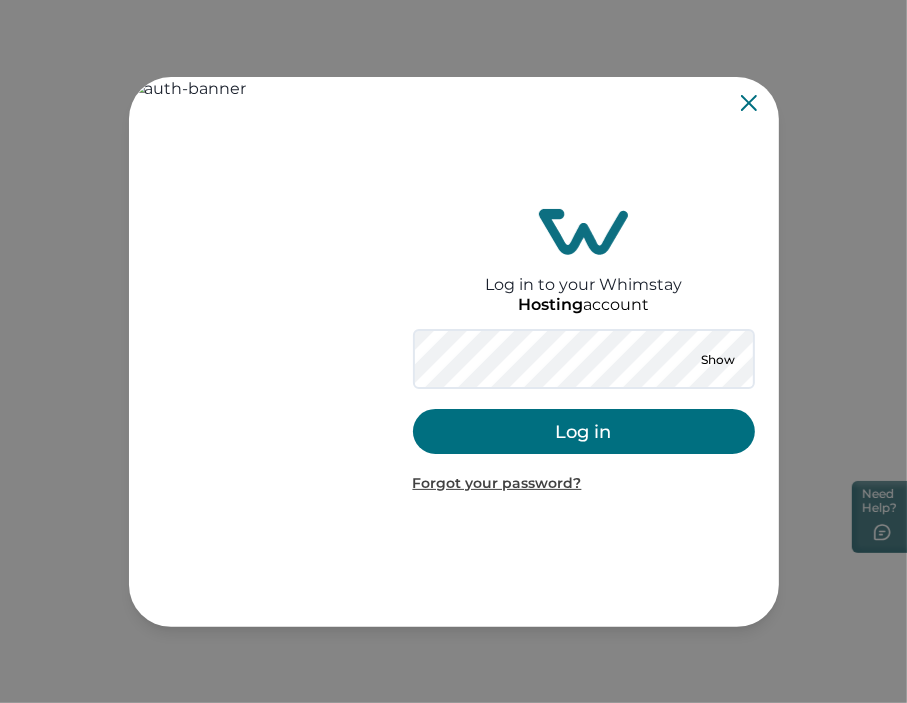 click on "Log in" at bounding box center [584, 431] 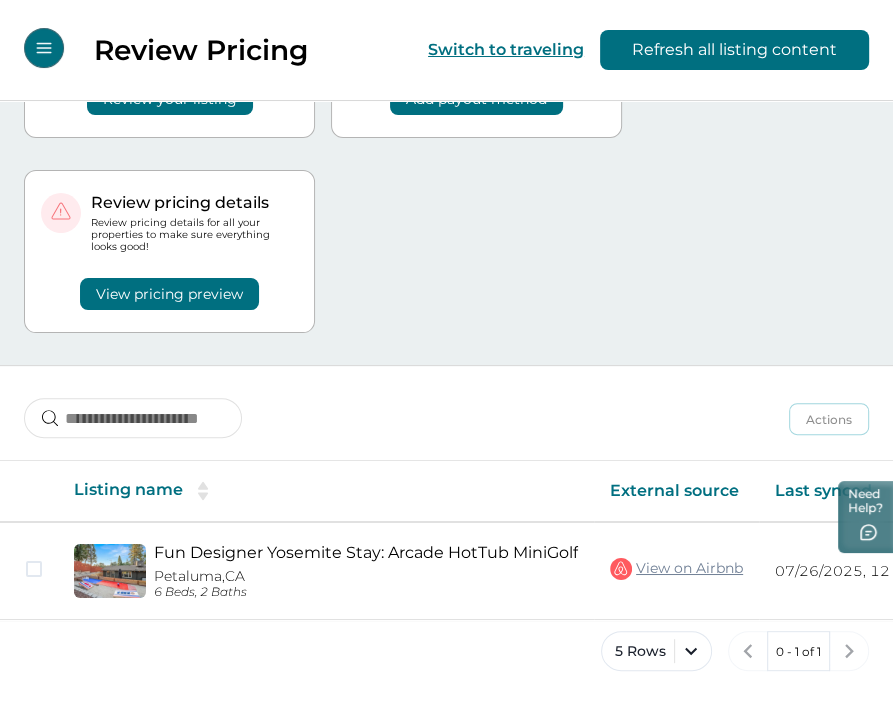 scroll, scrollTop: 162, scrollLeft: 0, axis: vertical 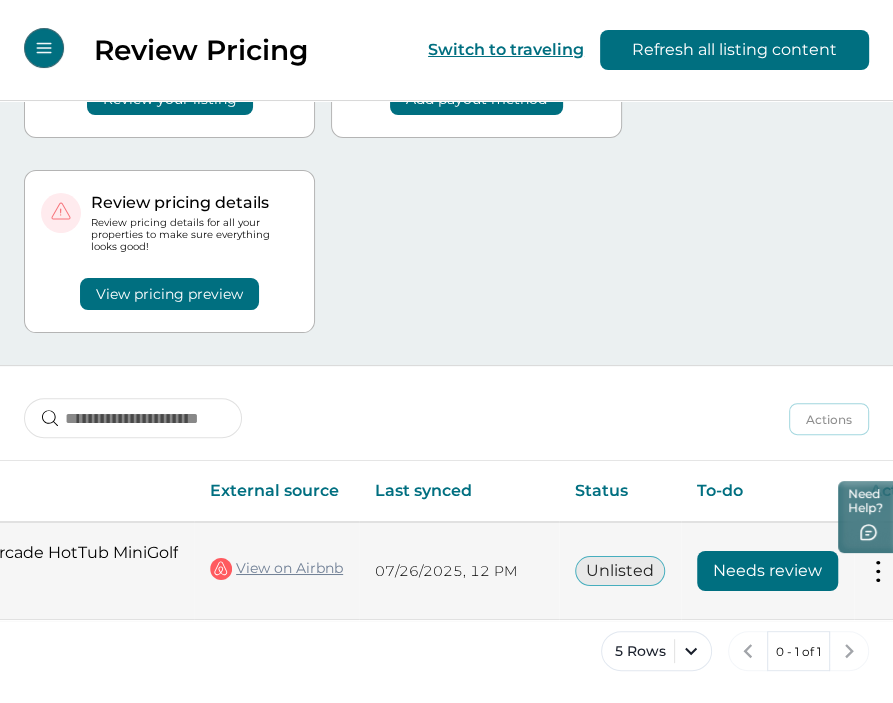click on "Needs review" at bounding box center (767, 571) 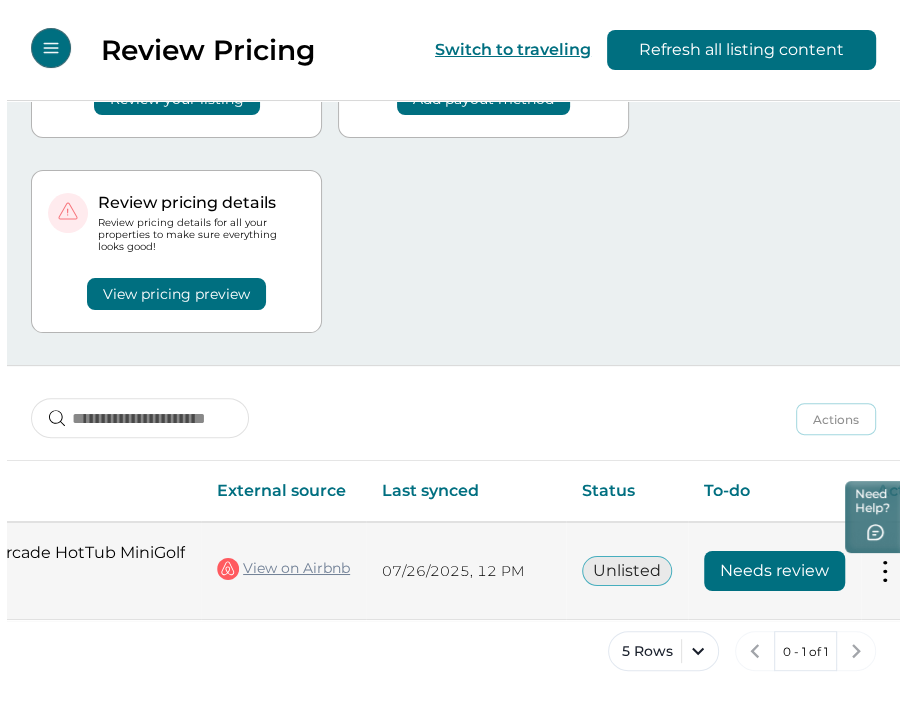 scroll, scrollTop: 0, scrollLeft: 0, axis: both 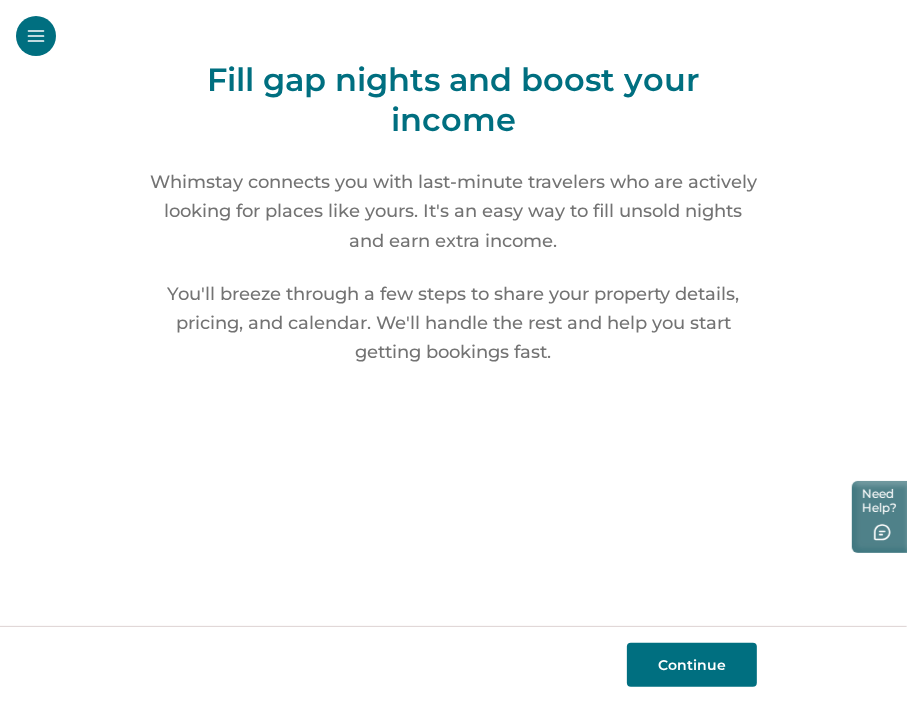 click on "Continue" at bounding box center [692, 665] 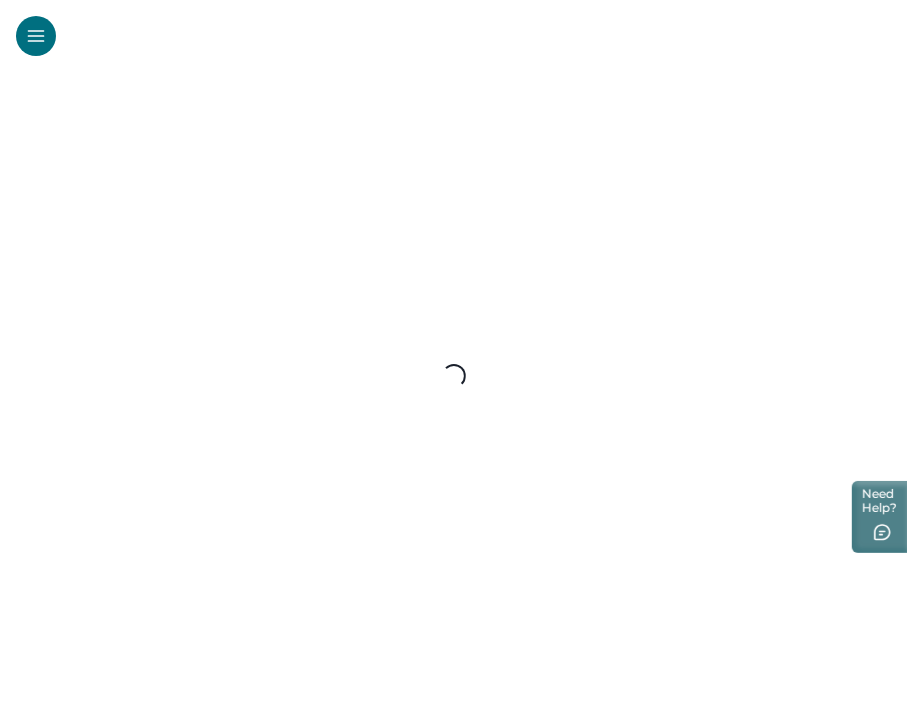 select on "**" 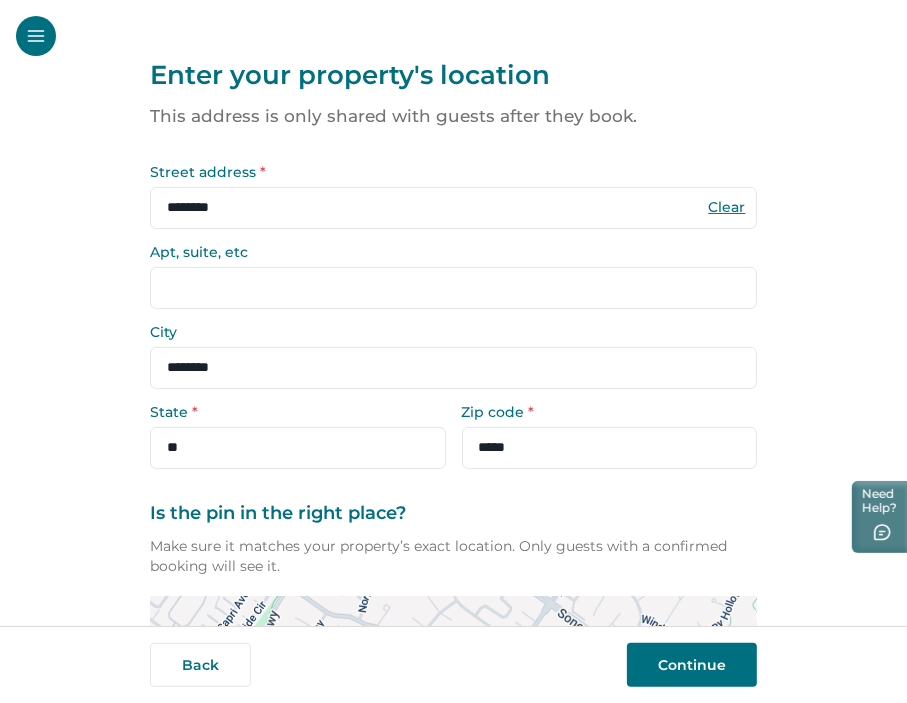 click on "Continue" at bounding box center (692, 665) 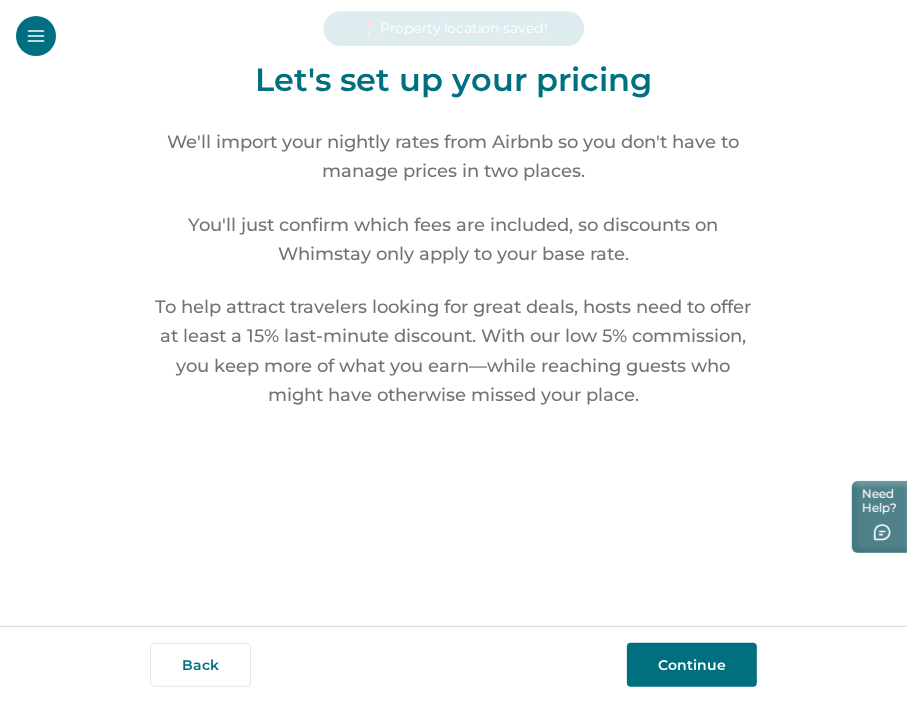 click on "Continue" at bounding box center [692, 665] 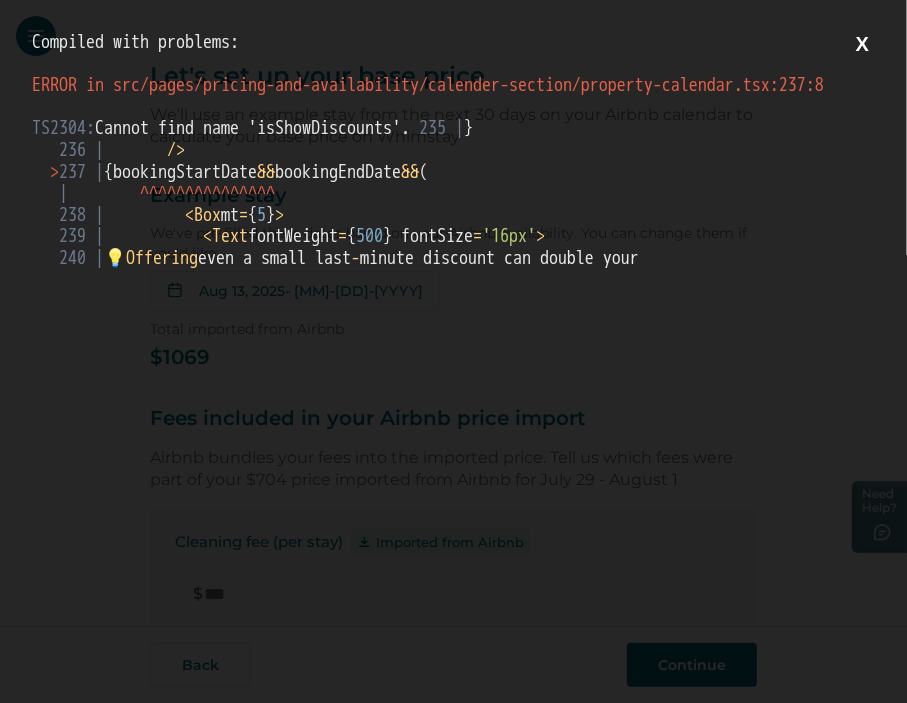 scroll, scrollTop: 0, scrollLeft: 0, axis: both 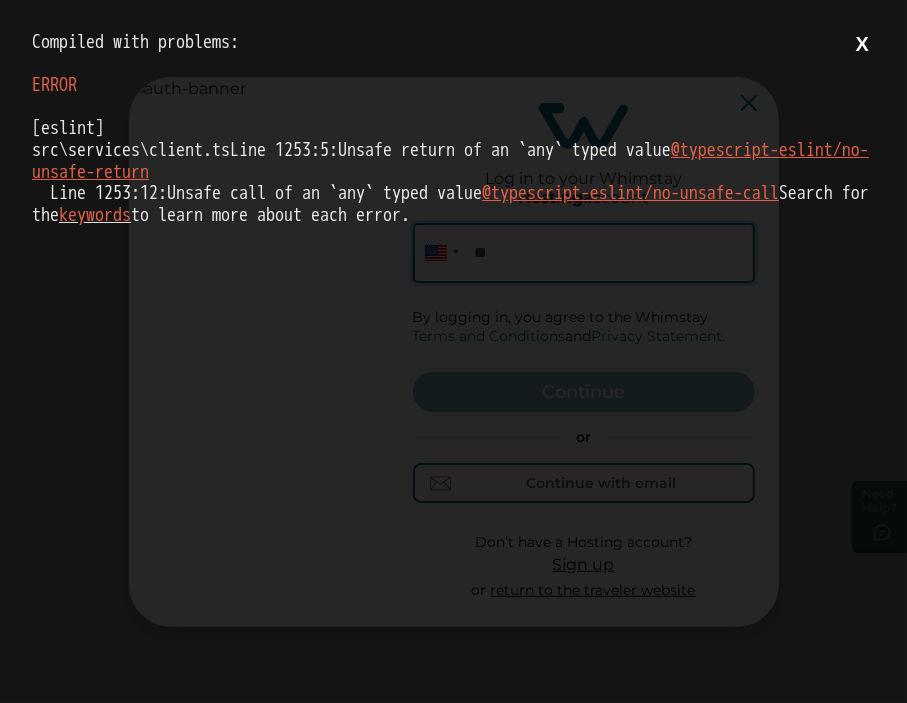 click on "X" at bounding box center (862, 44) 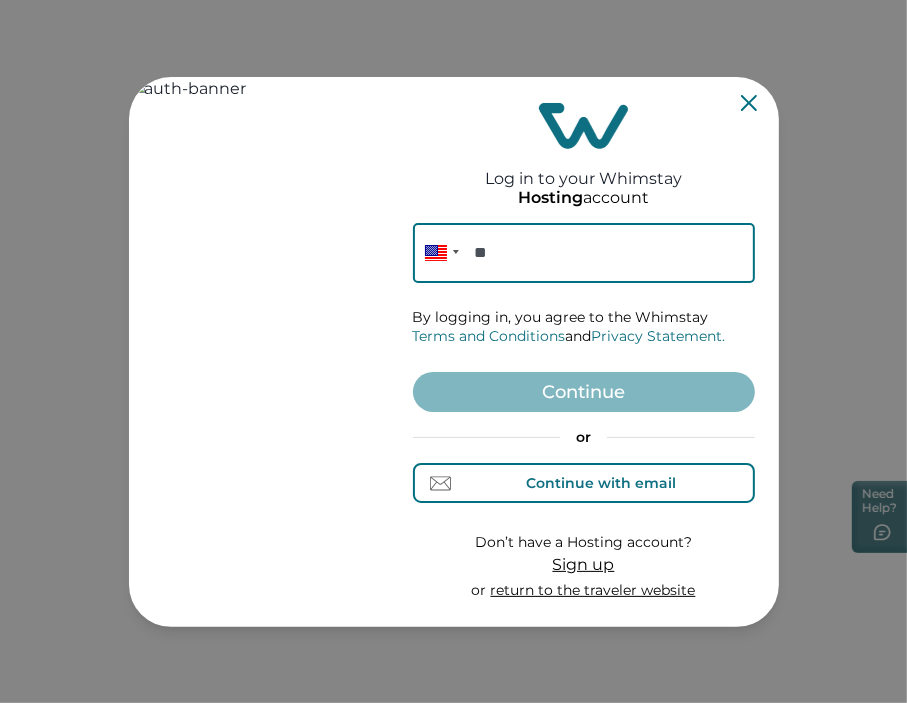 click on "Continue with email" at bounding box center (601, 483) 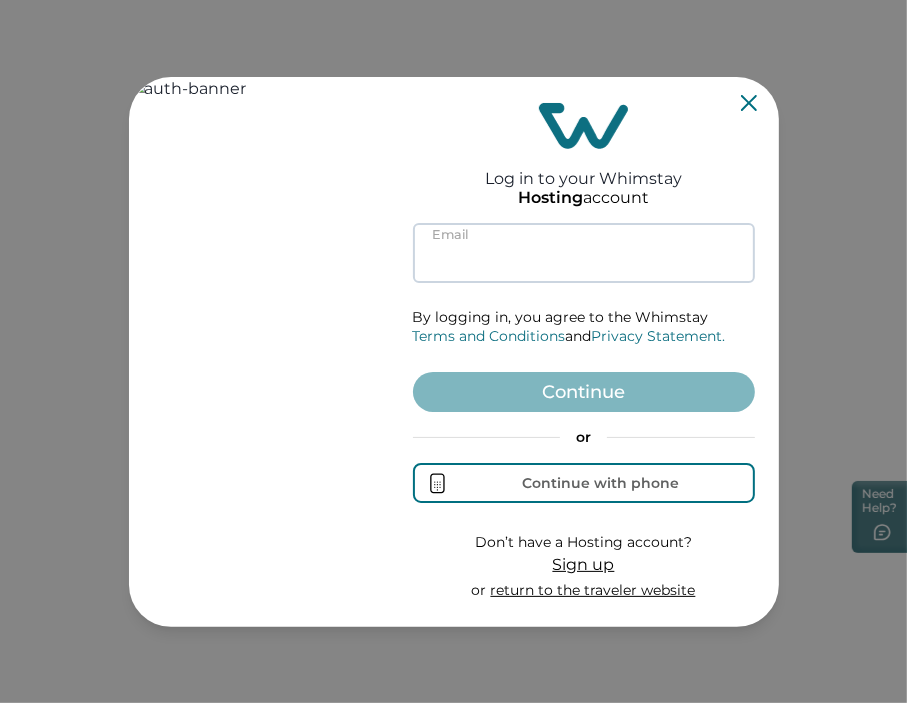 click at bounding box center (584, 253) 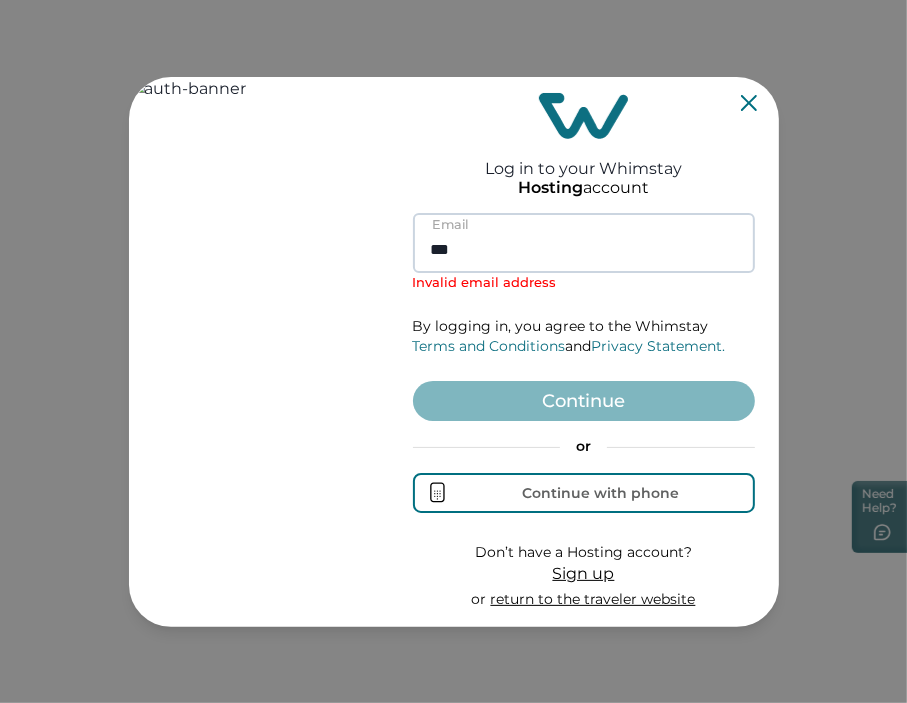 drag, startPoint x: 432, startPoint y: 248, endPoint x: 421, endPoint y: 247, distance: 11.045361 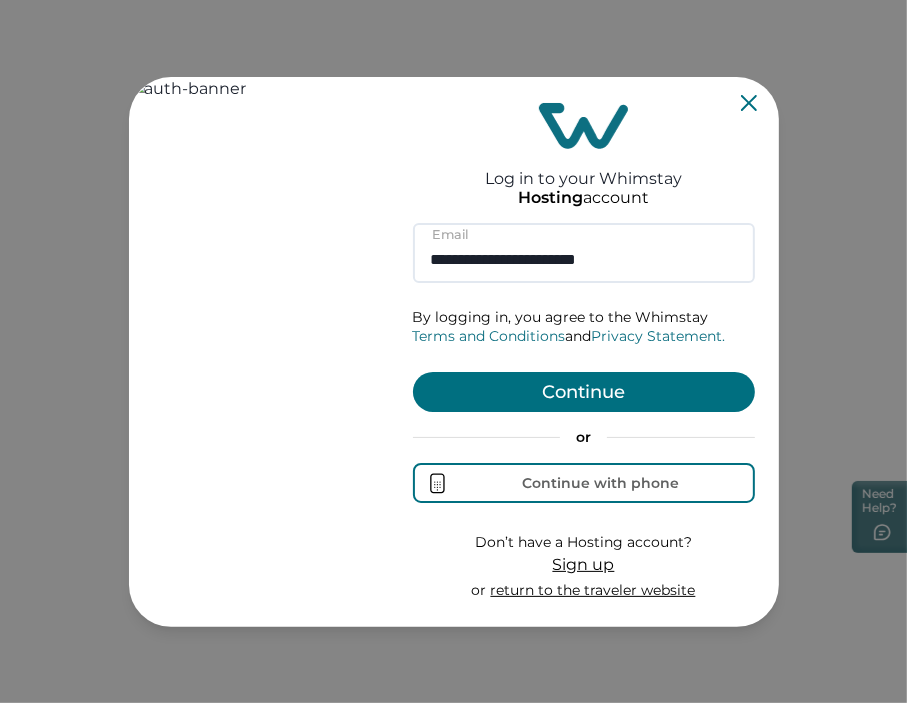 type on "**********" 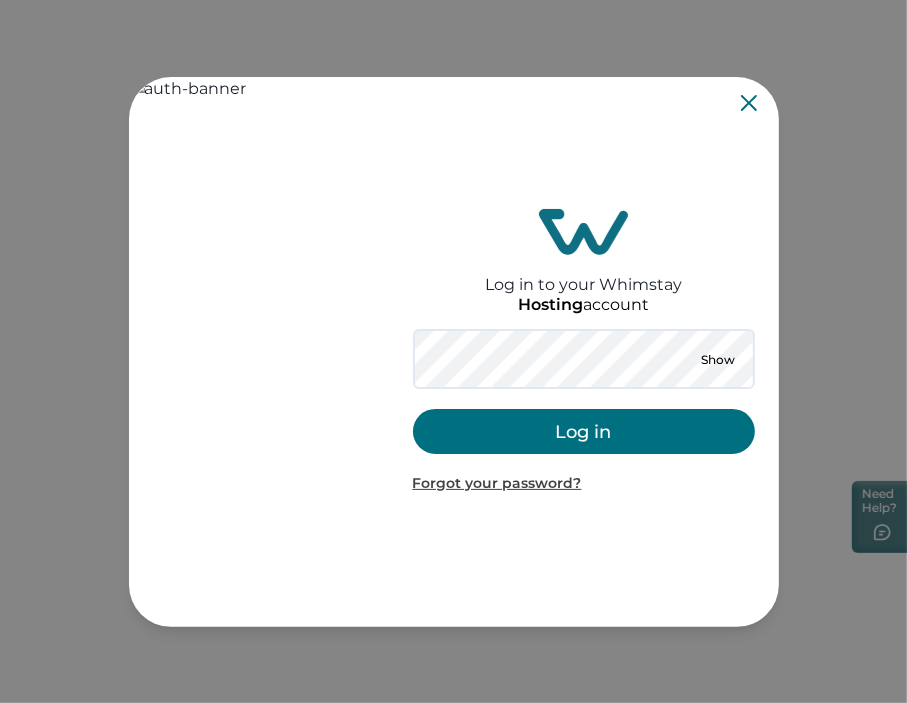 click on "Log in" at bounding box center [584, 431] 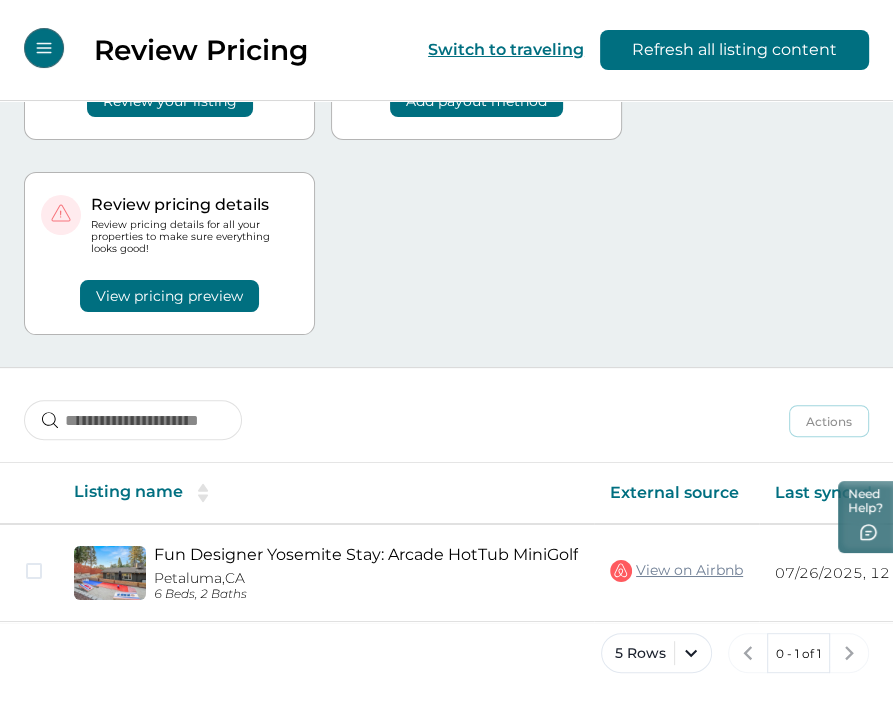 scroll, scrollTop: 162, scrollLeft: 0, axis: vertical 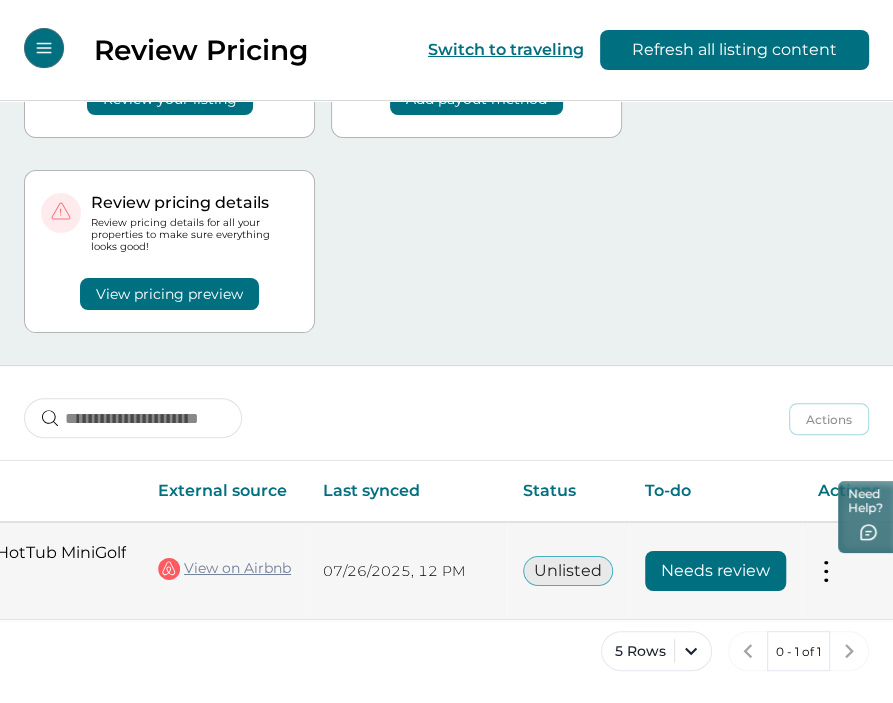 click on "Needs review" at bounding box center [715, 571] 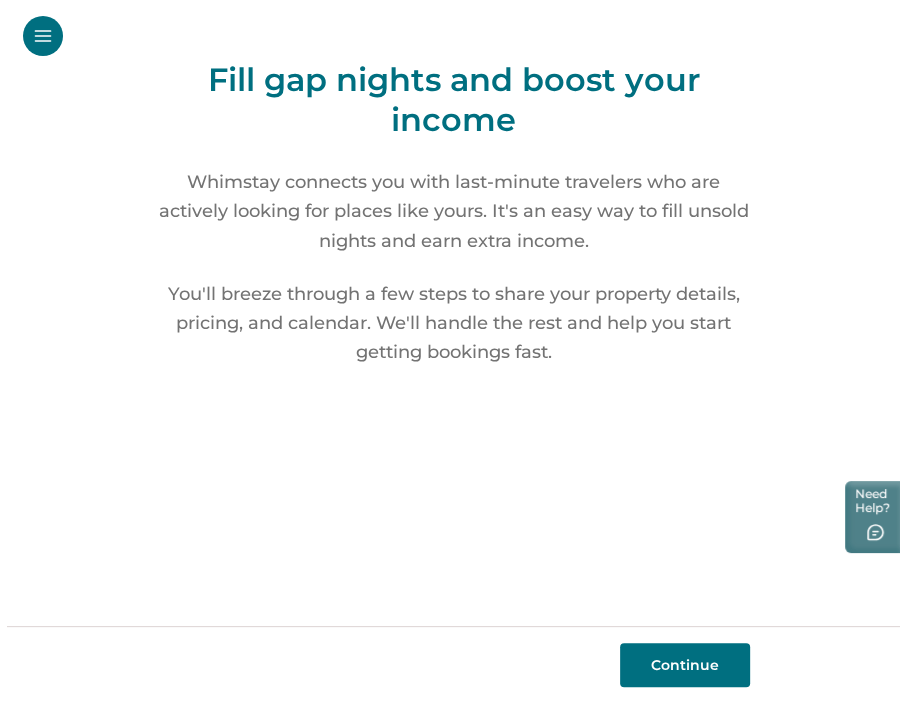 scroll, scrollTop: 0, scrollLeft: 0, axis: both 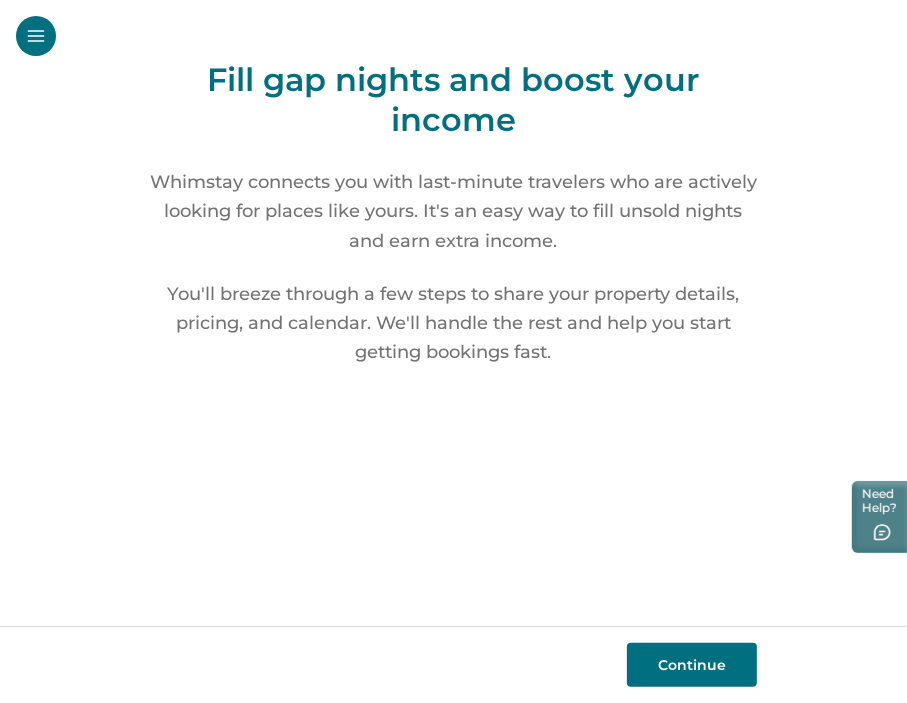 click on "Continue" at bounding box center [692, 665] 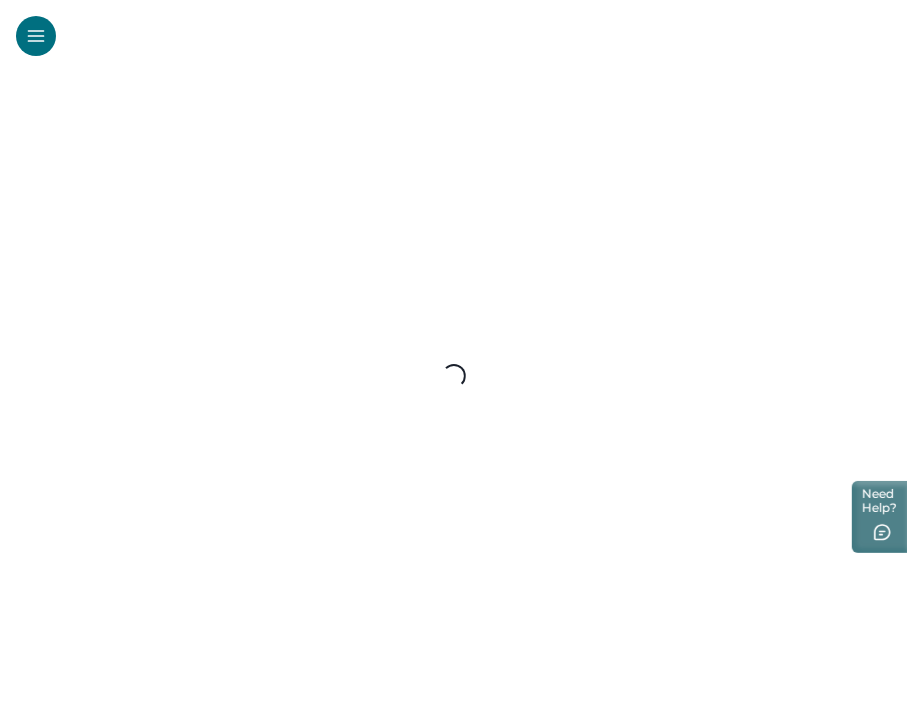 select on "**" 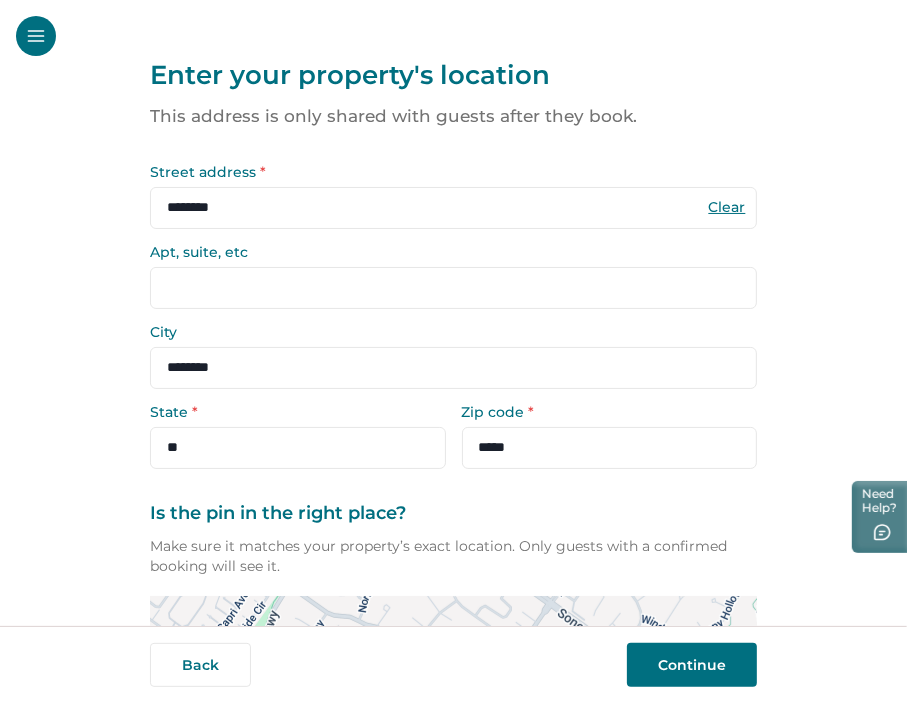 click on "Continue" at bounding box center [692, 665] 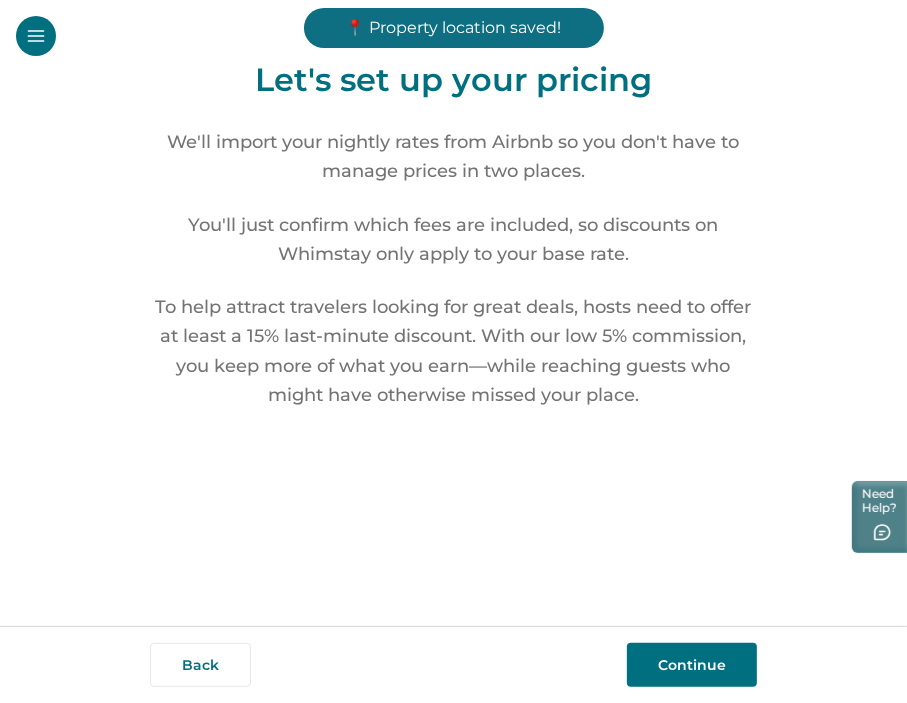 click on "Continue" at bounding box center (692, 665) 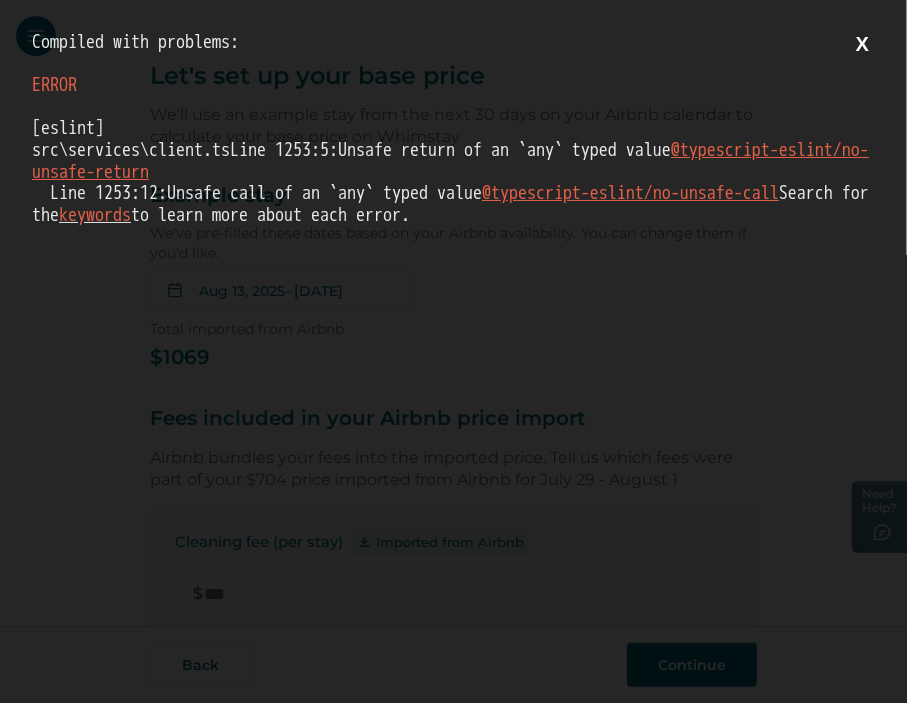 scroll, scrollTop: 0, scrollLeft: 0, axis: both 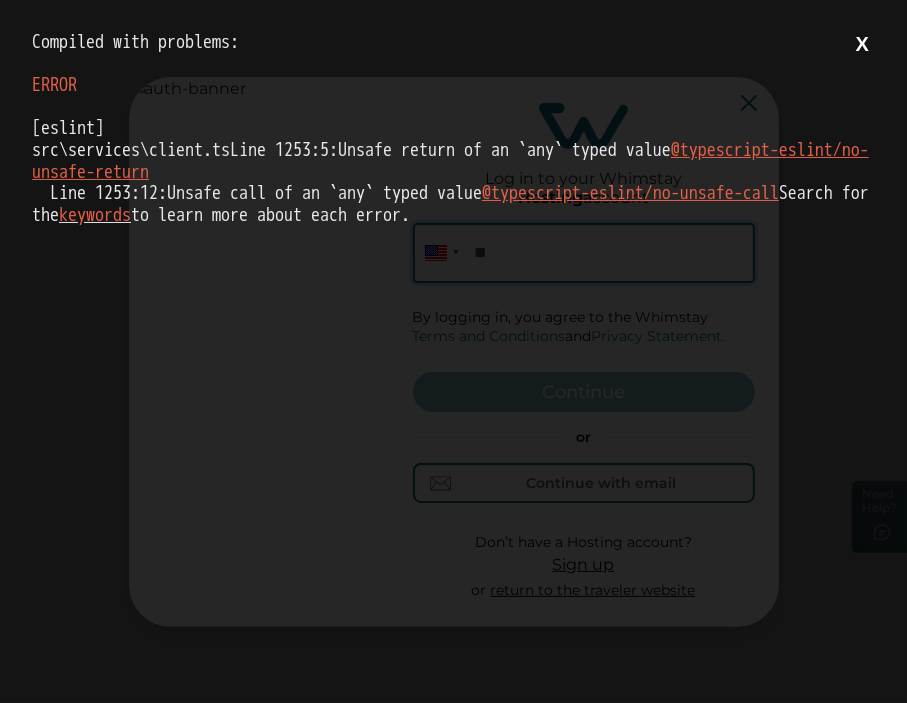 drag, startPoint x: 611, startPoint y: 287, endPoint x: 21, endPoint y: 36, distance: 641.1716 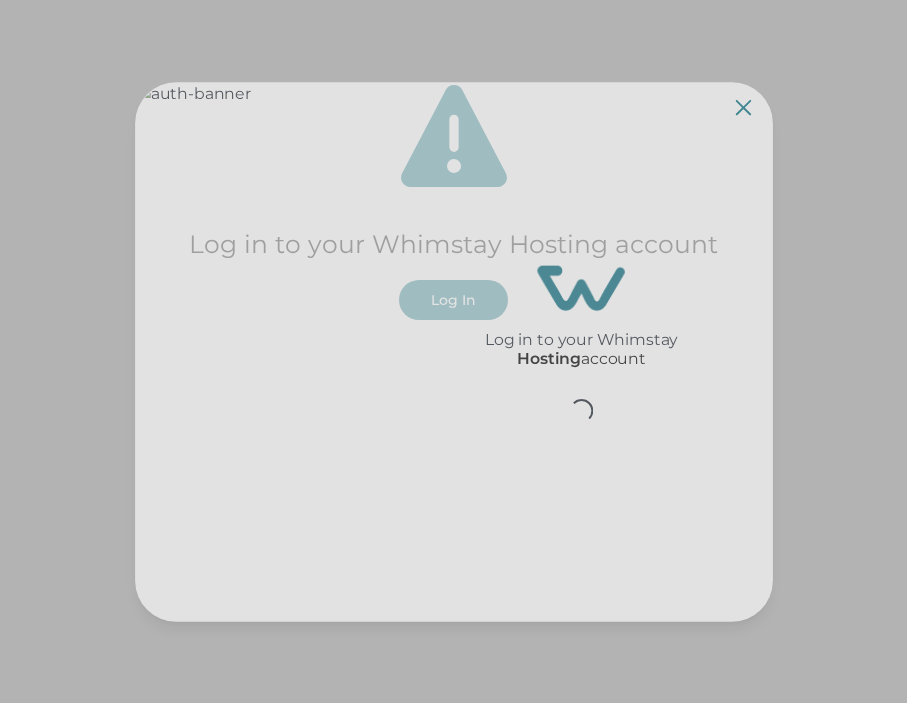 scroll, scrollTop: 0, scrollLeft: 0, axis: both 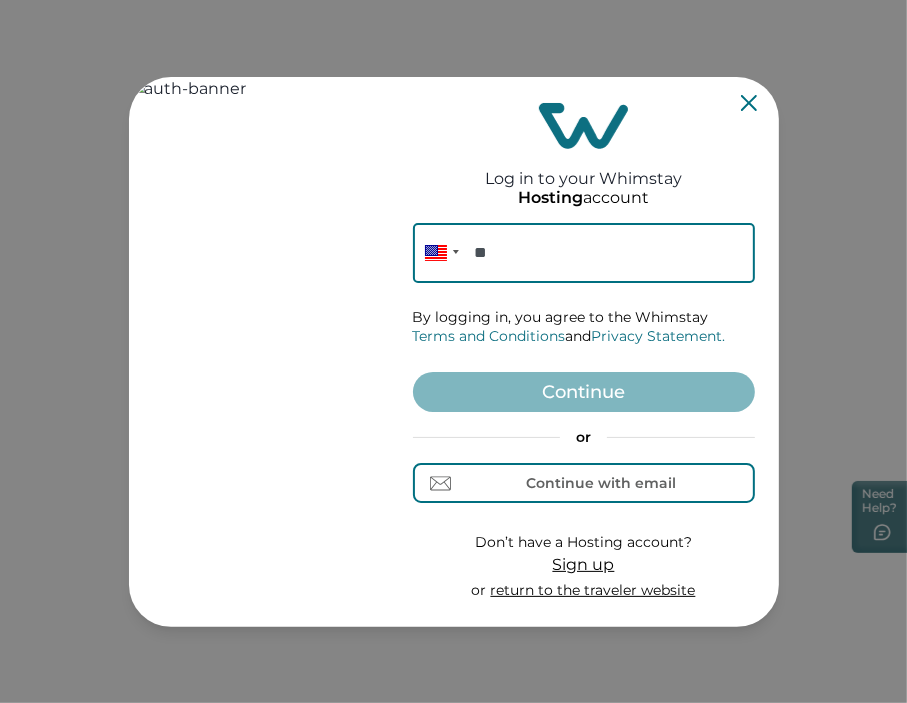click on "Phone ** By logging in, you agree to the Whimstay   Terms and Conditions  and  Privacy Statement. Continue or Continue with email Don’t have a Hosting account? Sign up   or   return to the traveler website" at bounding box center (584, 412) 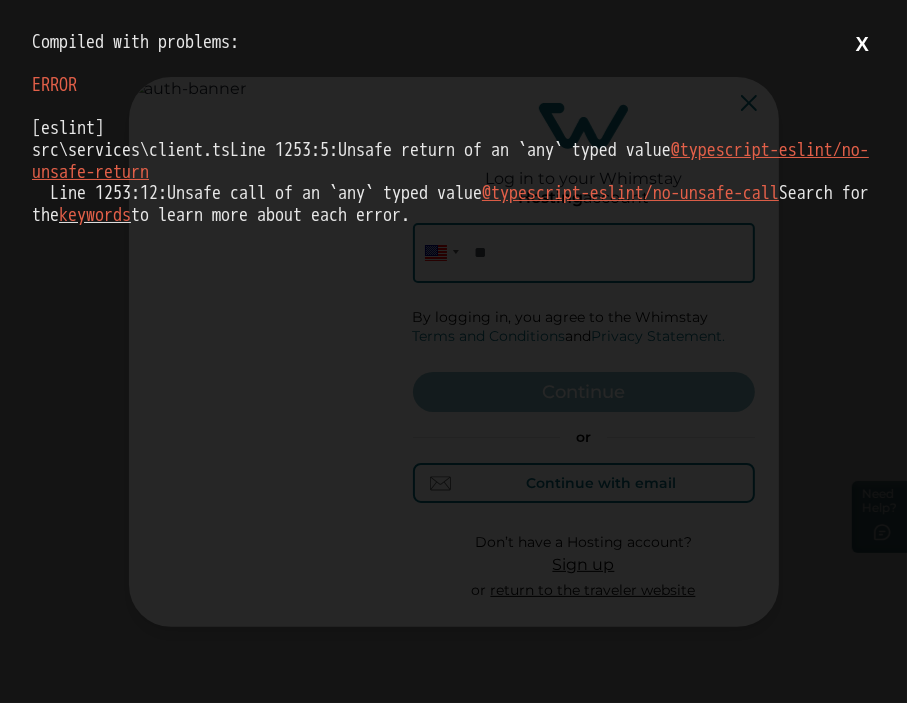 scroll, scrollTop: 0, scrollLeft: 0, axis: both 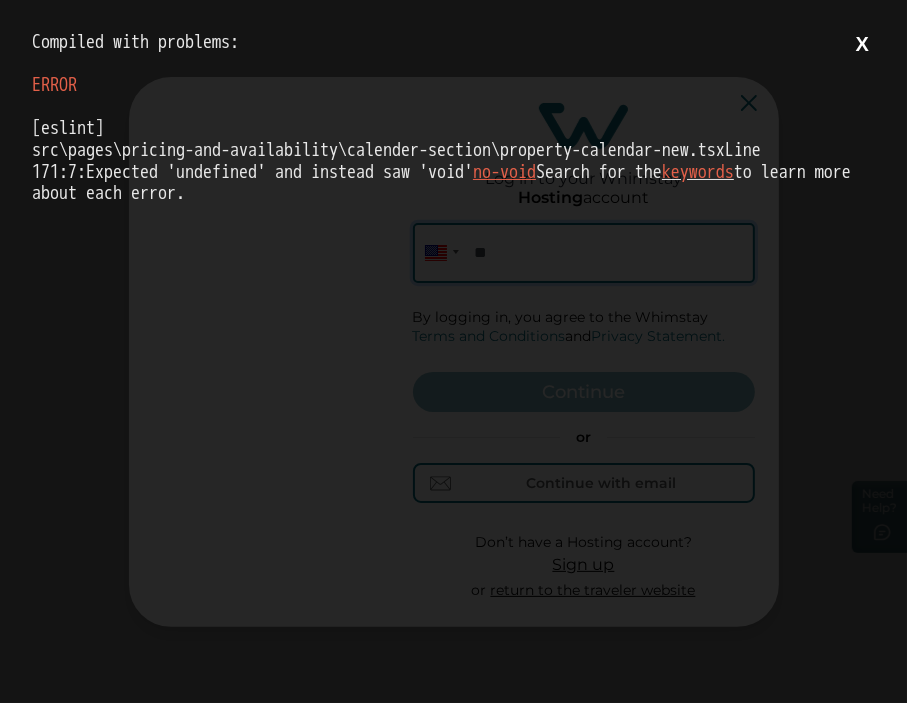 drag, startPoint x: 645, startPoint y: 226, endPoint x: 0, endPoint y: 6, distance: 681.48737 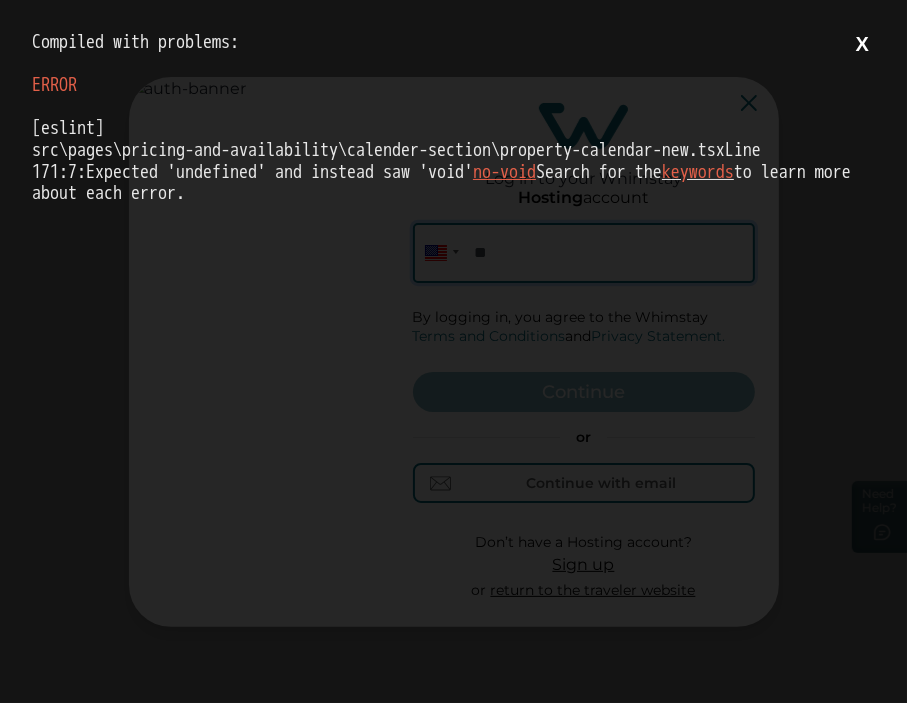 click on "Compiled with problems: X ERROR [eslint]
src\pages\pricing-and-availability\calender-section\property-calendar-new.tsx
Line 171:7:   Expected 'undefined' and instead saw 'void'   no-void
Search for the  keywords  to learn more about each error." at bounding box center (453, 351) 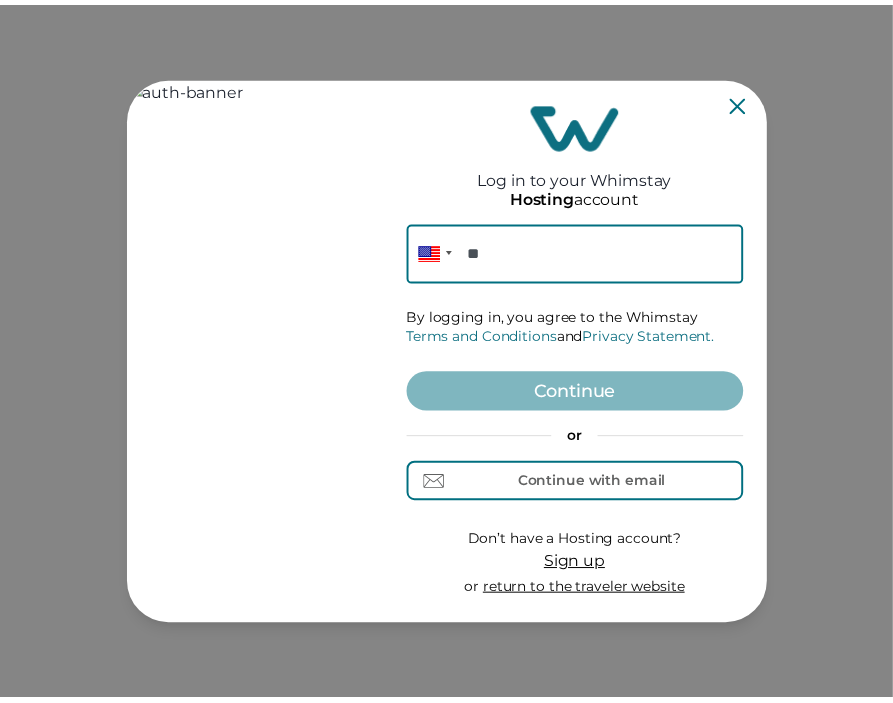 scroll, scrollTop: 0, scrollLeft: 0, axis: both 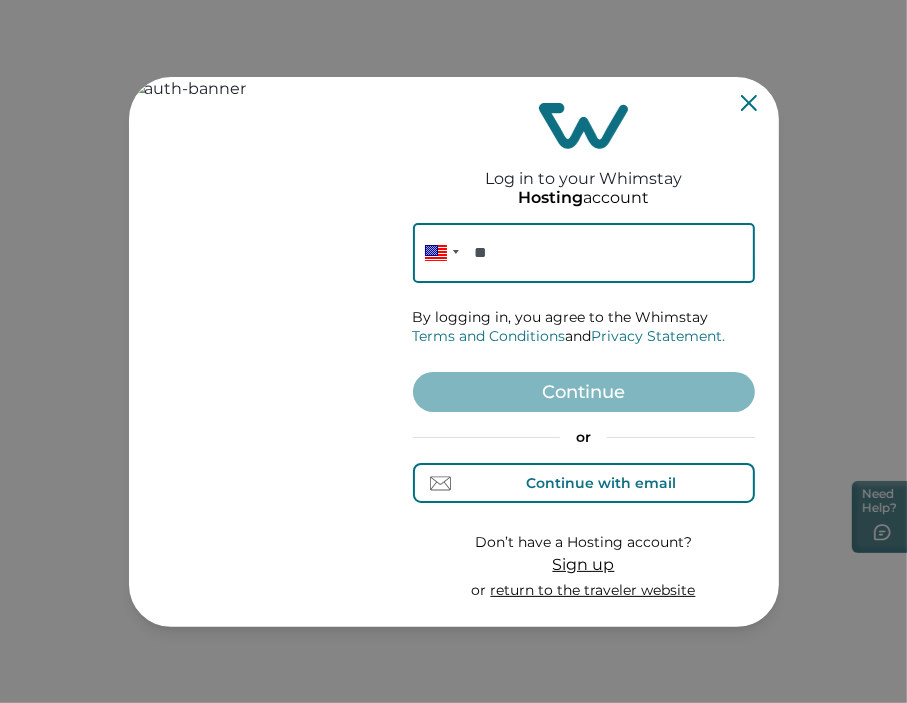 click on "Continue with email" at bounding box center (601, 483) 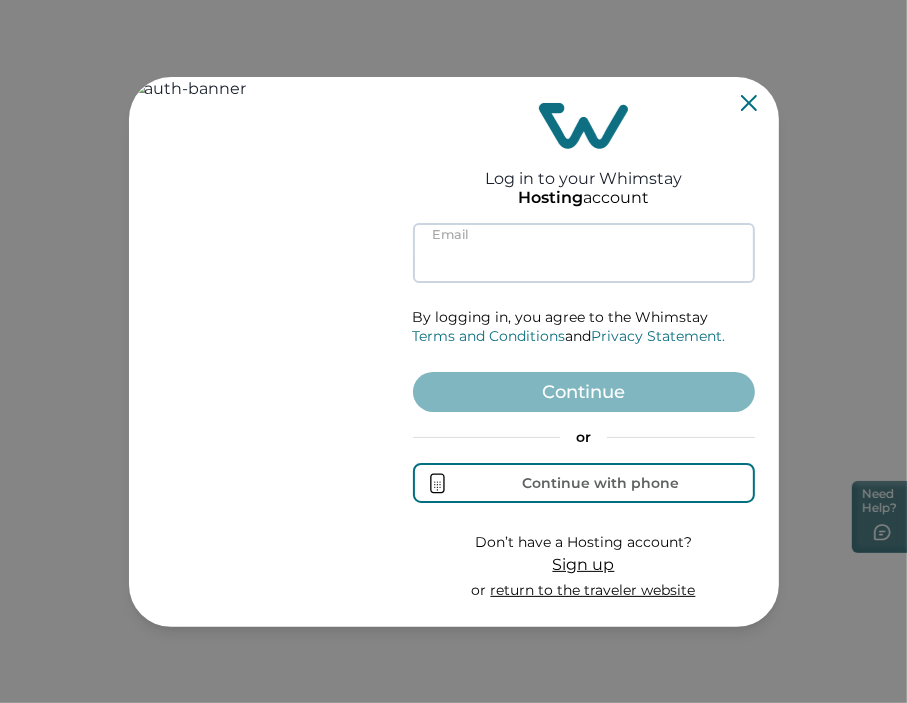 click at bounding box center [584, 253] 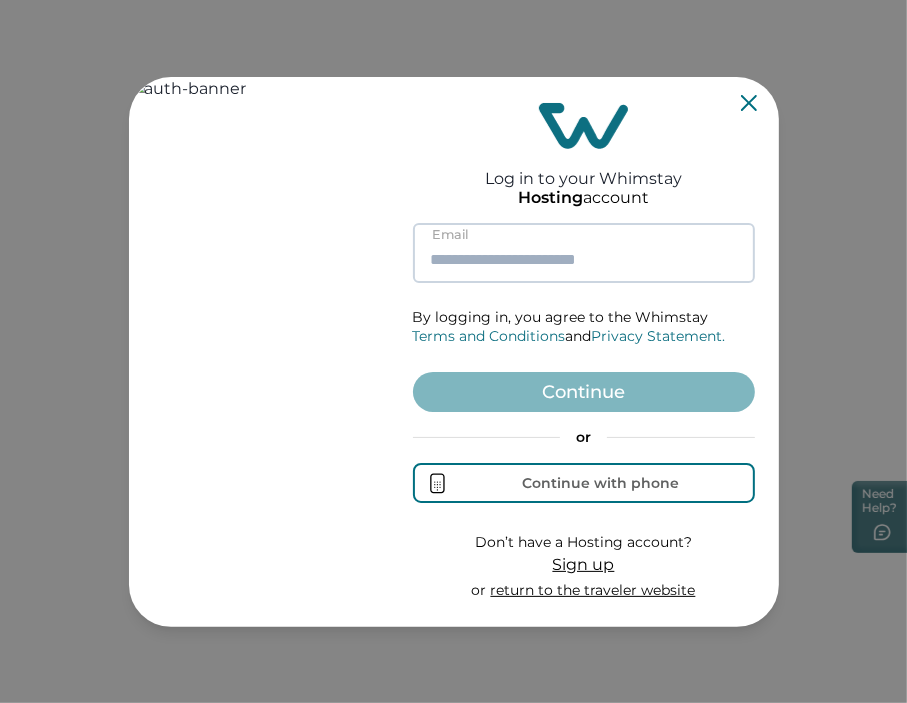 paste on "**********" 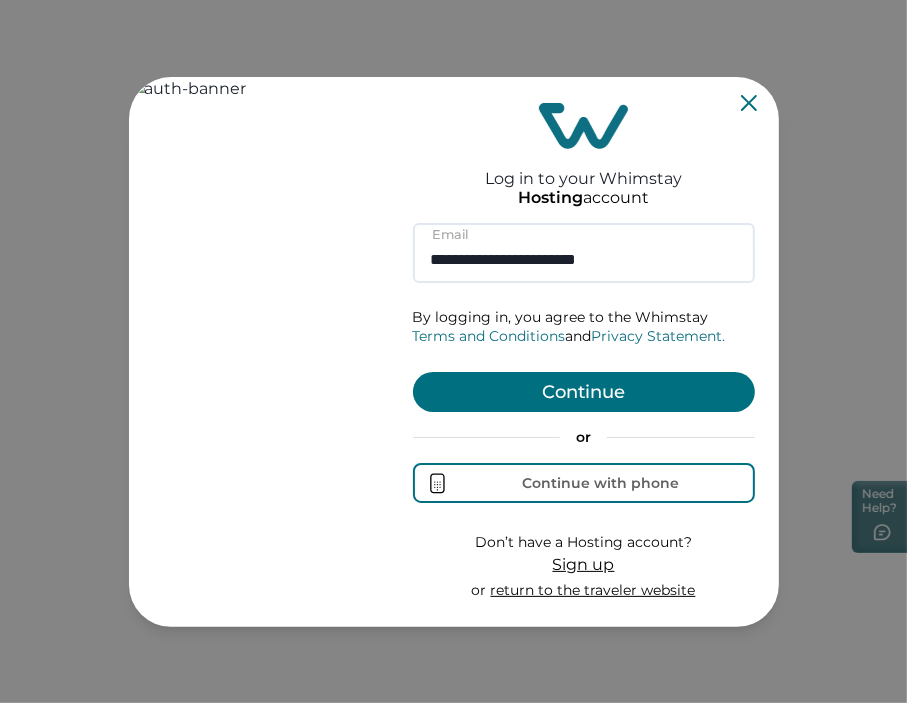type on "**********" 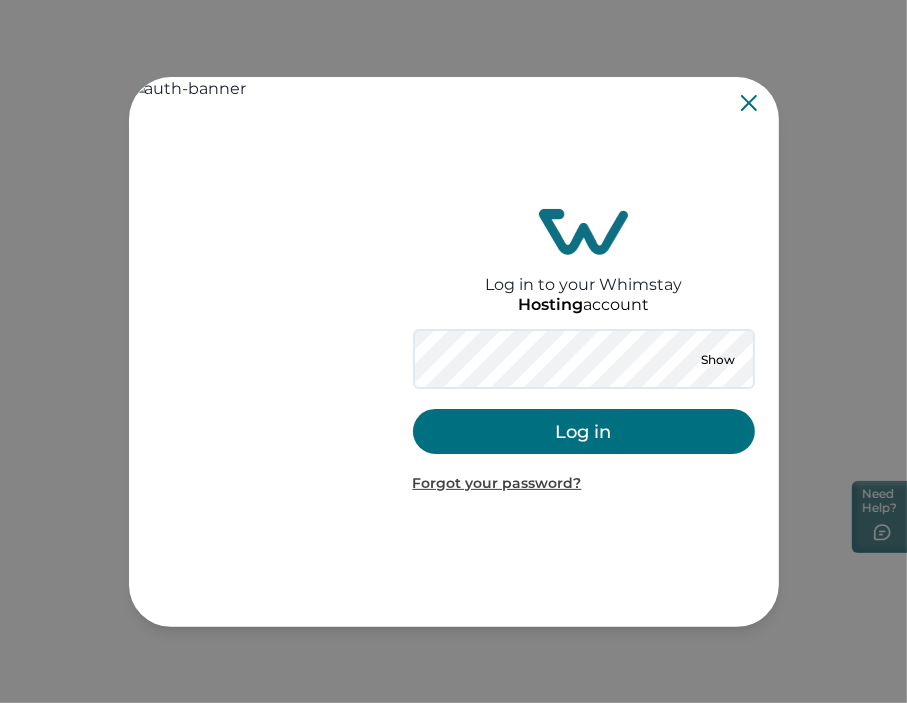 click on "Log in" at bounding box center [584, 431] 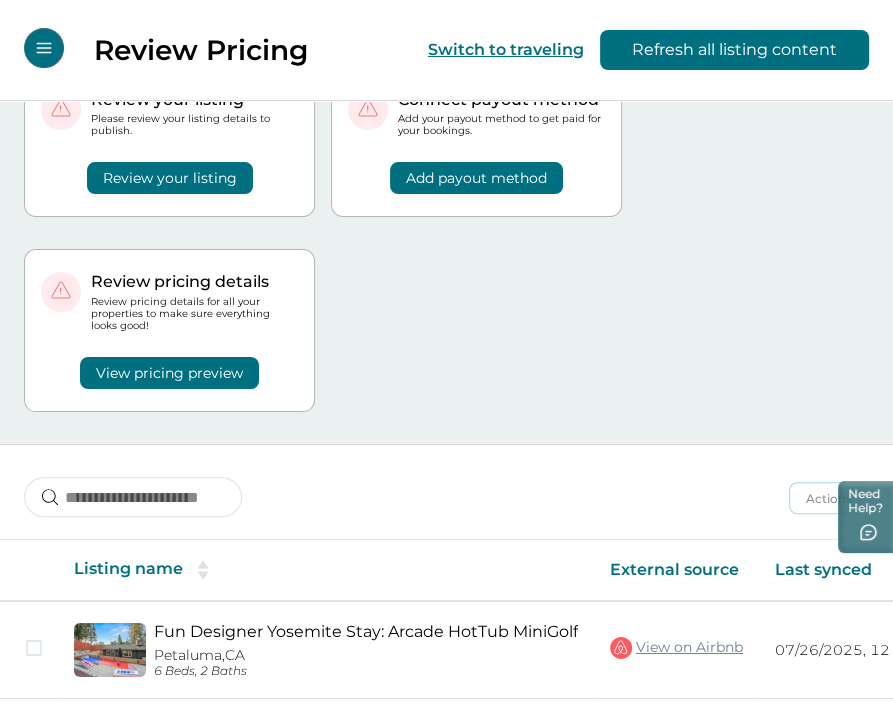 scroll, scrollTop: 162, scrollLeft: 0, axis: vertical 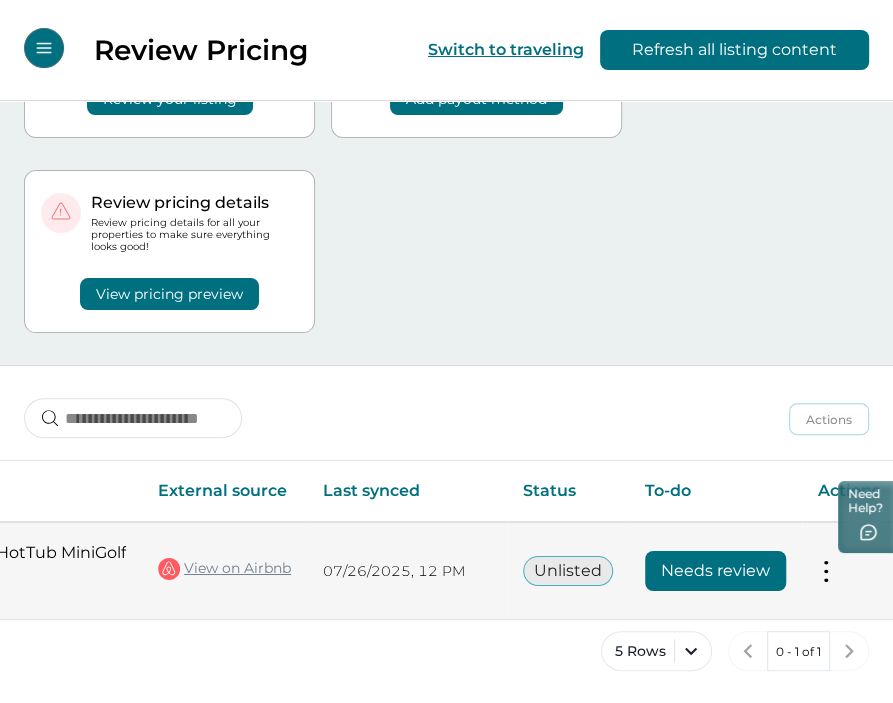 click on "Needs review" at bounding box center (715, 571) 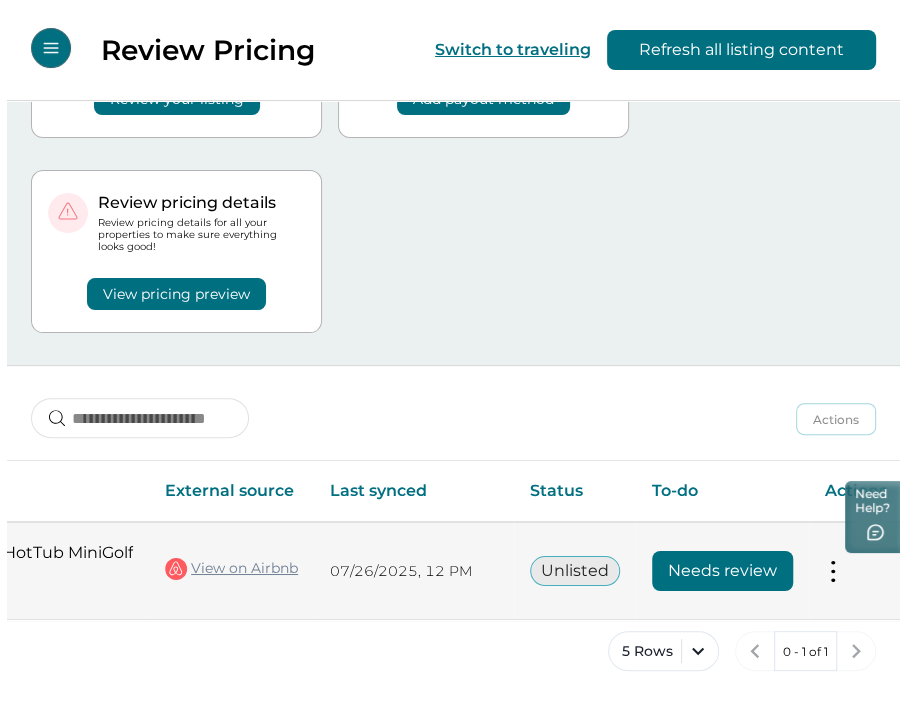 scroll, scrollTop: 0, scrollLeft: 0, axis: both 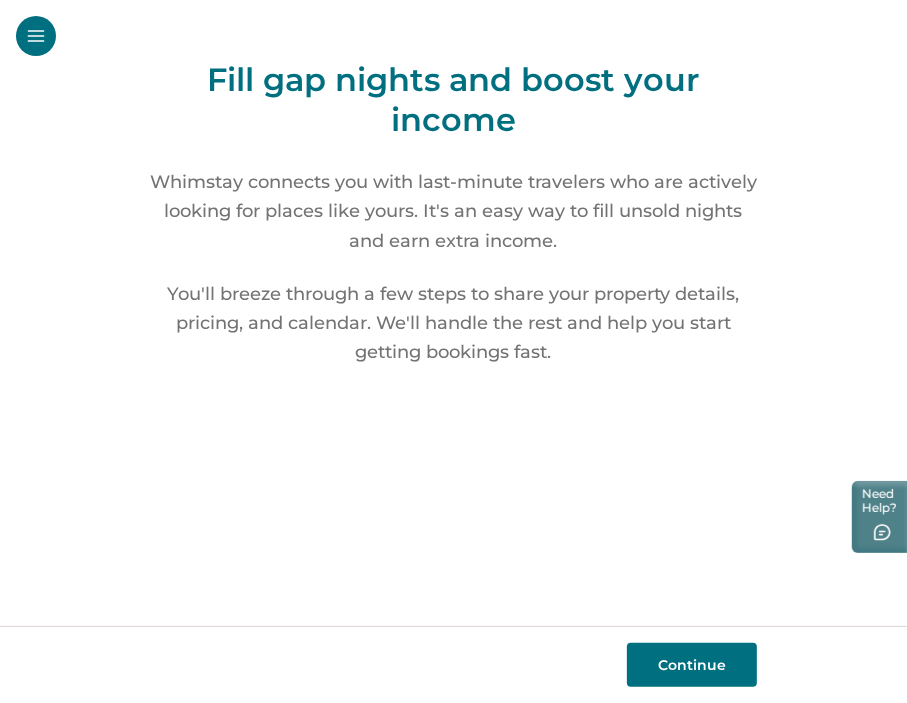 click on "Continue" at bounding box center (692, 665) 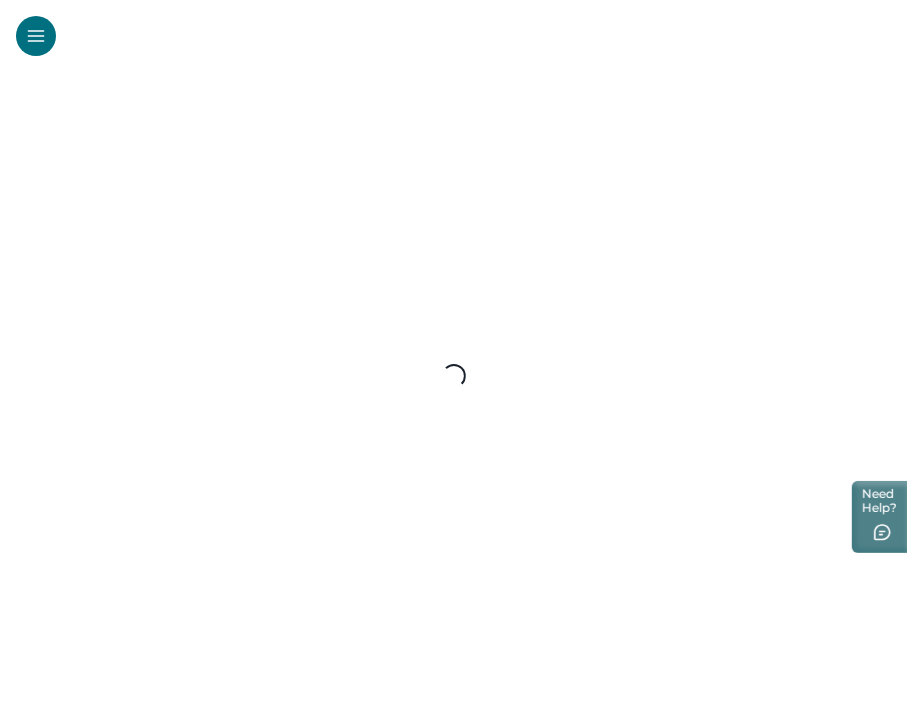 select on "**" 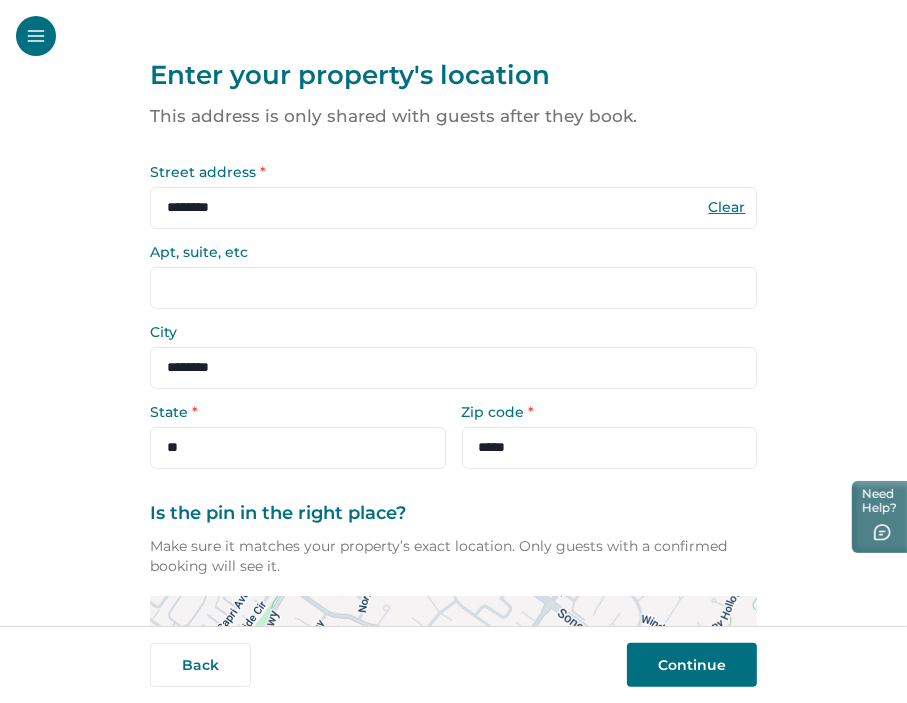 click on "Continue" at bounding box center (692, 665) 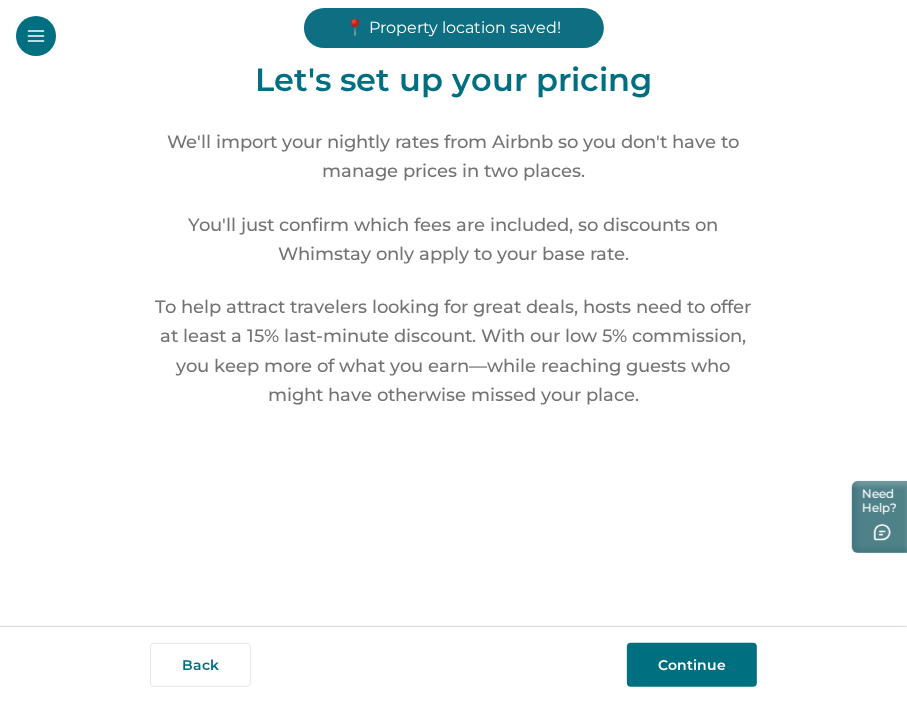 click on "Continue" at bounding box center [692, 665] 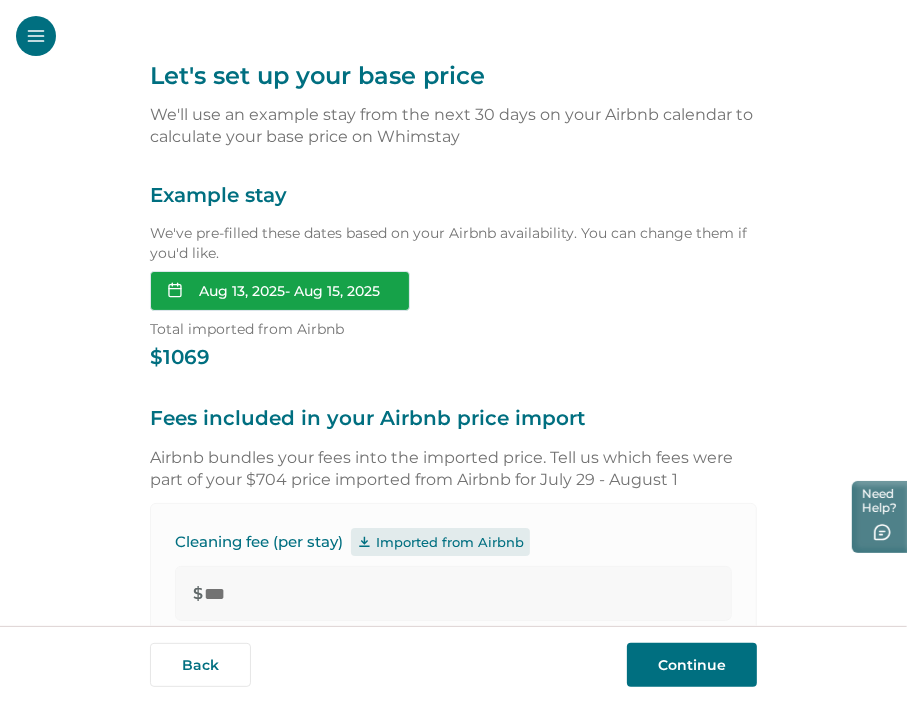 click on "Aug 13, 2025  -   Aug 15, 2025" at bounding box center (280, 291) 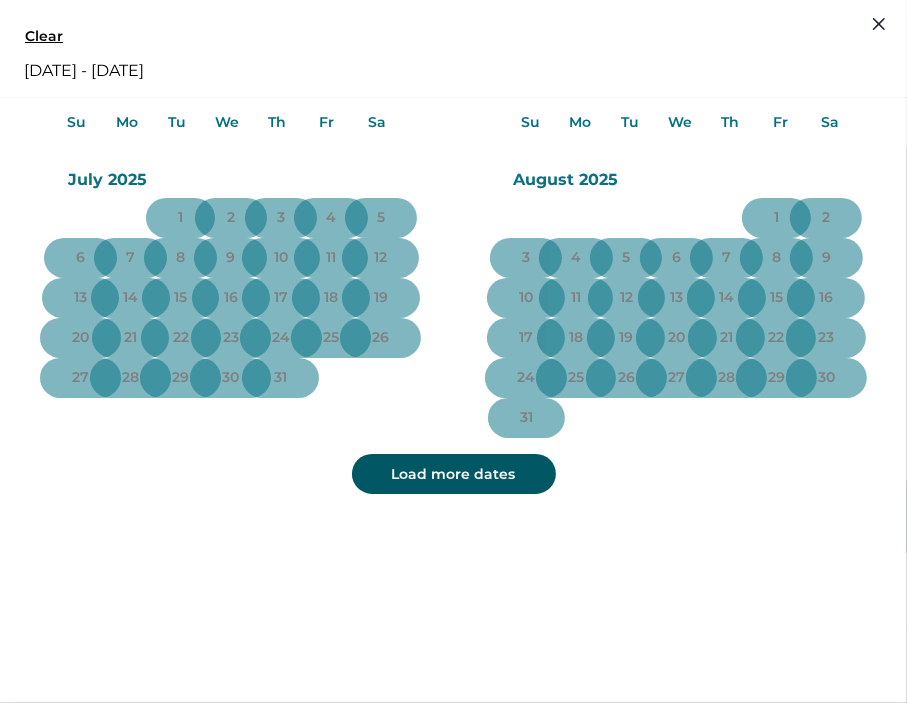 click on "Load more dates" at bounding box center (454, 474) 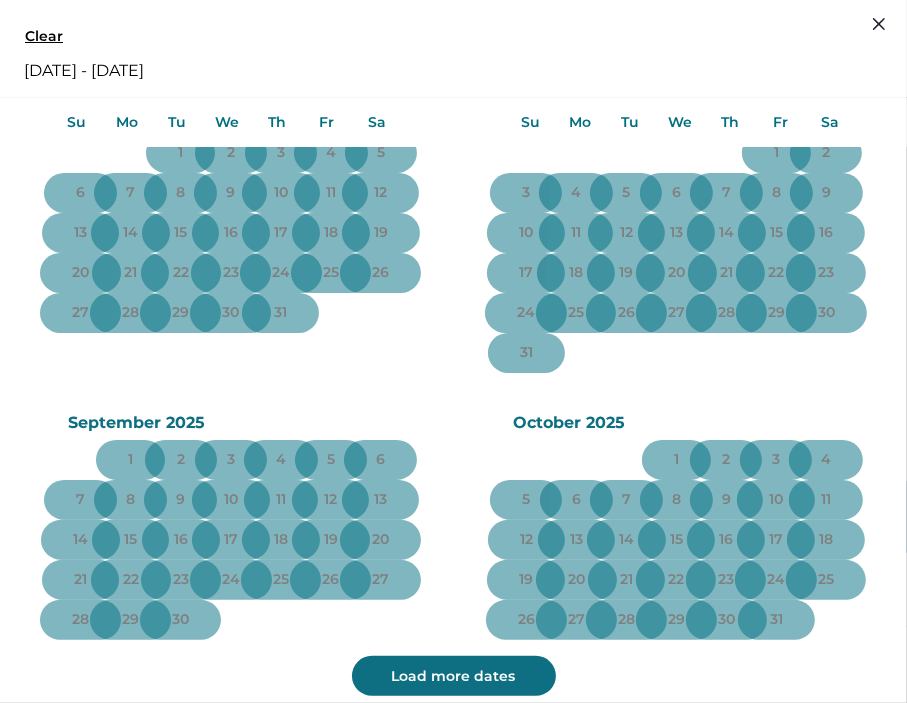 scroll, scrollTop: 0, scrollLeft: 0, axis: both 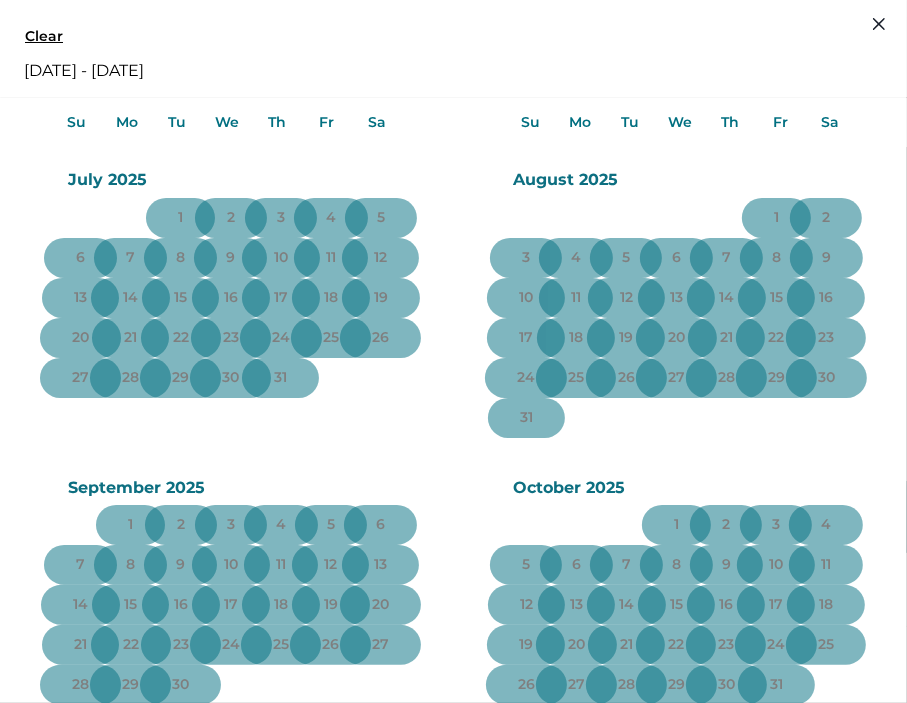 type 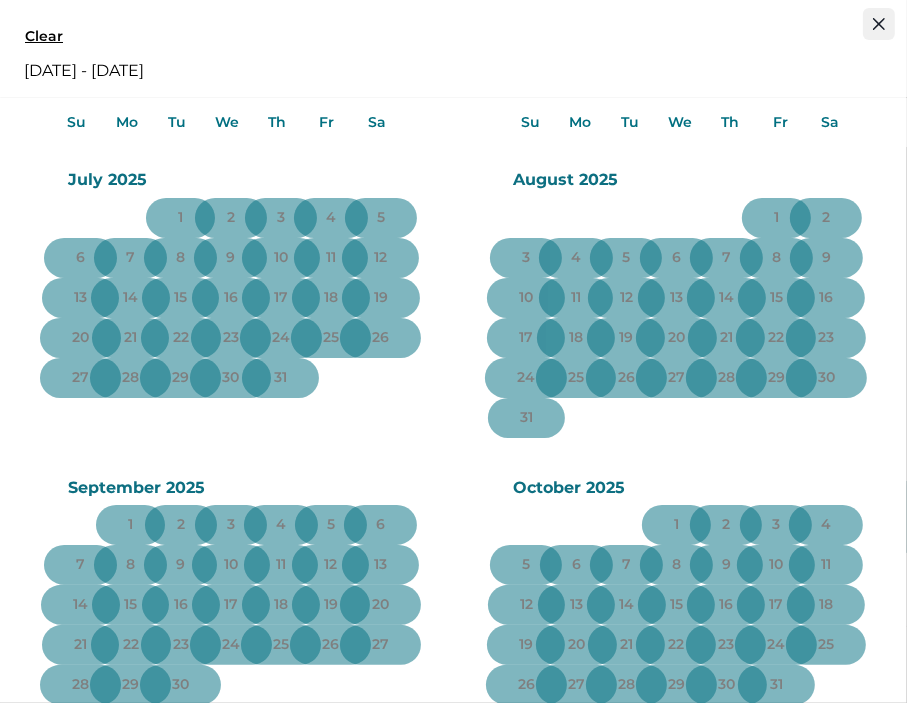 click 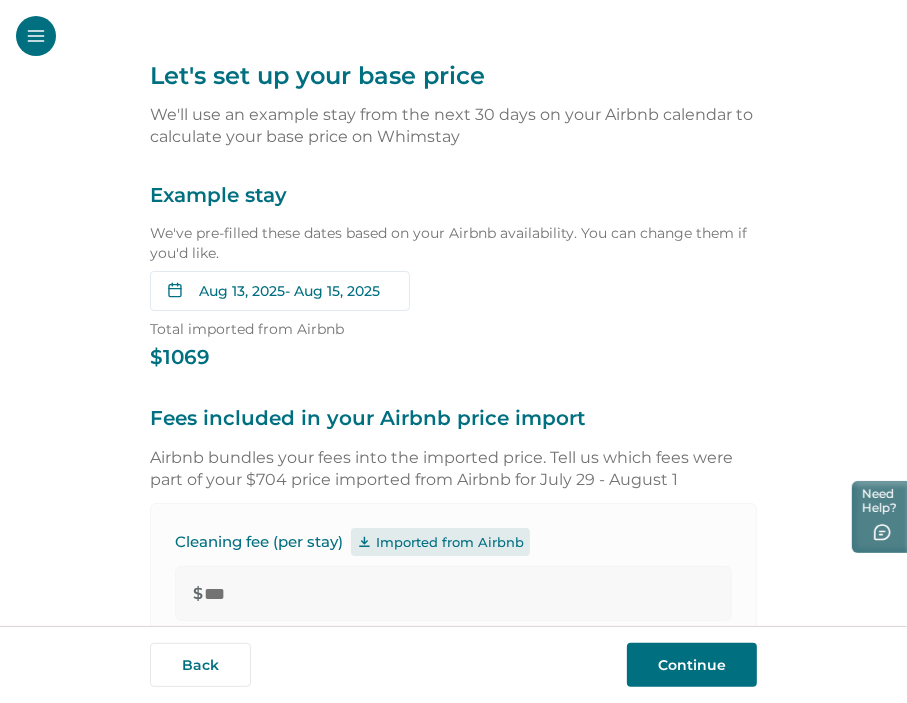 type 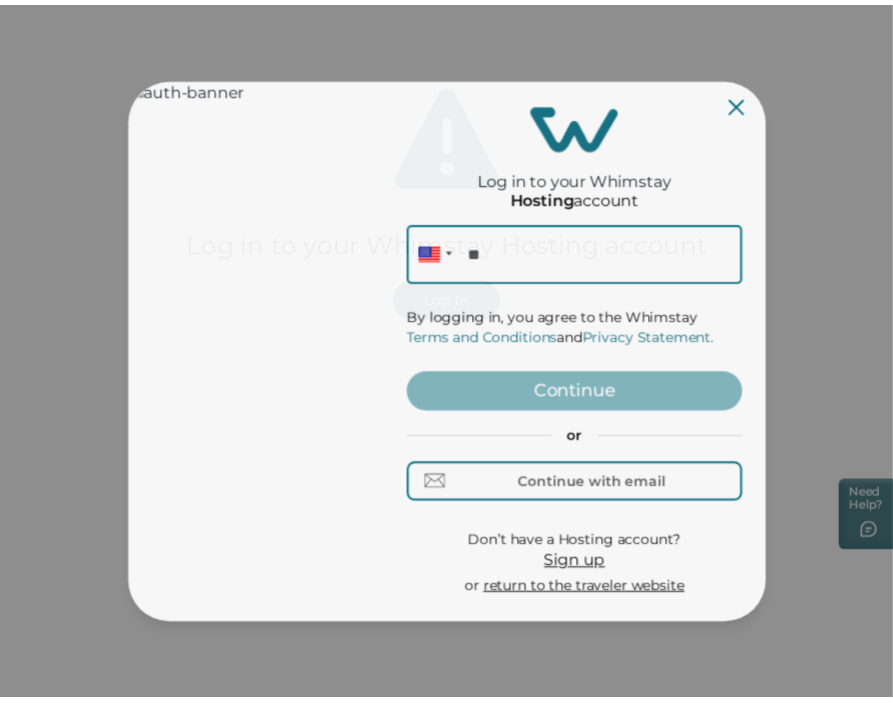 scroll, scrollTop: 0, scrollLeft: 0, axis: both 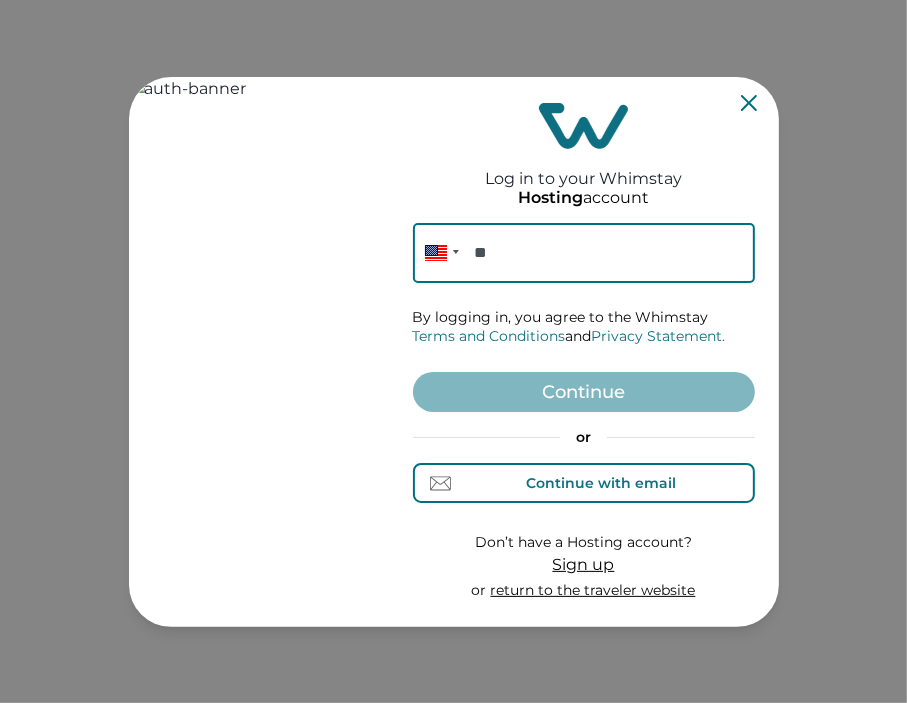 click on "Continue with email" at bounding box center (584, 483) 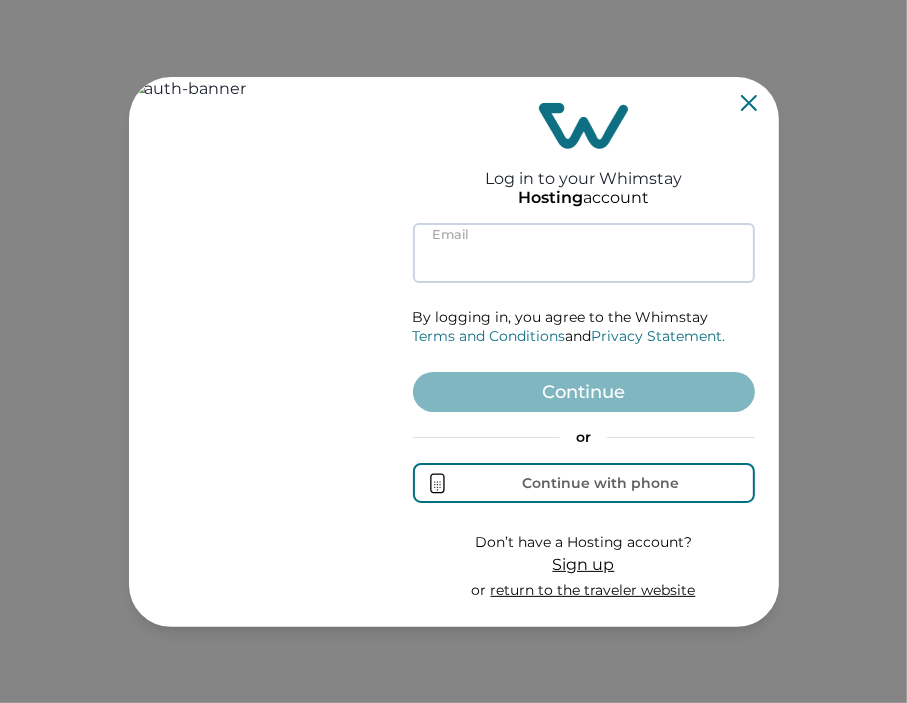 click at bounding box center (584, 253) 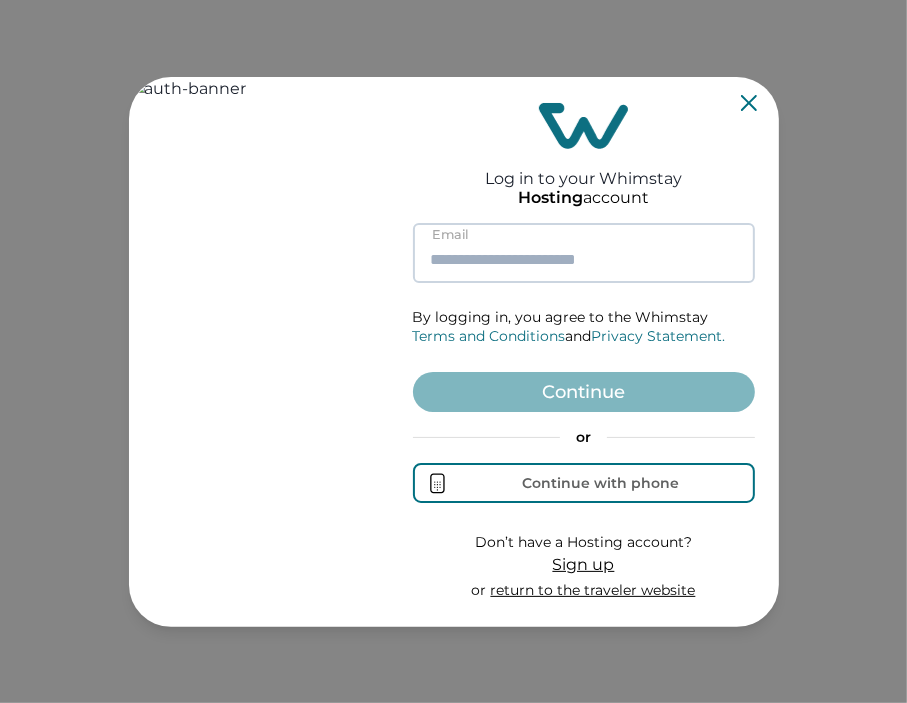 paste on "**********" 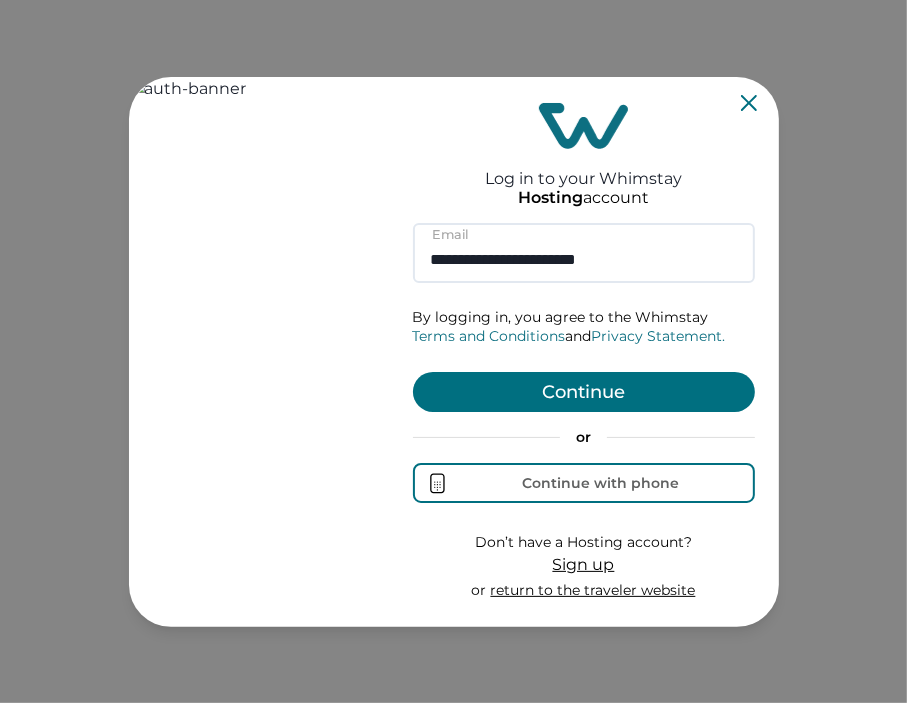 type on "**********" 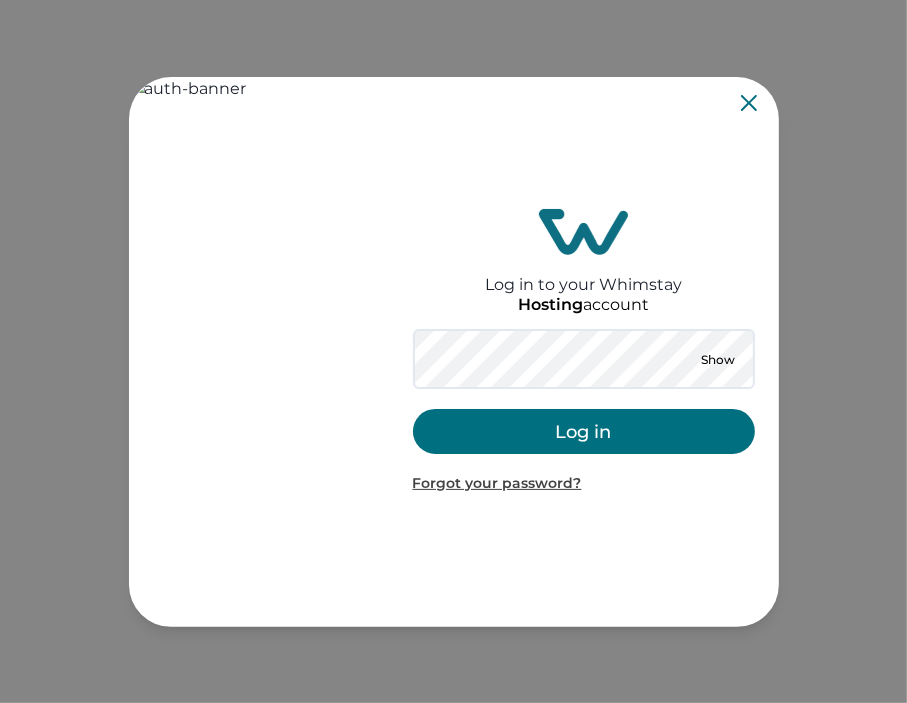 click on "Log in" at bounding box center [584, 431] 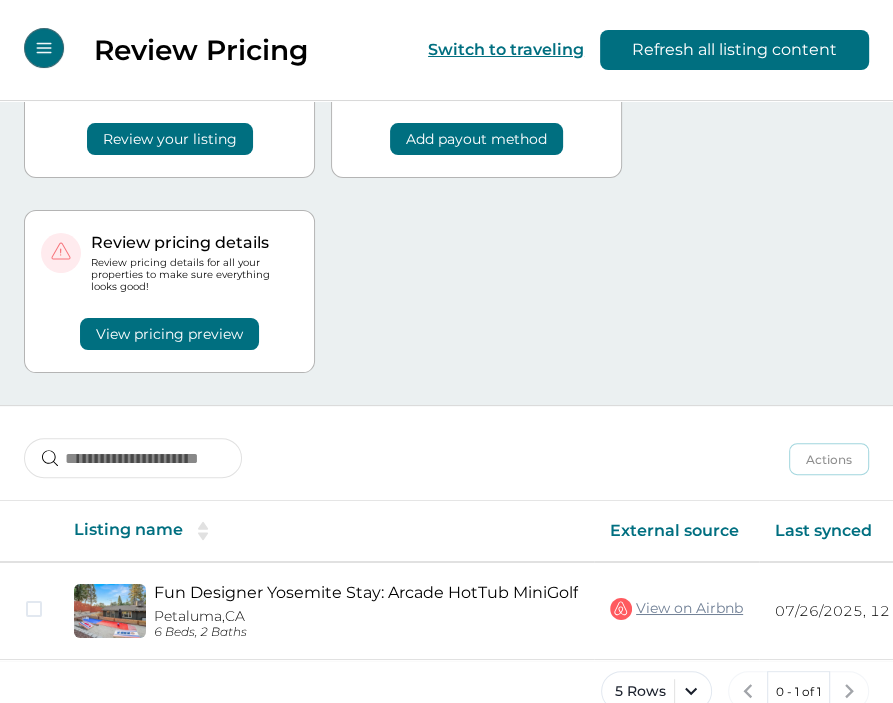 scroll, scrollTop: 162, scrollLeft: 0, axis: vertical 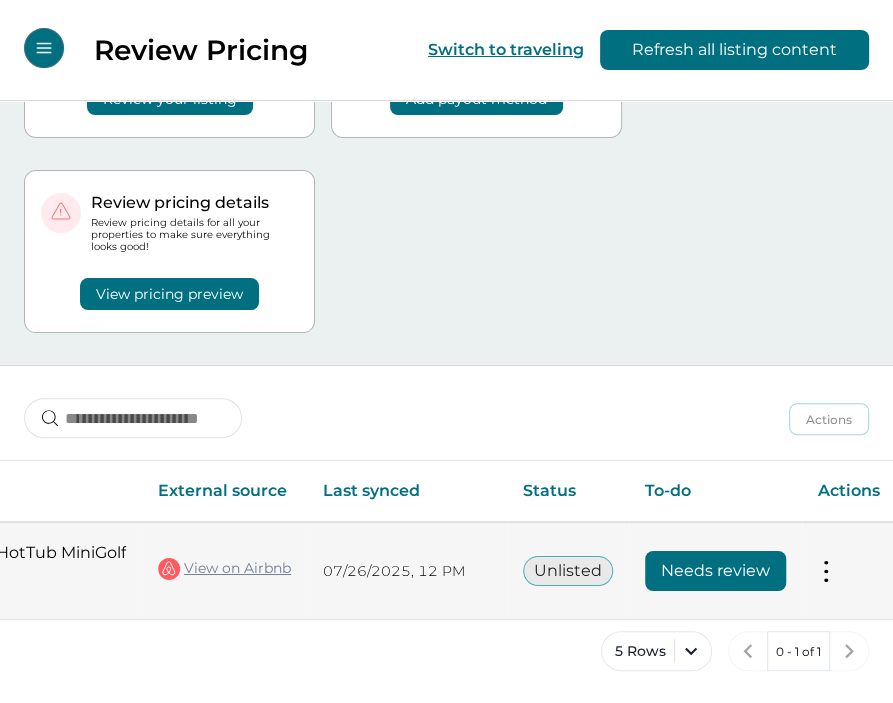 click on "Needs review" at bounding box center (715, 571) 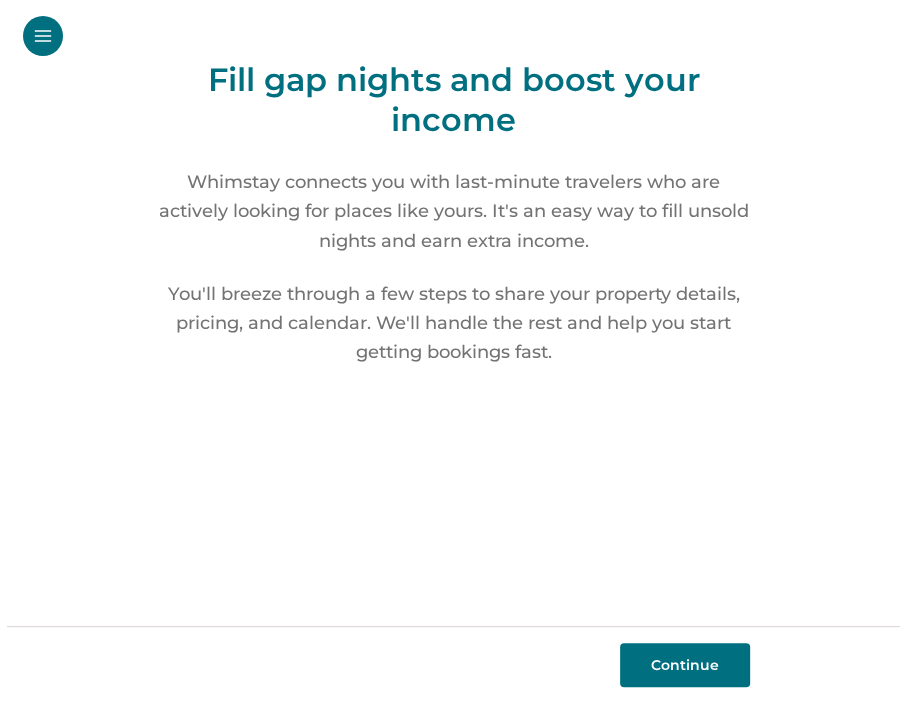 scroll, scrollTop: 0, scrollLeft: 0, axis: both 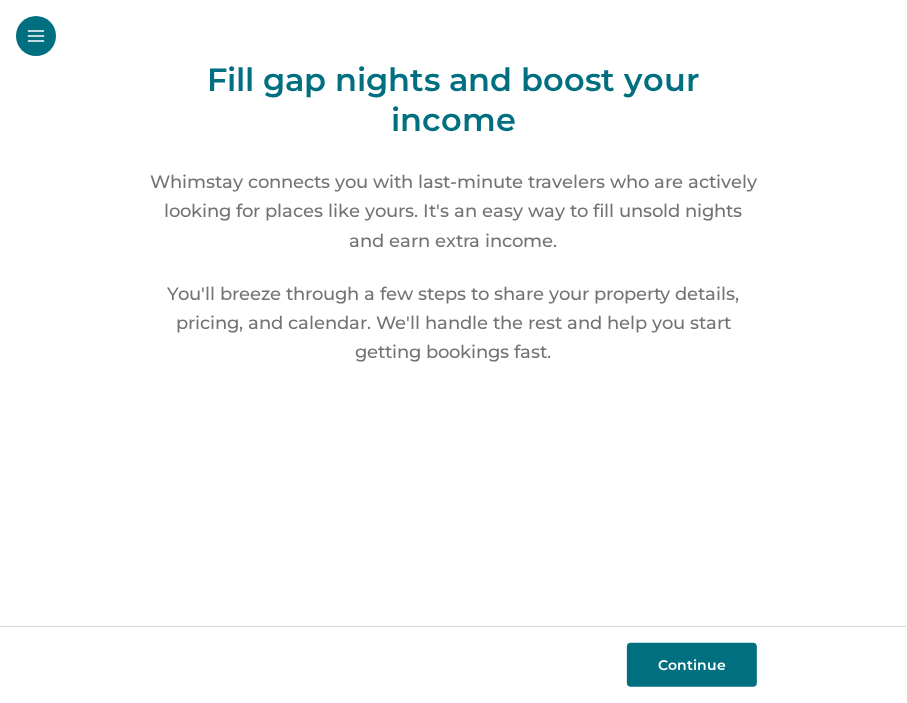 click on "Continue" at bounding box center (692, 665) 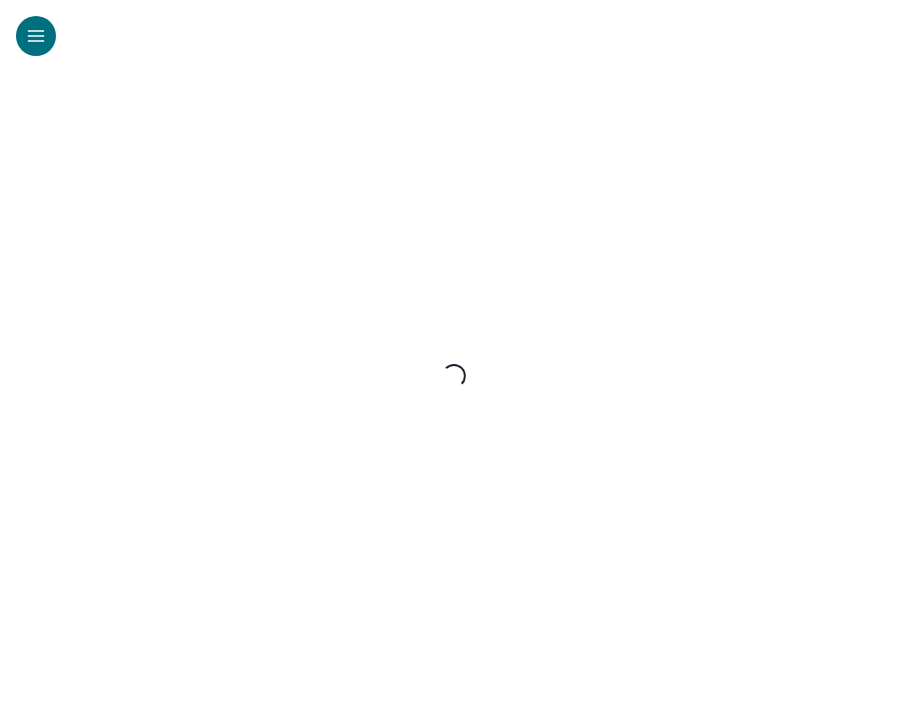 select on "**" 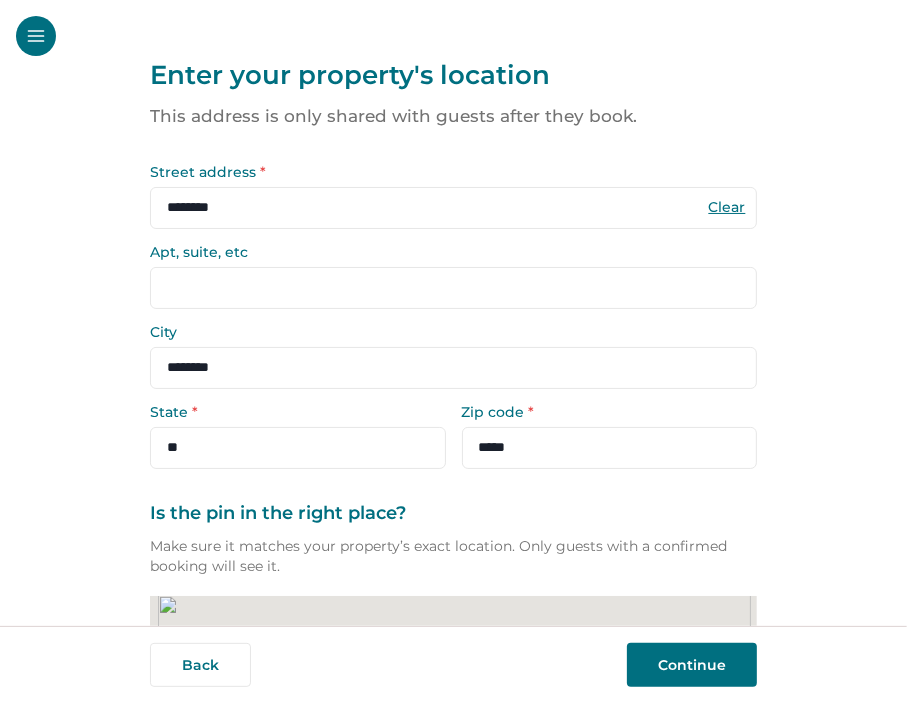 click on "Continue" at bounding box center (692, 665) 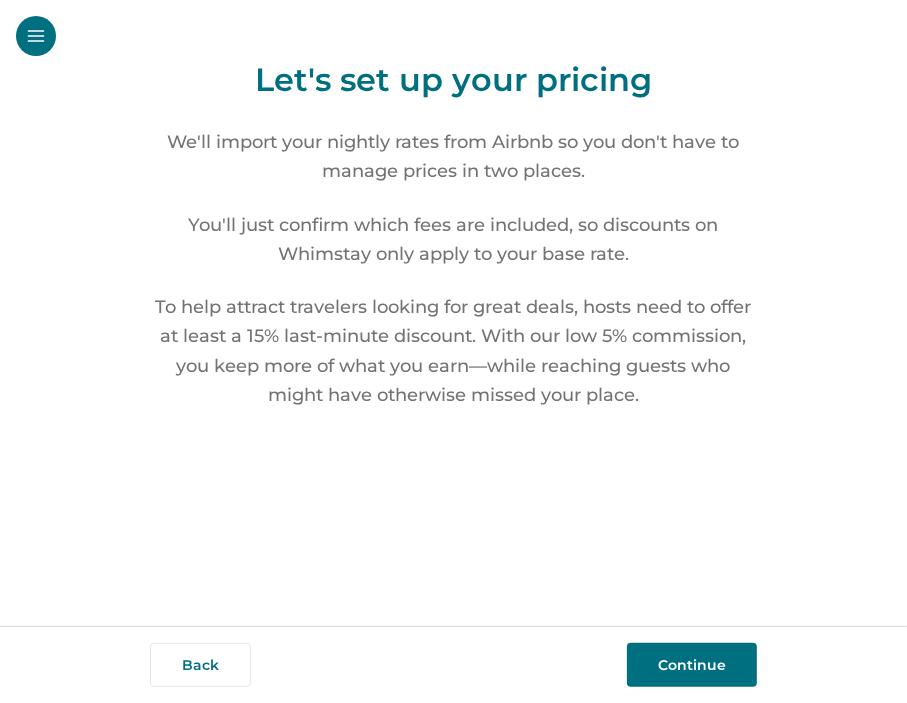 click on "Continue" at bounding box center [692, 665] 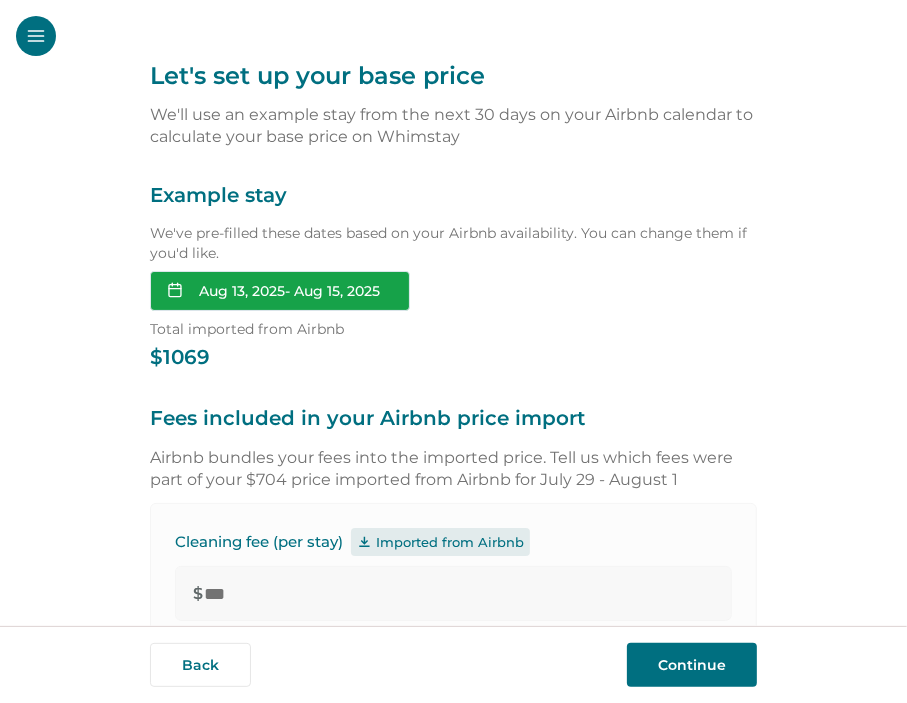 click on "Aug 13, 2025  -   Aug 15, 2025" at bounding box center [280, 291] 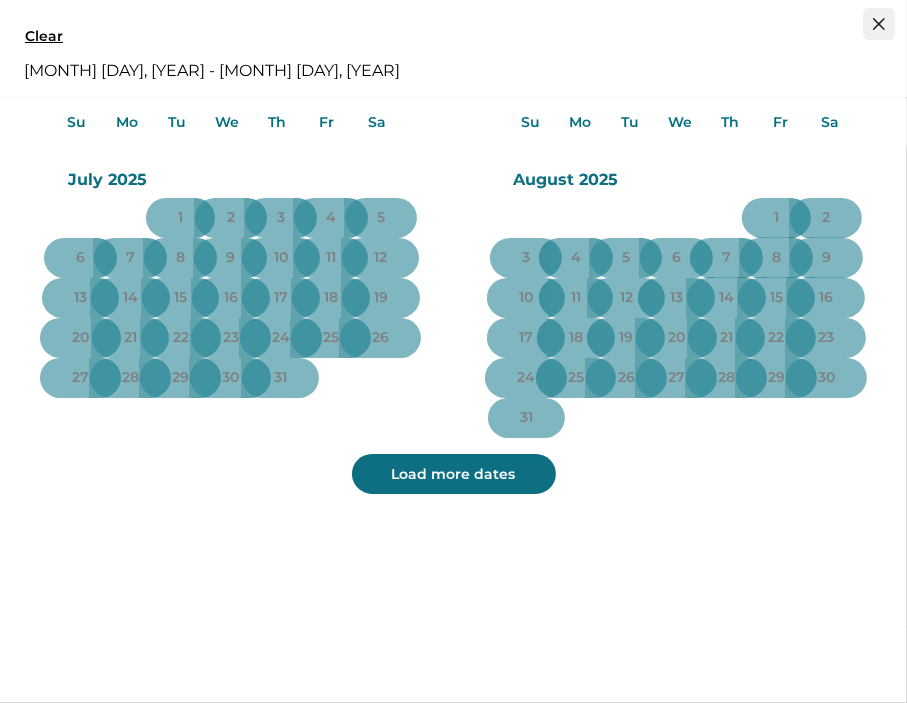 click 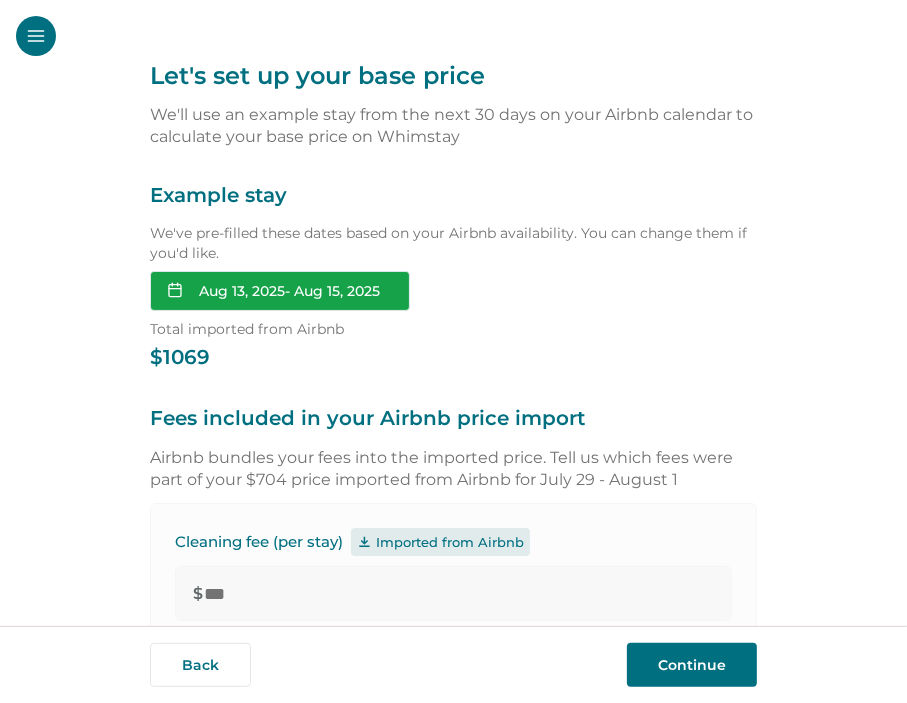 click on "Aug 13, 2025  -   Aug 15, 2025" at bounding box center [280, 291] 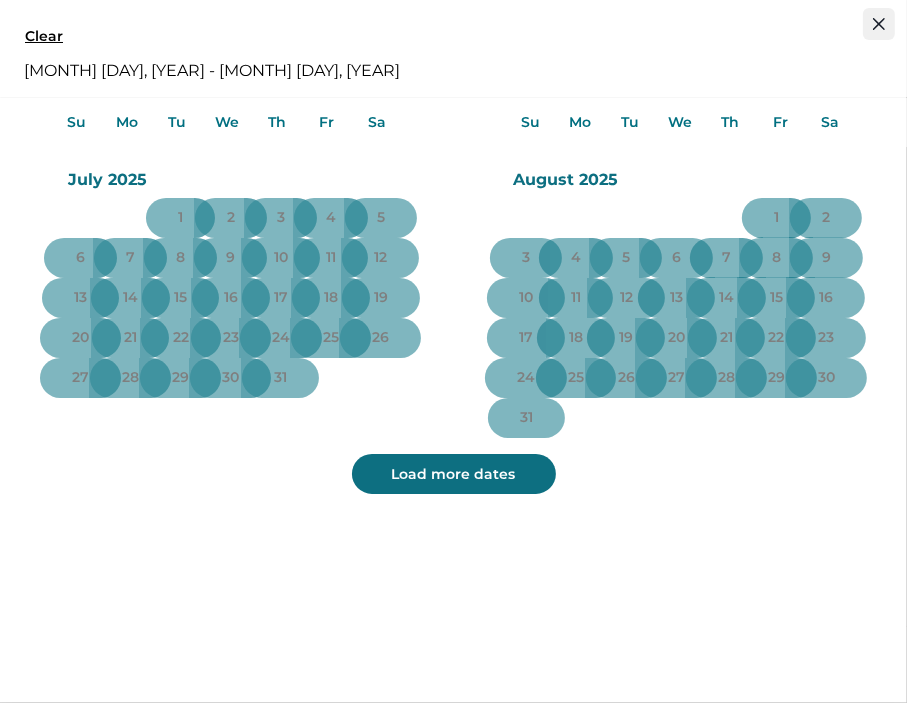 click at bounding box center (879, 24) 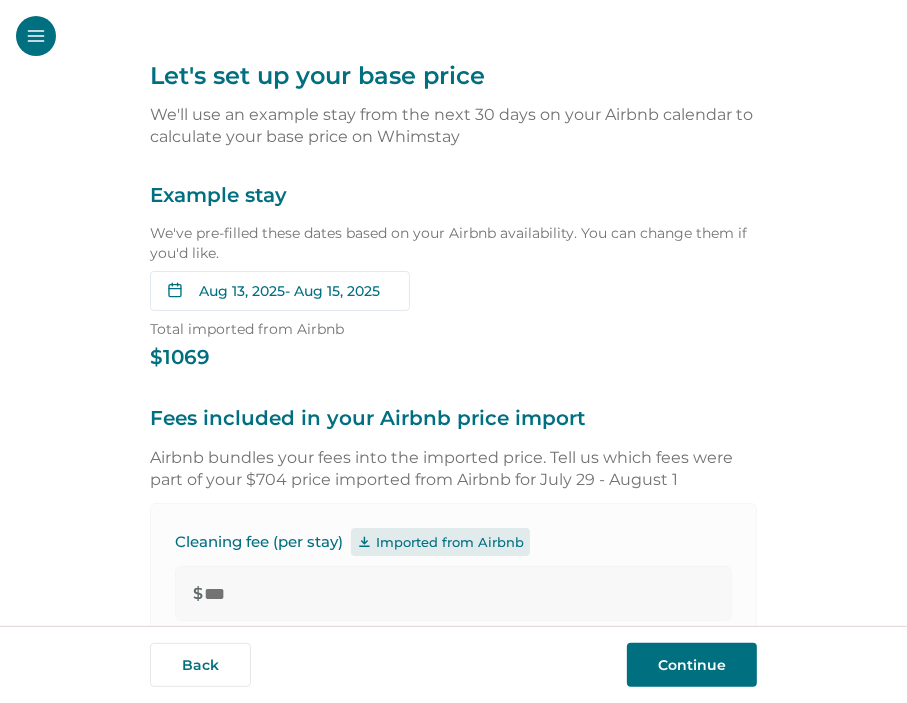 type 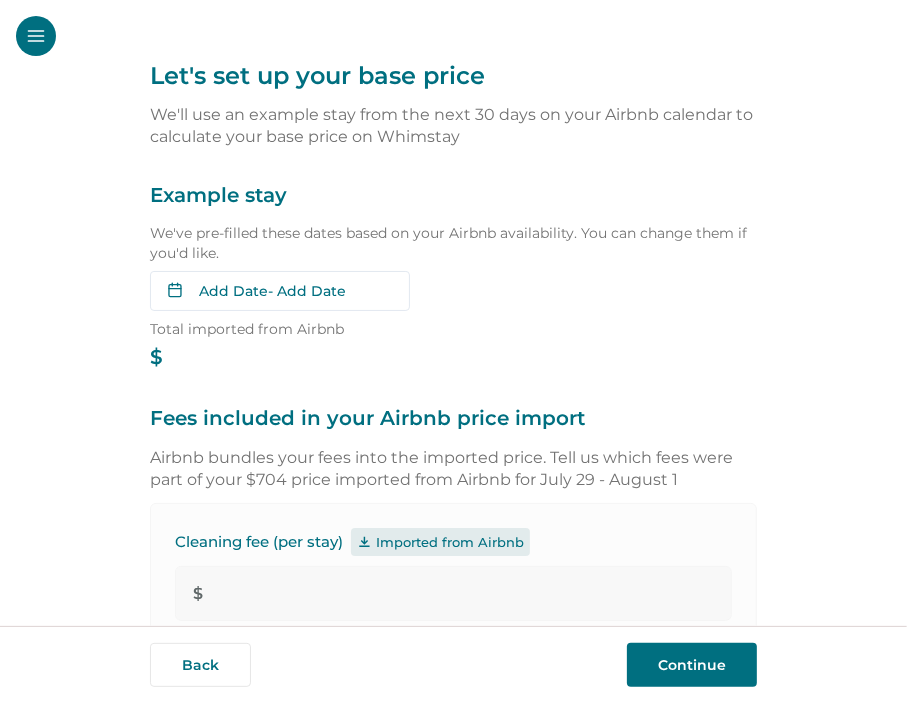 type on "***" 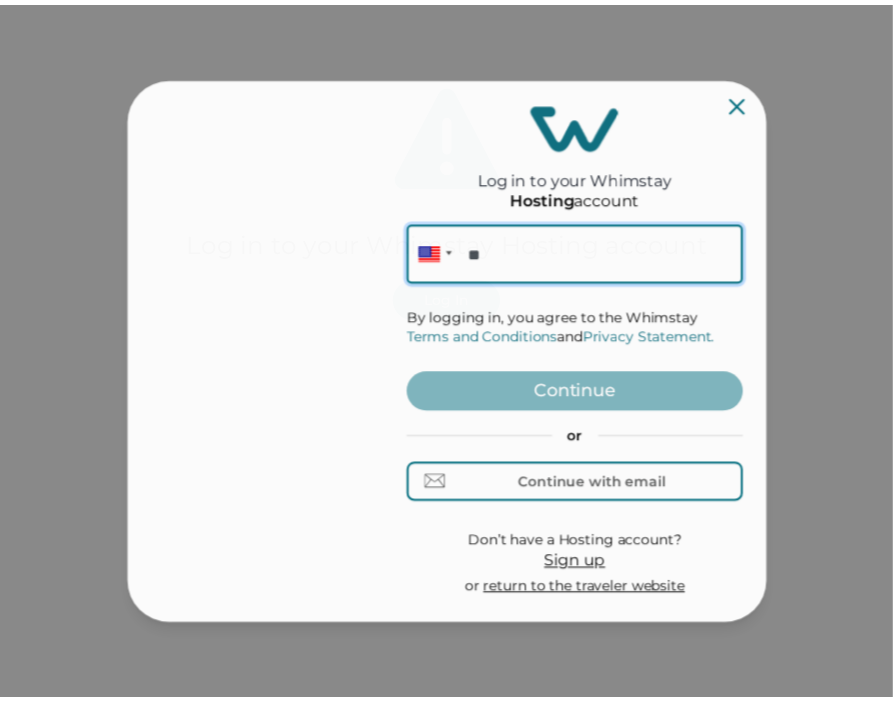 scroll, scrollTop: 0, scrollLeft: 0, axis: both 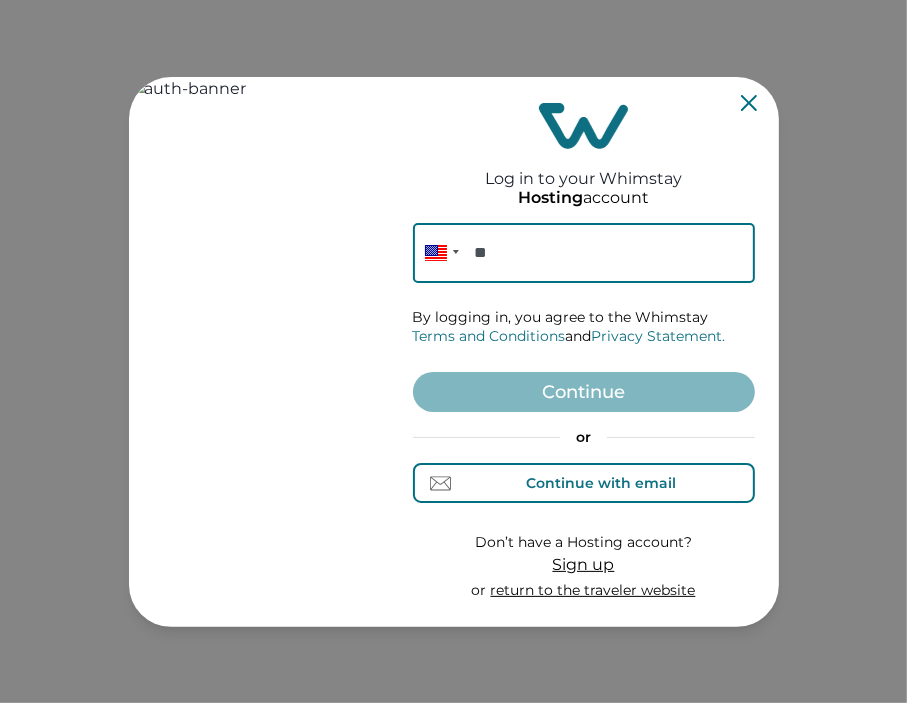 click on "Continue with email" at bounding box center (601, 483) 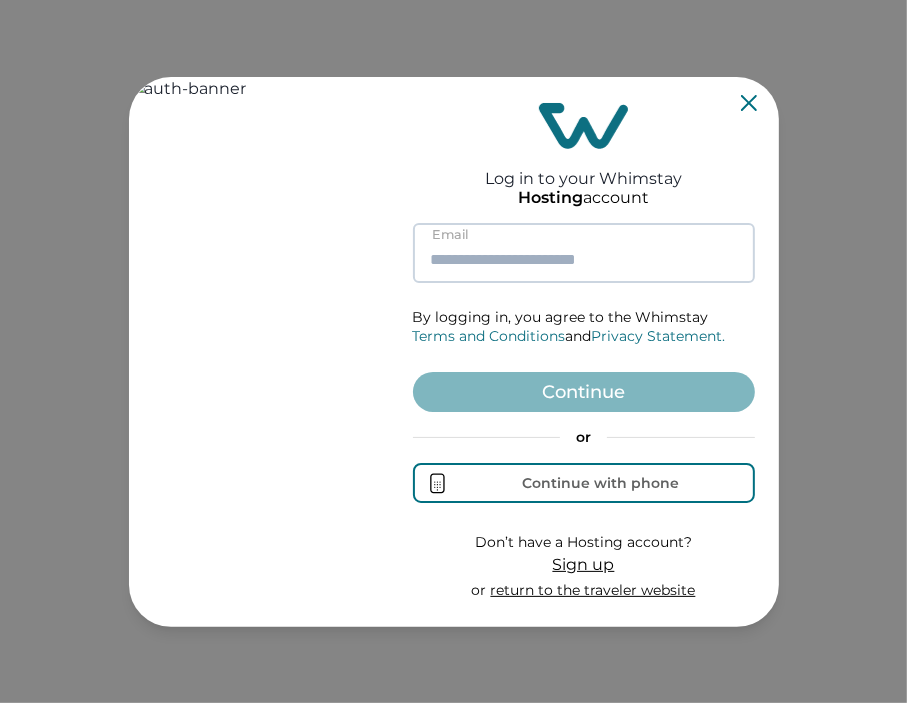 click at bounding box center (584, 253) 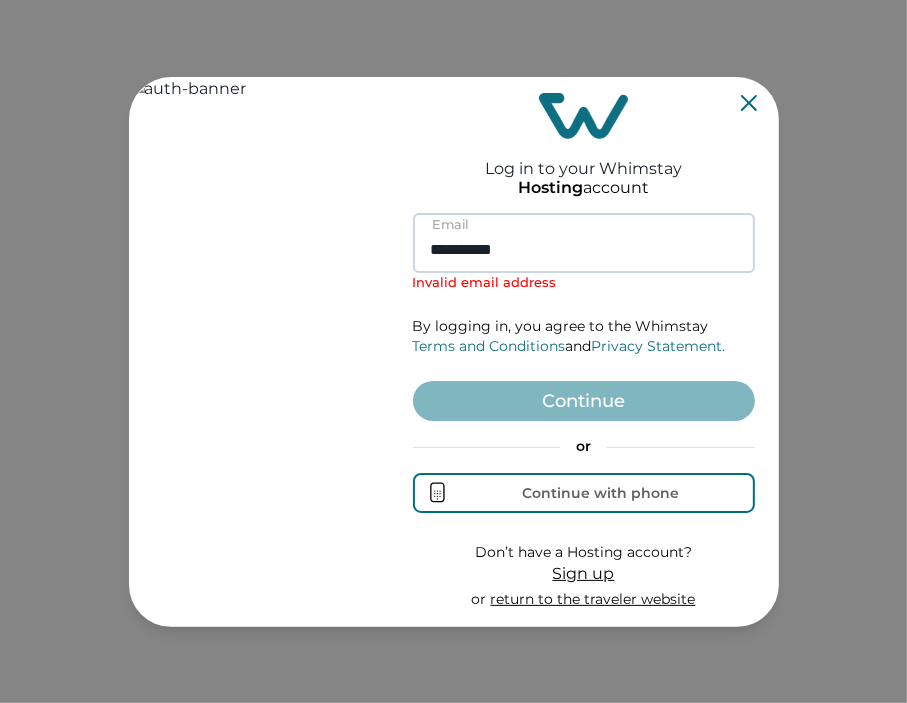 drag, startPoint x: 579, startPoint y: 255, endPoint x: 422, endPoint y: 244, distance: 157.38487 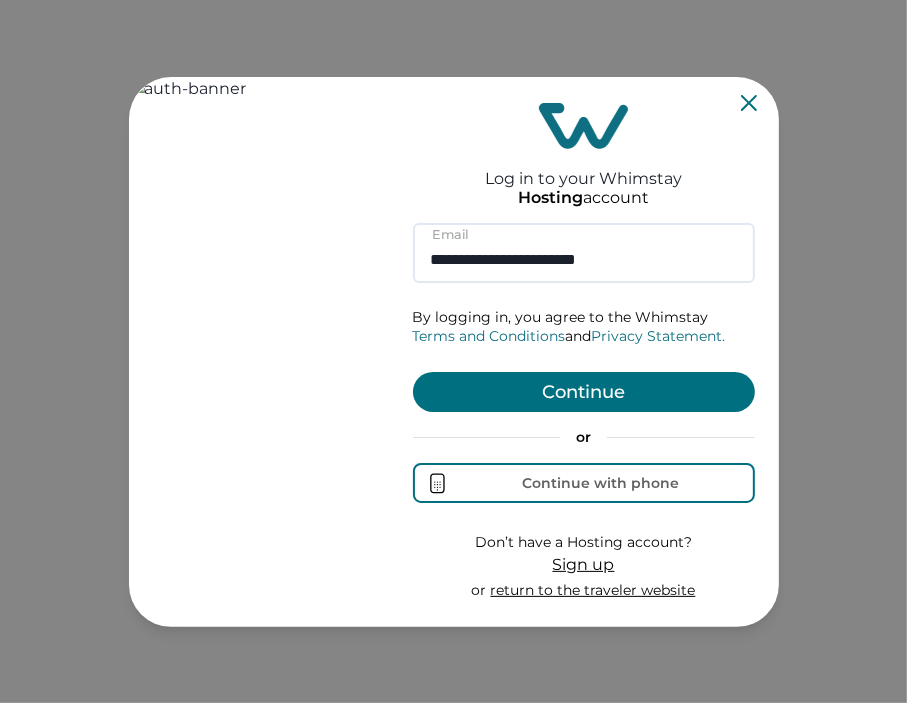 type on "**********" 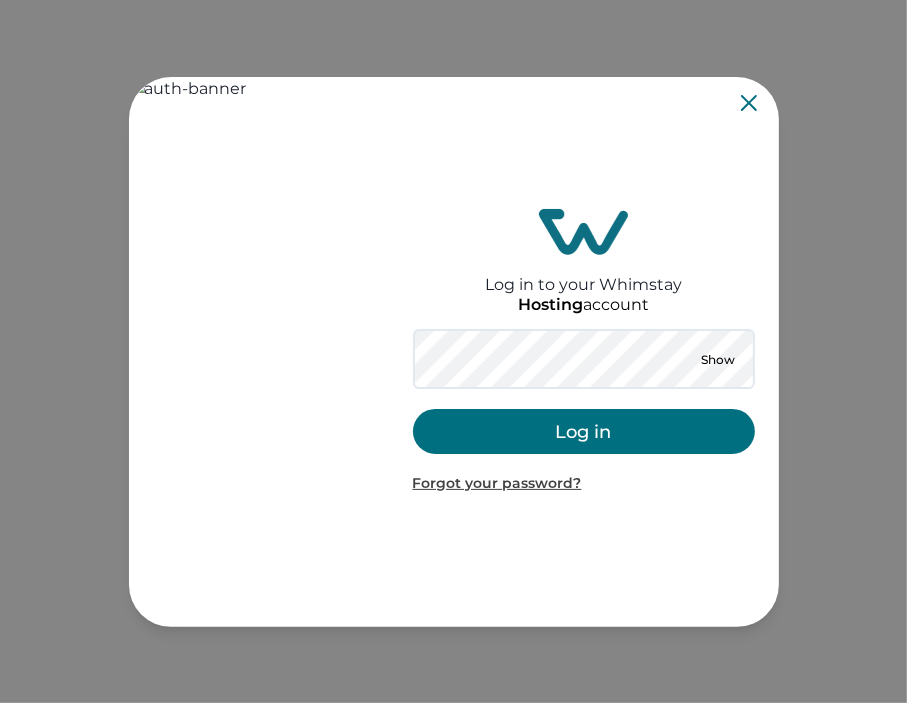 click on "Log in" at bounding box center [584, 431] 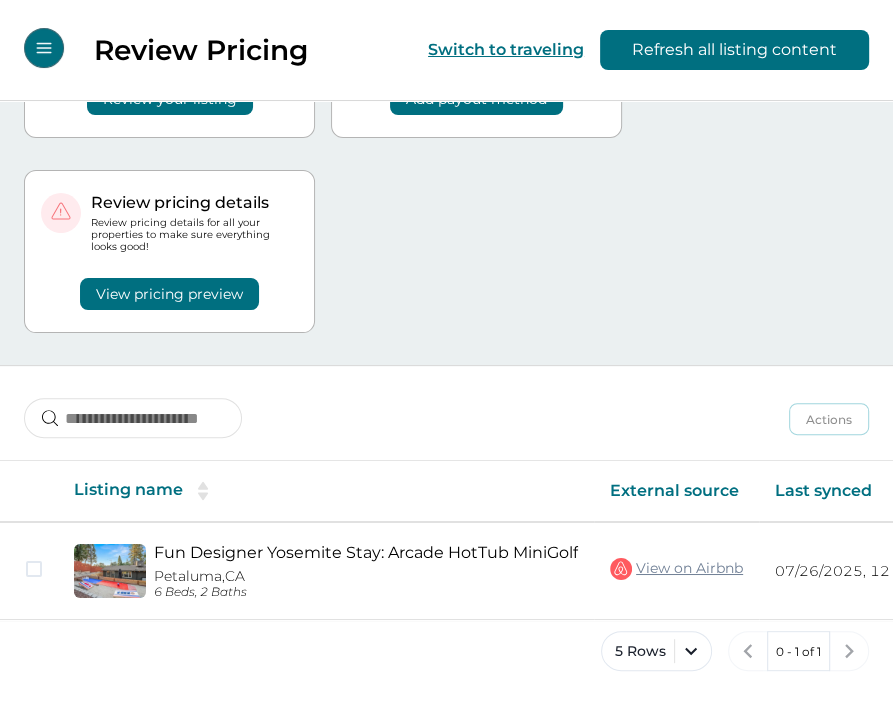 scroll, scrollTop: 162, scrollLeft: 0, axis: vertical 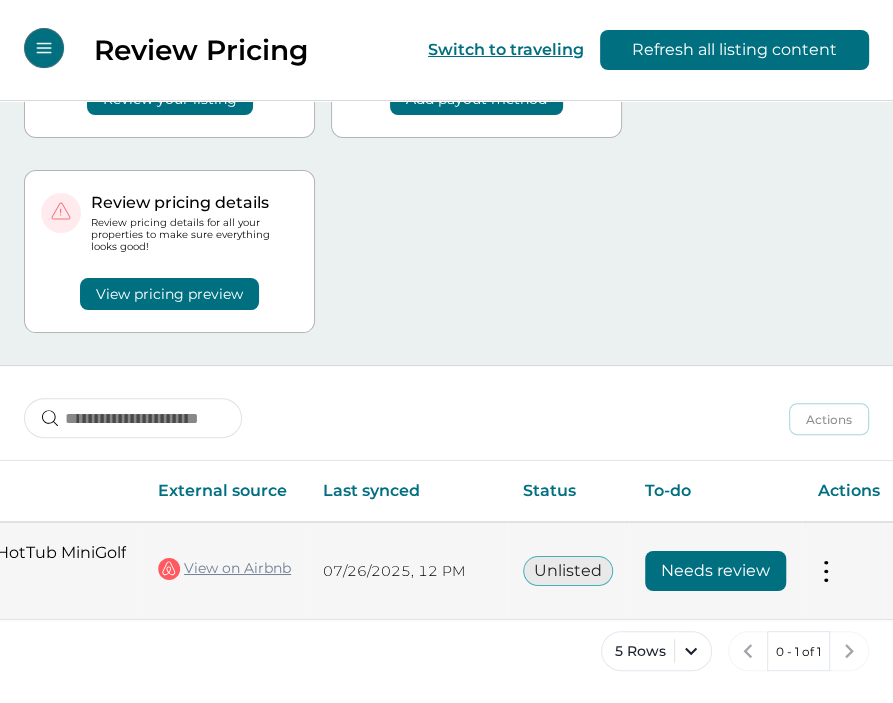click on "Needs review" at bounding box center [715, 571] 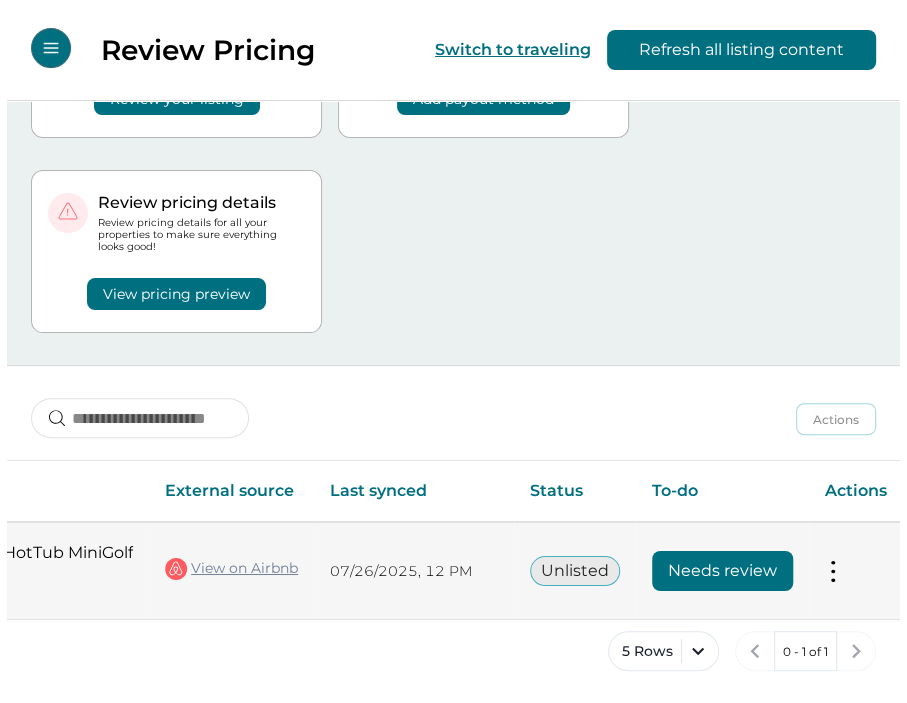 scroll, scrollTop: 0, scrollLeft: 0, axis: both 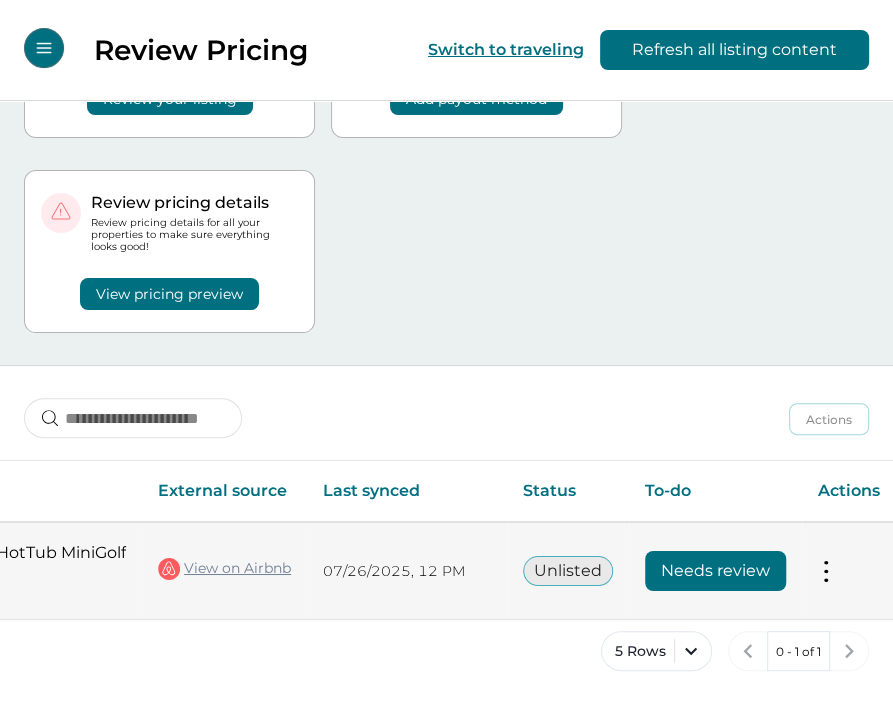 click on "Needs review" at bounding box center (715, 571) 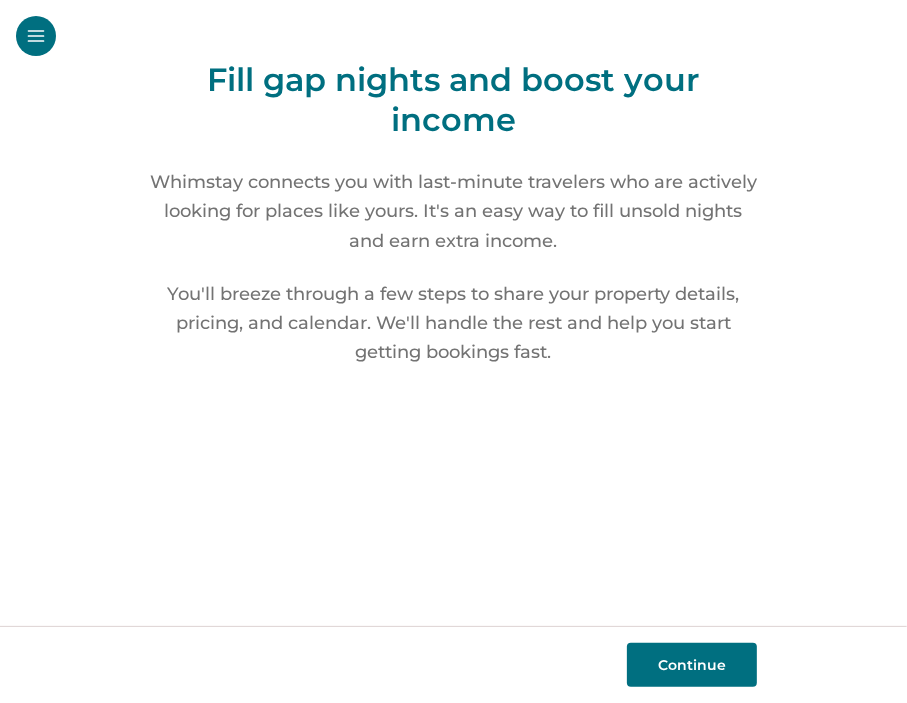 click on "Continue" at bounding box center (692, 665) 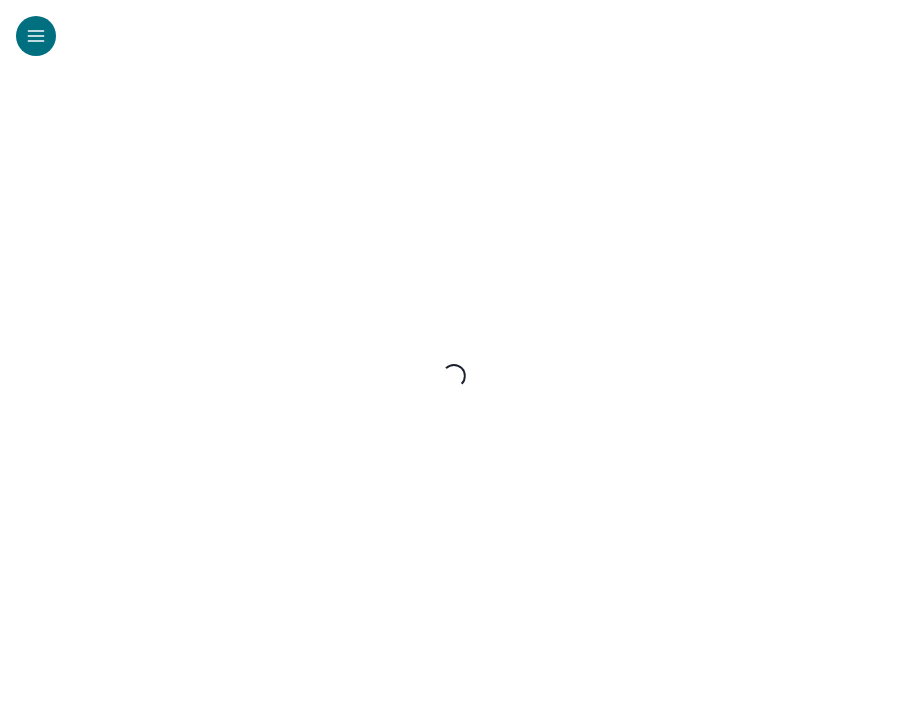 select on "**" 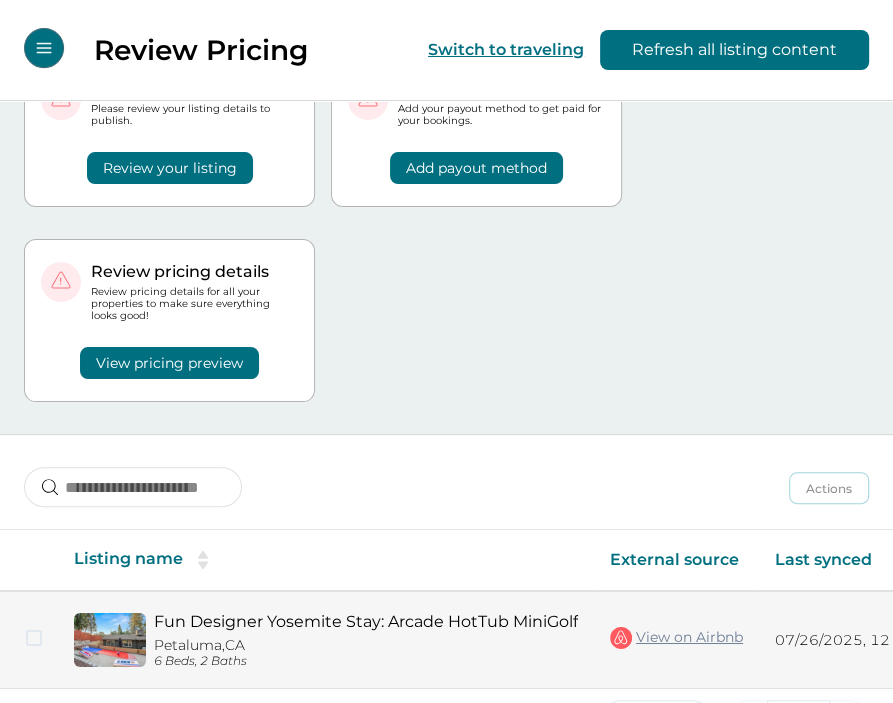 scroll, scrollTop: 162, scrollLeft: 0, axis: vertical 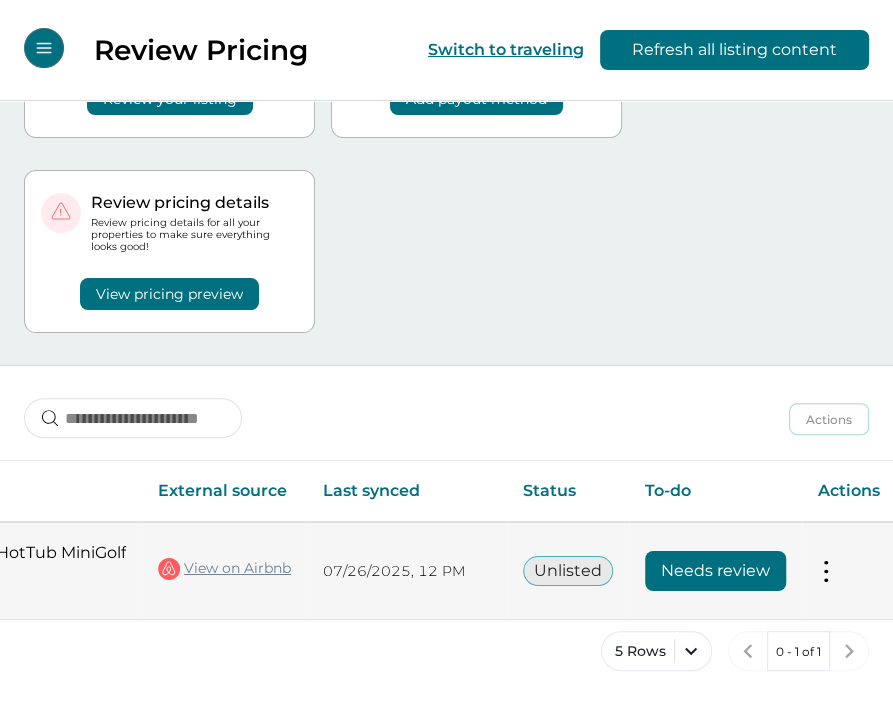 click on "Needs review" at bounding box center (715, 571) 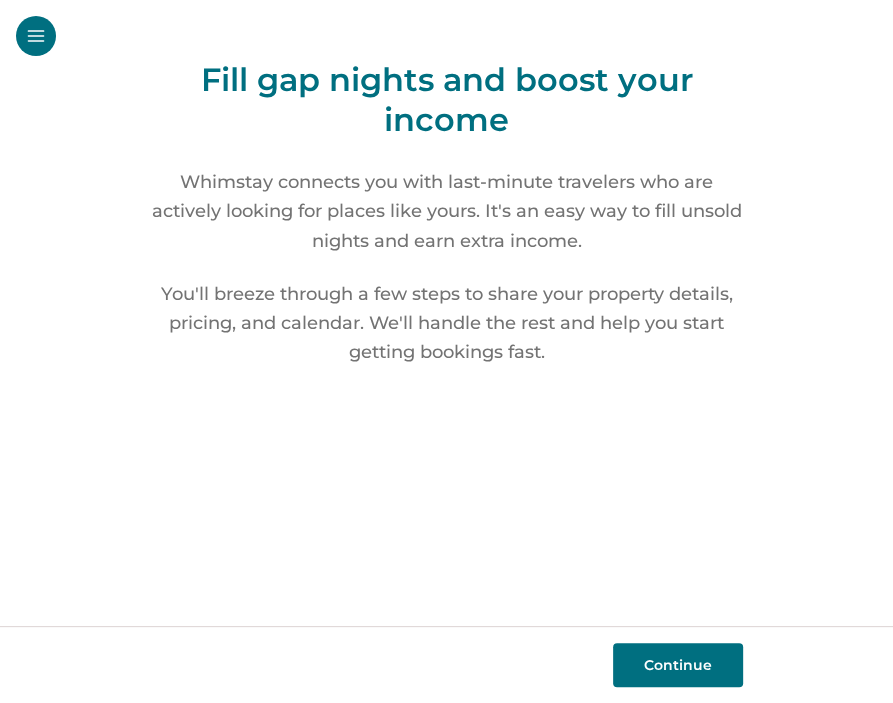 scroll, scrollTop: 0, scrollLeft: 0, axis: both 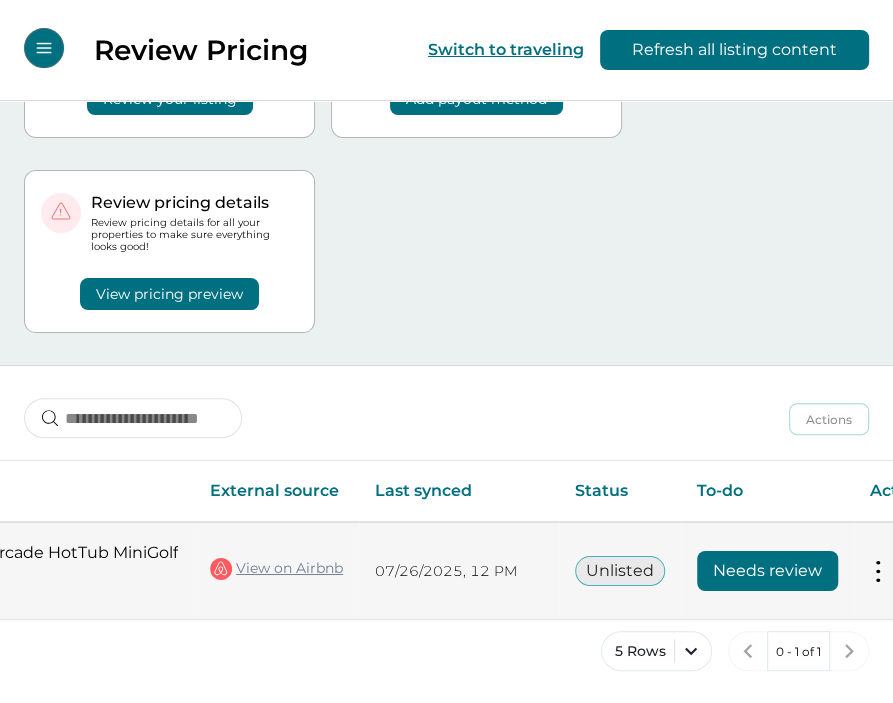 click on "Needs review" at bounding box center (767, 571) 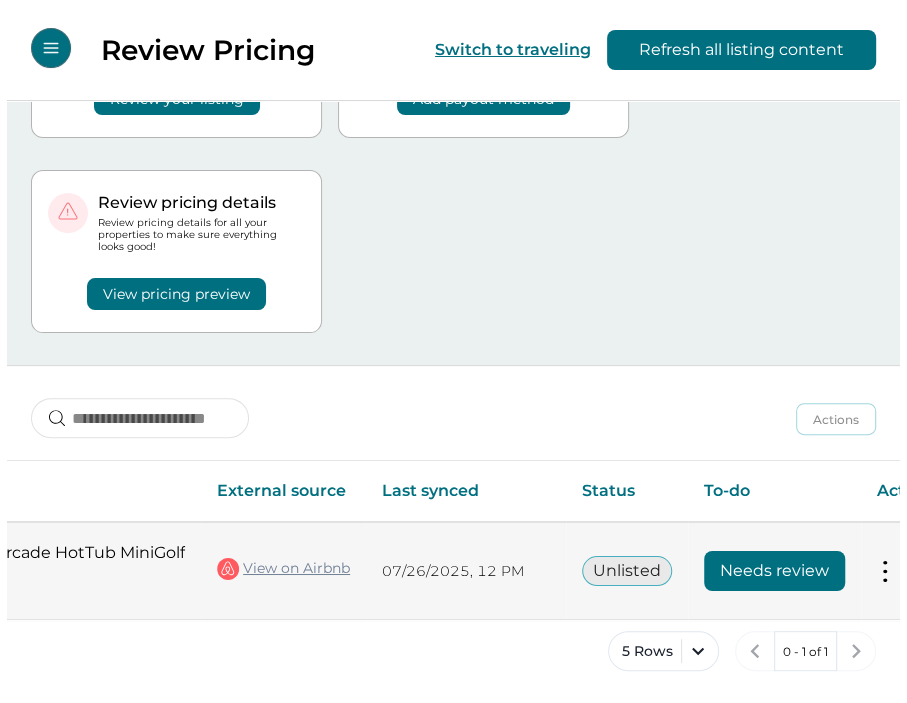 scroll, scrollTop: 0, scrollLeft: 0, axis: both 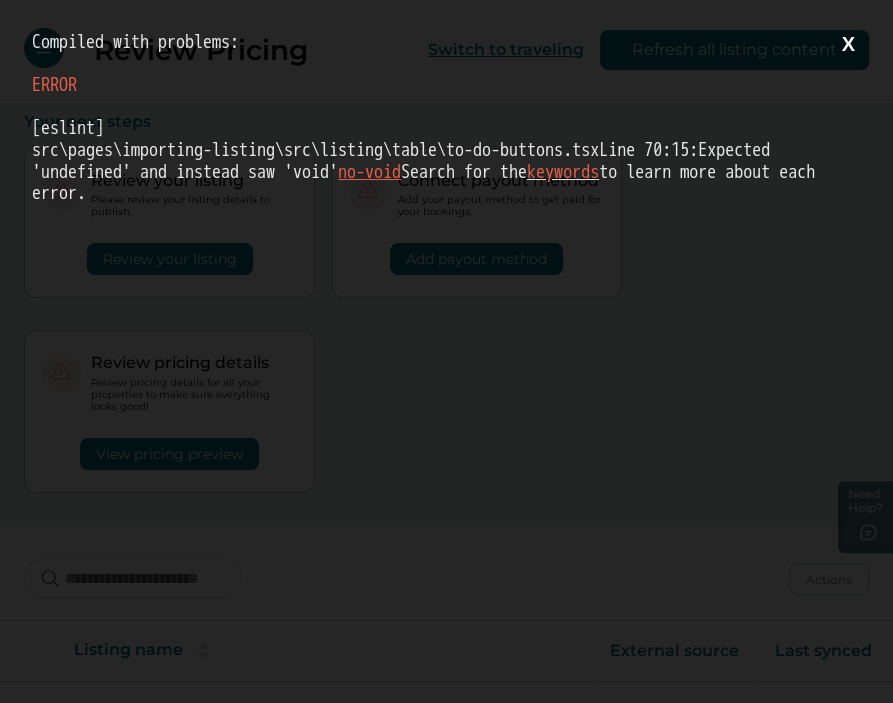 drag, startPoint x: 29, startPoint y: 42, endPoint x: 635, endPoint y: 217, distance: 630.7622 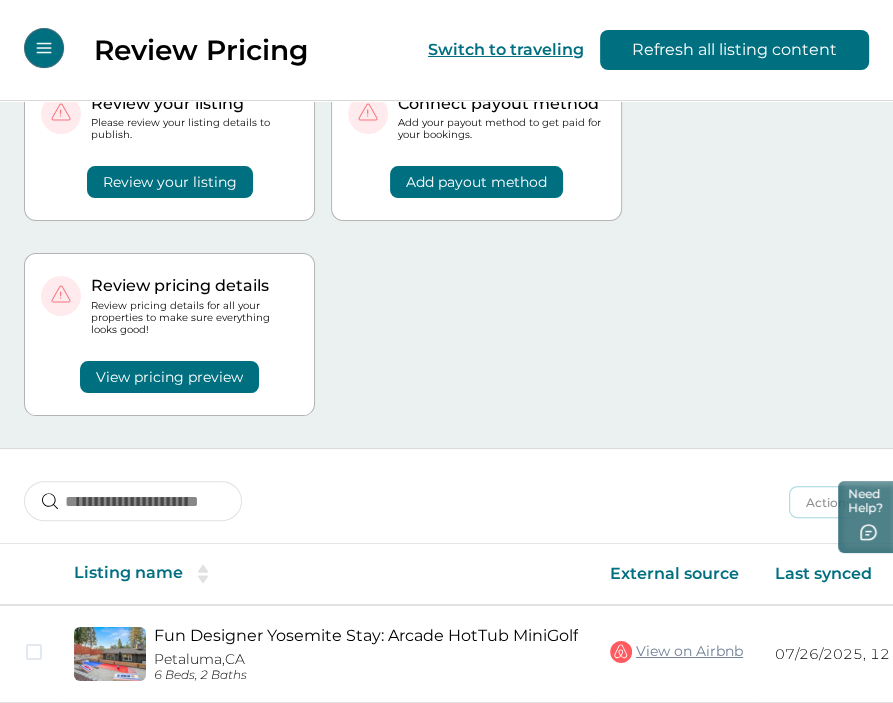 scroll, scrollTop: 162, scrollLeft: 0, axis: vertical 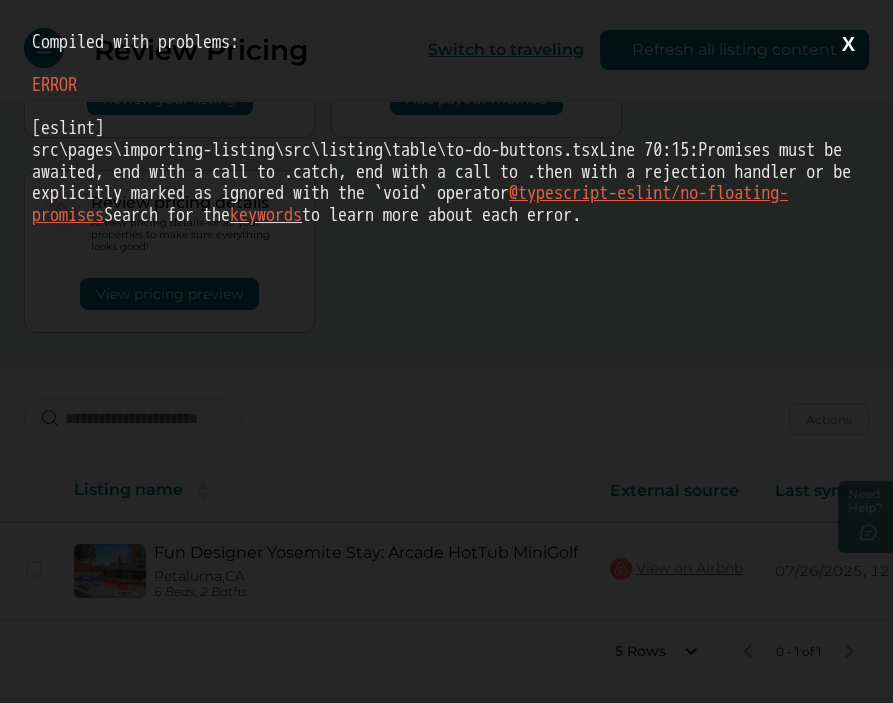 drag, startPoint x: 592, startPoint y: 267, endPoint x: 2, endPoint y: 51, distance: 628.2961 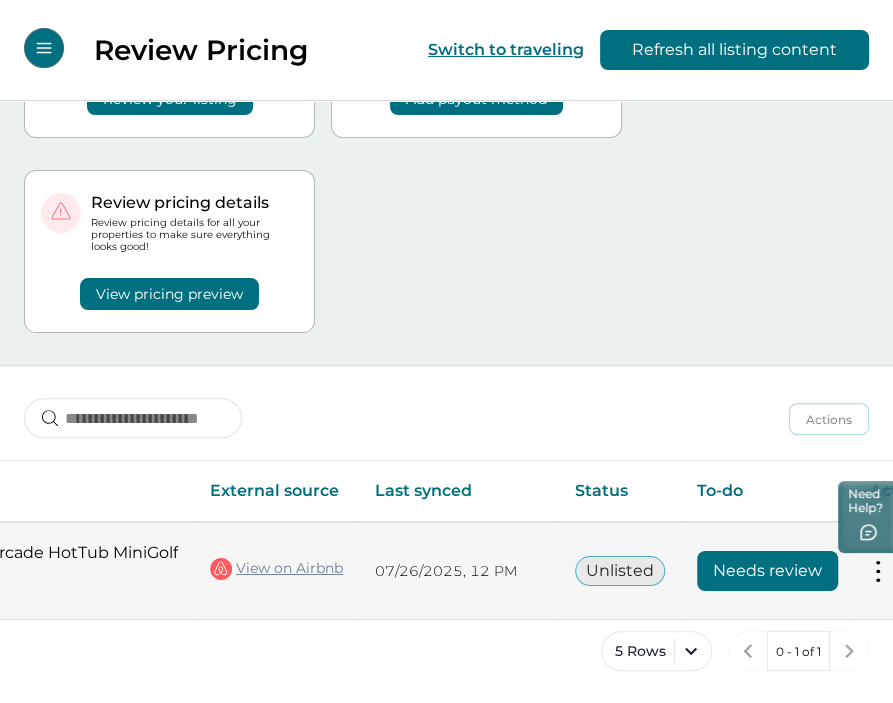 scroll, scrollTop: 0, scrollLeft: 452, axis: horizontal 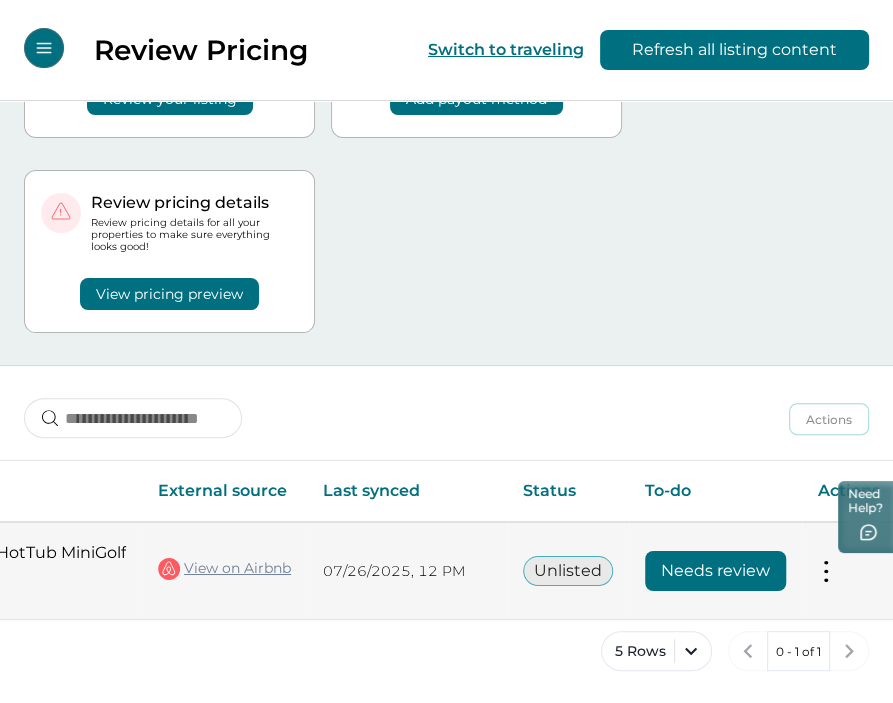 click on "Needs review" at bounding box center [715, 571] 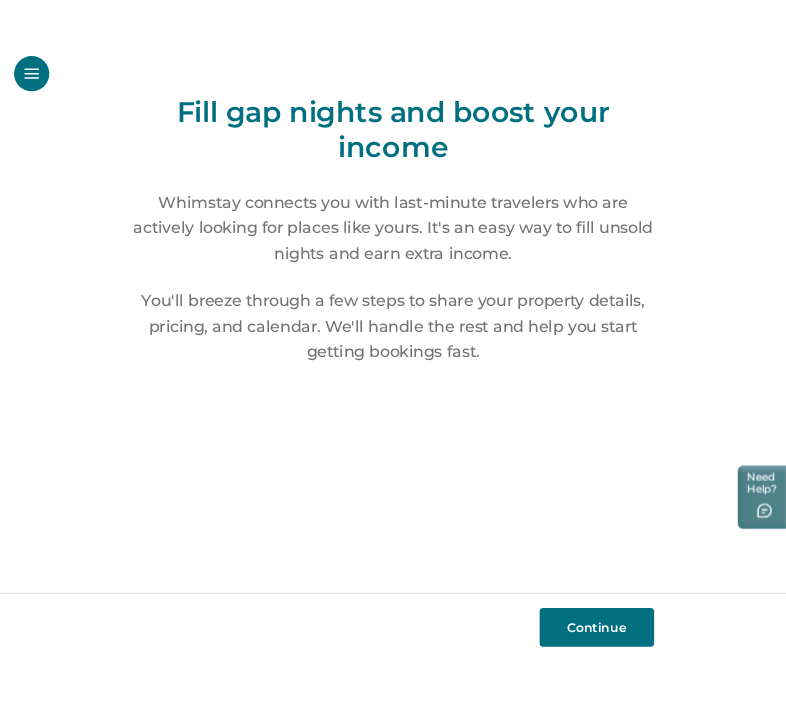 scroll, scrollTop: 0, scrollLeft: 0, axis: both 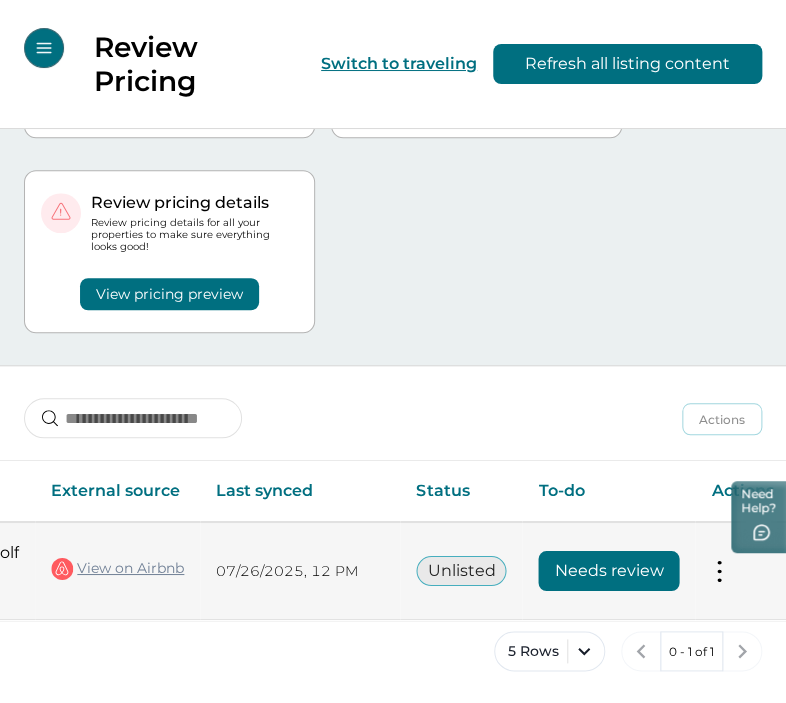 click on "Needs review" at bounding box center [608, 571] 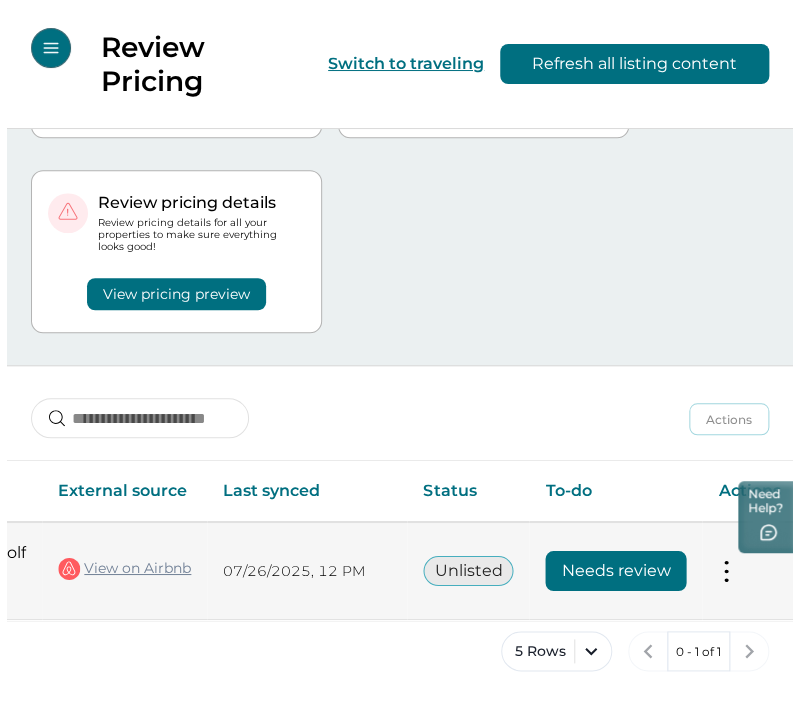 scroll, scrollTop: 0, scrollLeft: 0, axis: both 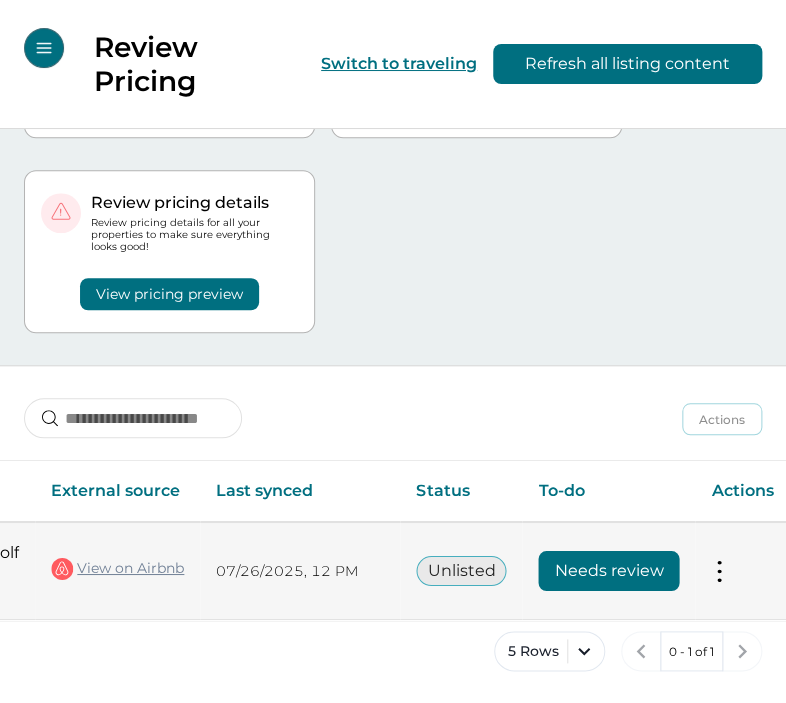 click on "Needs review" at bounding box center [608, 571] 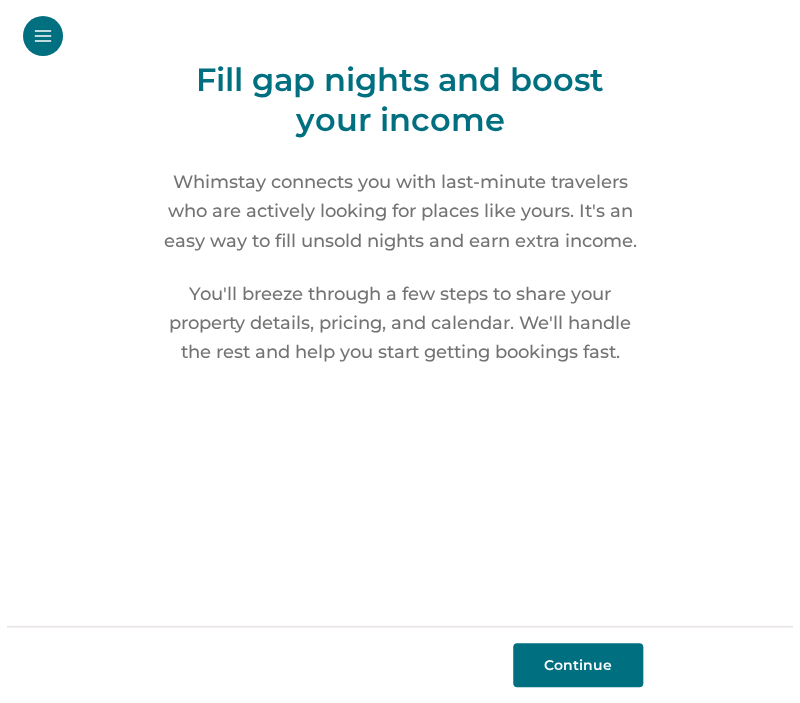scroll, scrollTop: 0, scrollLeft: 0, axis: both 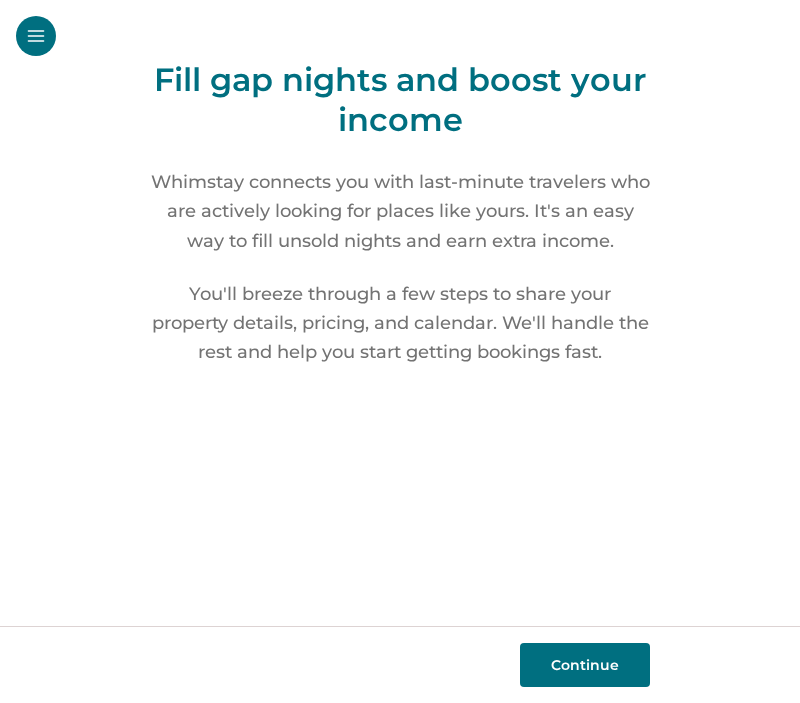 click on "Continue" at bounding box center (585, 665) 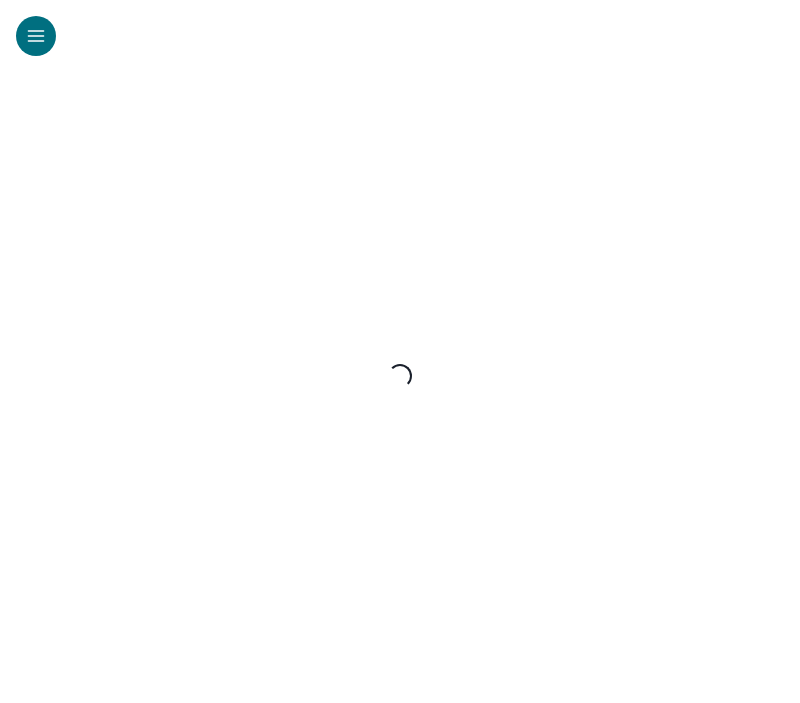 select on "**" 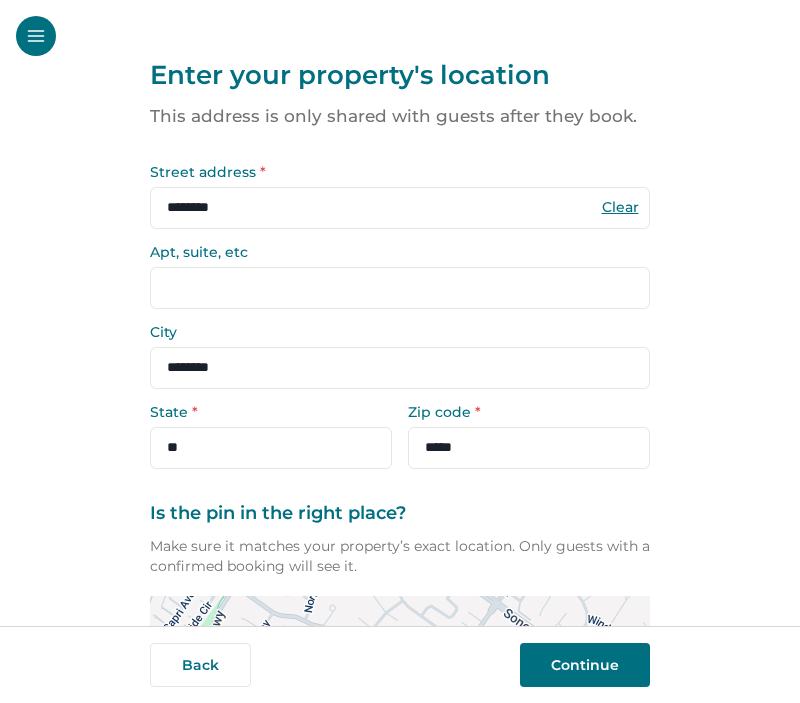 click on "Continue" at bounding box center (585, 665) 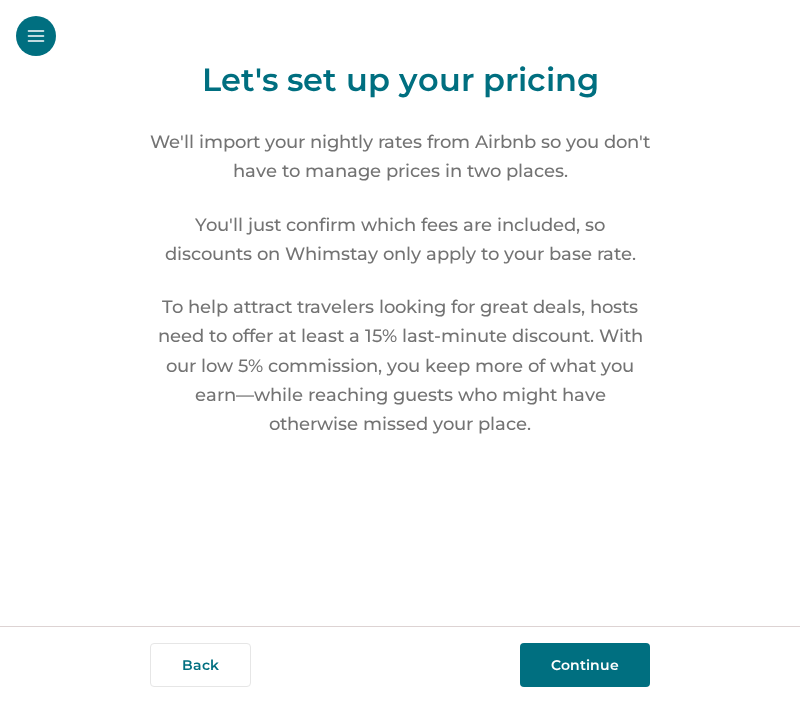 click on "Continue" at bounding box center [585, 665] 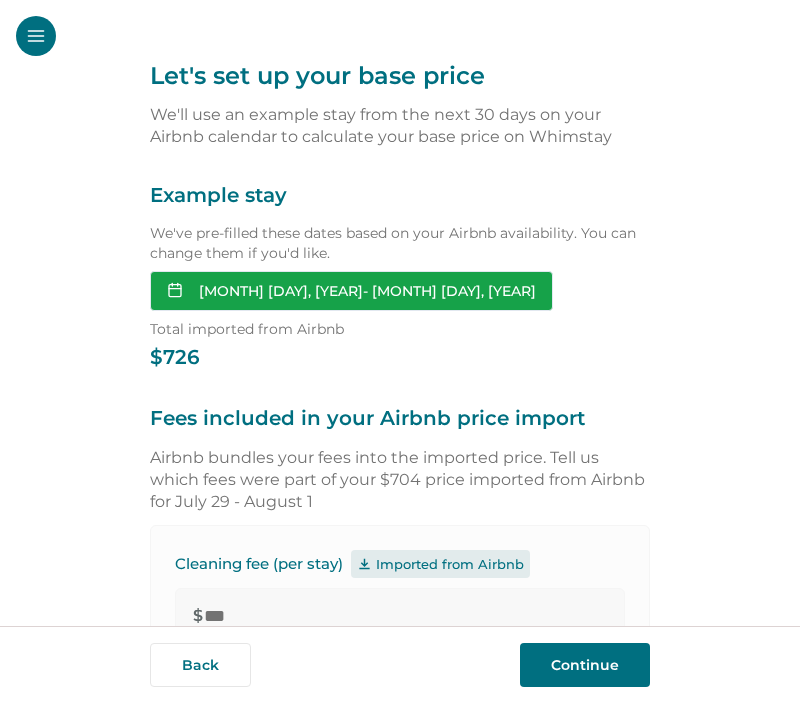 click on "Jul 30, 2025  -   Aug 01, 2025" at bounding box center (351, 291) 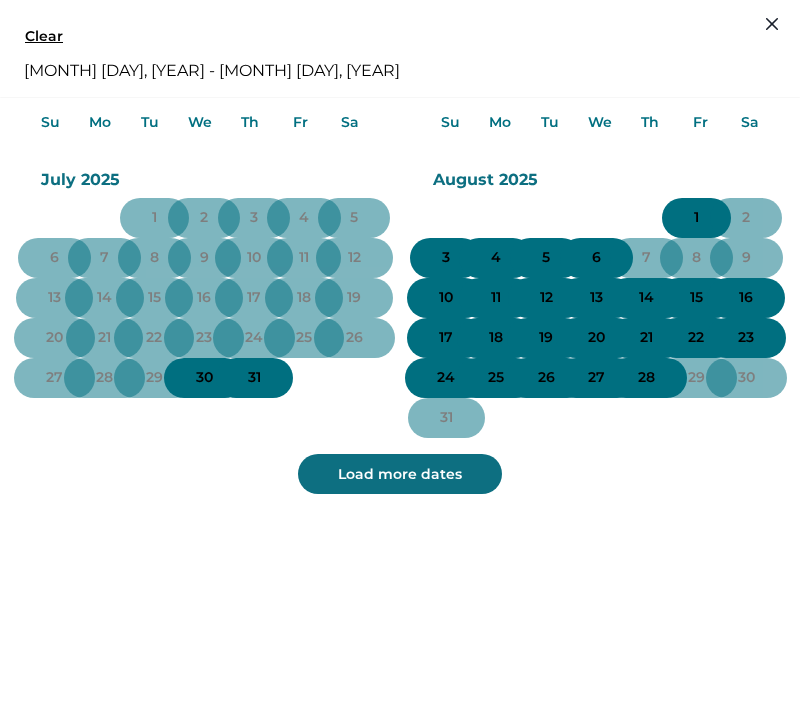 click on "3" at bounding box center [446, 258] 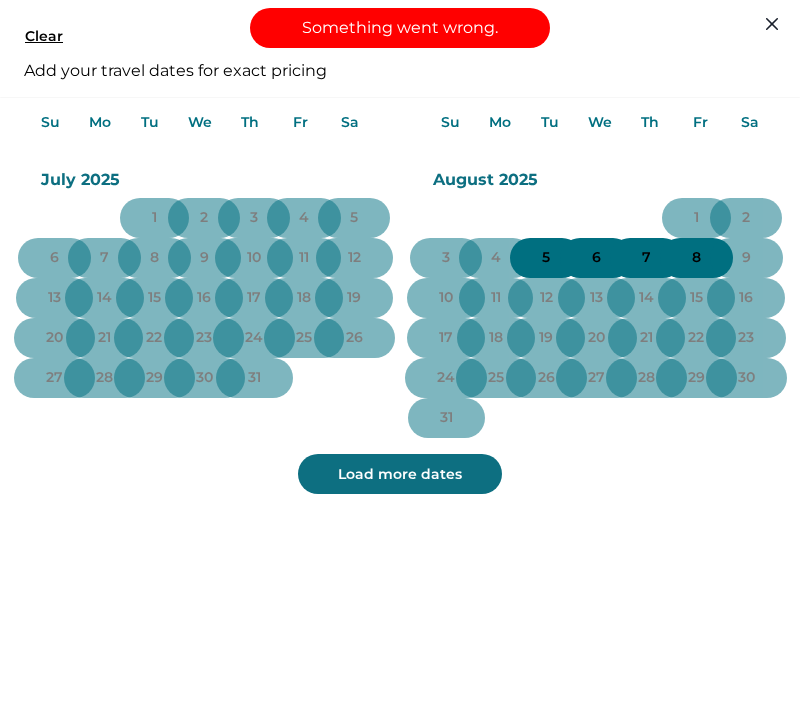 click on "5" at bounding box center [546, 258] 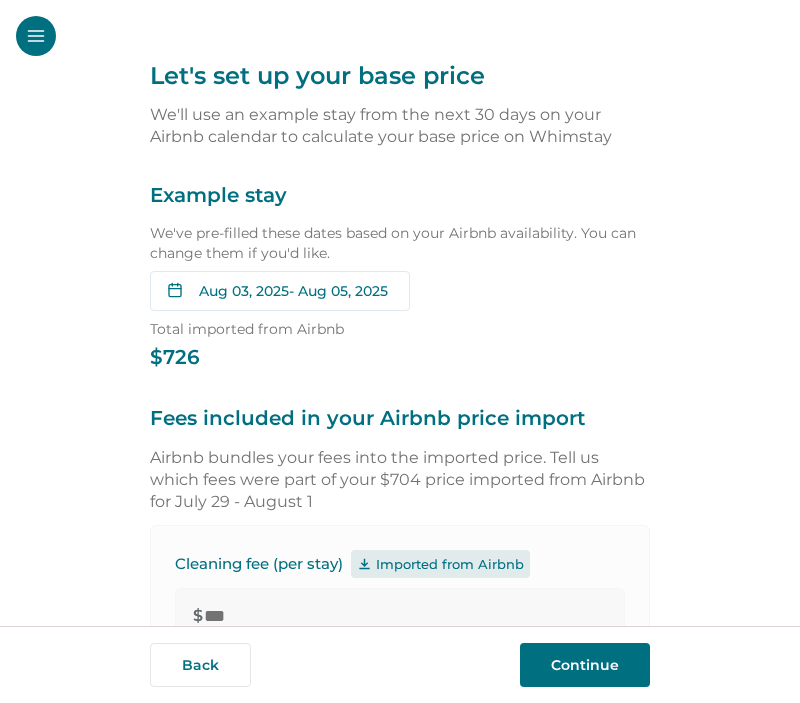 type 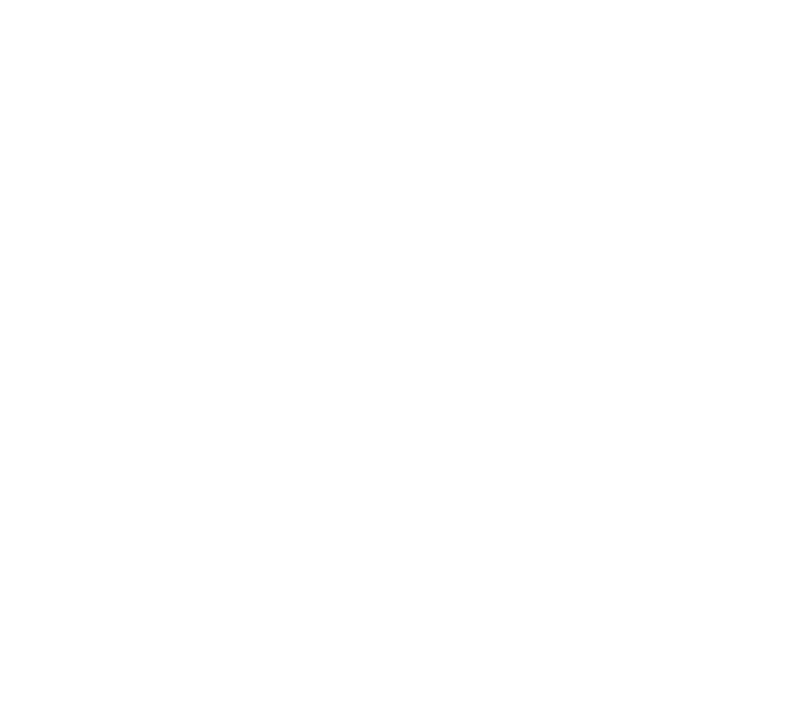 scroll, scrollTop: 0, scrollLeft: 0, axis: both 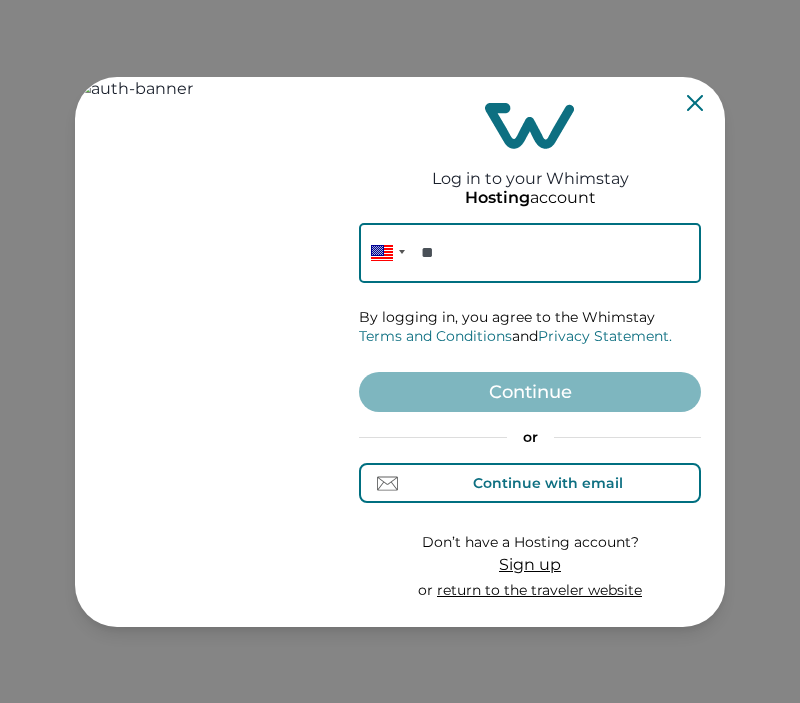 click on "Continue with email" at bounding box center [548, 483] 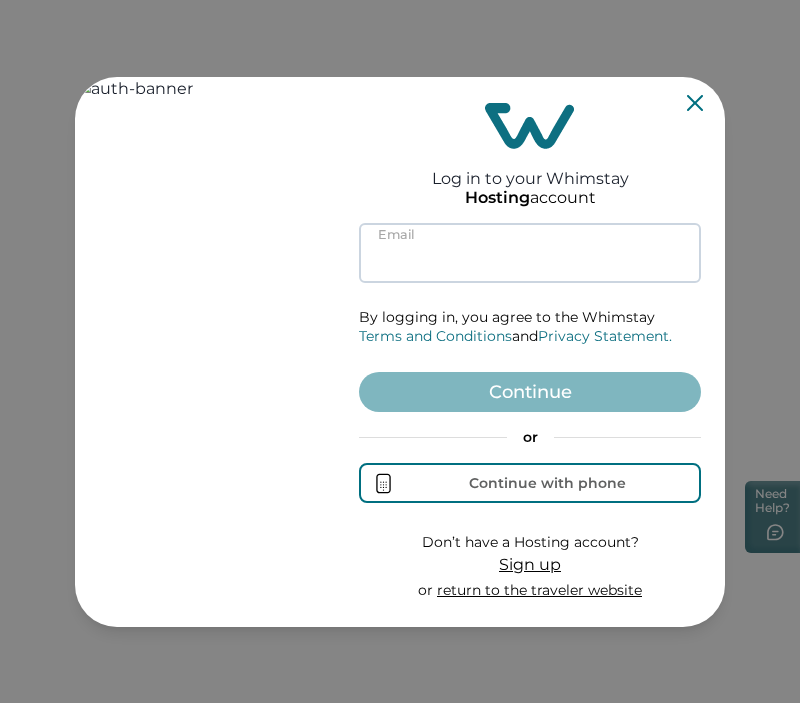 click at bounding box center [530, 253] 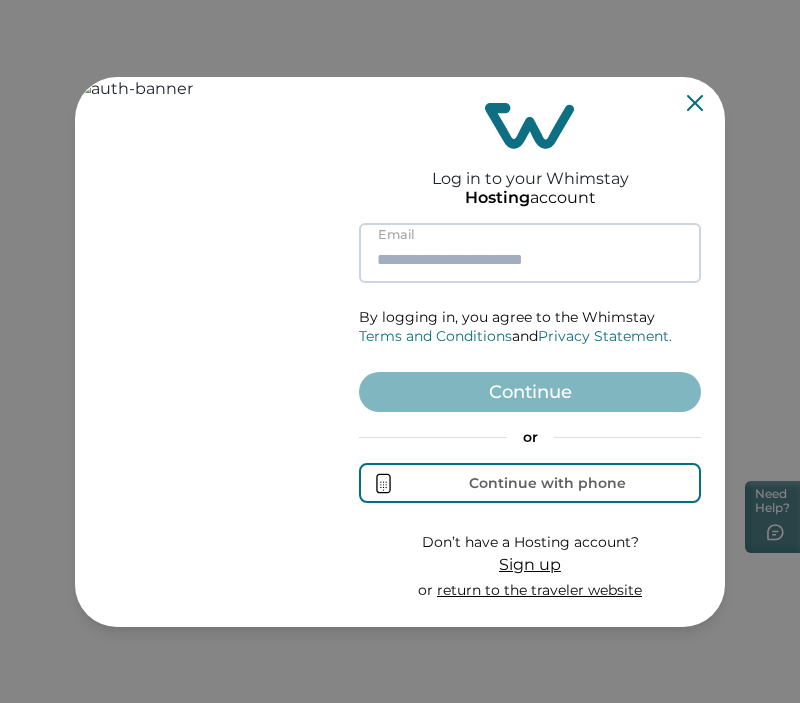 paste on "**********" 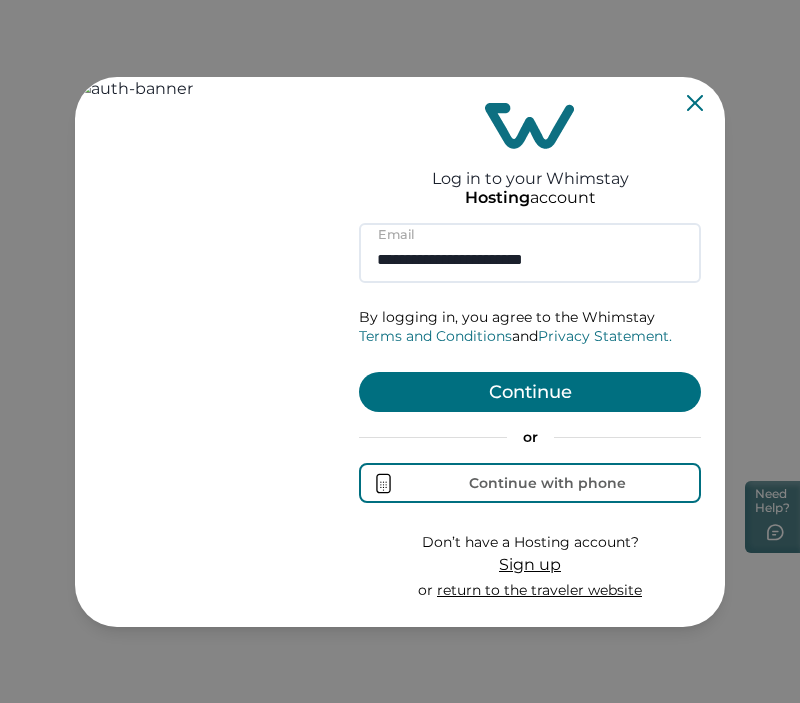 type on "**********" 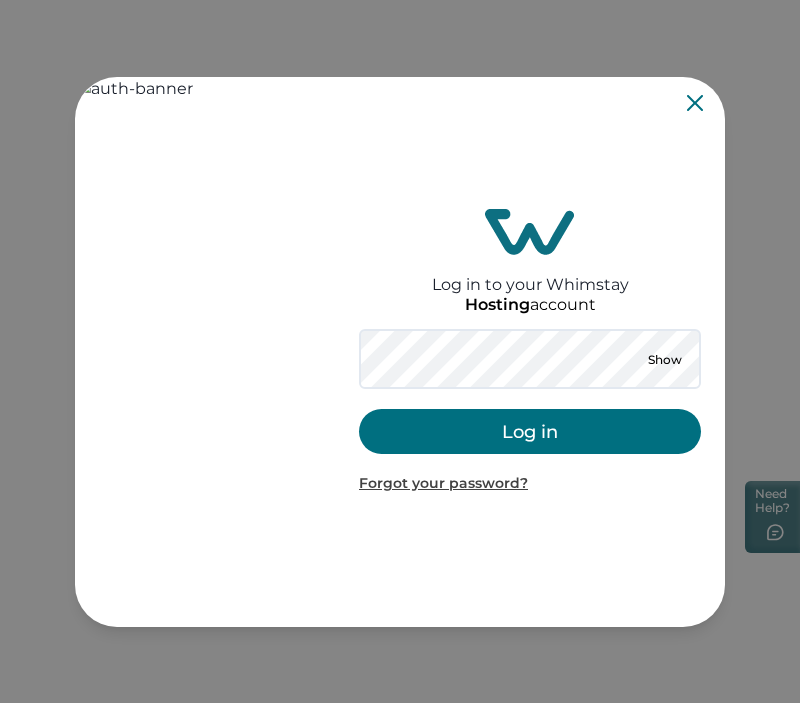 click on "Log in" at bounding box center (530, 431) 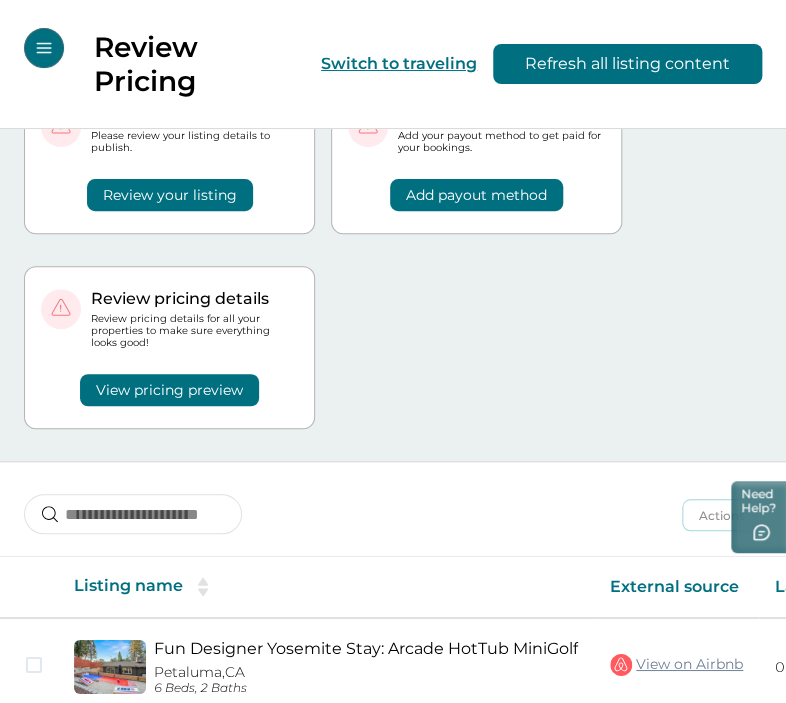 scroll, scrollTop: 162, scrollLeft: 0, axis: vertical 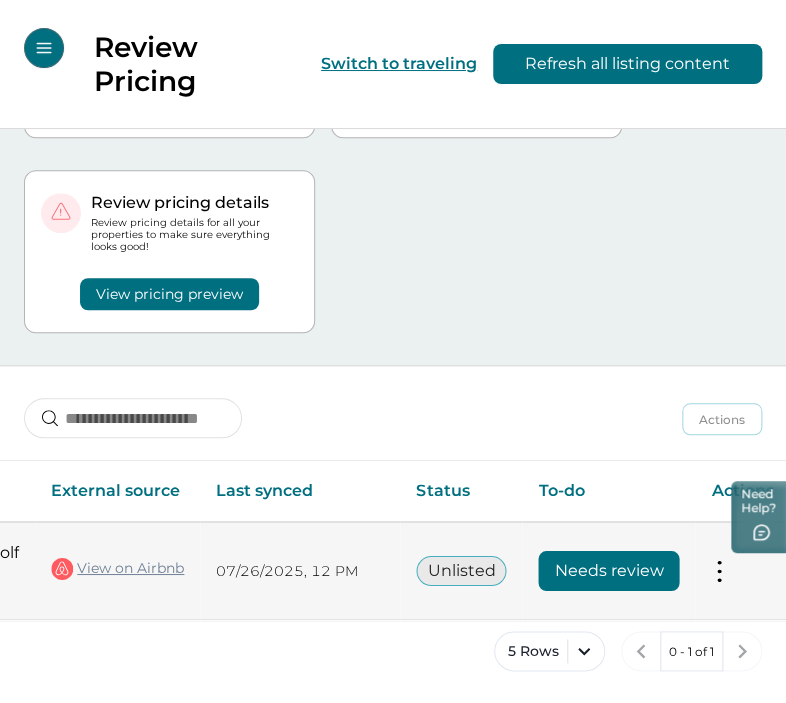 click on "Needs review" at bounding box center (608, 571) 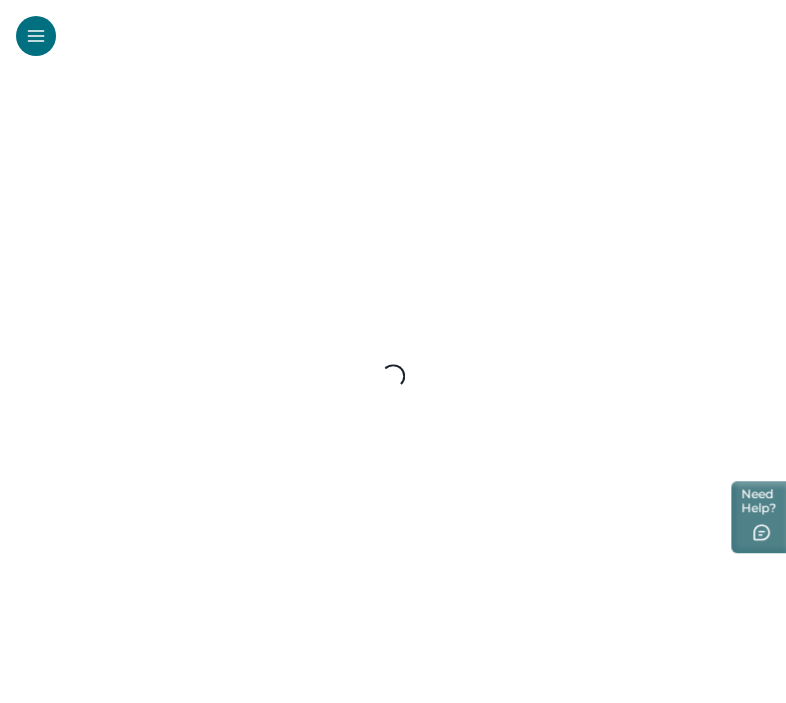 scroll, scrollTop: 0, scrollLeft: 0, axis: both 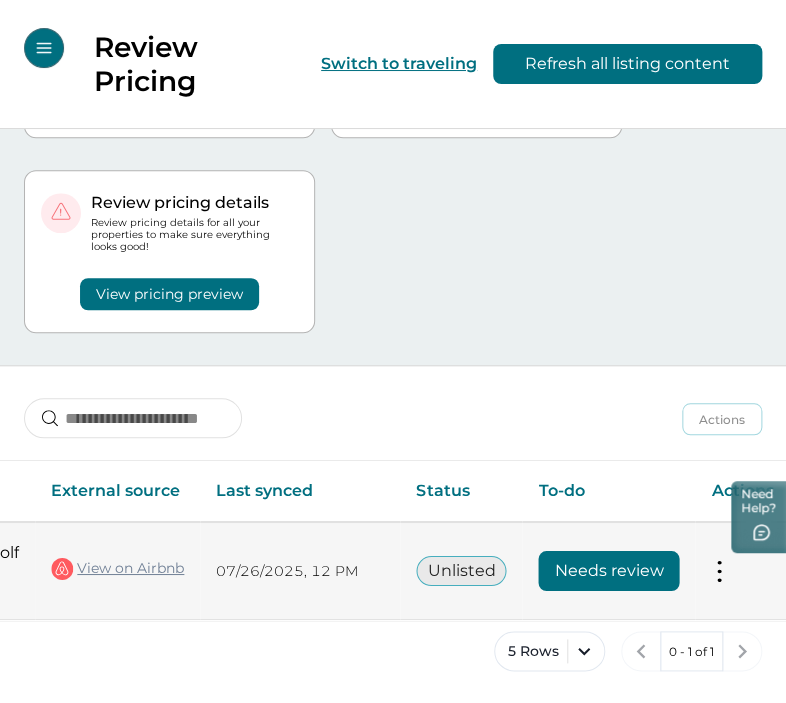 click on "Needs review" at bounding box center [608, 571] 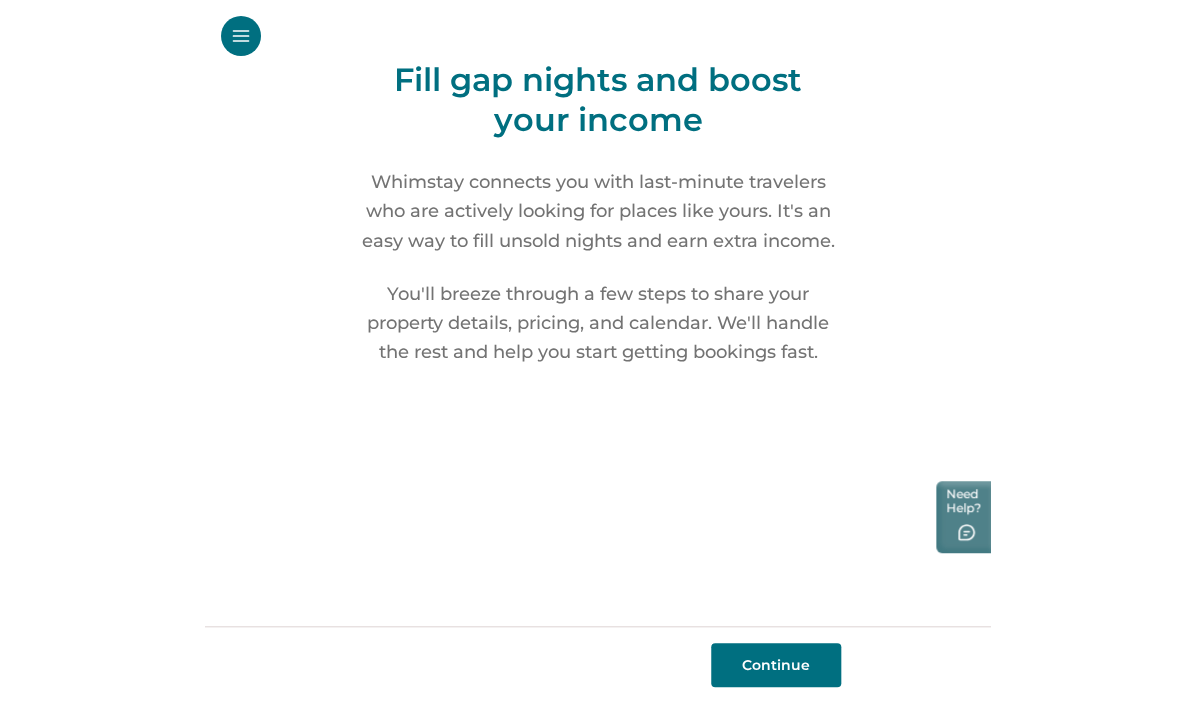 scroll, scrollTop: 0, scrollLeft: 0, axis: both 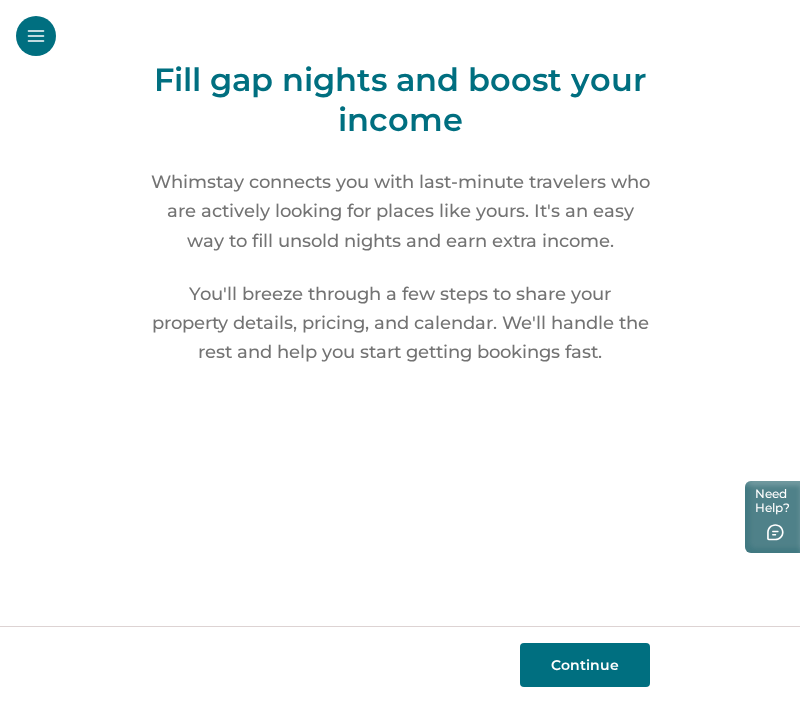 click on "Continue" at bounding box center [585, 665] 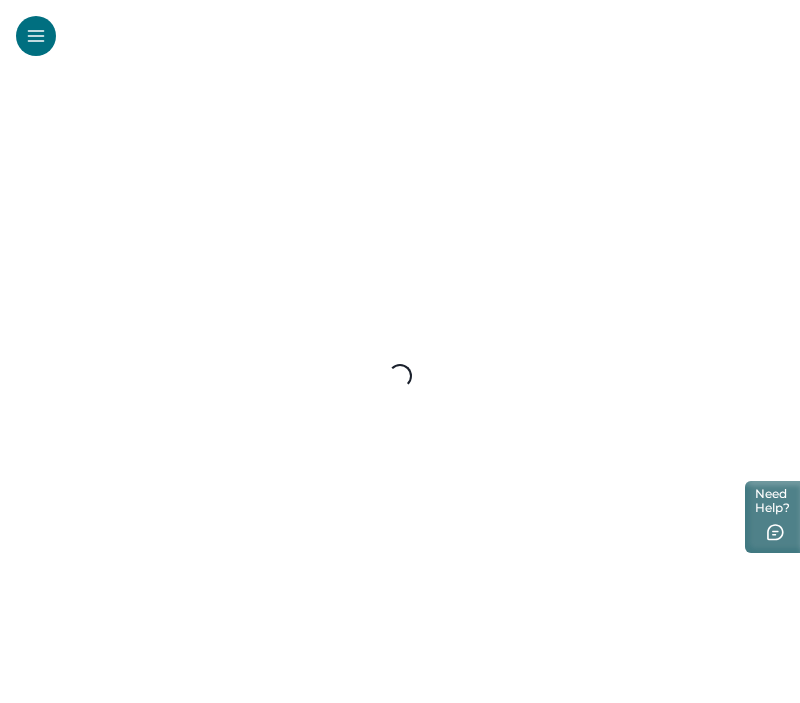 select on "**" 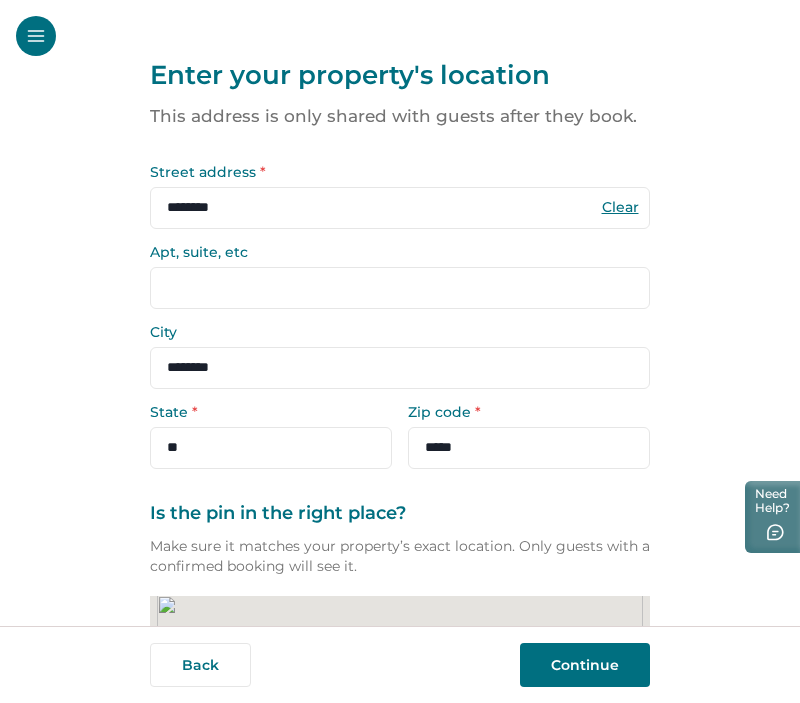 click on "Continue" at bounding box center [585, 665] 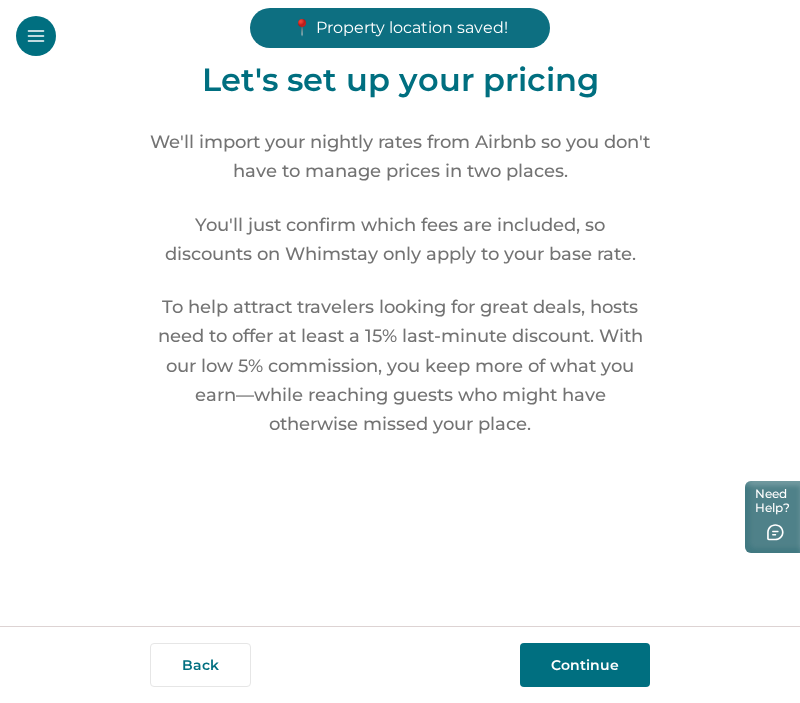 click on "Continue" at bounding box center [585, 665] 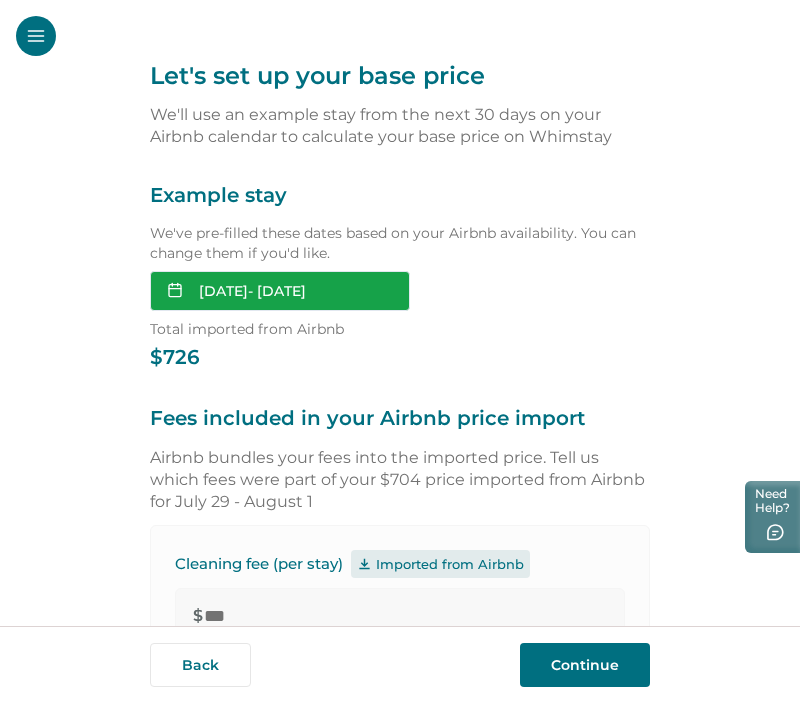 click on "[DATE]  -   [DATE]" at bounding box center [280, 291] 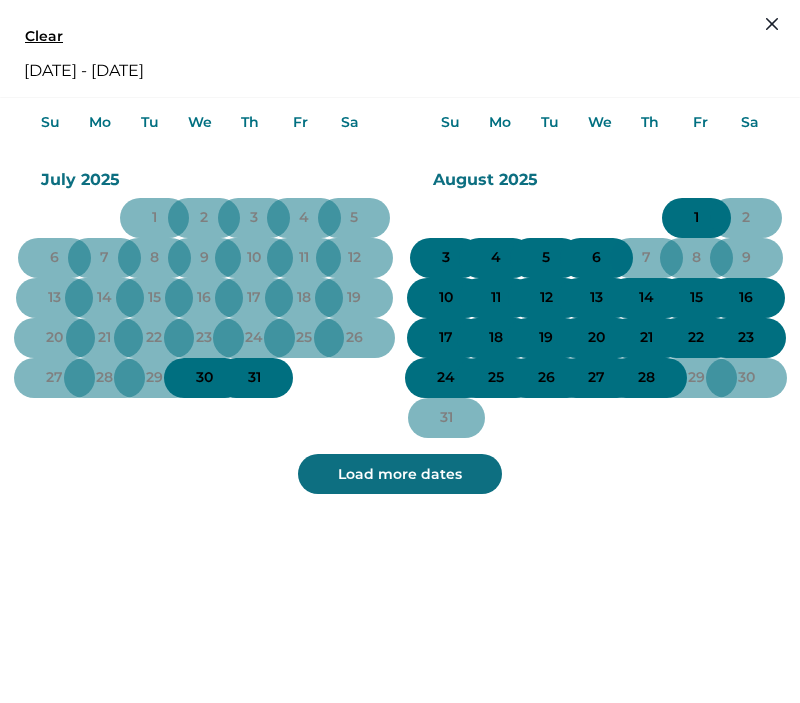 click on "1" at bounding box center (696, 218) 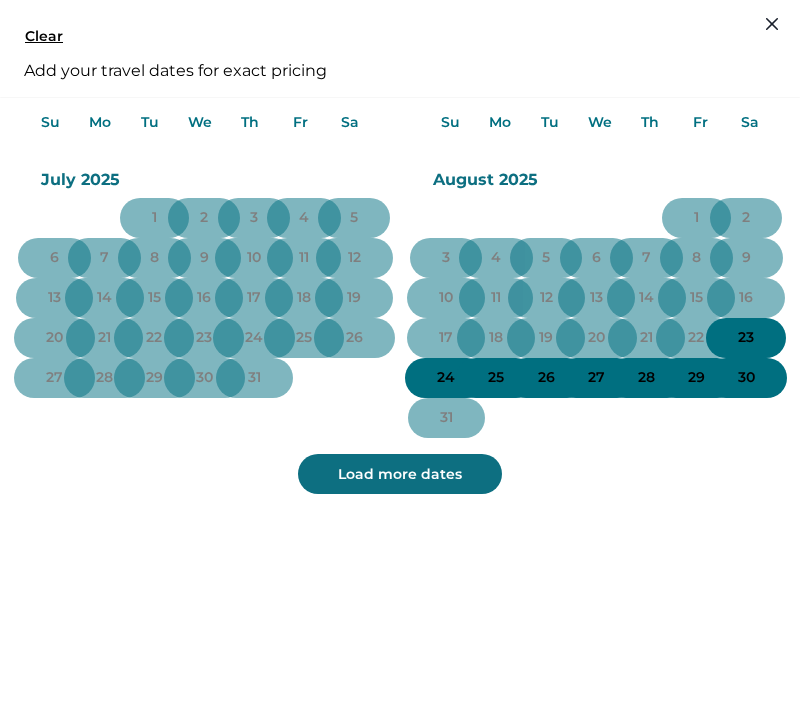 click on "23" at bounding box center (746, 338) 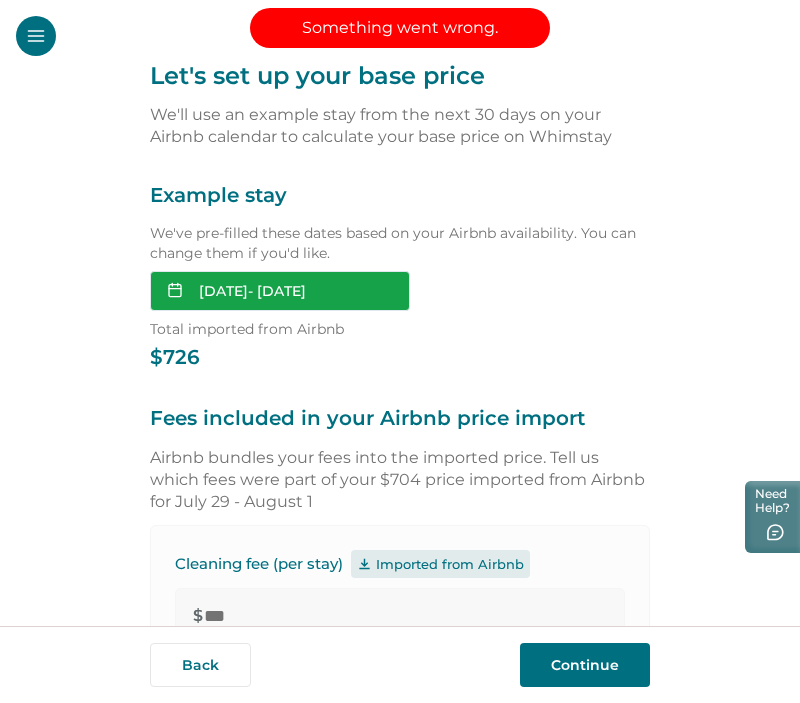 click on "Aug 21, 2025  -   Aug 23, 2025" at bounding box center (280, 291) 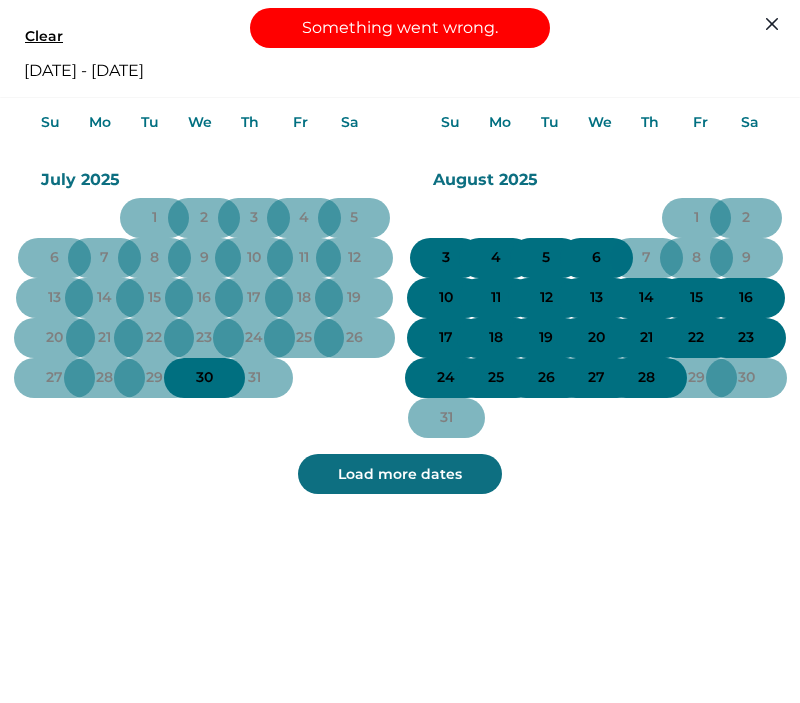 click on "3" at bounding box center (446, 258) 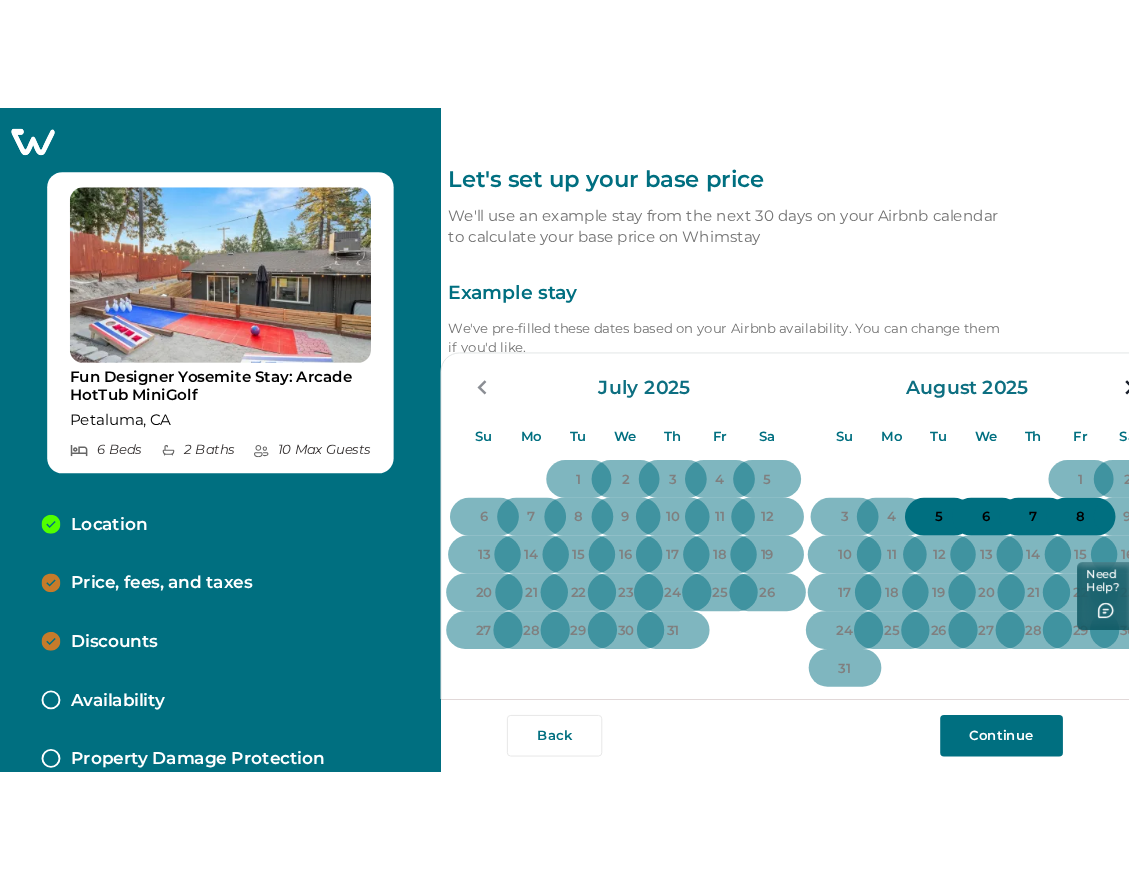 scroll, scrollTop: 0, scrollLeft: 0, axis: both 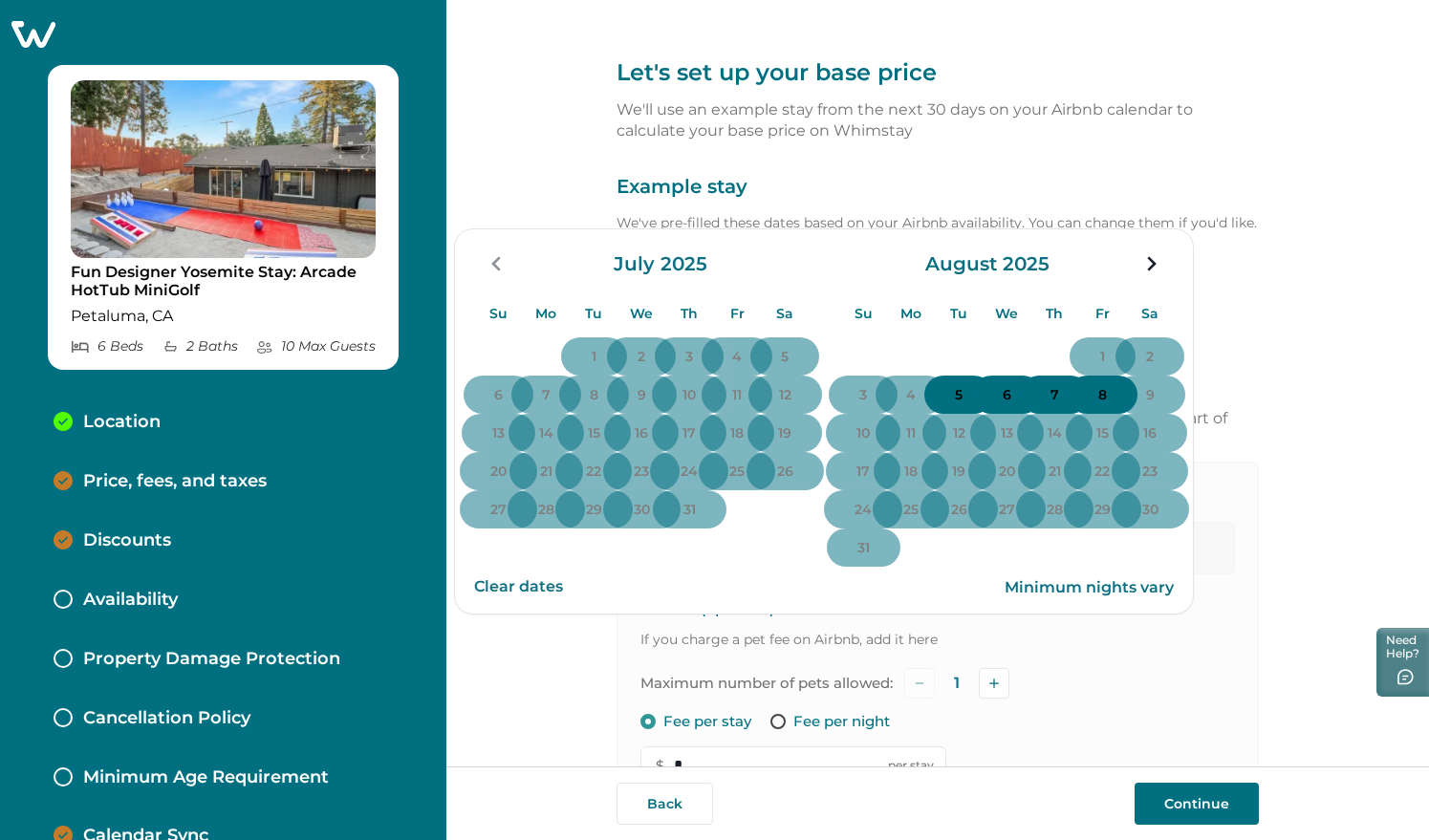 click on "Let's set up your base price We'll use an example stay from the next 30 days on your Airbnb calendar to calculate your base price on Whimstay Example stay We've pre-filled these dates based on your Airbnb availability. You can change them if you'd like. Aug 03, 2025  -   Su Mo Tu We Th Fr Sa Su Mo Tu We Th Fr Sa July 2025 Su Mo Tu We Th Fr Sa 1 2 3 4 5 6 7 8 9 10 11 12 13 14 15 16 17 18 19 20 21 22 23 24 25 26 27 28 29 30 31 August 2025 Su Mo Tu We Th Fr Sa 1 2 3 4 5 6 7 8 9 10 11 12 13 14 15 16 17 18 19 20 21 22 23 24 25 26 27 28 29 30 31 Clear dates Minimum nights vary Total imported from Airbnb $ 726 Fees included in your Airbnb price import Airbnb bundles your fees into the imported price. Tell us which fees were part of your $704 price imported from Airbnb for July 29 - August 1 Cleaning fee (per stay) Imported from Airbnb $ *** Pet fee (optional) If you charge a pet fee on Airbnb, add it here Maximum number of pets allowed: 1 Fee per stay Fee per night $ * per stay How we calculate your base price $ $" at bounding box center (938, 383) 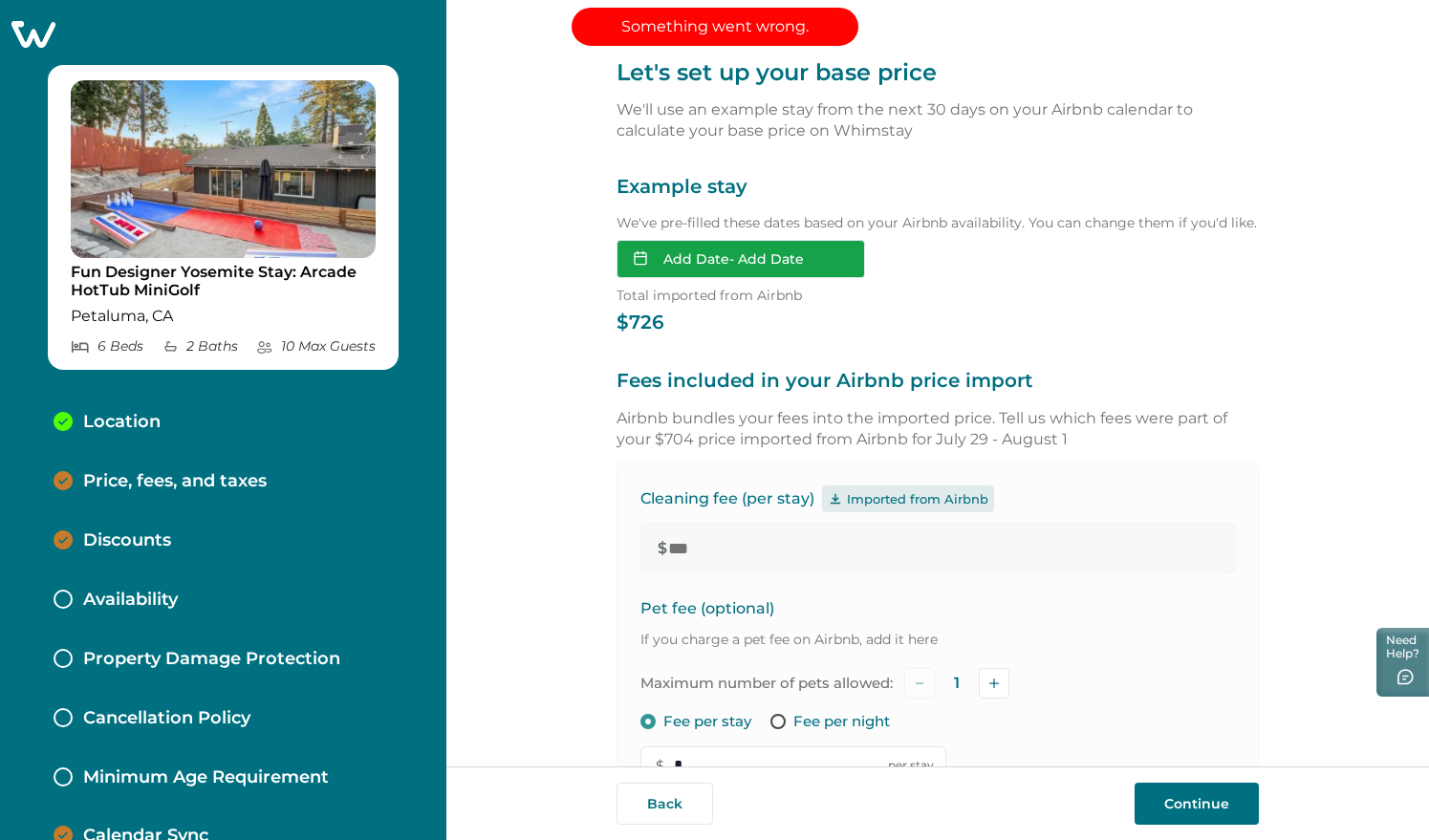click on "Add Date  -   Add Date" at bounding box center (741, 259) 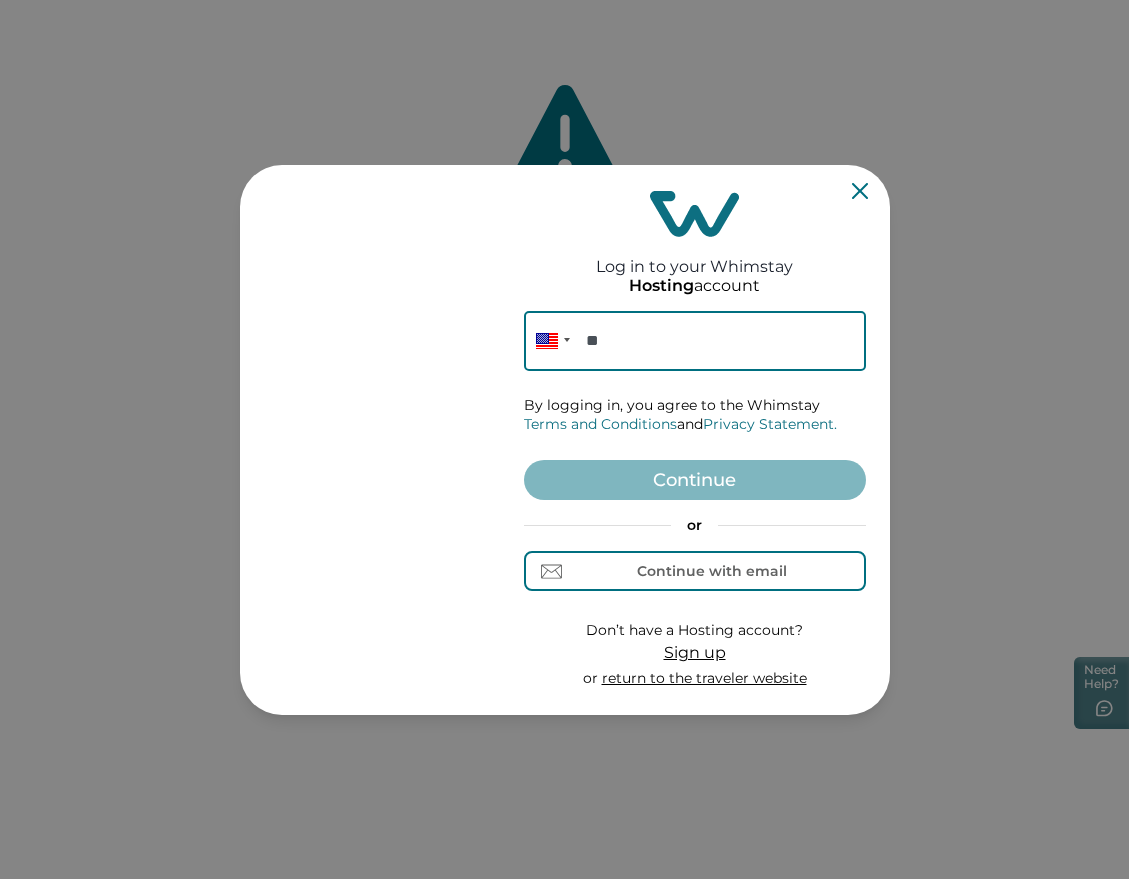 scroll, scrollTop: 0, scrollLeft: 0, axis: both 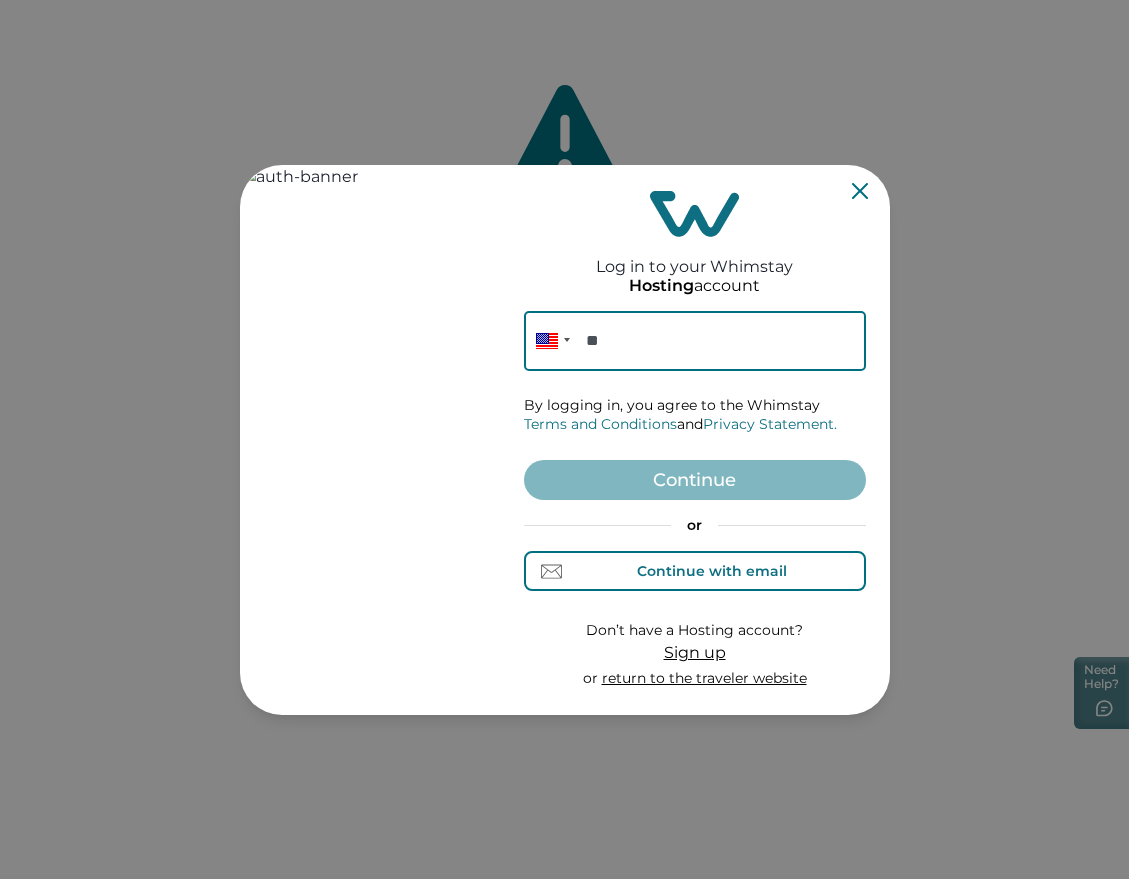 click on "Continue with email" at bounding box center [712, 571] 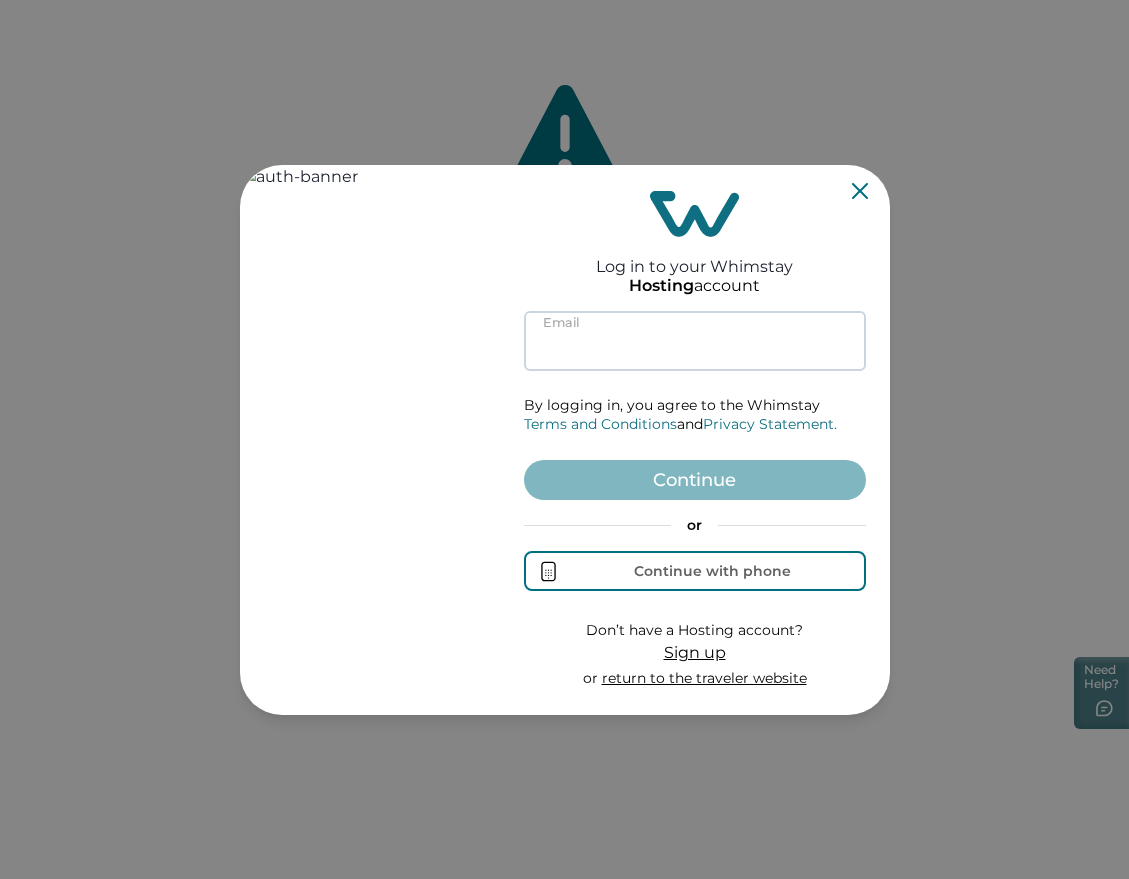 click at bounding box center (695, 341) 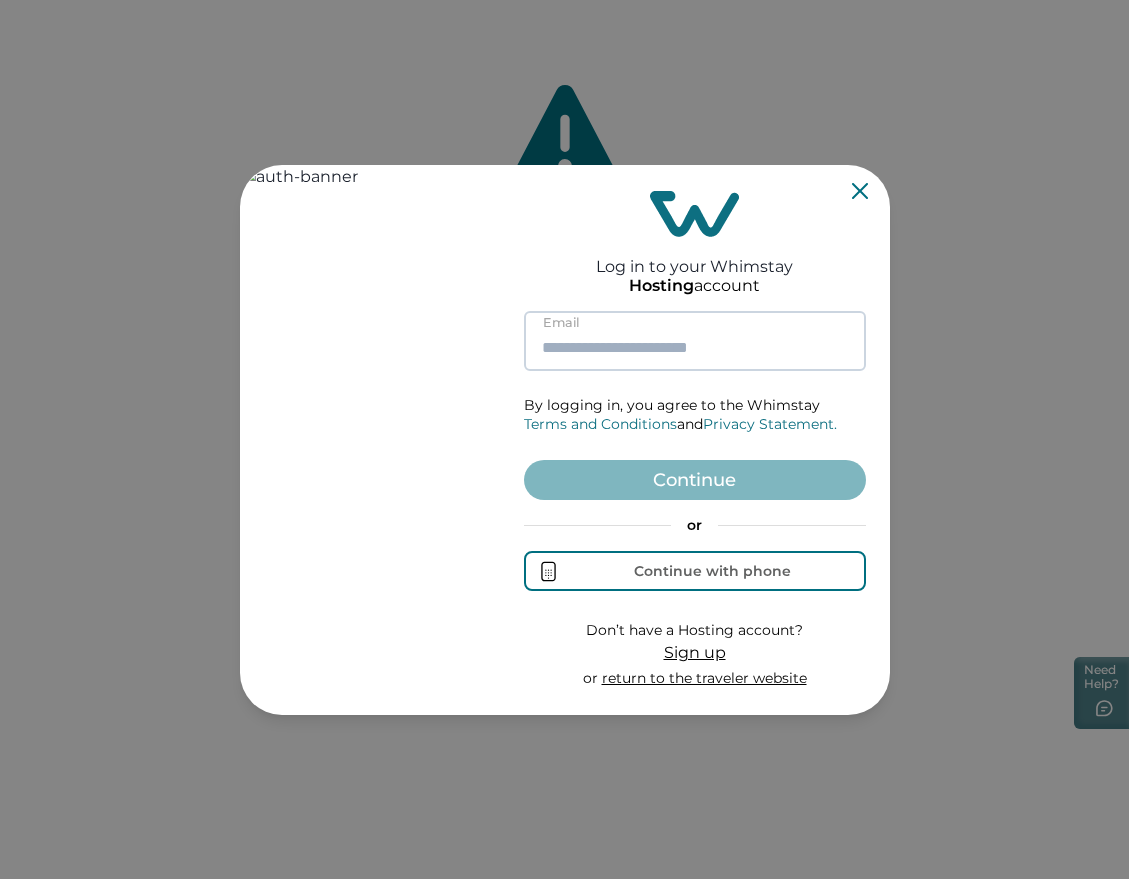 click at bounding box center (695, 341) 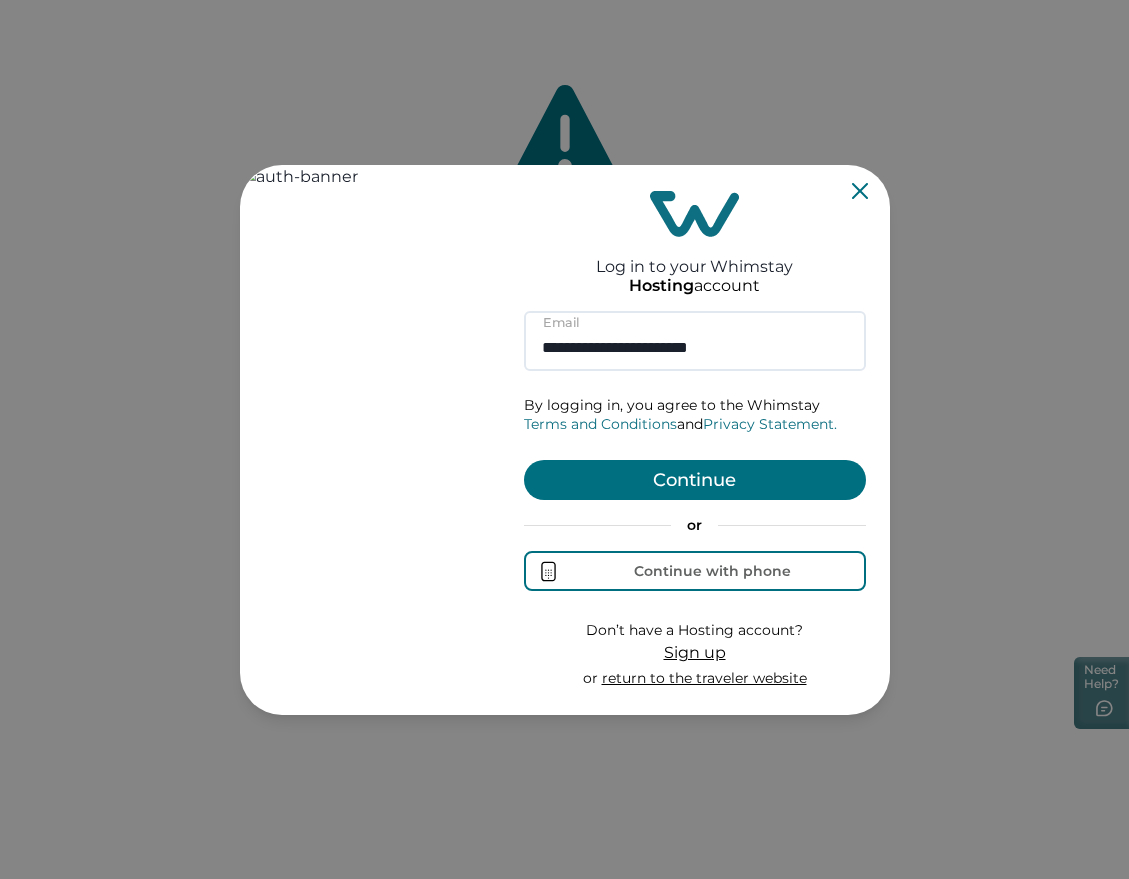 type on "**********" 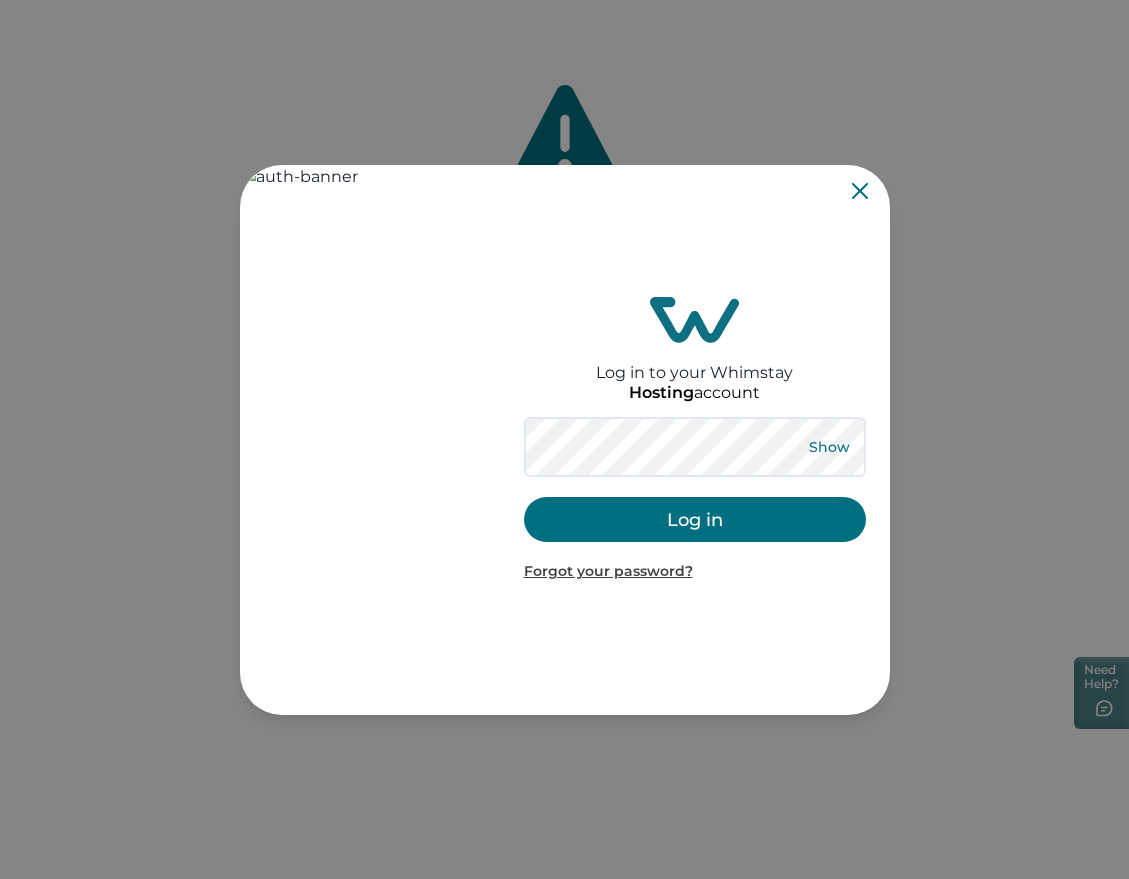 click on "Show" at bounding box center [830, 447] 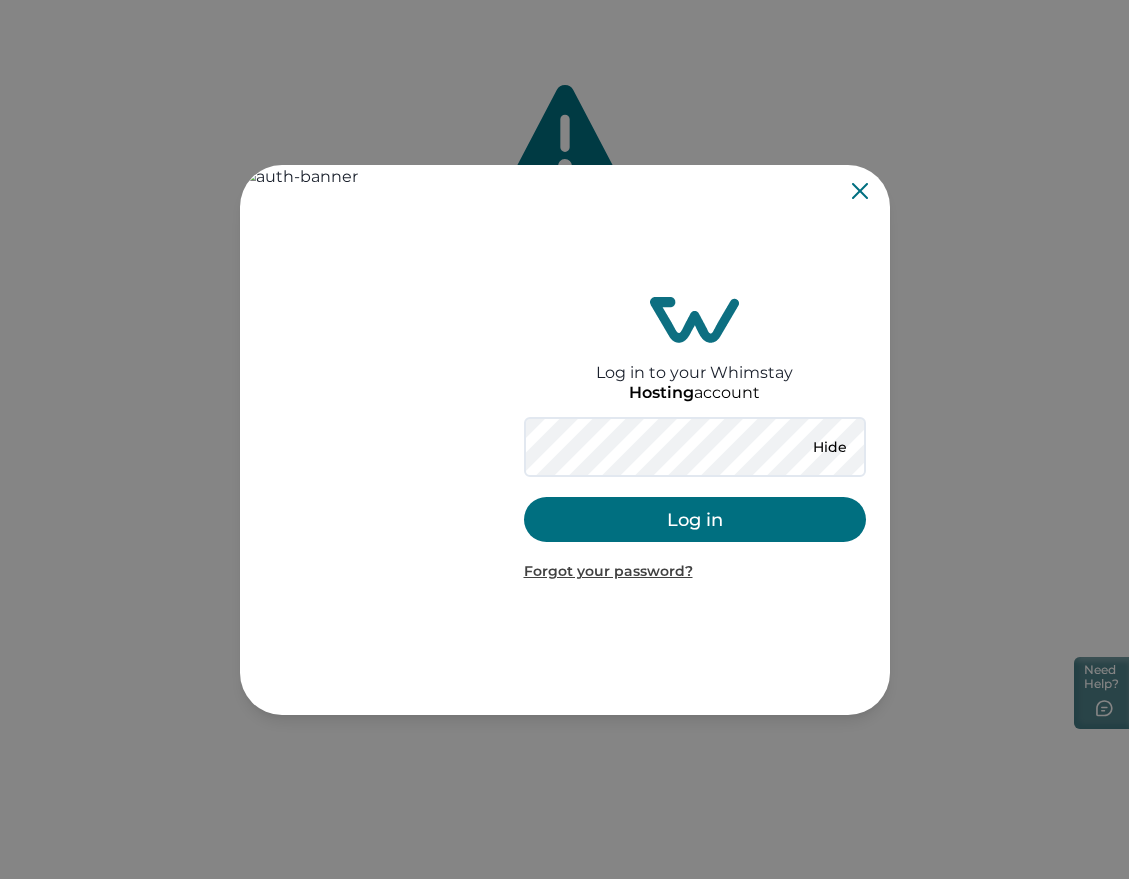 click on "Hide Log in Forgot your password?" at bounding box center [695, 499] 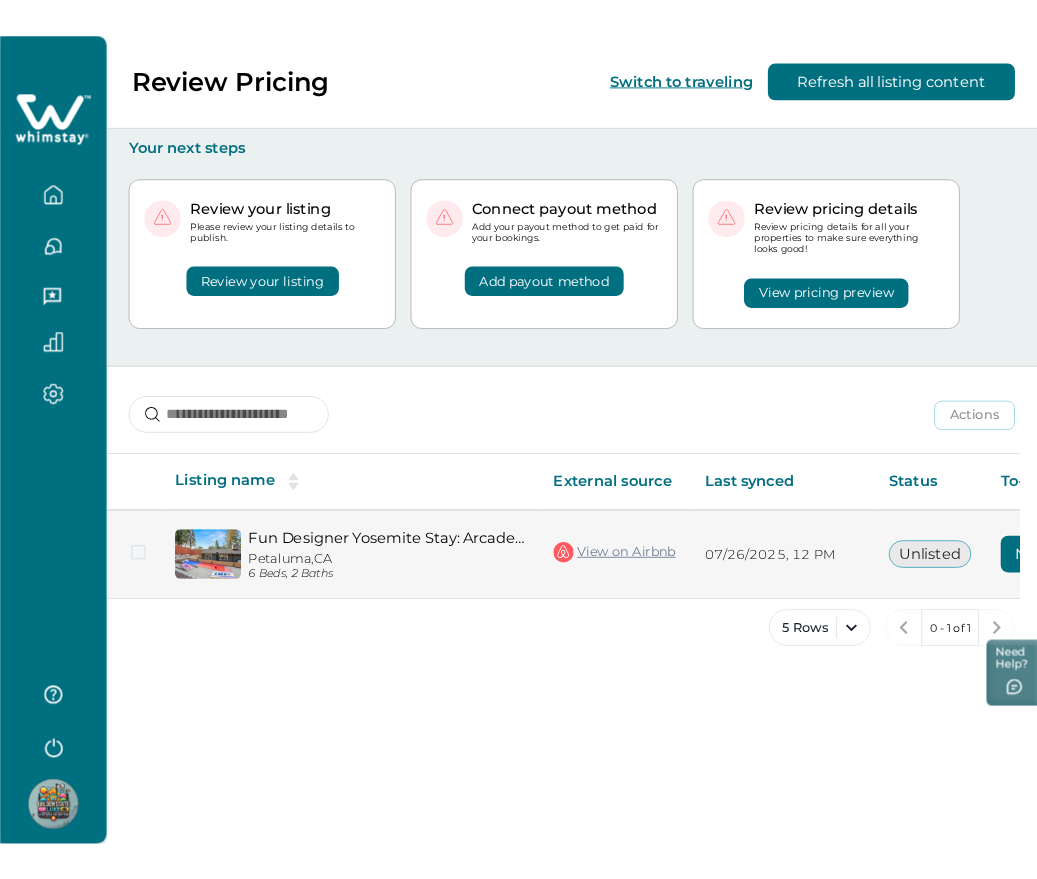 scroll, scrollTop: 0, scrollLeft: 228, axis: horizontal 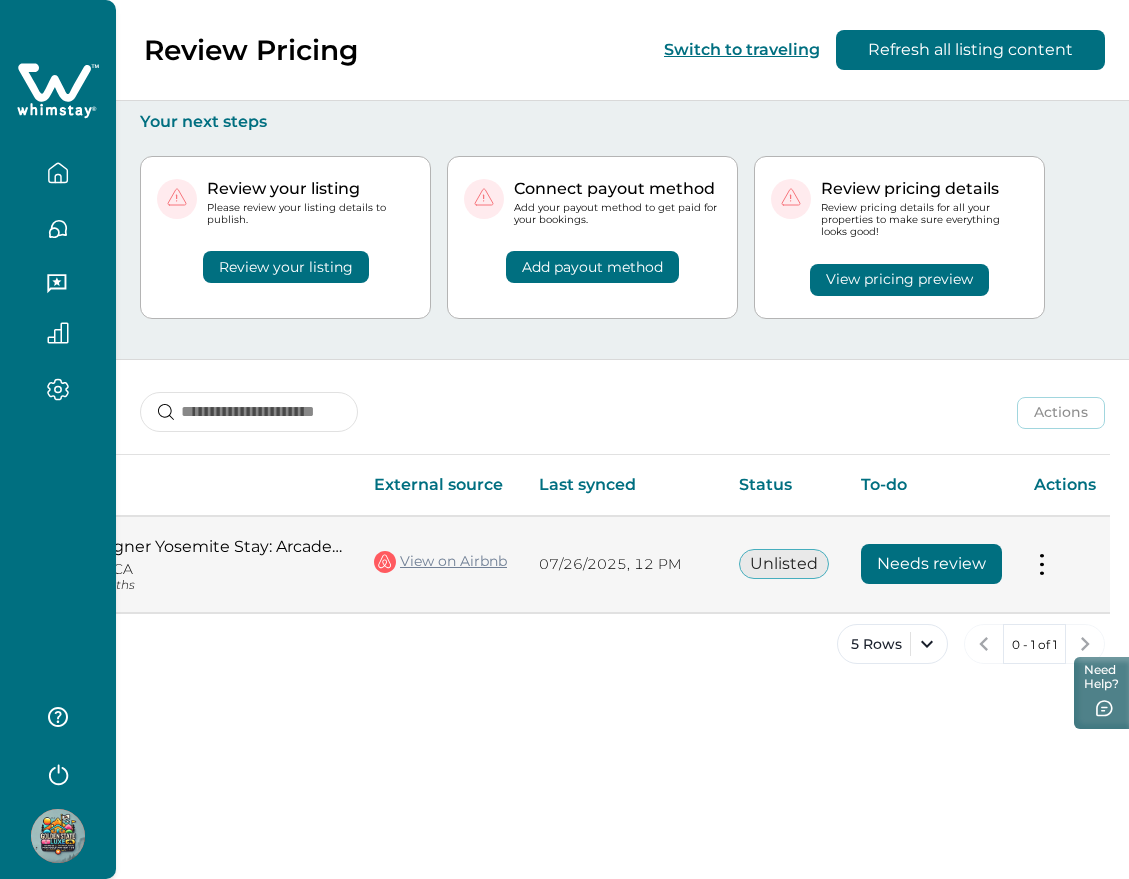 click on "Needs review" at bounding box center (931, 564) 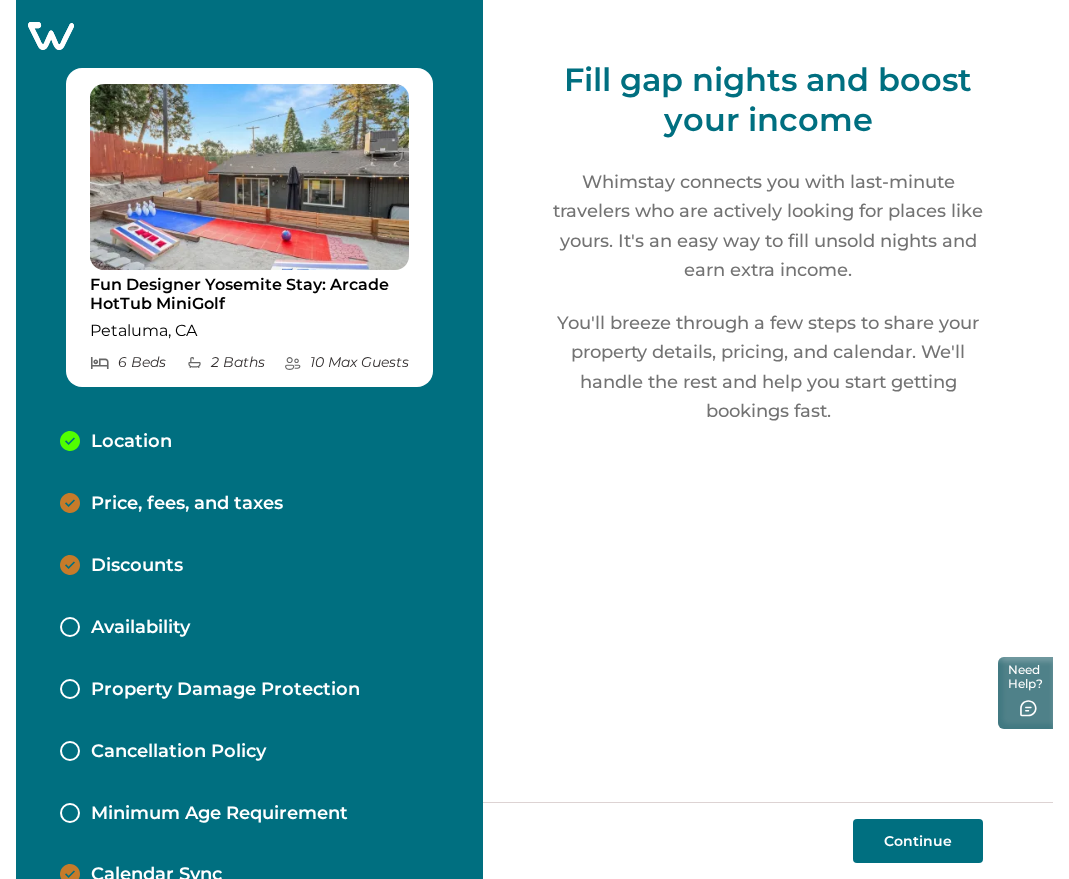 scroll, scrollTop: 47, scrollLeft: 0, axis: vertical 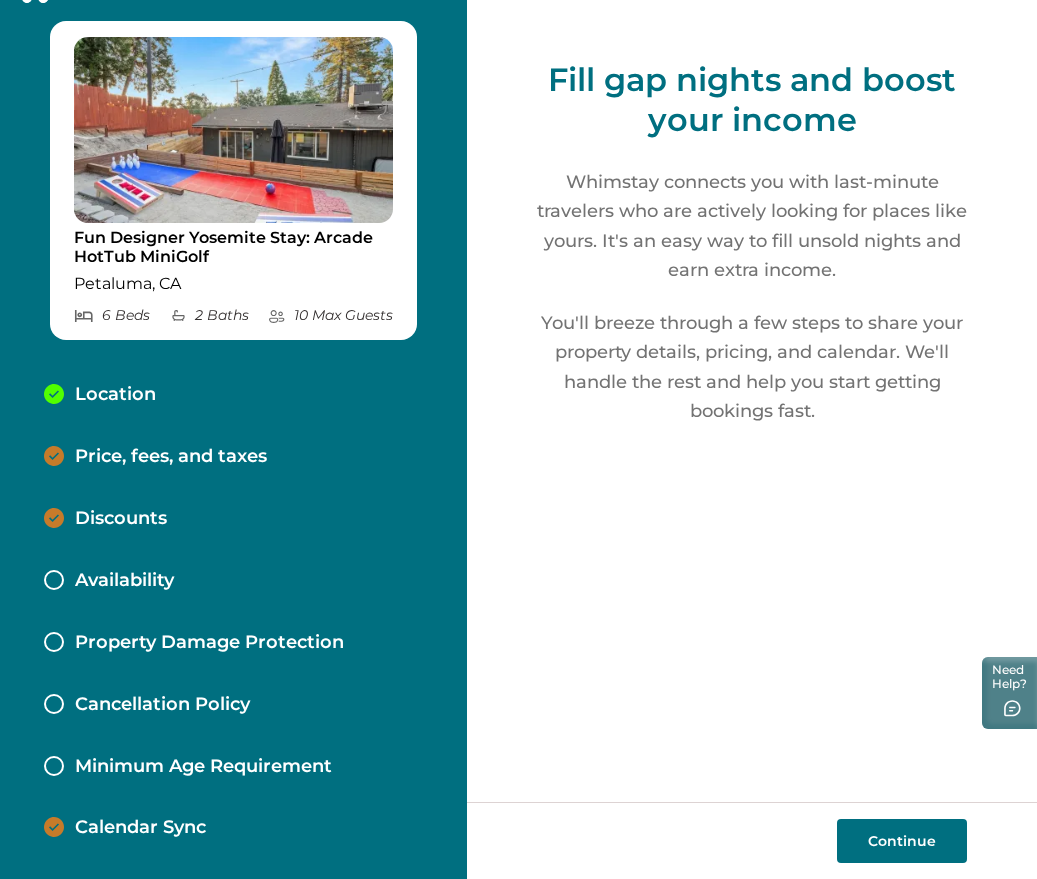 click on "Continue" at bounding box center [902, 841] 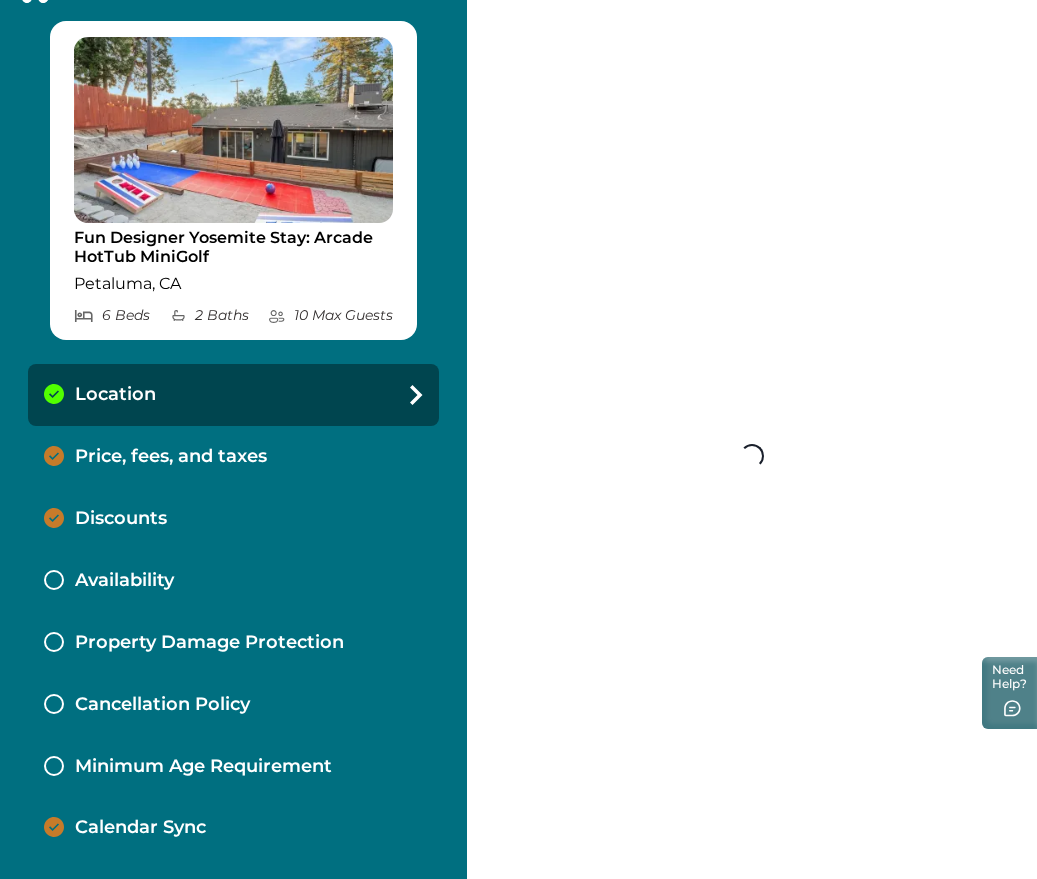 select on "**" 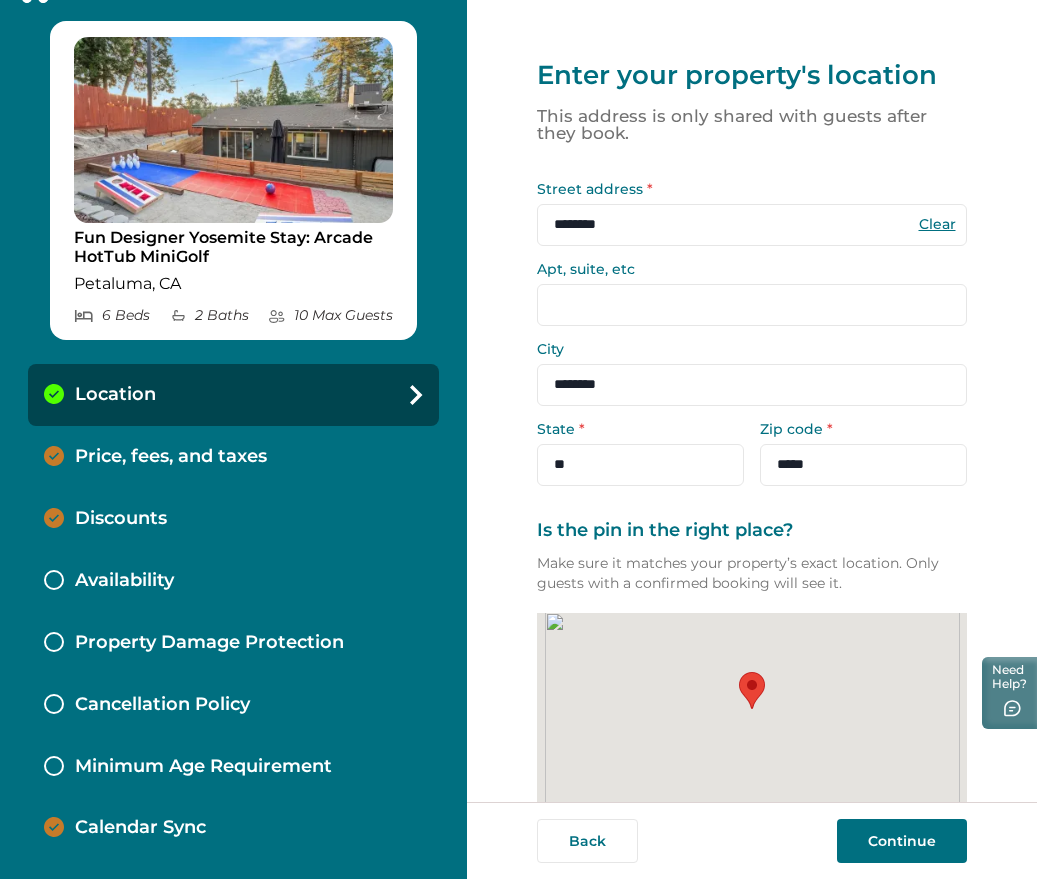 click on "Continue" at bounding box center (902, 841) 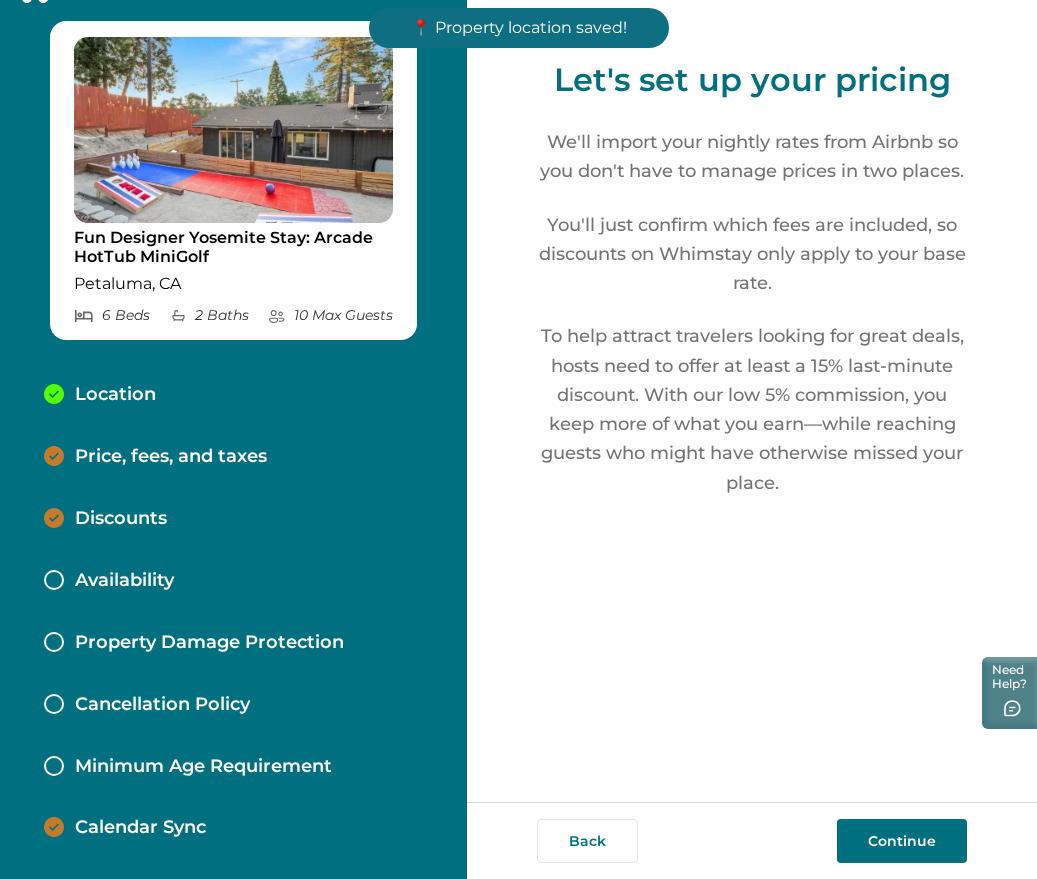 click on "Continue" at bounding box center [902, 841] 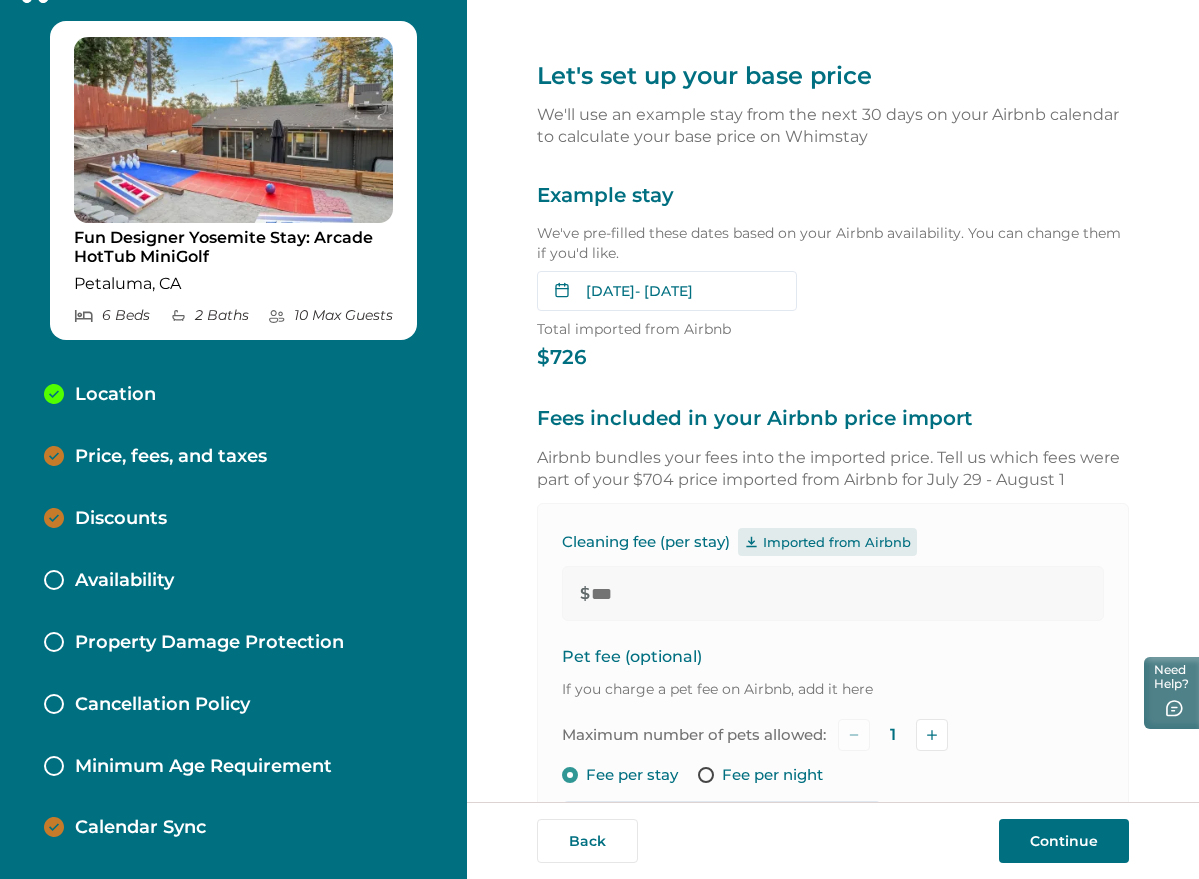 click on "Jul 30, 2025  -   Aug 01, 2025 Su Mo Tu We Th Fr Sa Su Mo Tu We Th Fr Sa July 2025 Su Mo Tu We Th Fr Sa 1 2 3 4 5 6 7 8 9 10 11 12 13 14 15 16 17 18 19 20 21 22 23 24 25 26 27 28 29 30 31 August 2025 Su Mo Tu We Th Fr Sa 1 2 3 4 5 6 7 8 9 10 11 12 13 14 15 16 17 18 19 20 21 22 23 24 25 26 27 28 29 30 31 Clear dates Minimum nights vary" at bounding box center (833, 287) 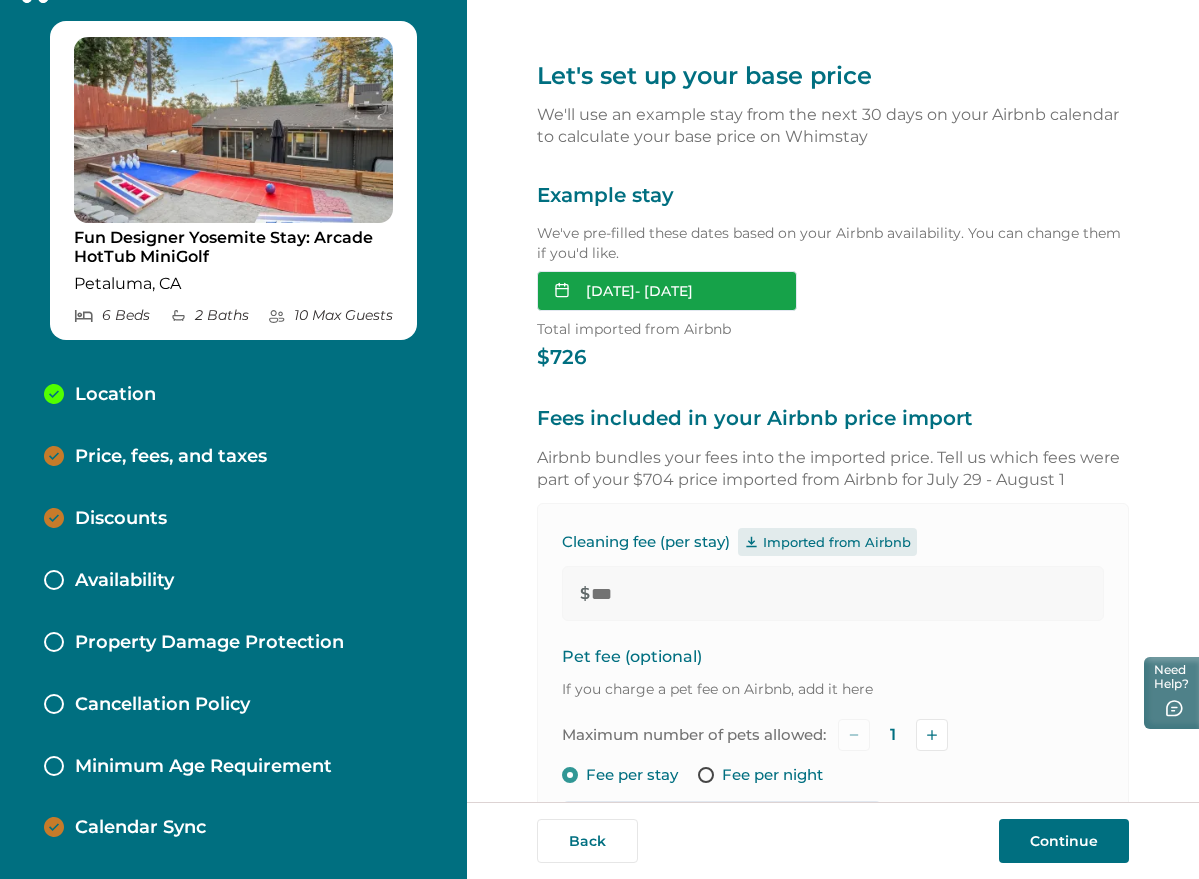 click on "[DATE]  -   [DATE]" at bounding box center (667, 291) 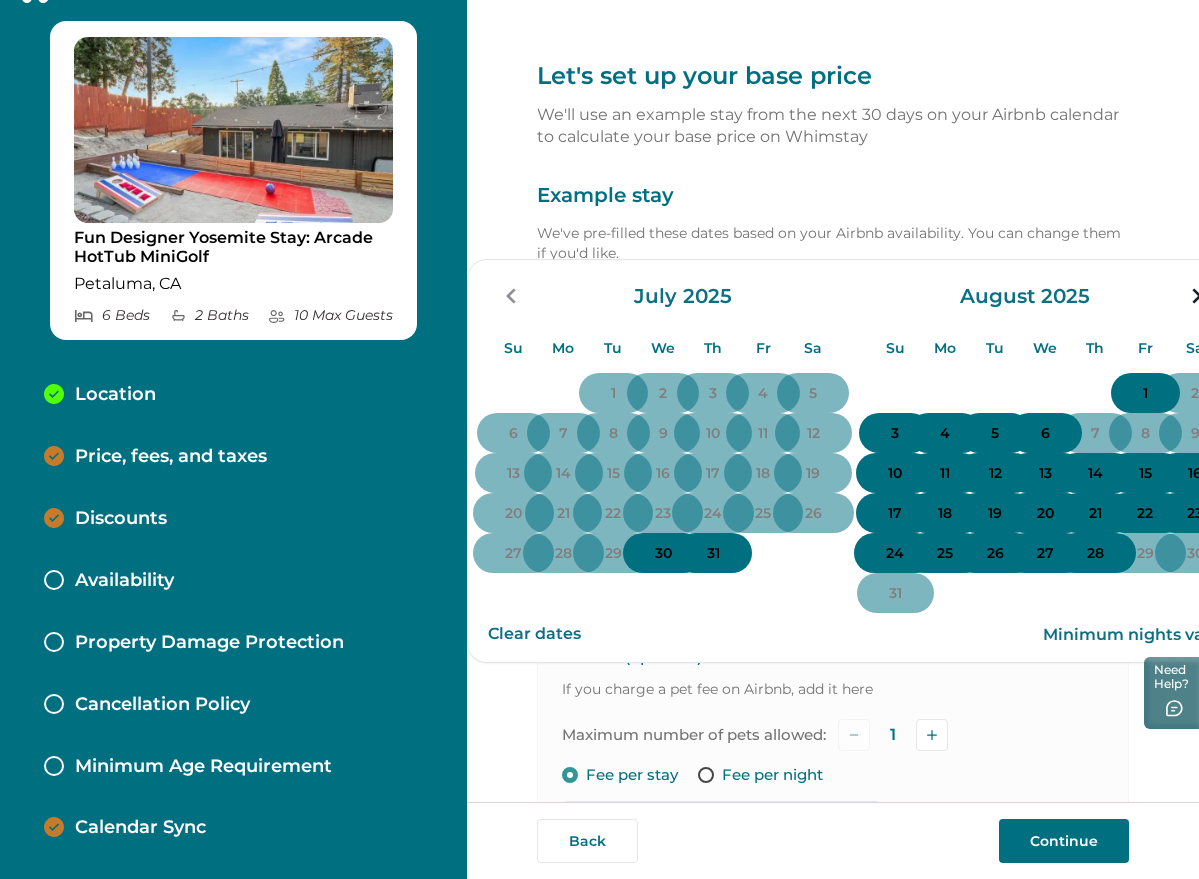 click on "3" at bounding box center (895, 433) 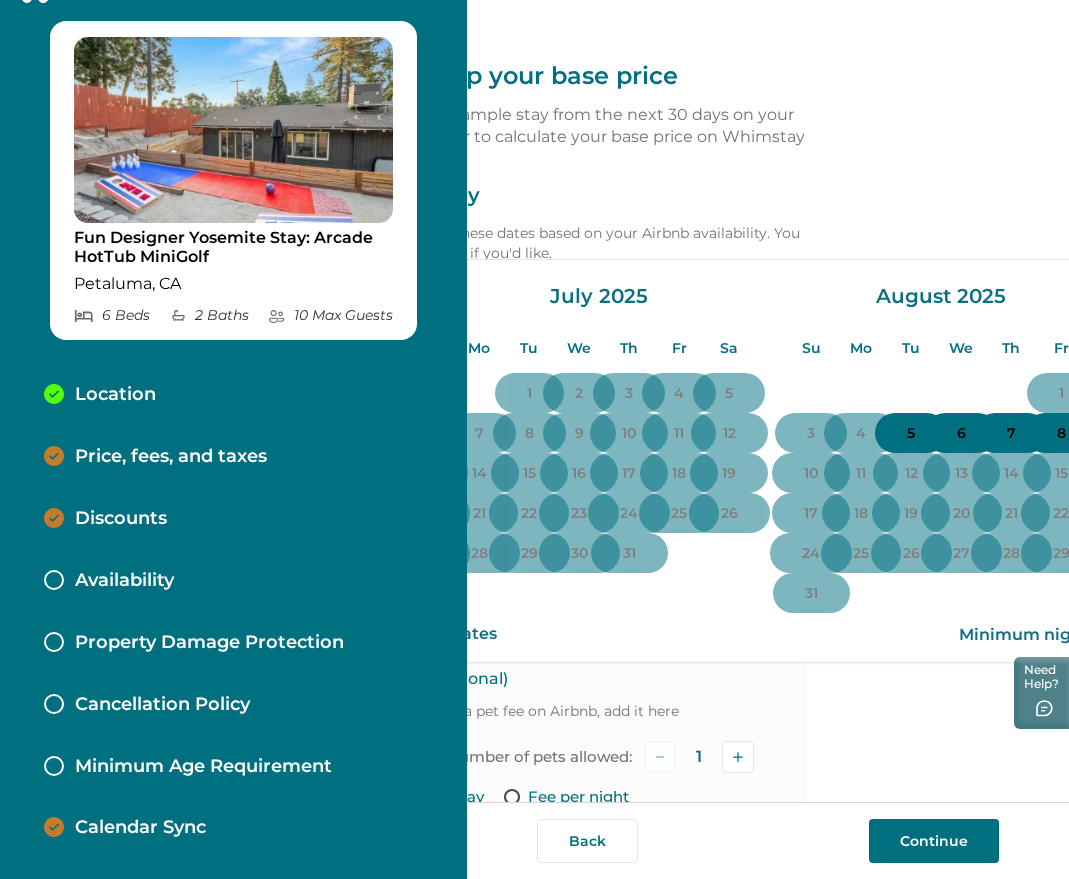 scroll, scrollTop: 0, scrollLeft: 297, axis: horizontal 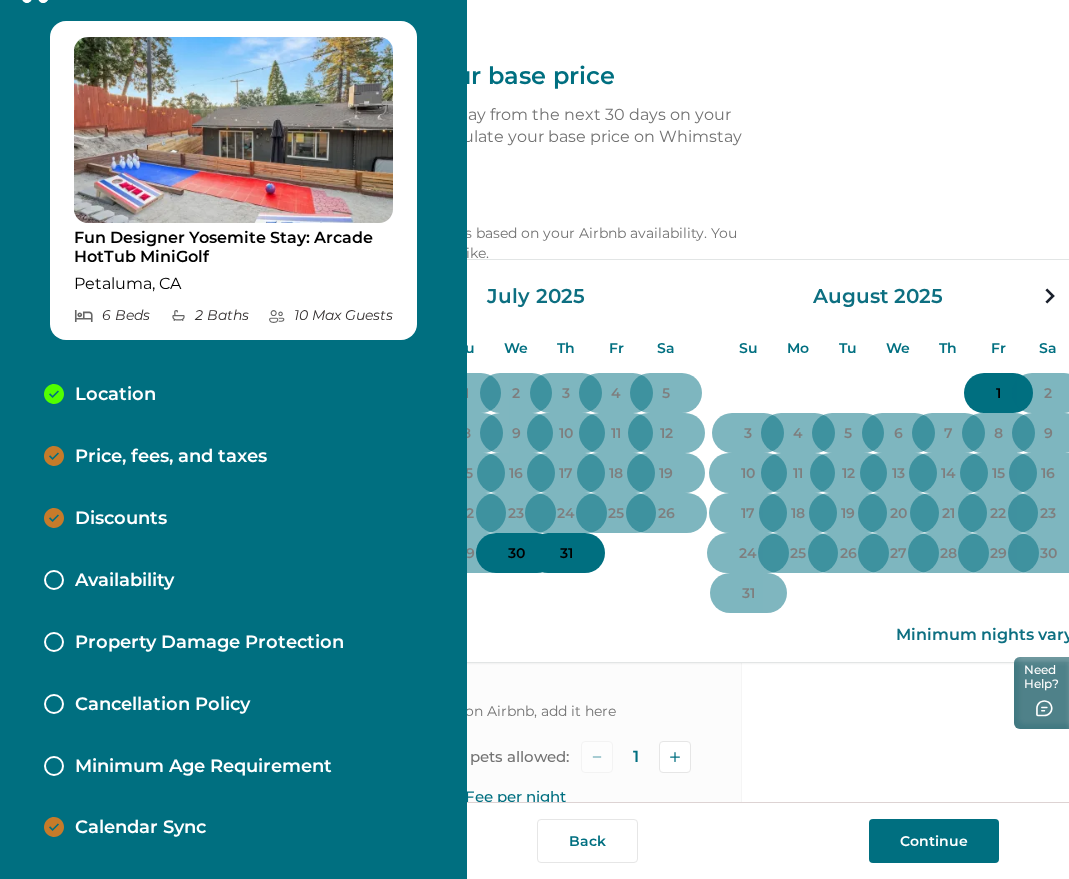 click on "1" at bounding box center [998, 393] 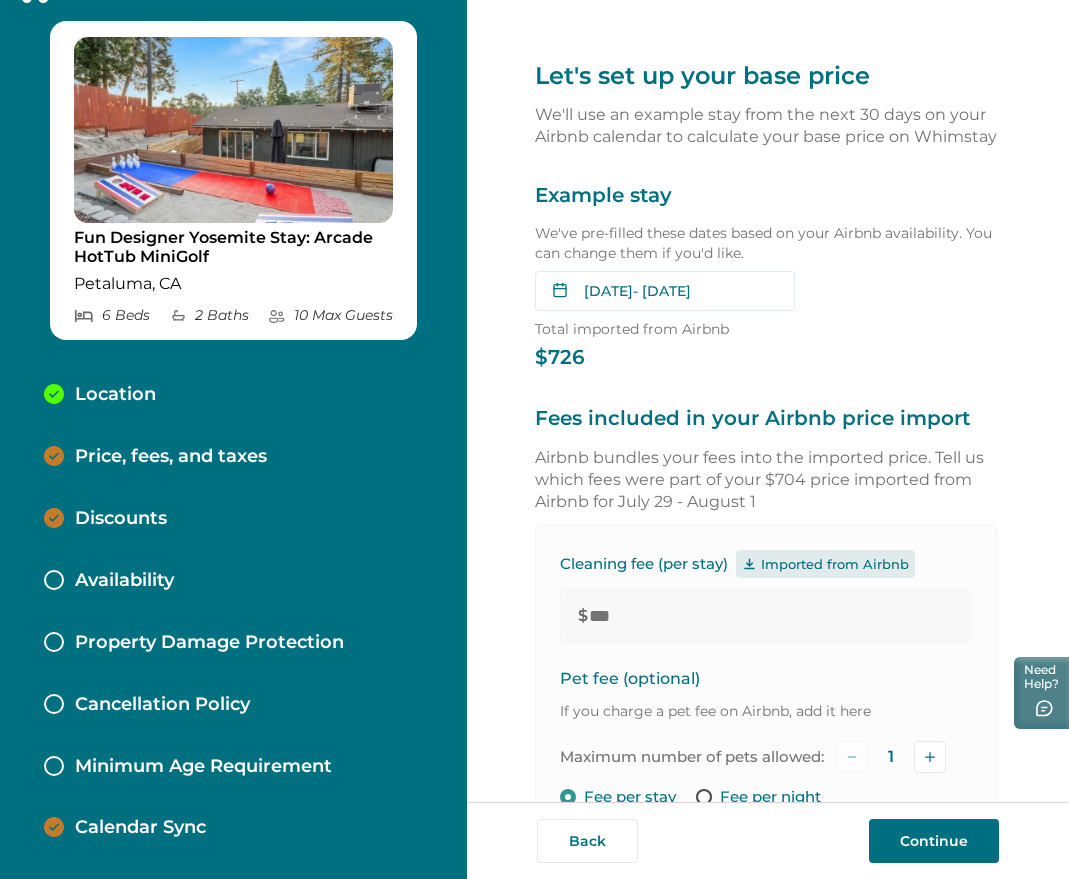 scroll, scrollTop: 0, scrollLeft: 0, axis: both 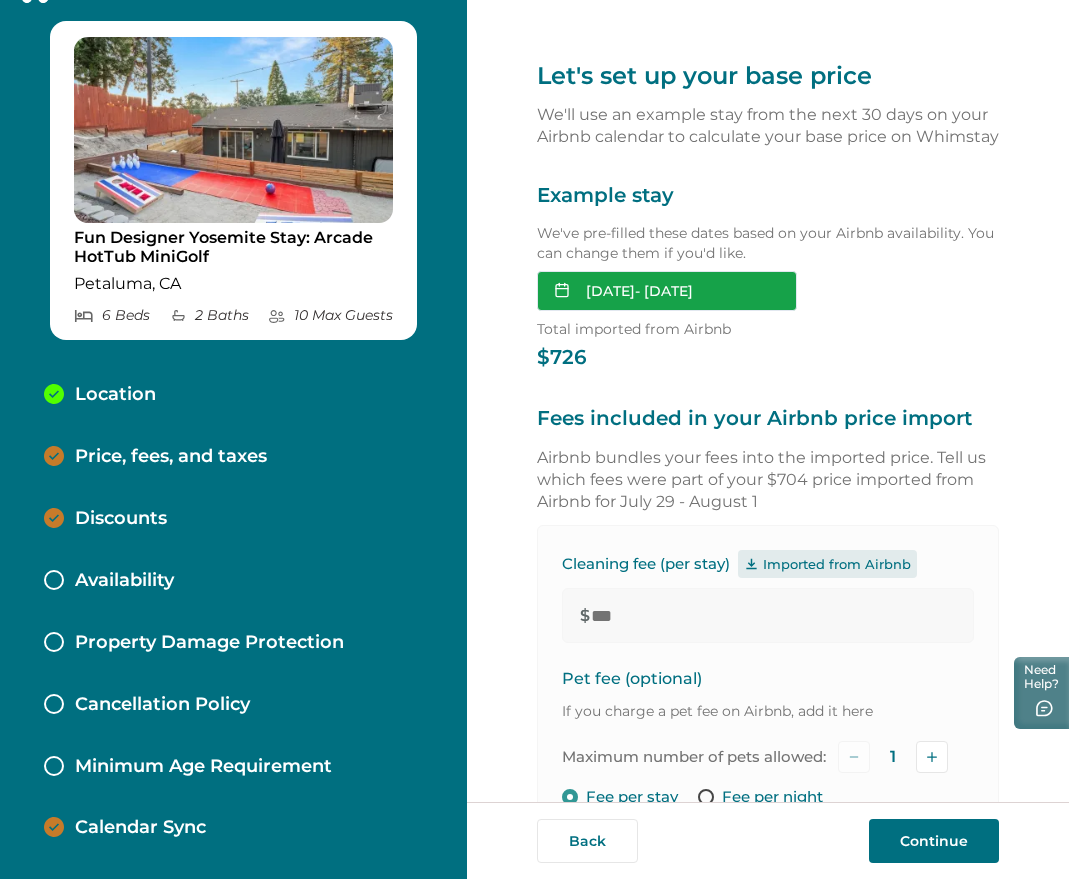 click on "[DATE]  -   [DATE]" at bounding box center [667, 291] 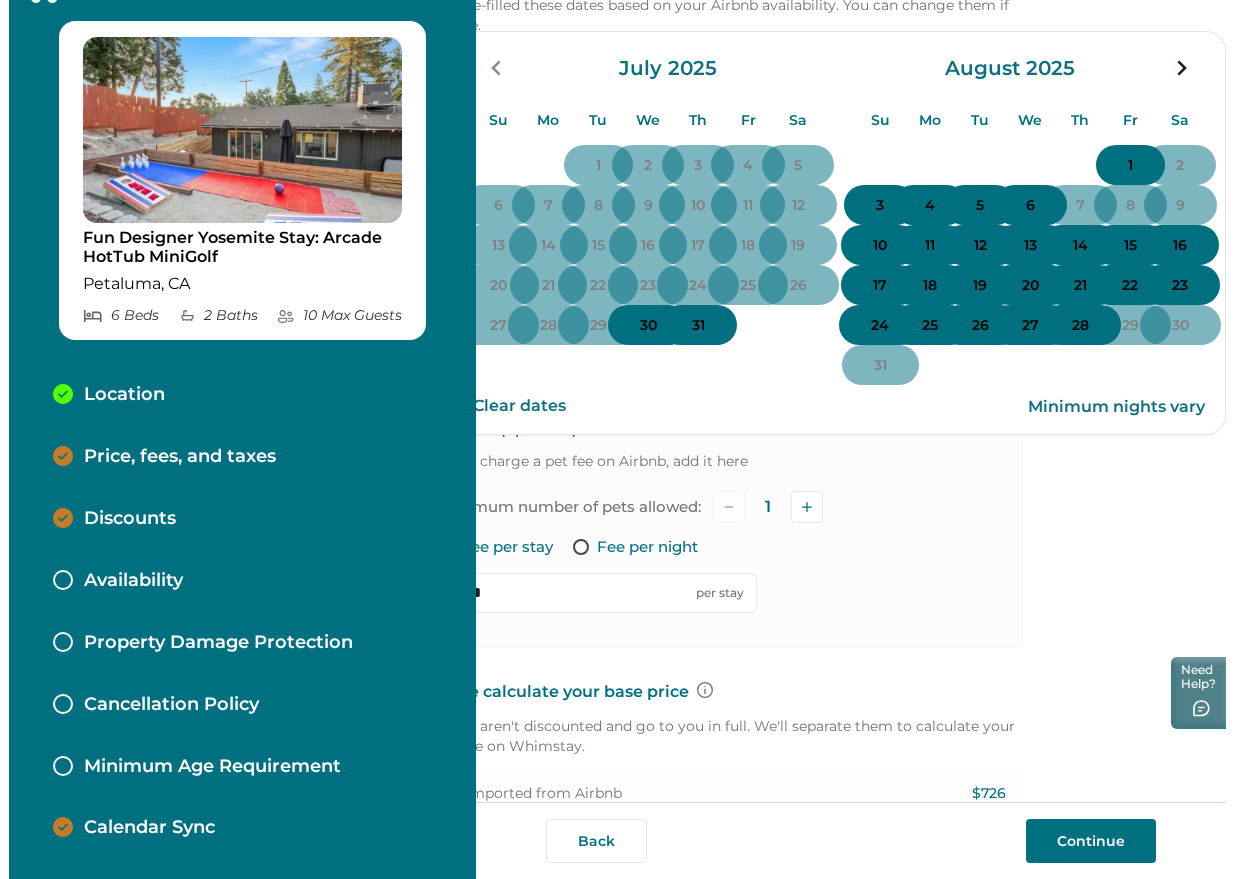 scroll, scrollTop: 228, scrollLeft: 132, axis: both 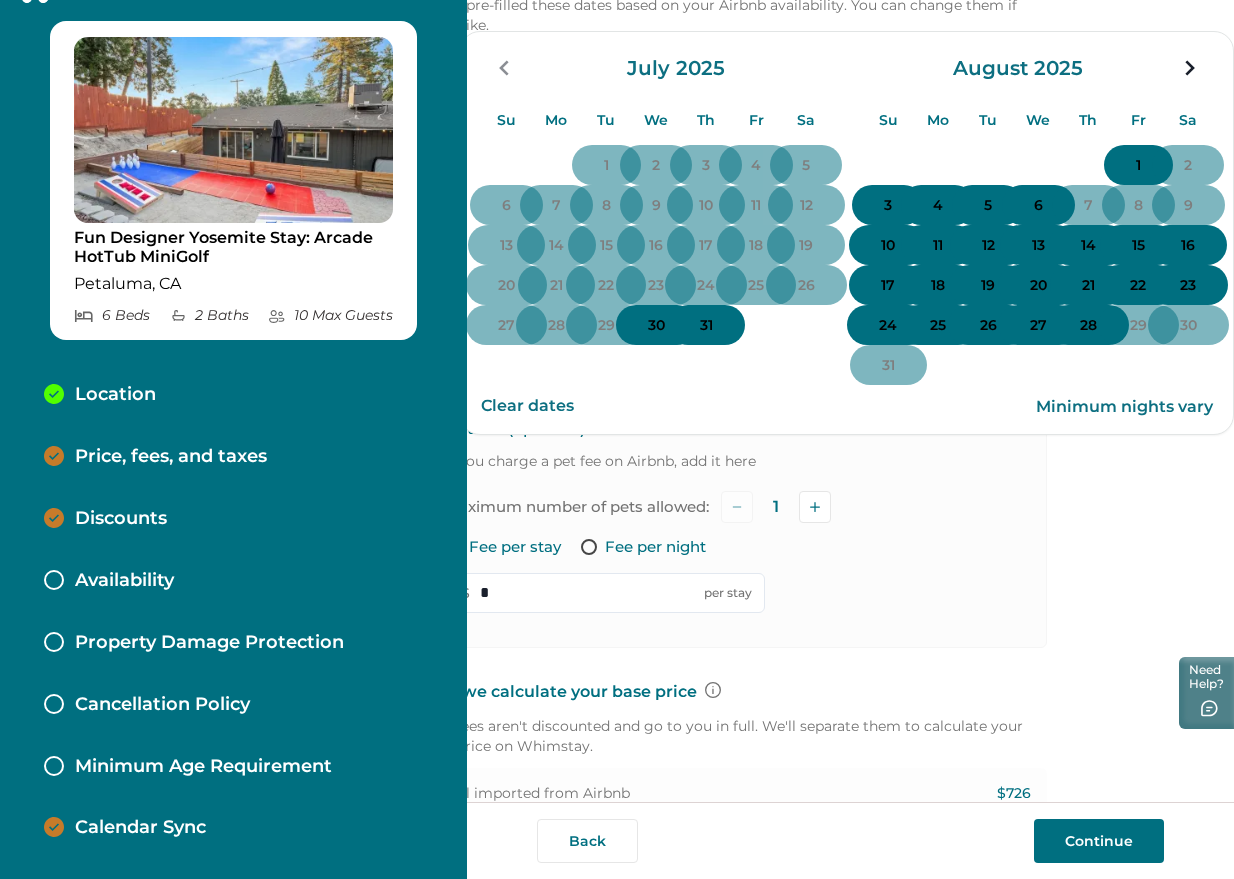 click on "1" at bounding box center (1138, 165) 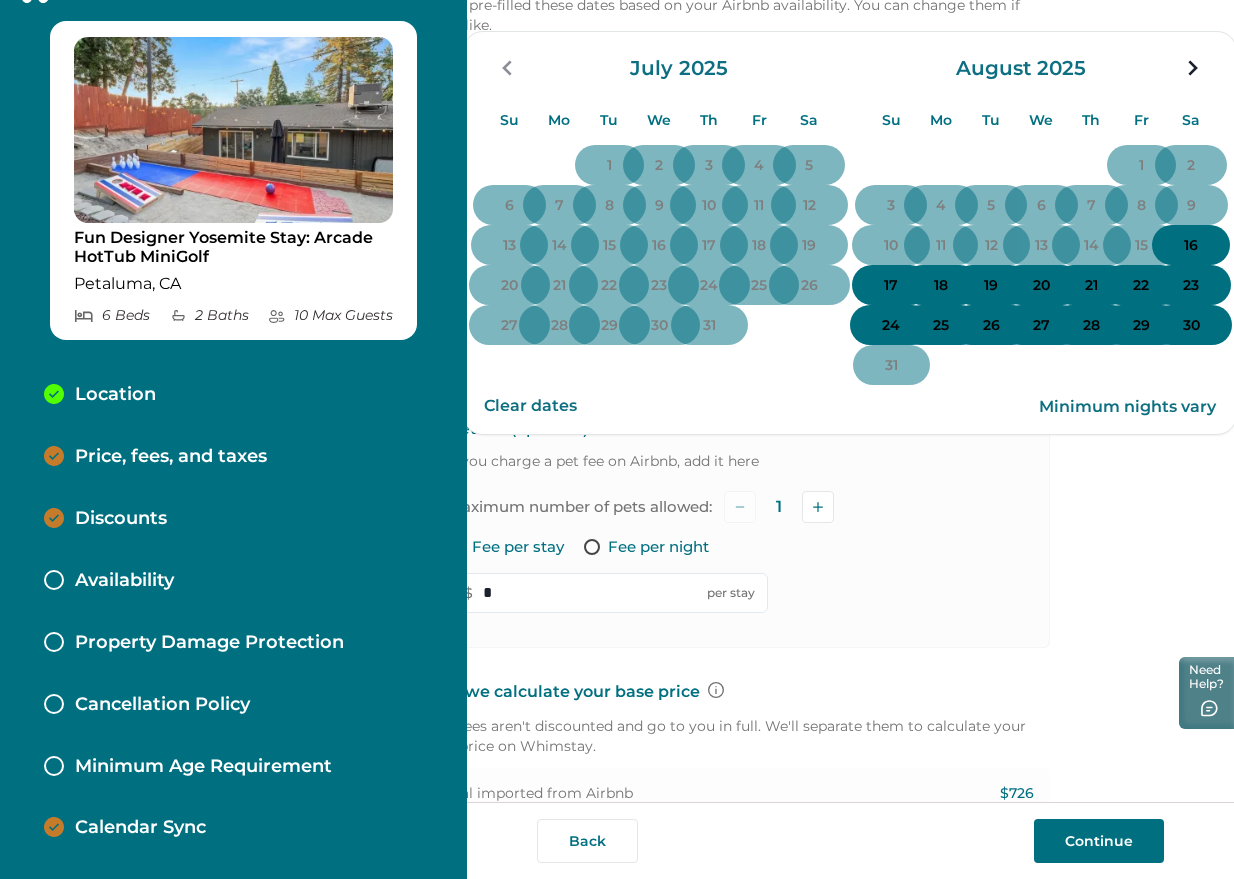 scroll, scrollTop: 228, scrollLeft: 132, axis: both 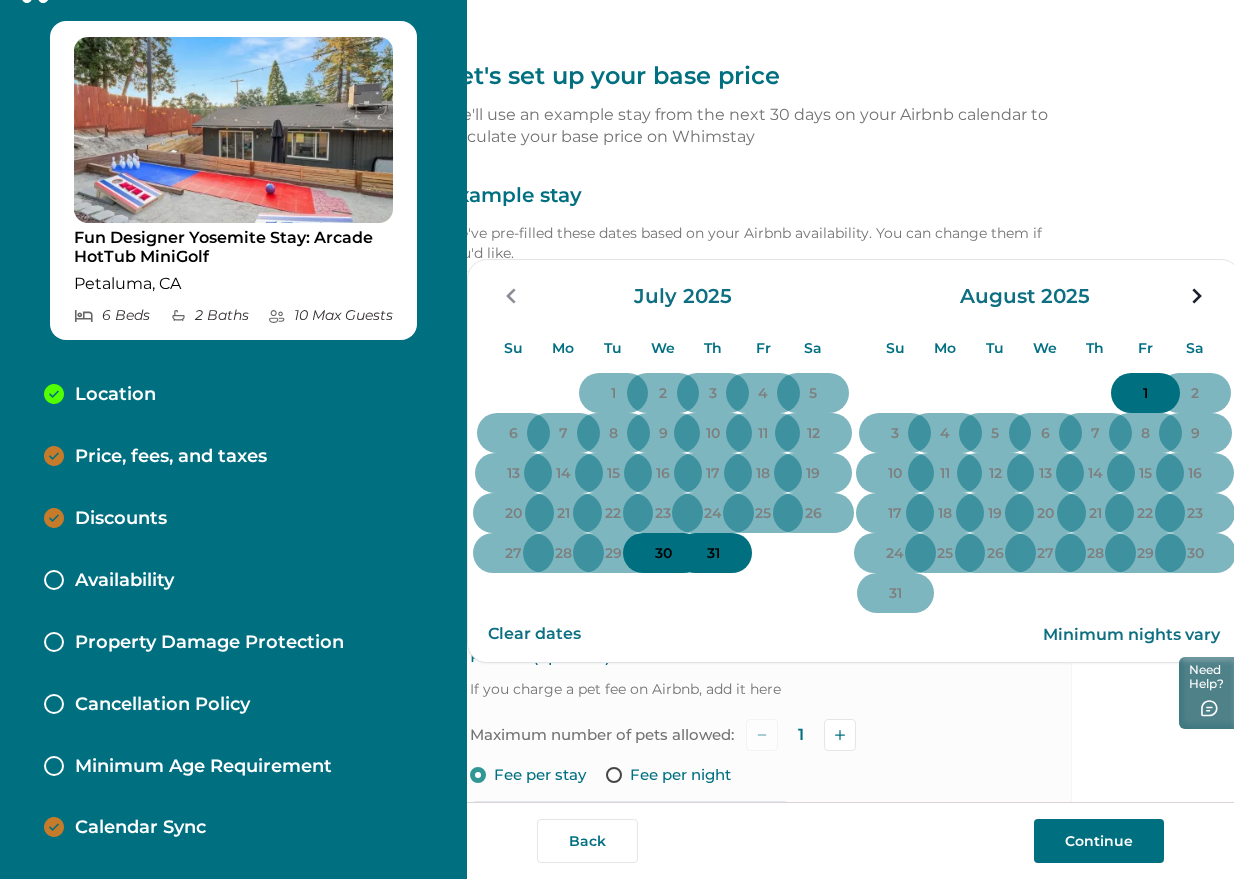 click on "Example stay" at bounding box center (758, 196) 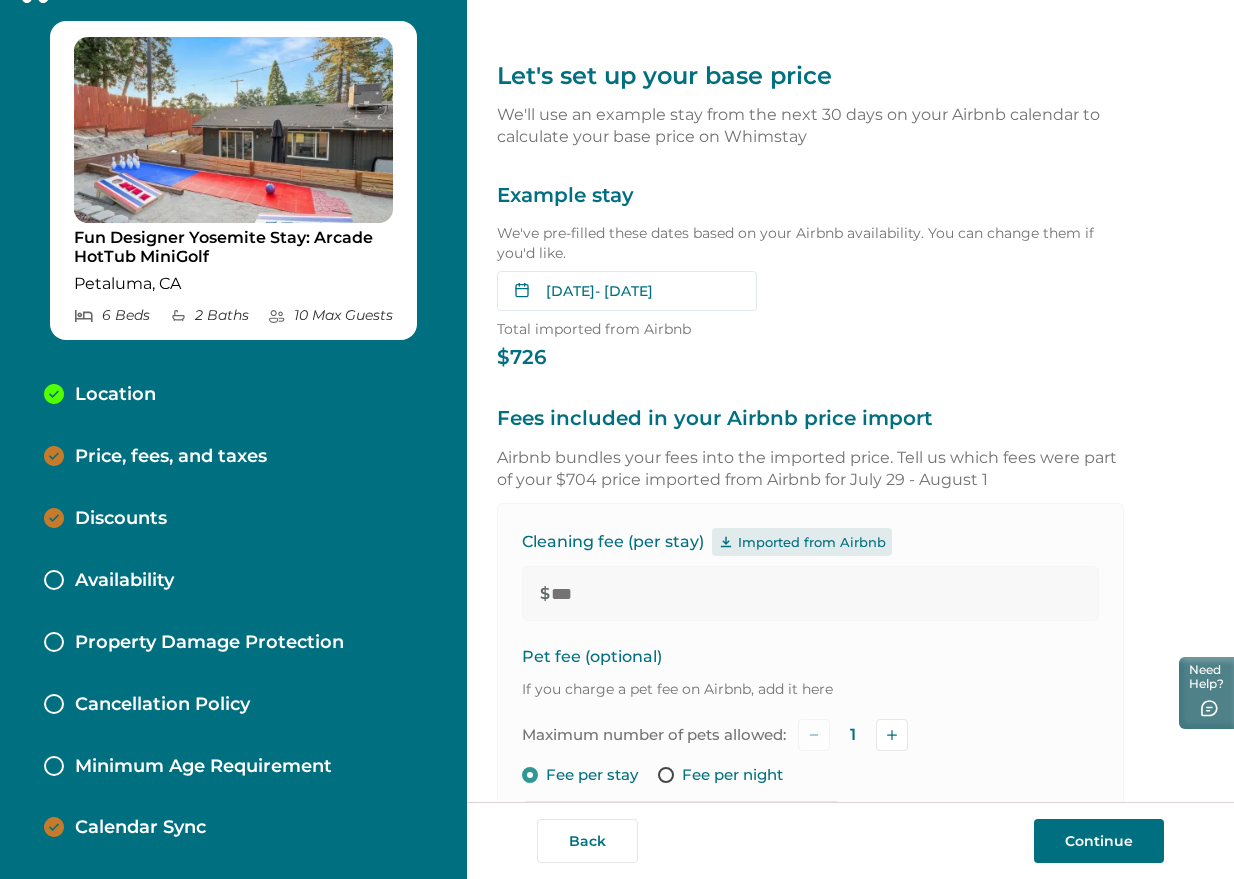 scroll, scrollTop: 0, scrollLeft: 0, axis: both 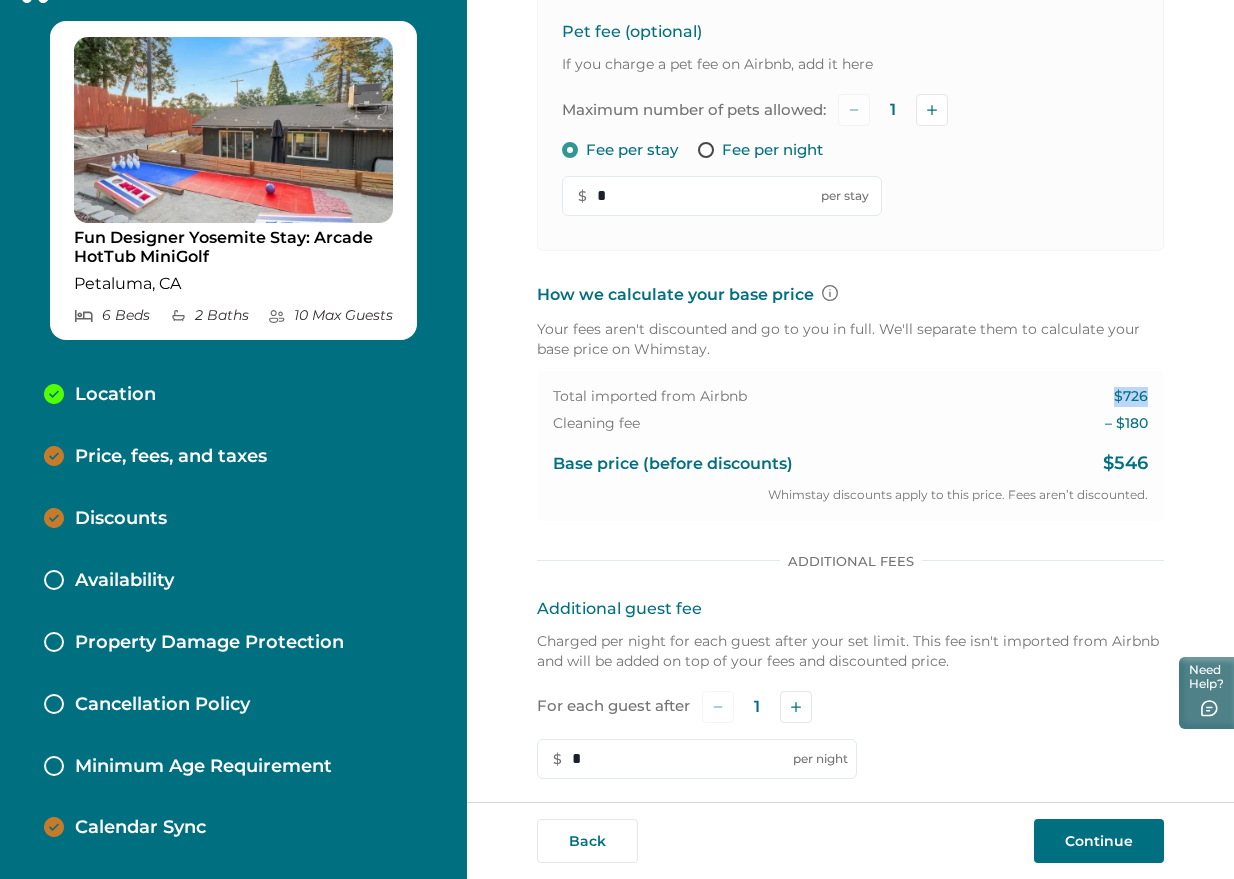 drag, startPoint x: 1089, startPoint y: 404, endPoint x: 1149, endPoint y: 394, distance: 60.827625 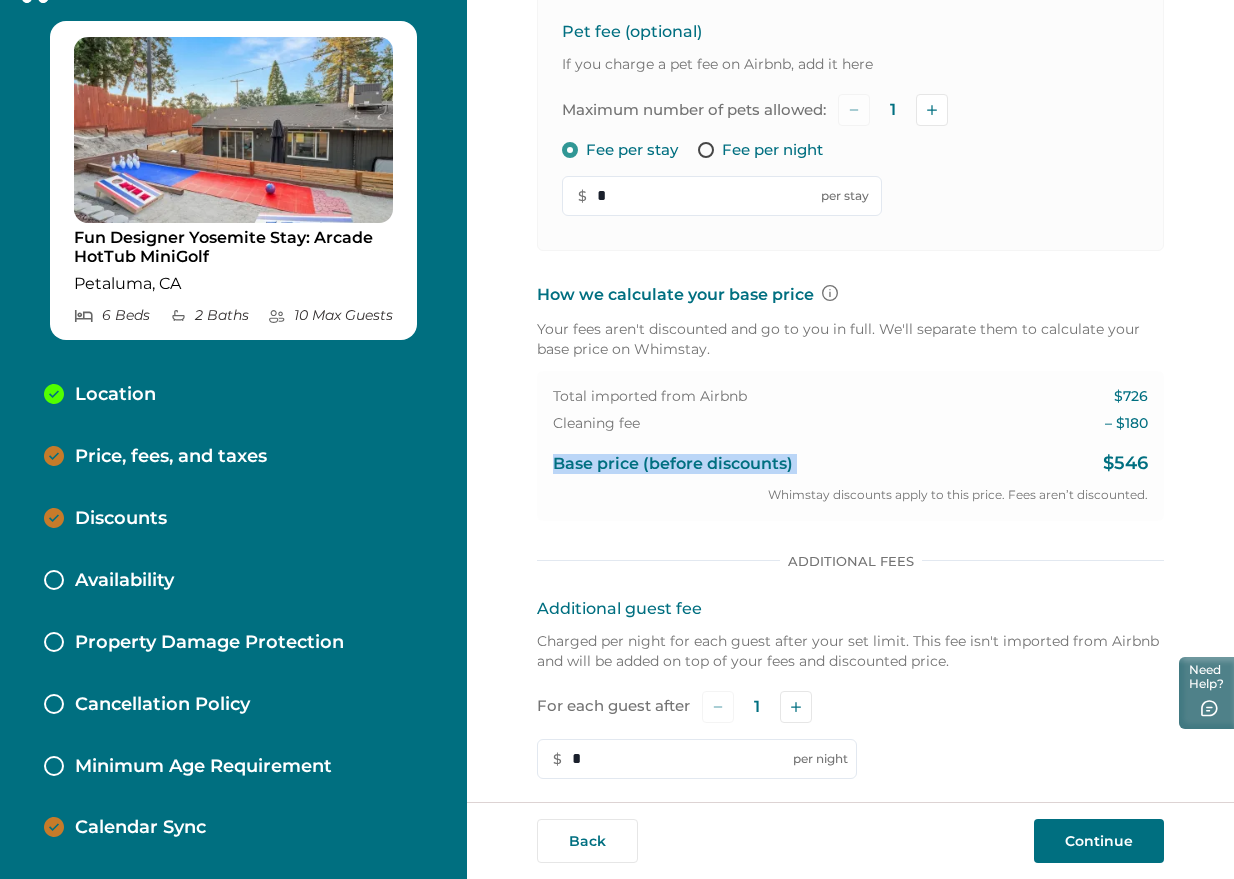 drag, startPoint x: 1081, startPoint y: 440, endPoint x: 1134, endPoint y: 429, distance: 54.129475 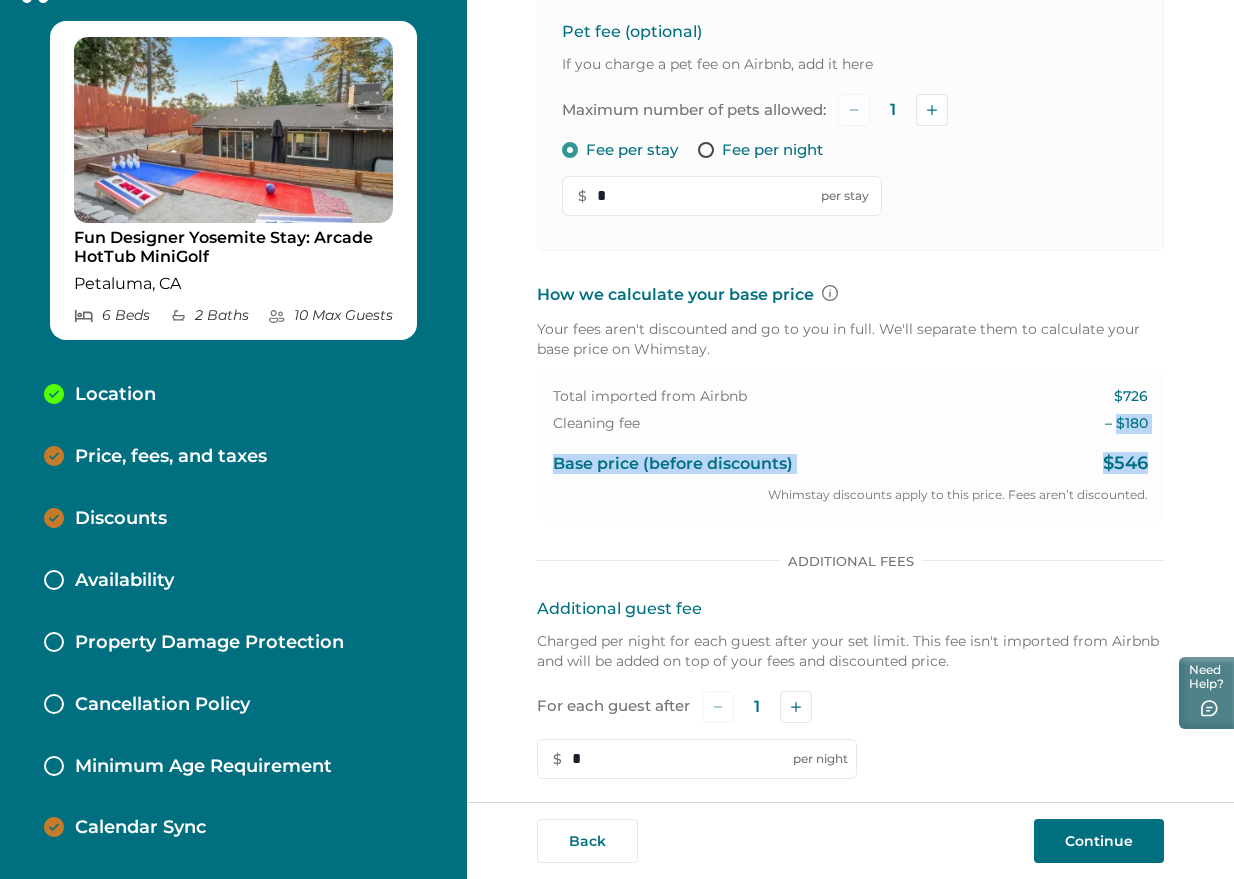 drag, startPoint x: 1102, startPoint y: 428, endPoint x: 1154, endPoint y: 458, distance: 60.033325 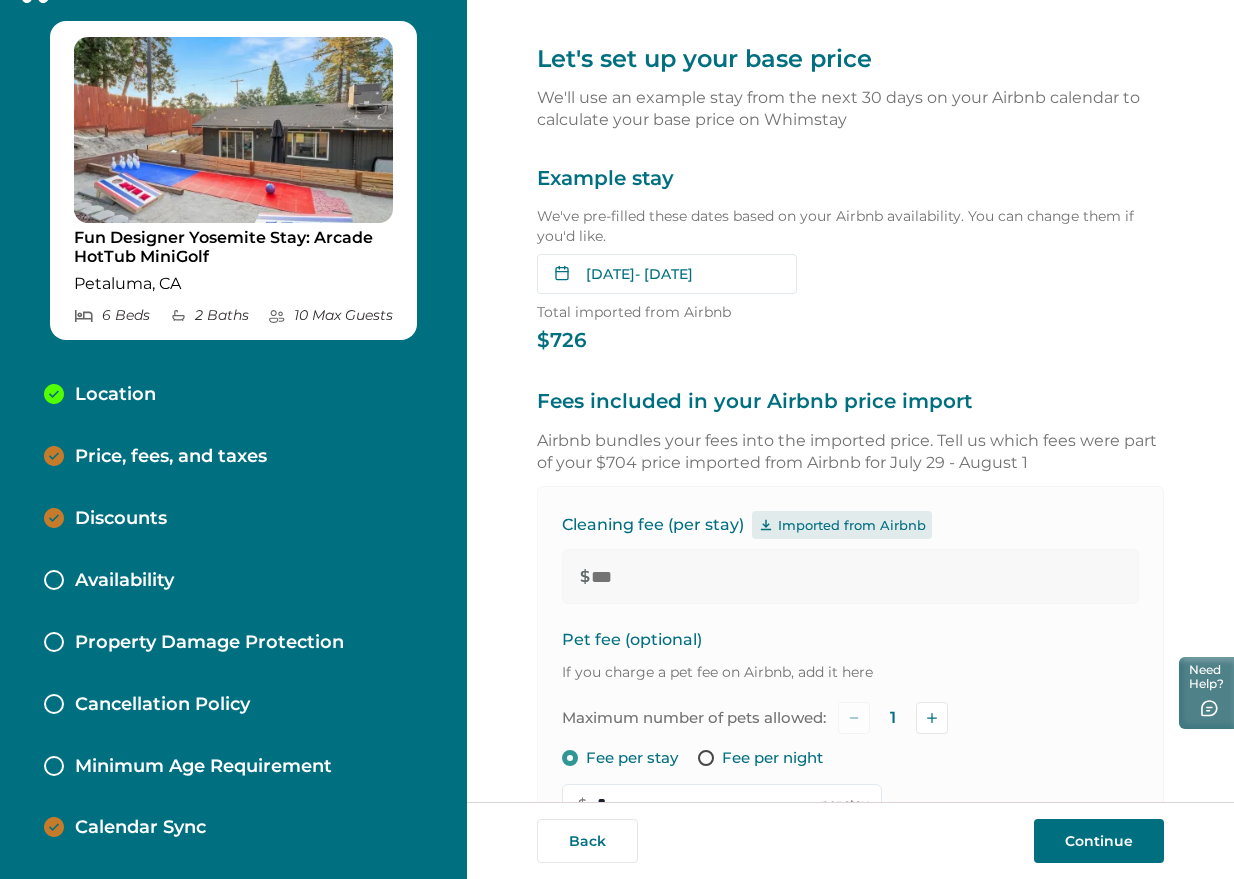 scroll, scrollTop: 0, scrollLeft: 0, axis: both 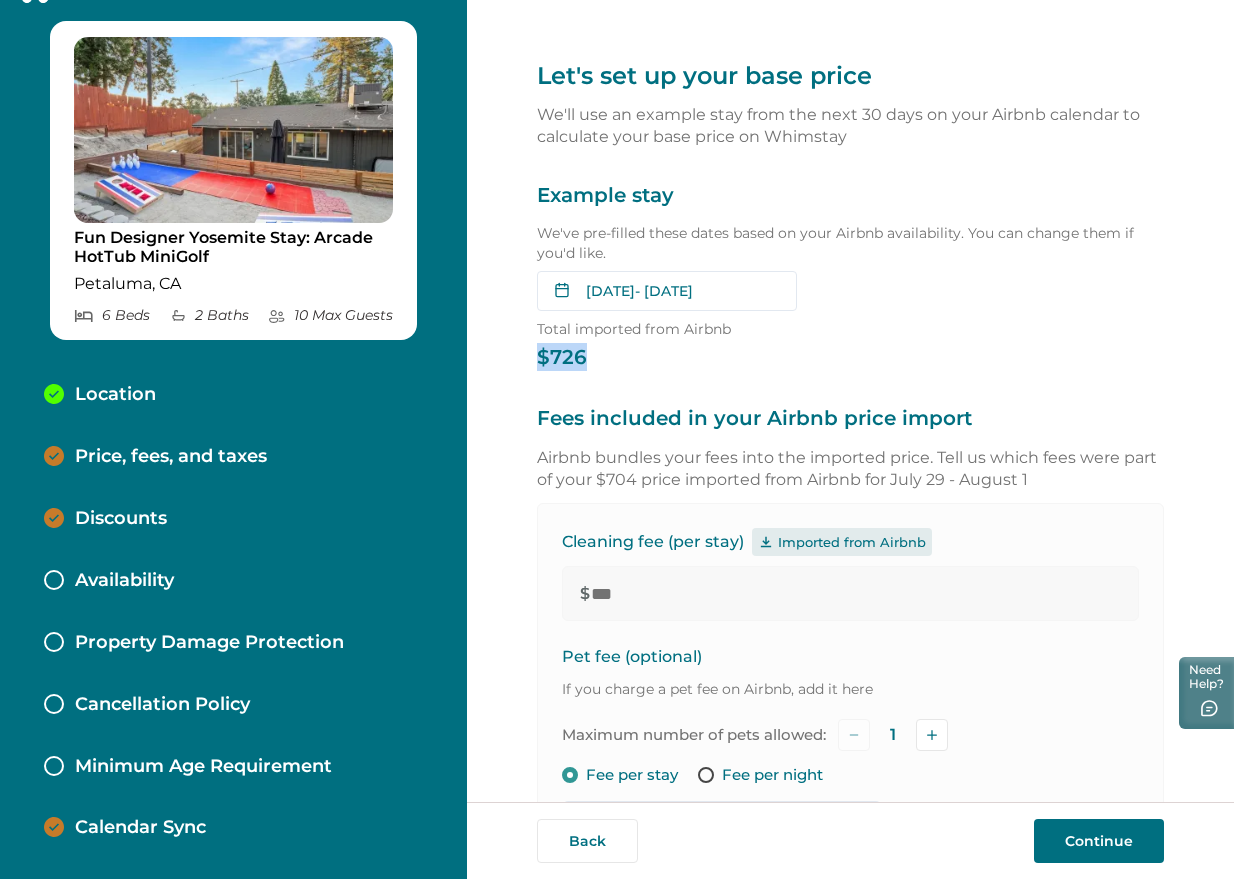 drag, startPoint x: 591, startPoint y: 357, endPoint x: 532, endPoint y: 355, distance: 59.03389 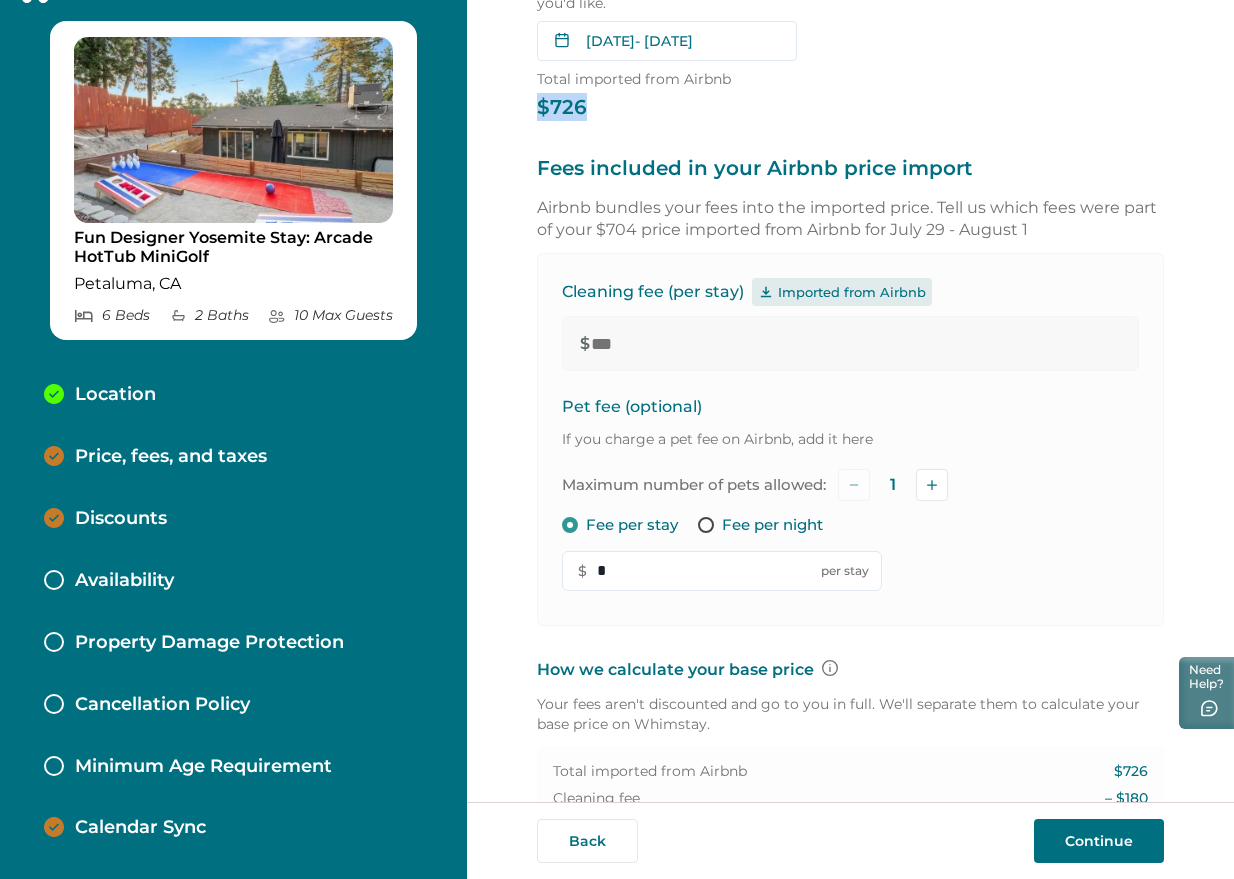 scroll, scrollTop: 0, scrollLeft: 0, axis: both 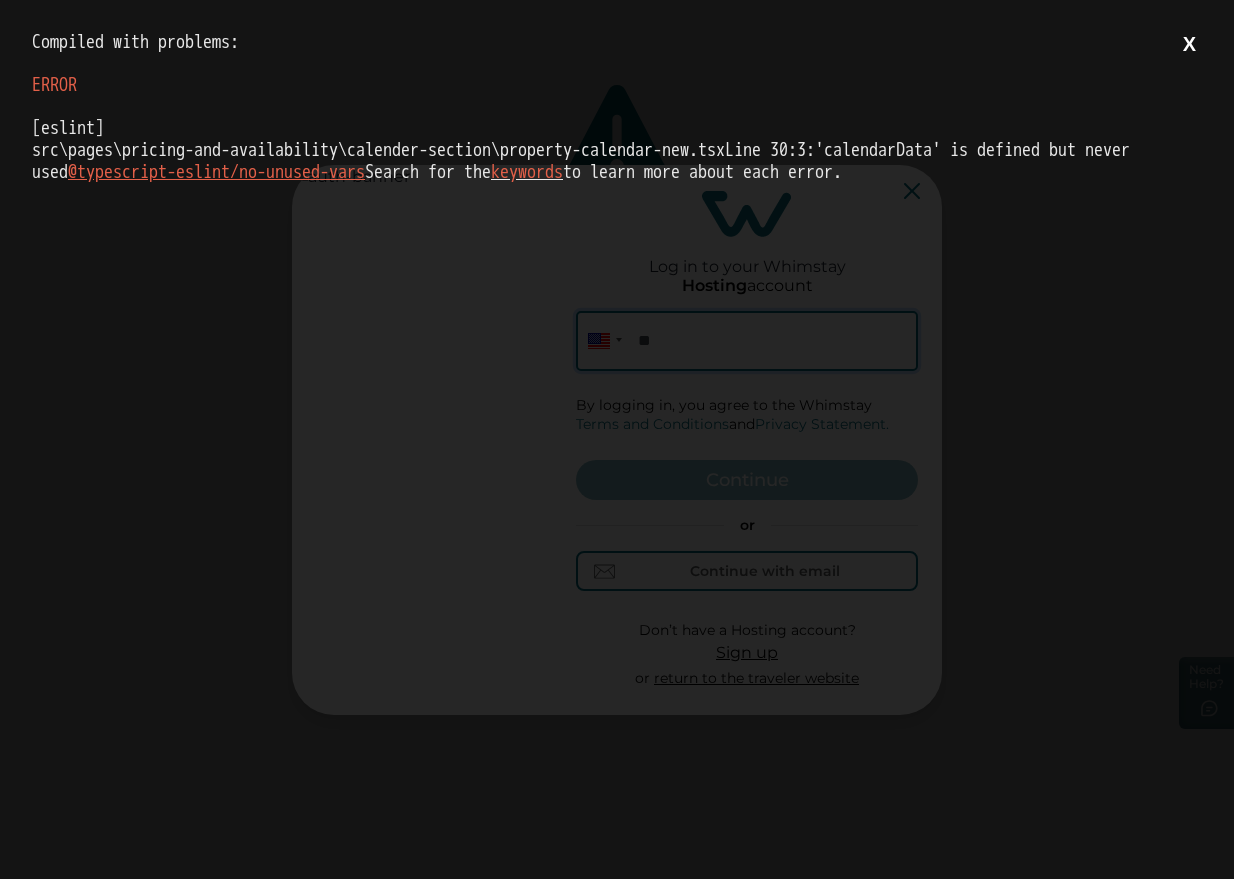 click on "[eslint]
src\pages\pricing-and-availability\calender-section\property-calendar-new.tsx
Line 30:3:   'calendarData' is defined but never used   @typescript-eslint/no-unused-vars
Search for the  keywords  to learn more about each error." at bounding box center [617, 150] 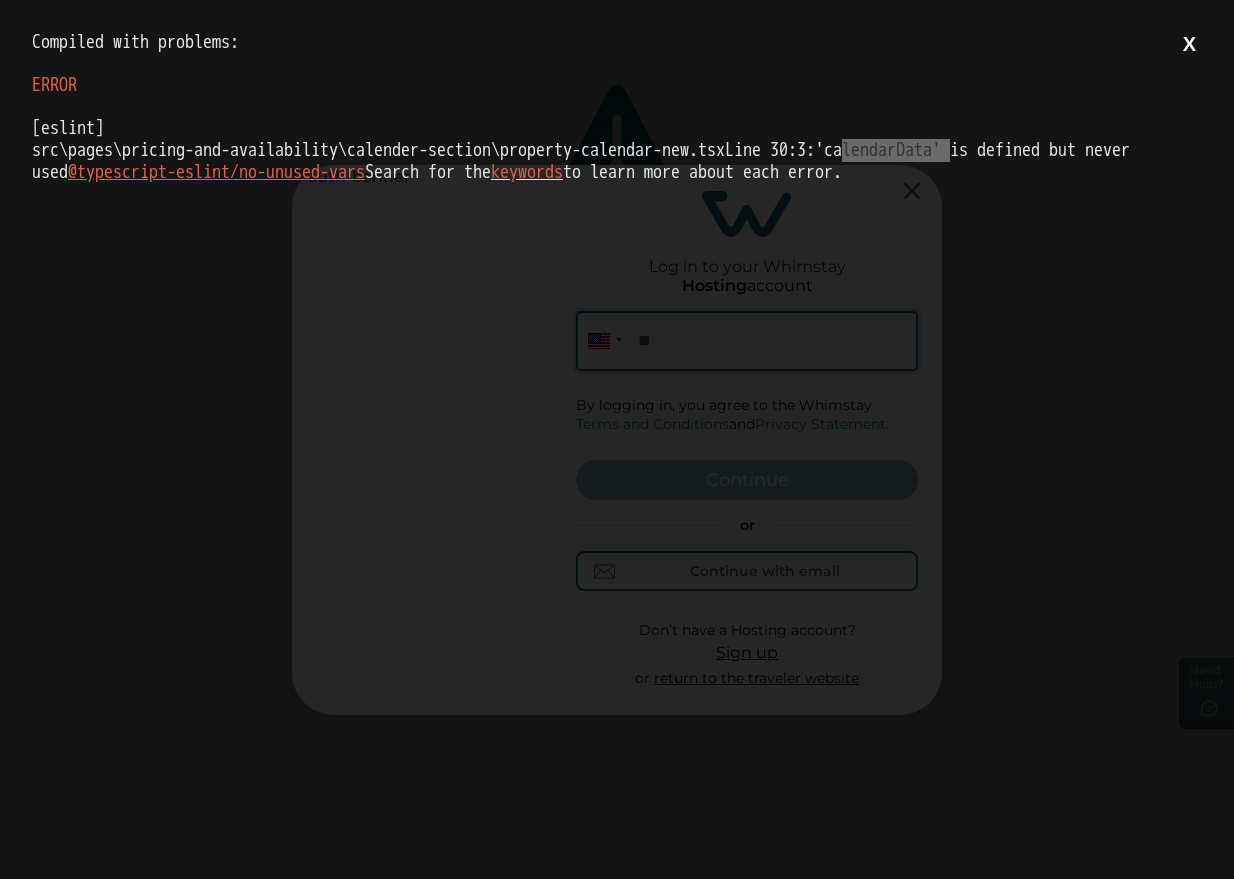 click on "[eslint]
src\pages\pricing-and-availability\calender-section\property-calendar-new.tsx
Line 30:3:   'calendarData' is defined but never used   @typescript-eslint/no-unused-vars
Search for the  keywords  to learn more about each error." at bounding box center [617, 150] 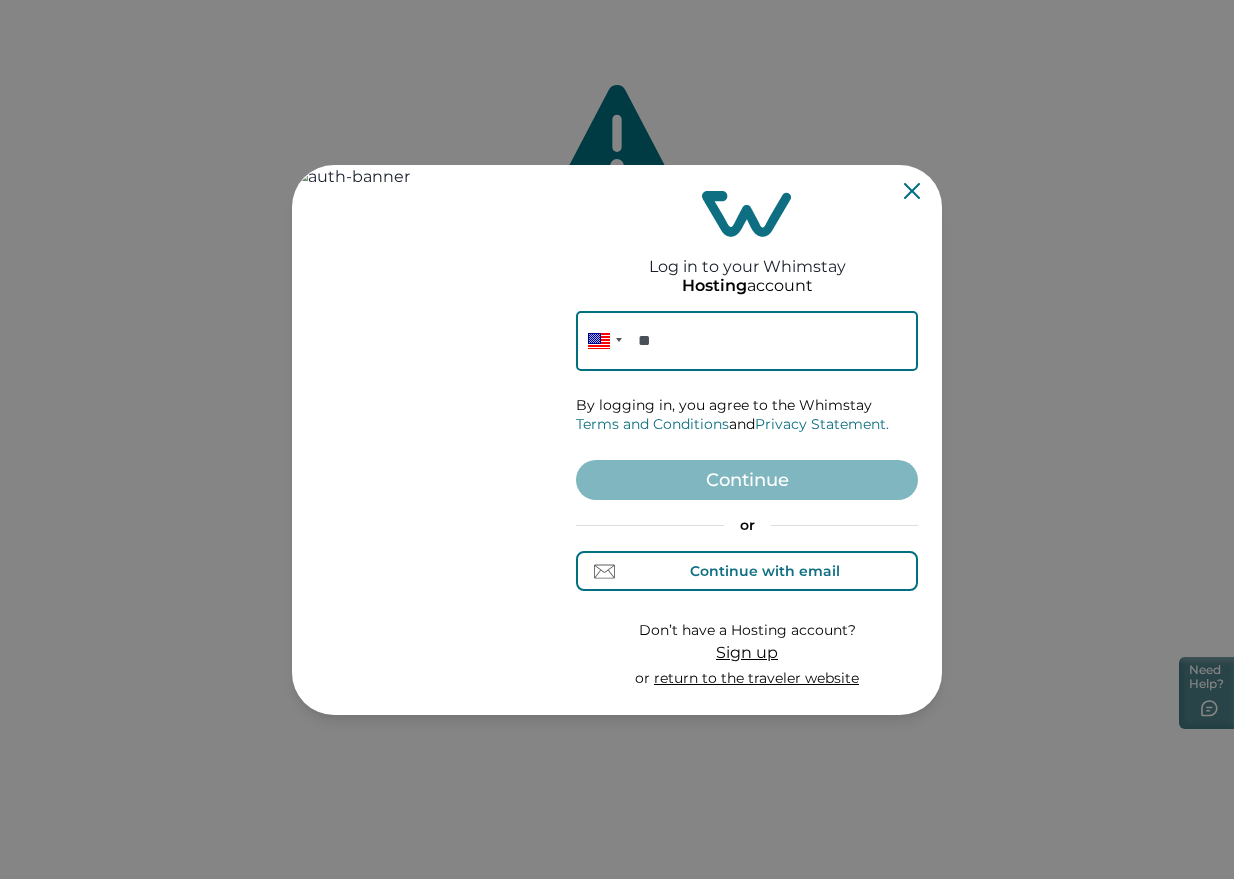 click on "Continue with email" at bounding box center (765, 571) 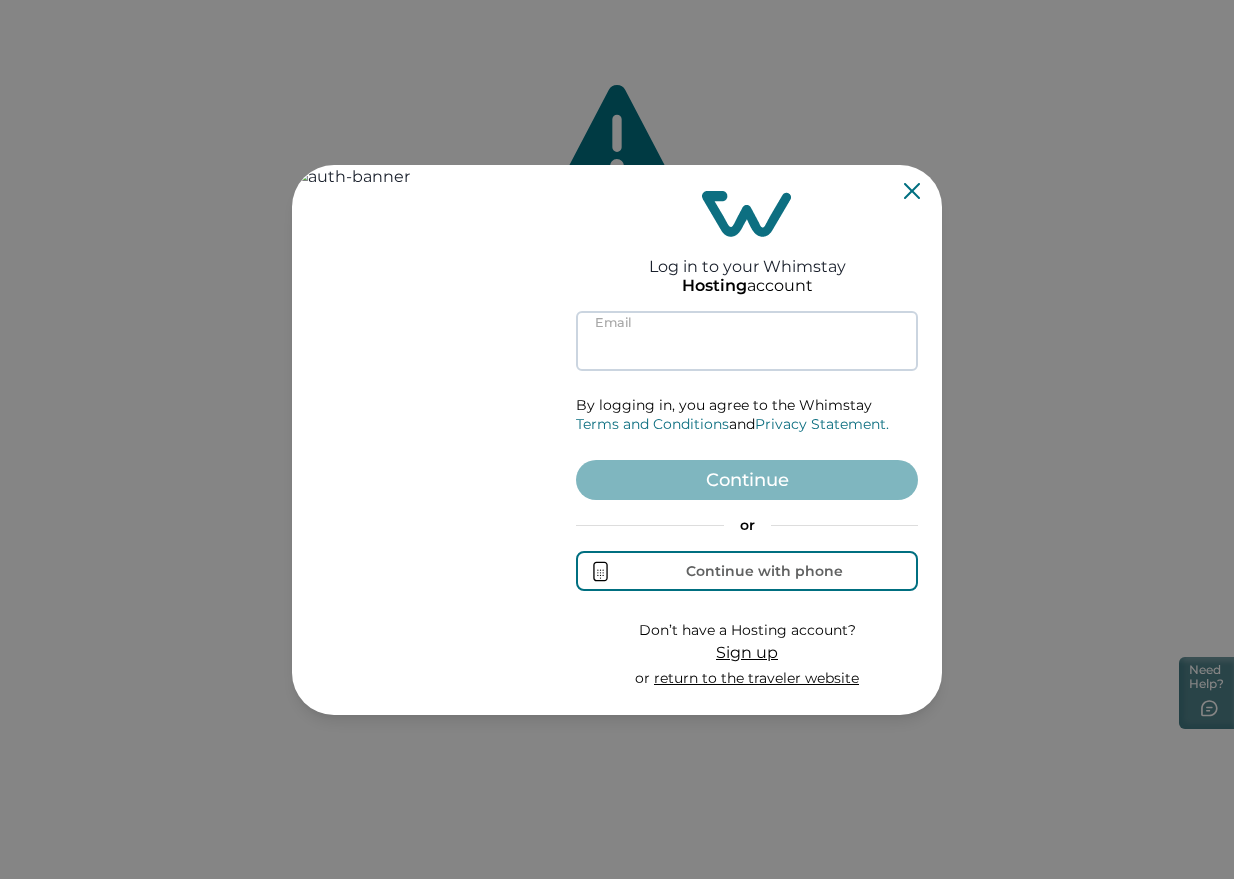 click at bounding box center (747, 341) 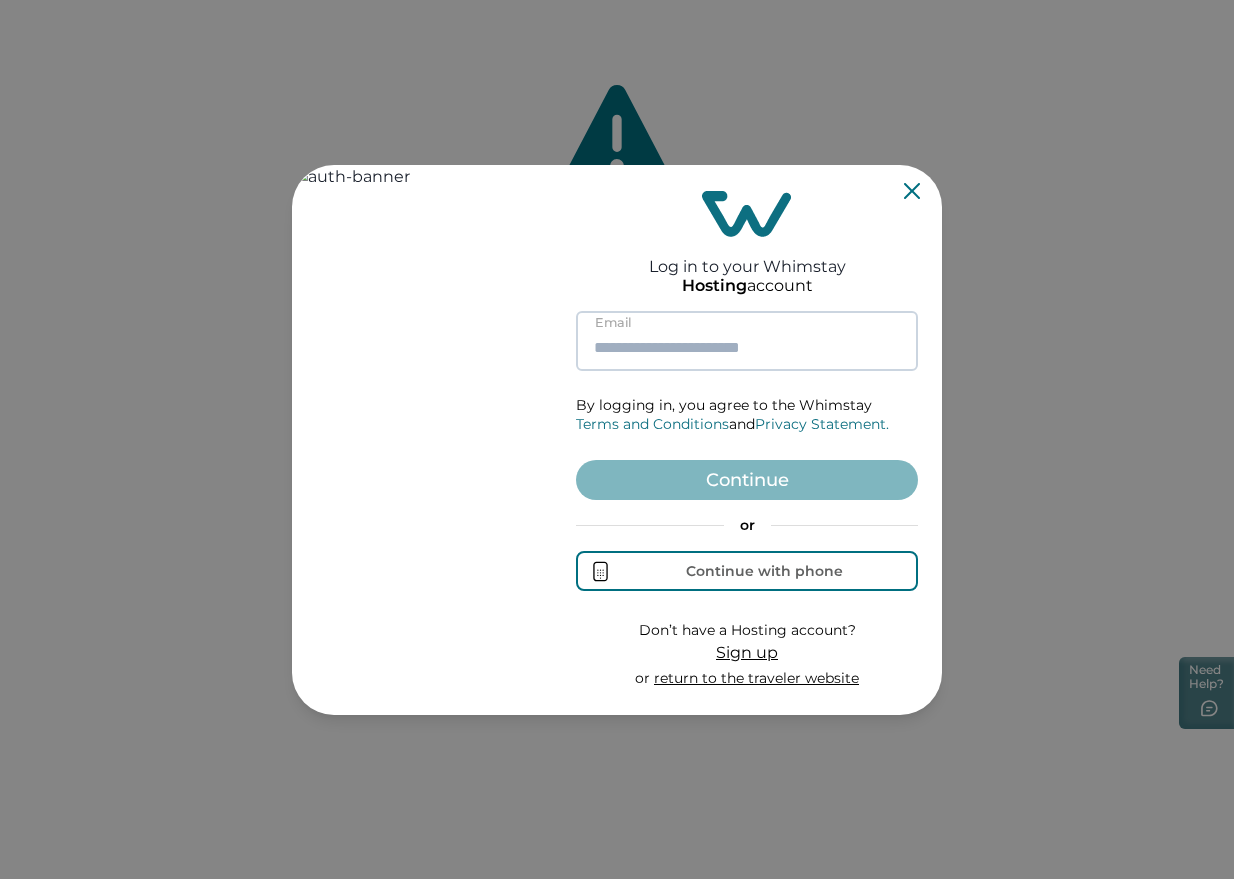 paste on "**********" 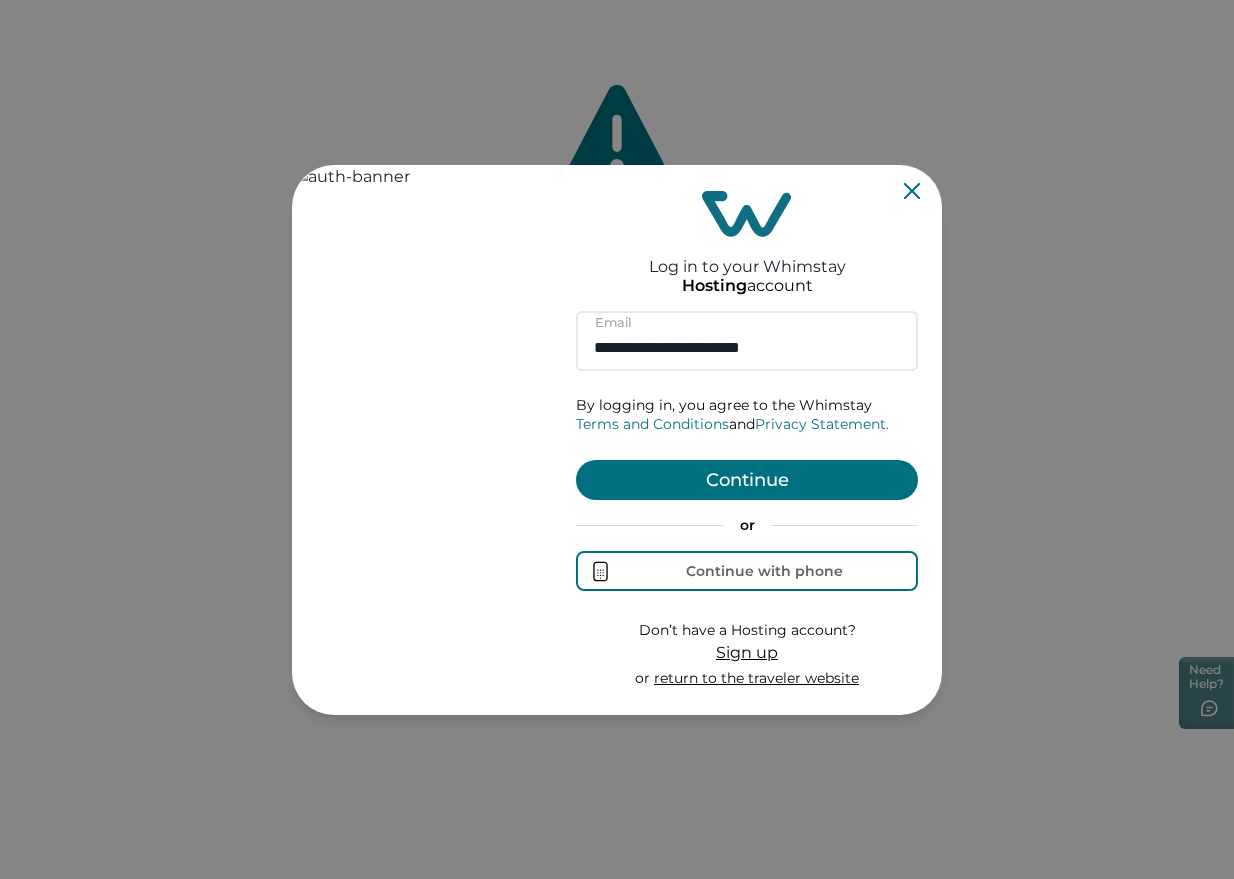 type on "**********" 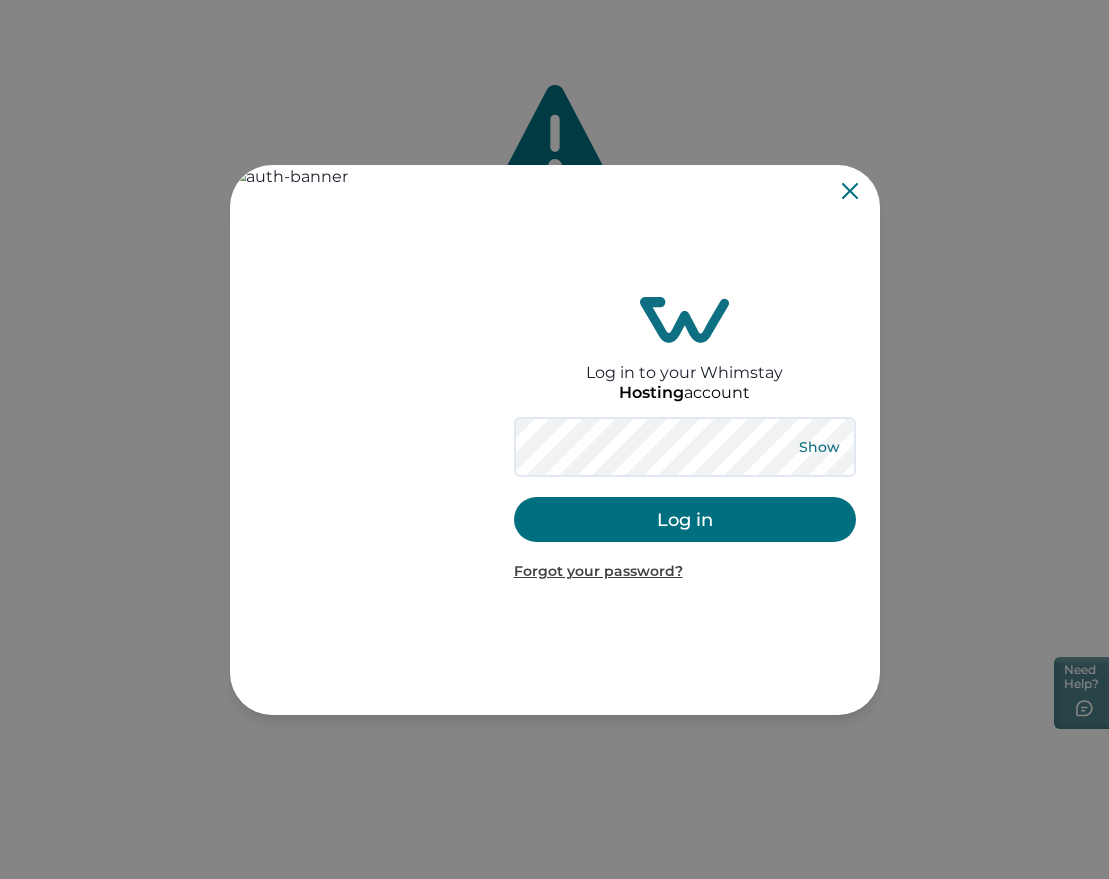 click on "Show" at bounding box center (820, 447) 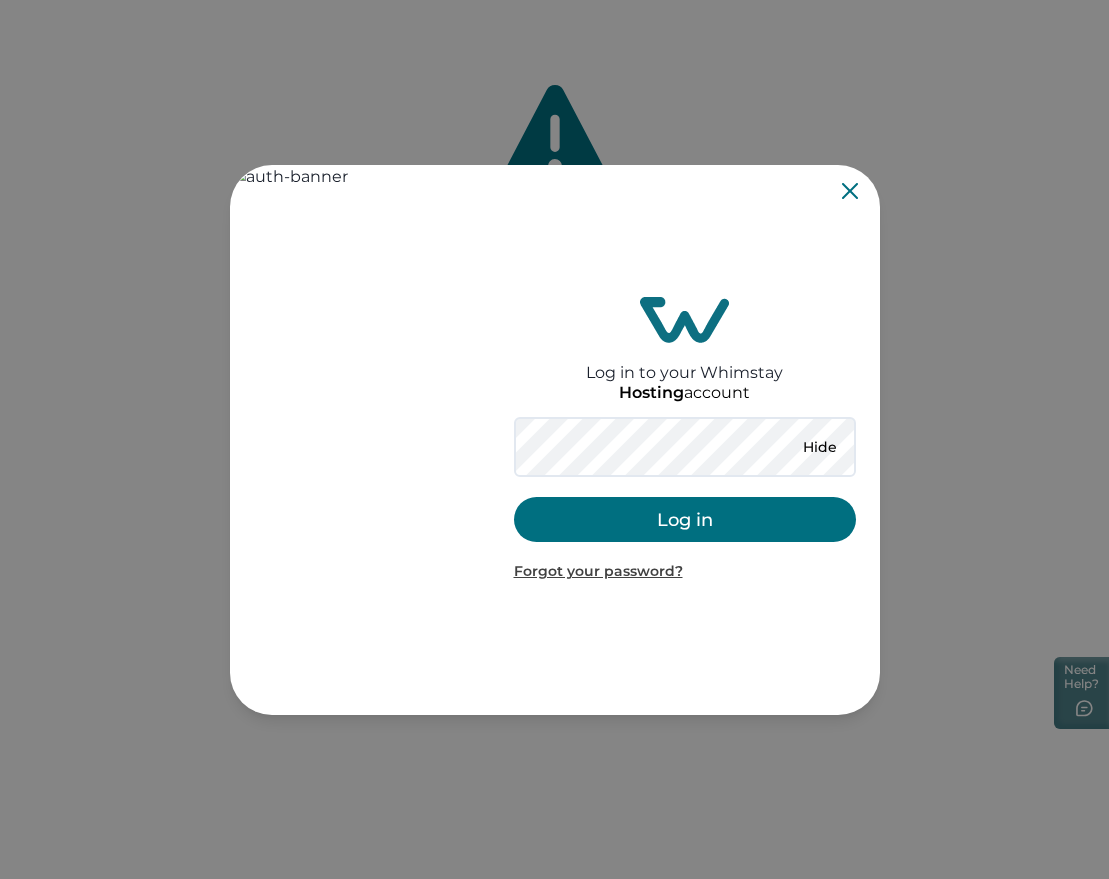 click on "Log in" at bounding box center [685, 519] 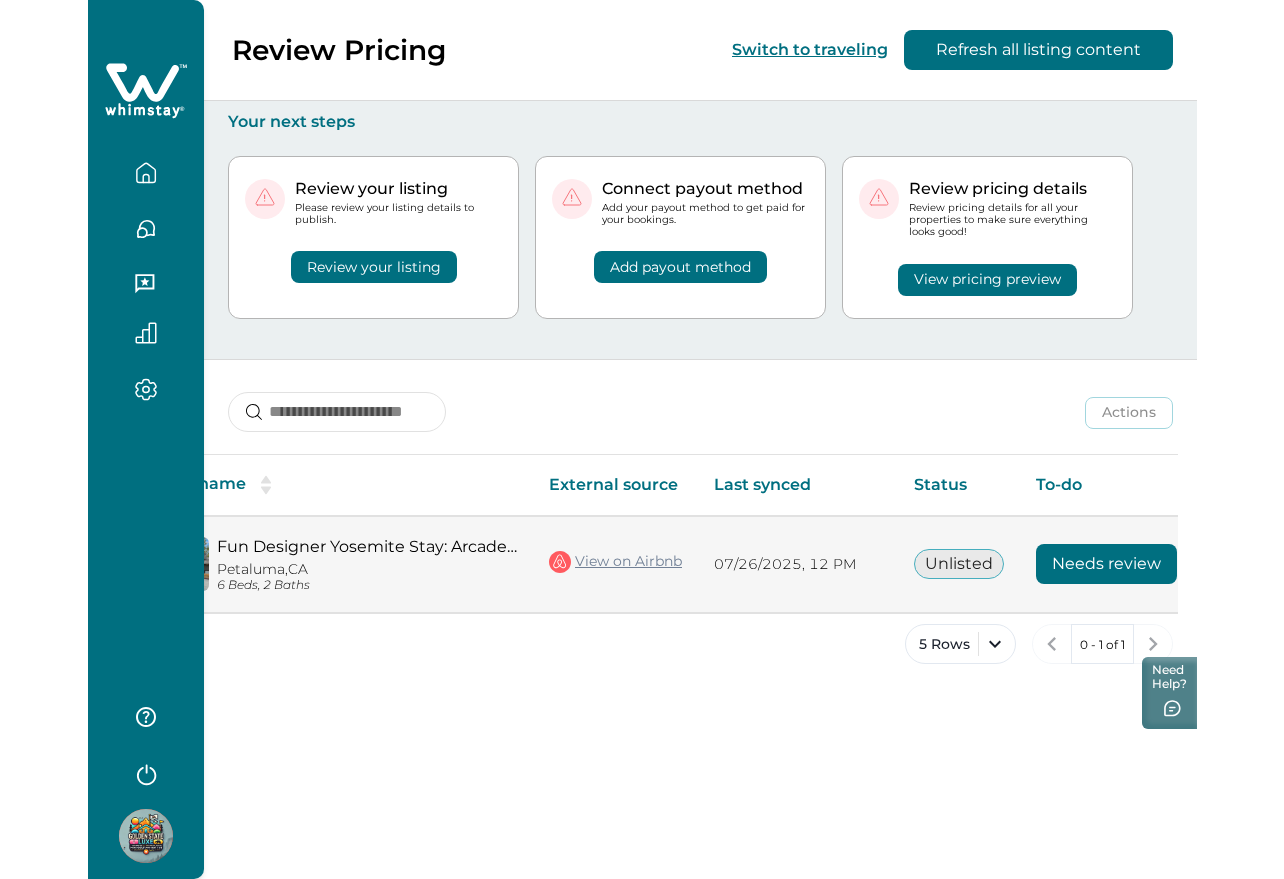 scroll, scrollTop: 0, scrollLeft: 248, axis: horizontal 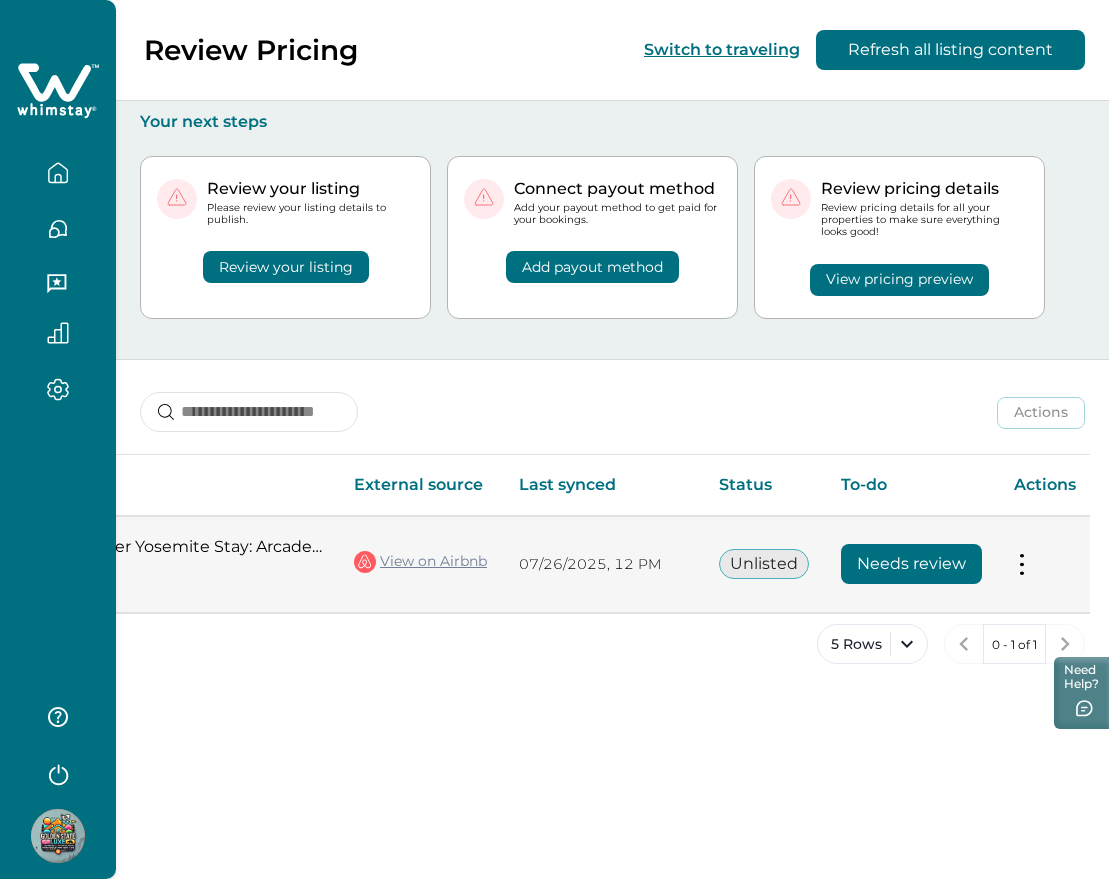 click on "Needs review" at bounding box center [911, 564] 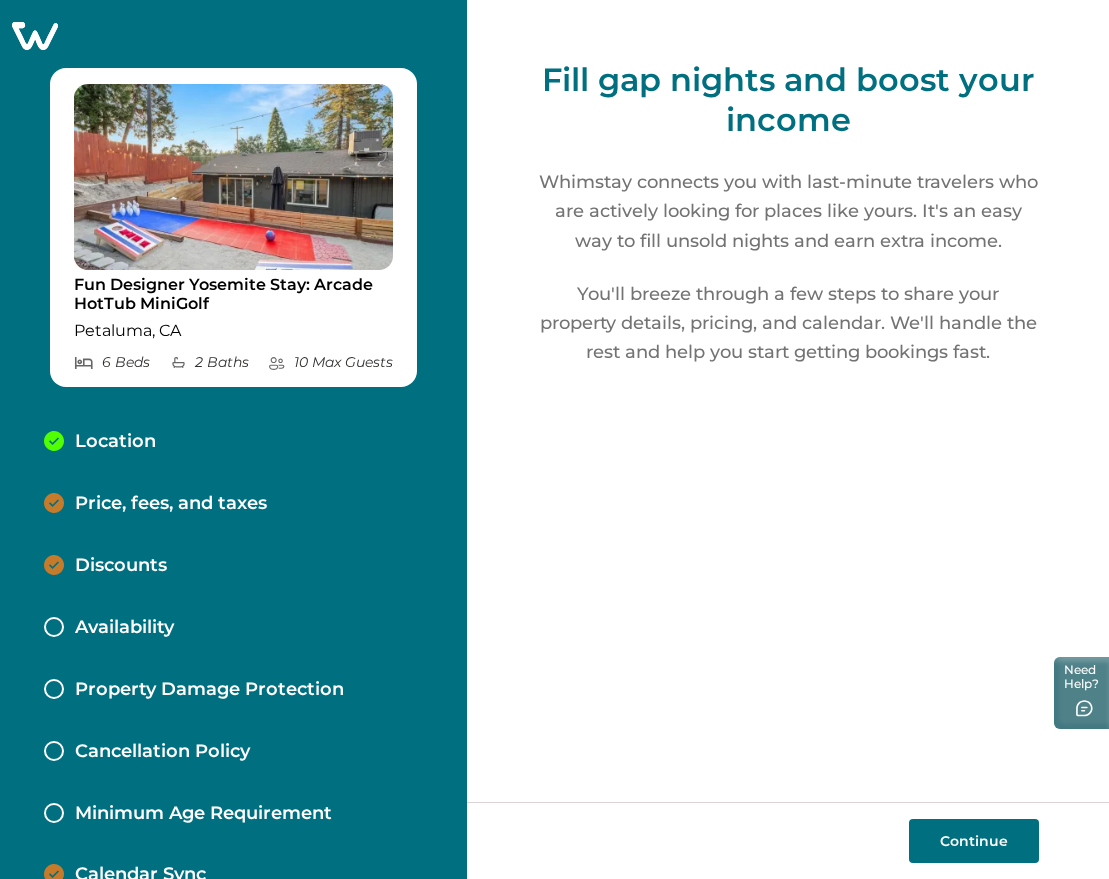 click on "Continue" at bounding box center (974, 841) 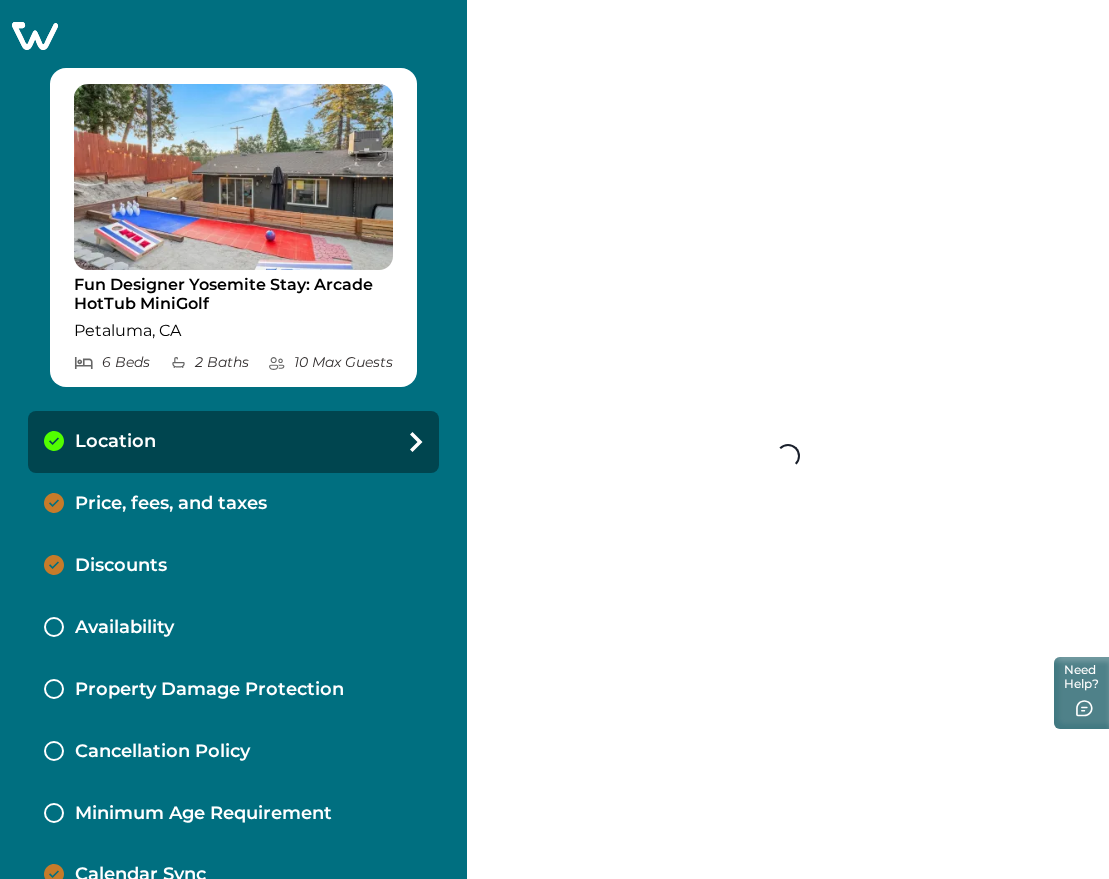 select on "**" 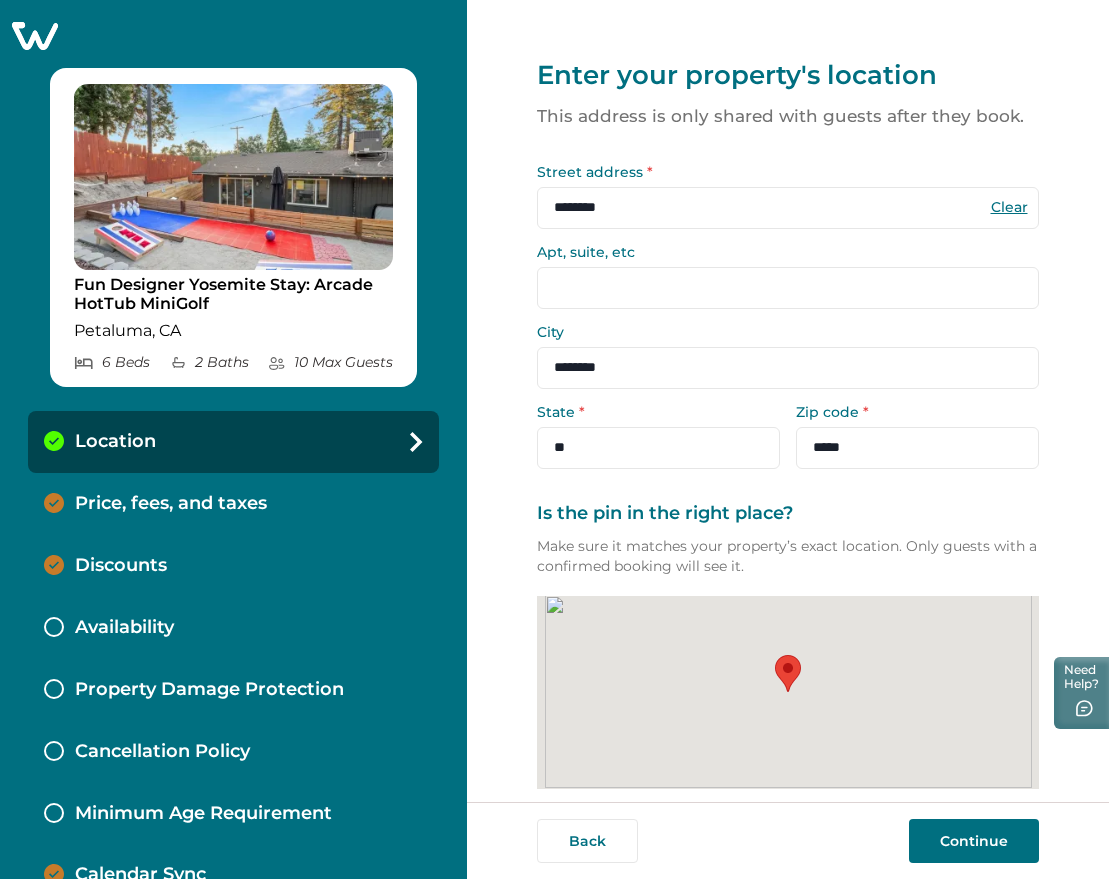 click on "Continue" at bounding box center (974, 841) 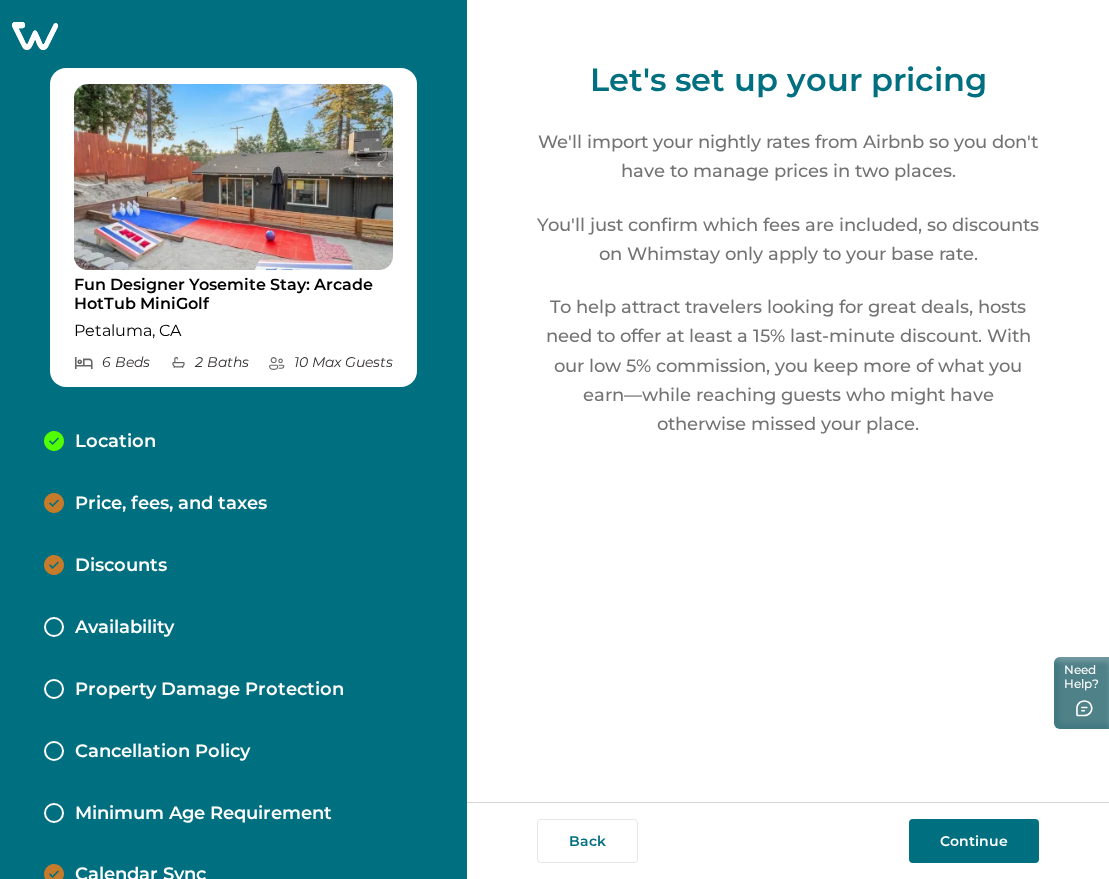 click on "Continue" at bounding box center [974, 841] 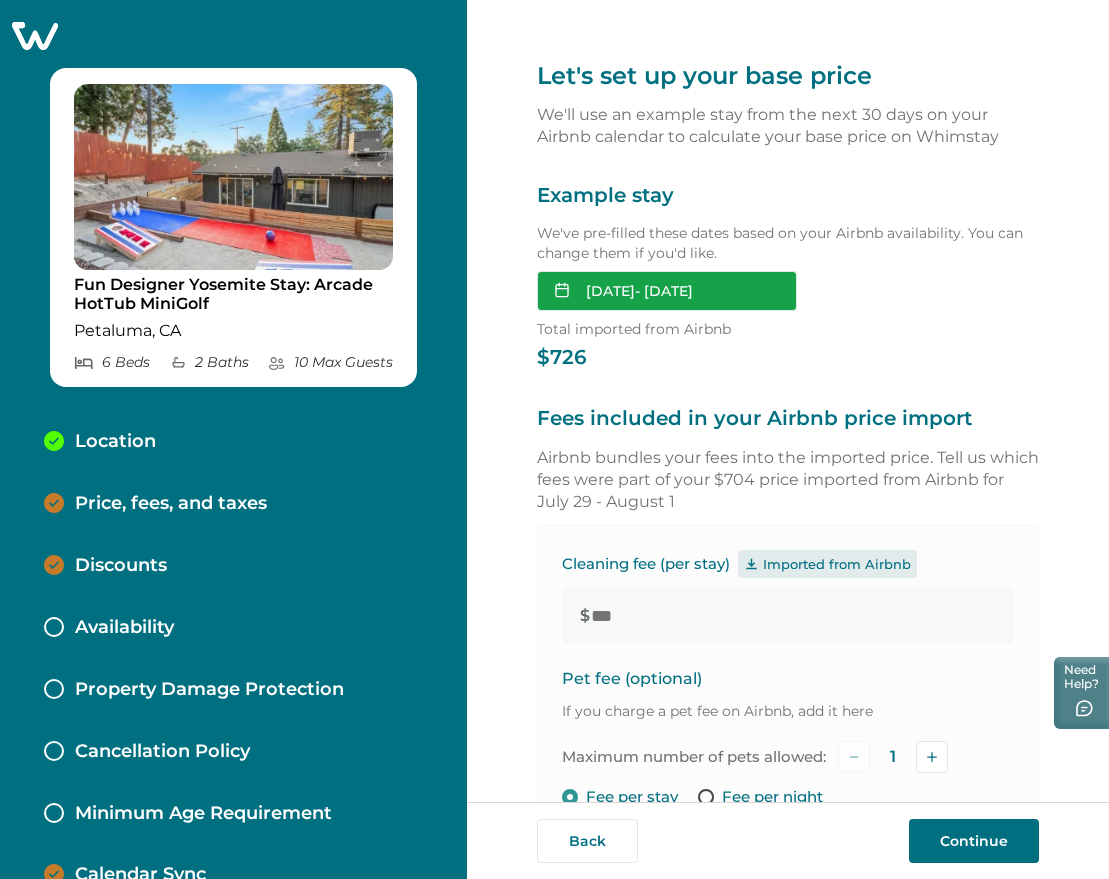 click on "[DATE]  -   [DATE]" at bounding box center [667, 291] 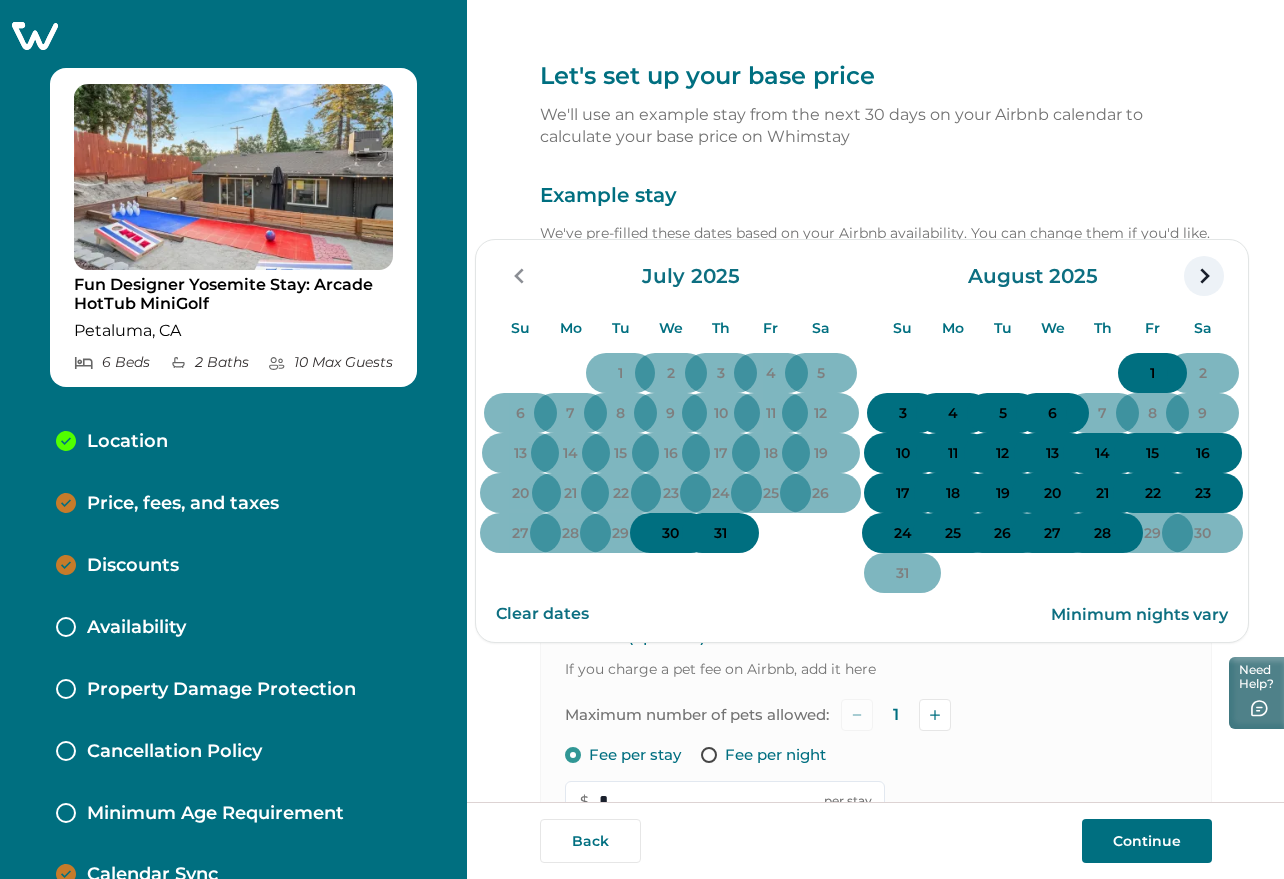 click 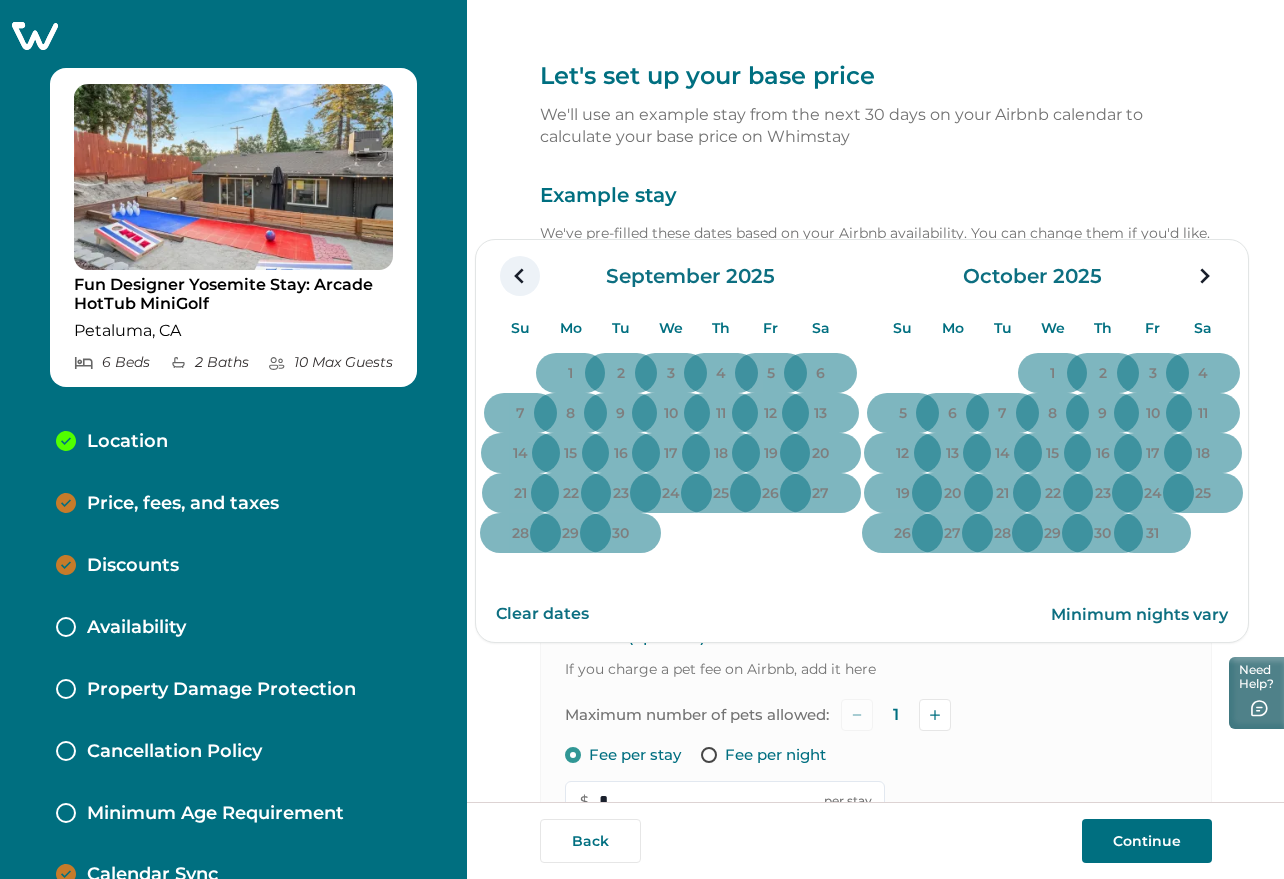 click 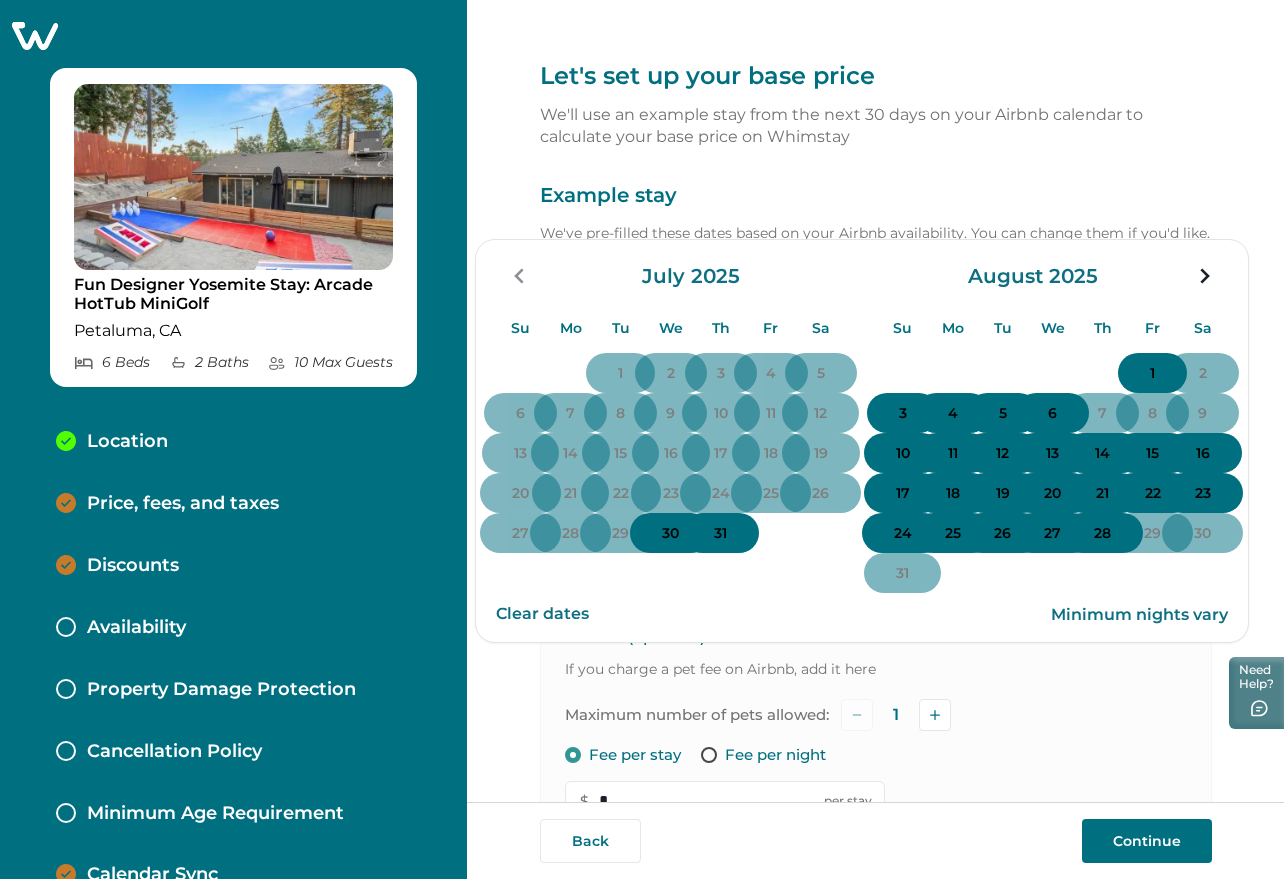 click on "30" at bounding box center (670, 534) 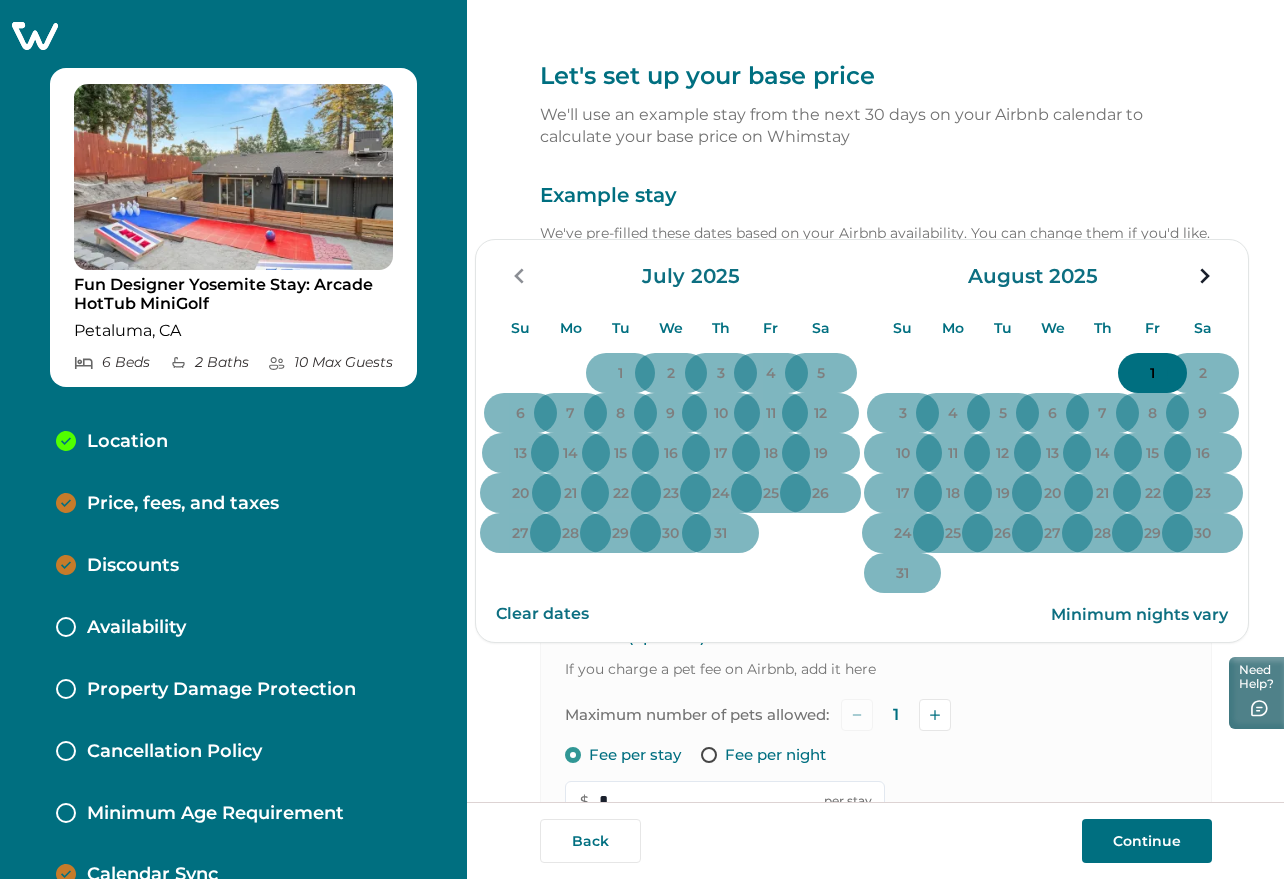 click on "1" at bounding box center [1152, 373] 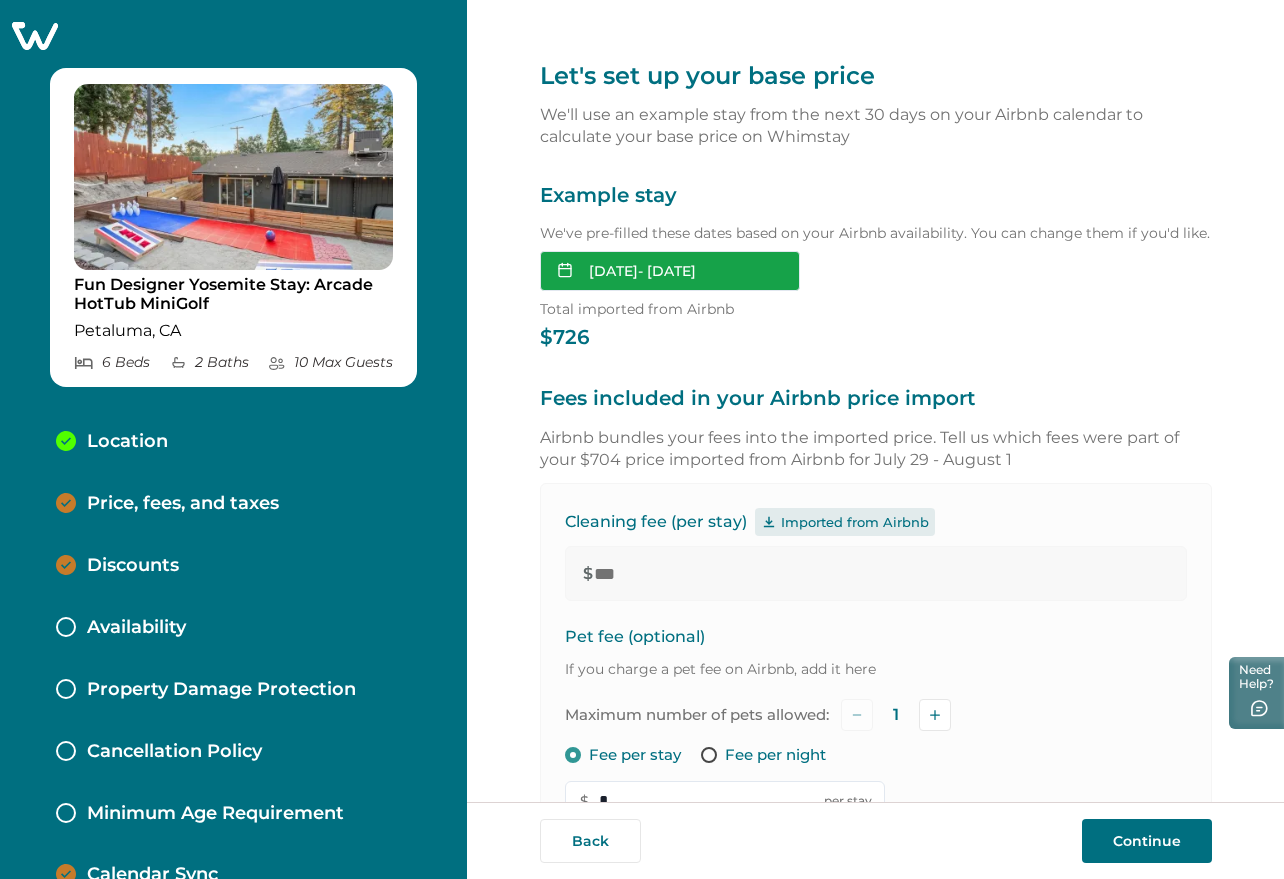 click on "[DATE]  -   [DATE]" at bounding box center (670, 271) 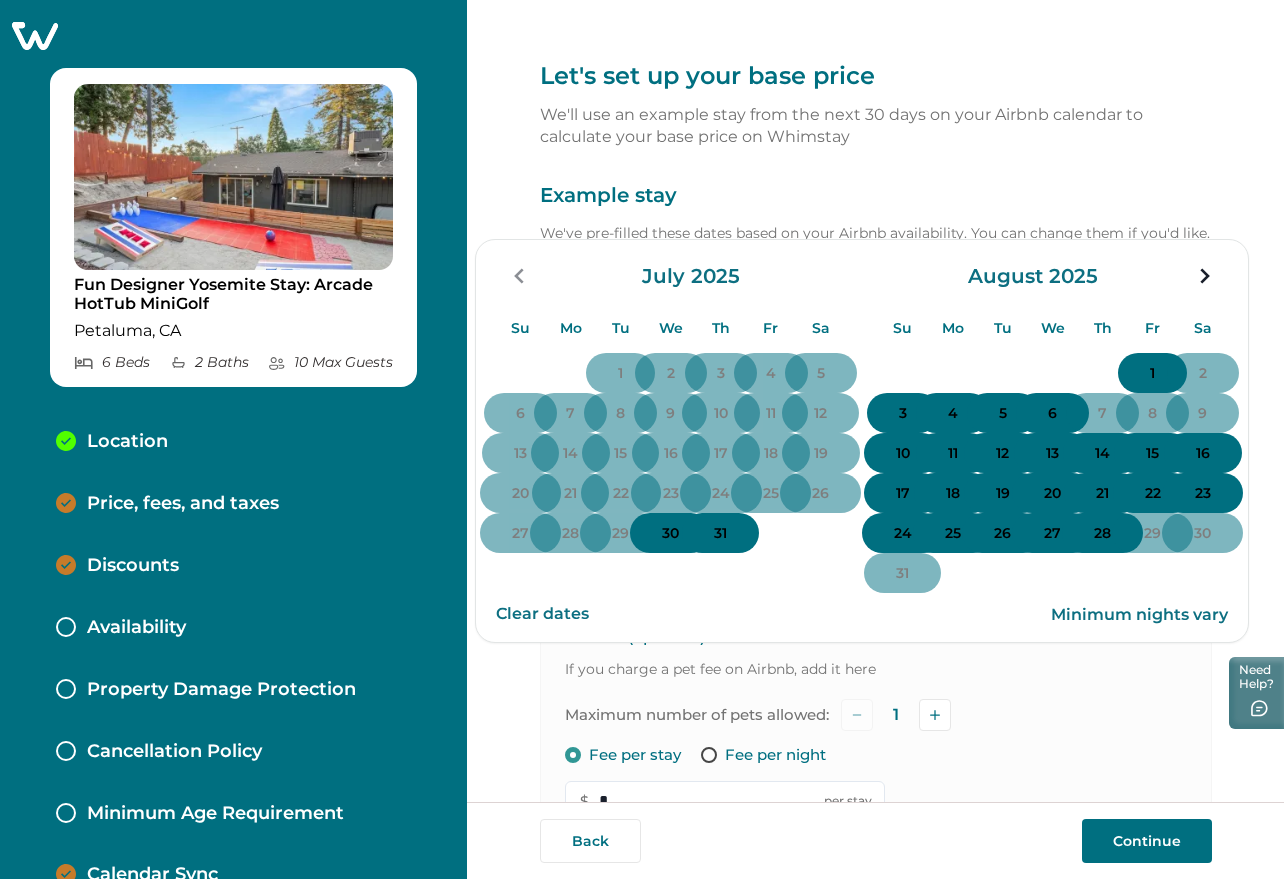 click on "Example stay We've pre-filled these dates based on your Airbnb availability. You can change them if you'd like. [DATE] - [DATE] Su Mo Tu We Th Fr Sa Su Mo Tu We Th Fr Sa July 2025 Su Mo Tu We Th Fr Sa 1 2 3 4 5 6 7 8 9 10 11 12 13 14 15 16 17 18 19 20 21 22 23 24 25 26 27 28 29 30 31 August 2025 Su Mo Tu We Th Fr Sa 1 2 3 4 5 6 7 8 9 10 11 12 13 14 15 16 17 18 19 20 21 22 23 24 25 26 27 28 29 30 31 Clear dates Minimum nights vary Total imported from Airbnb $ 726" at bounding box center [876, 266] 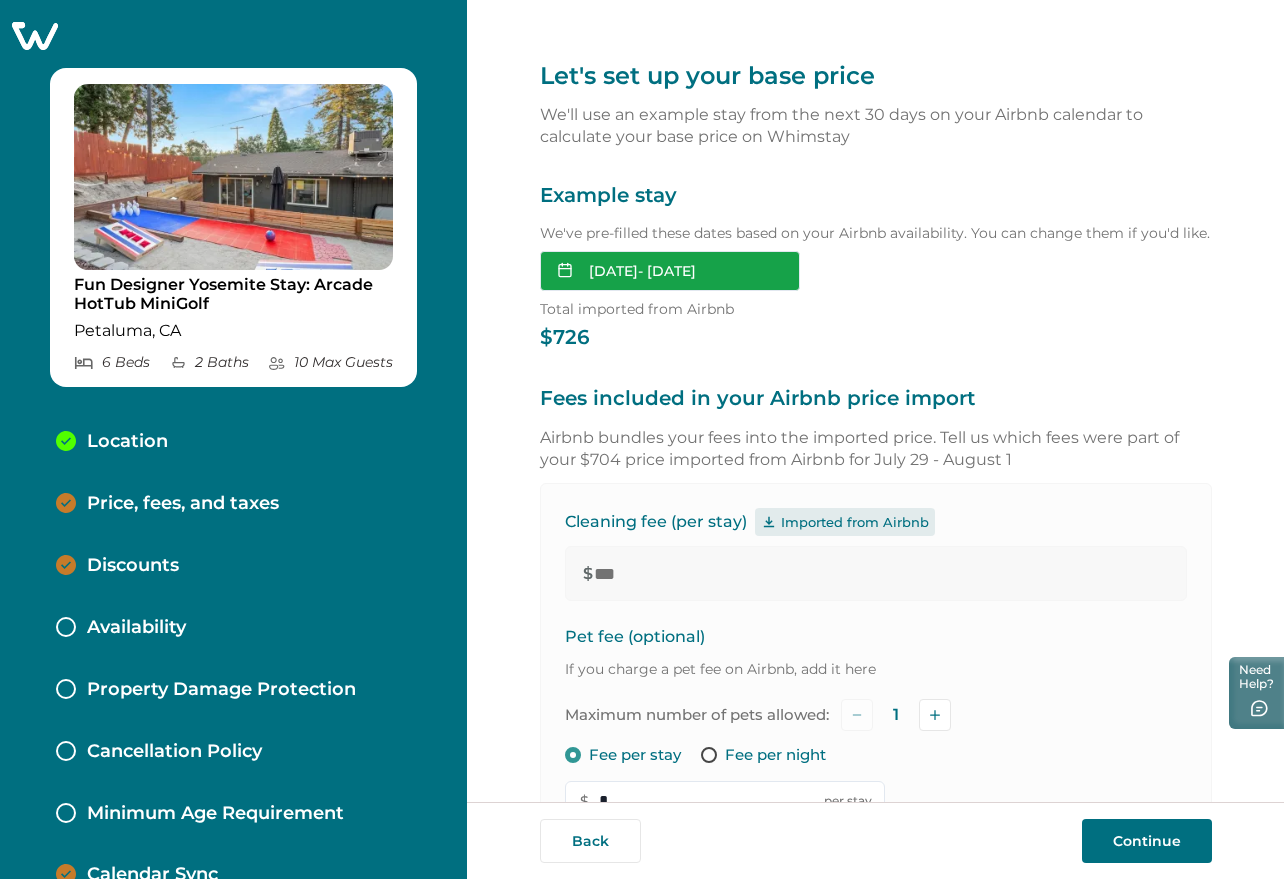 click on "[DATE]  -   [DATE]" at bounding box center (670, 271) 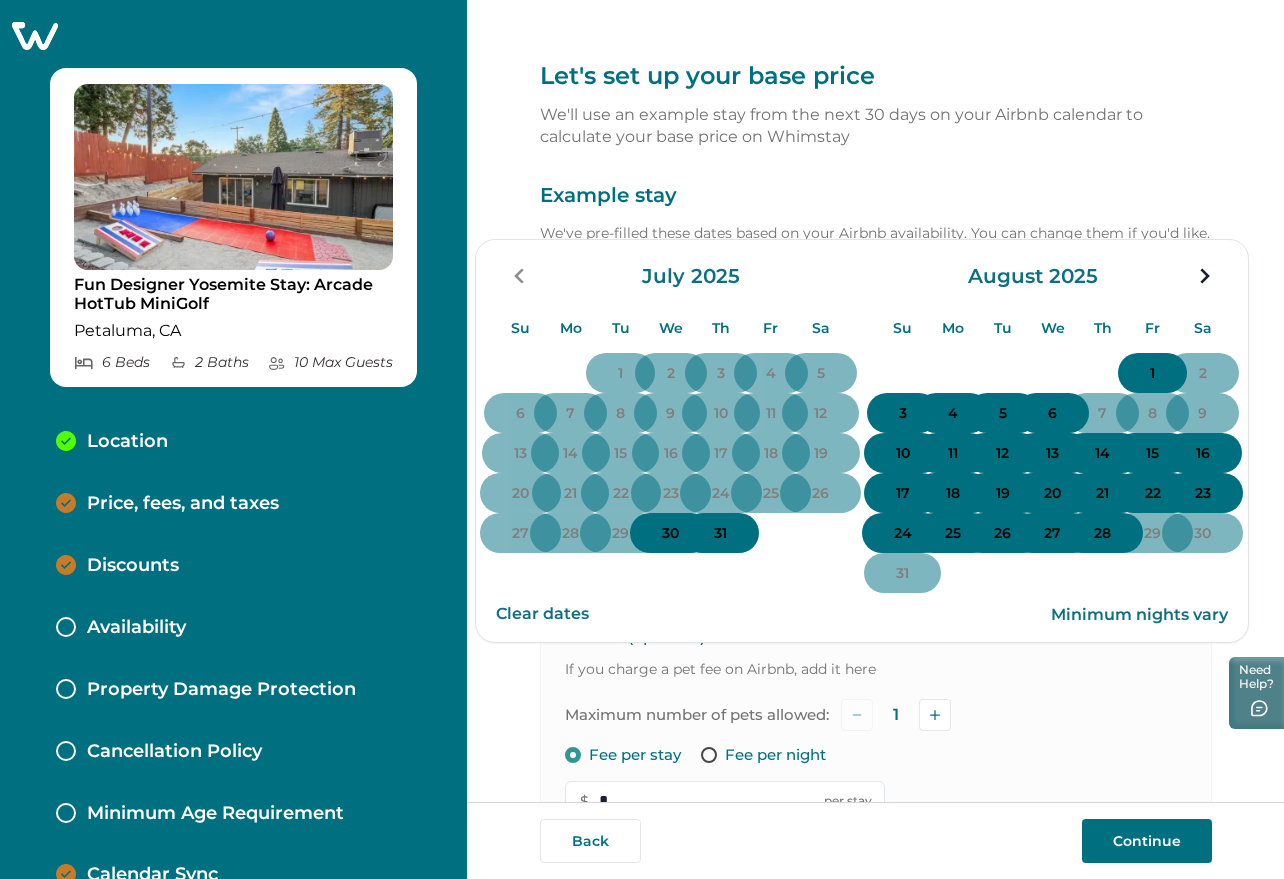 click on "31" at bounding box center [720, 533] 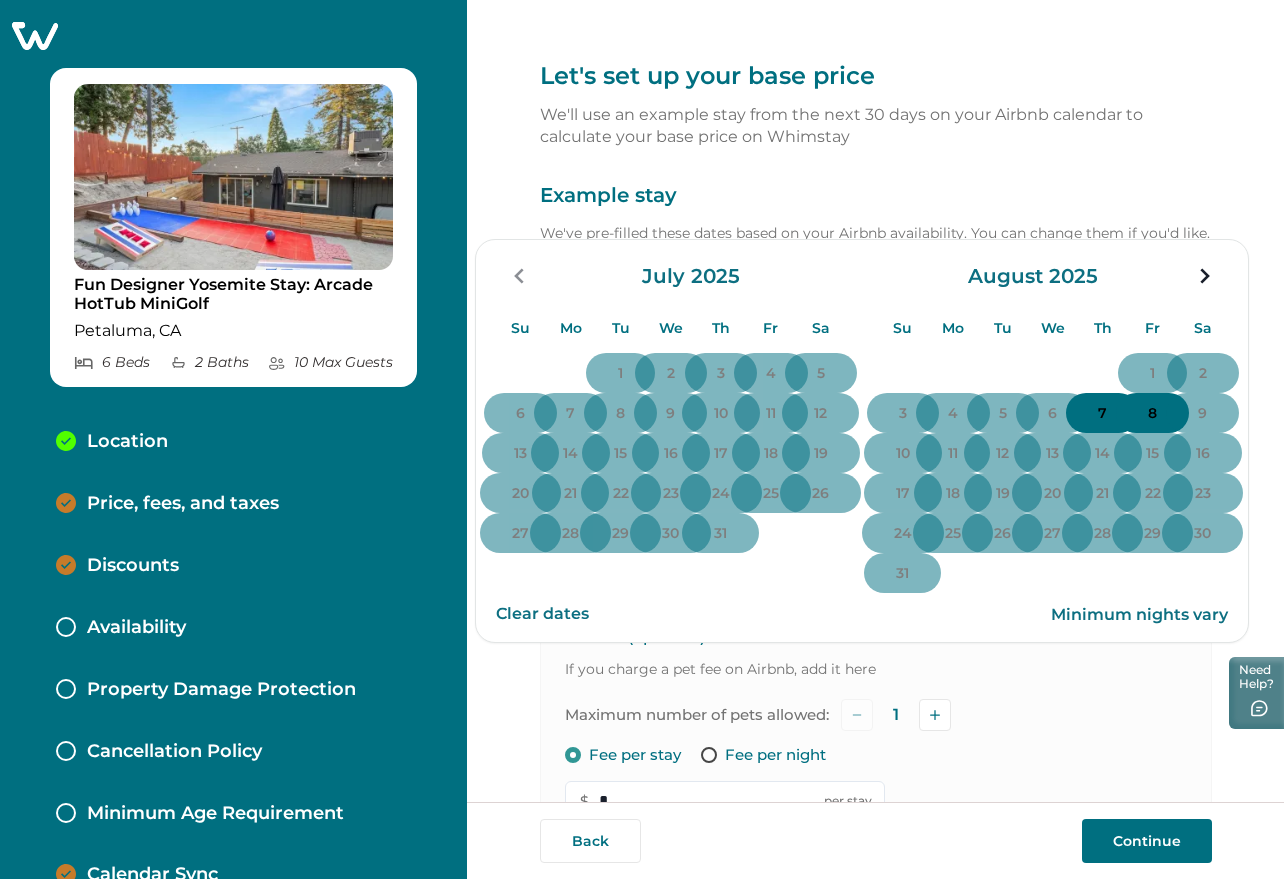 click on "Example stay" at bounding box center [876, 196] 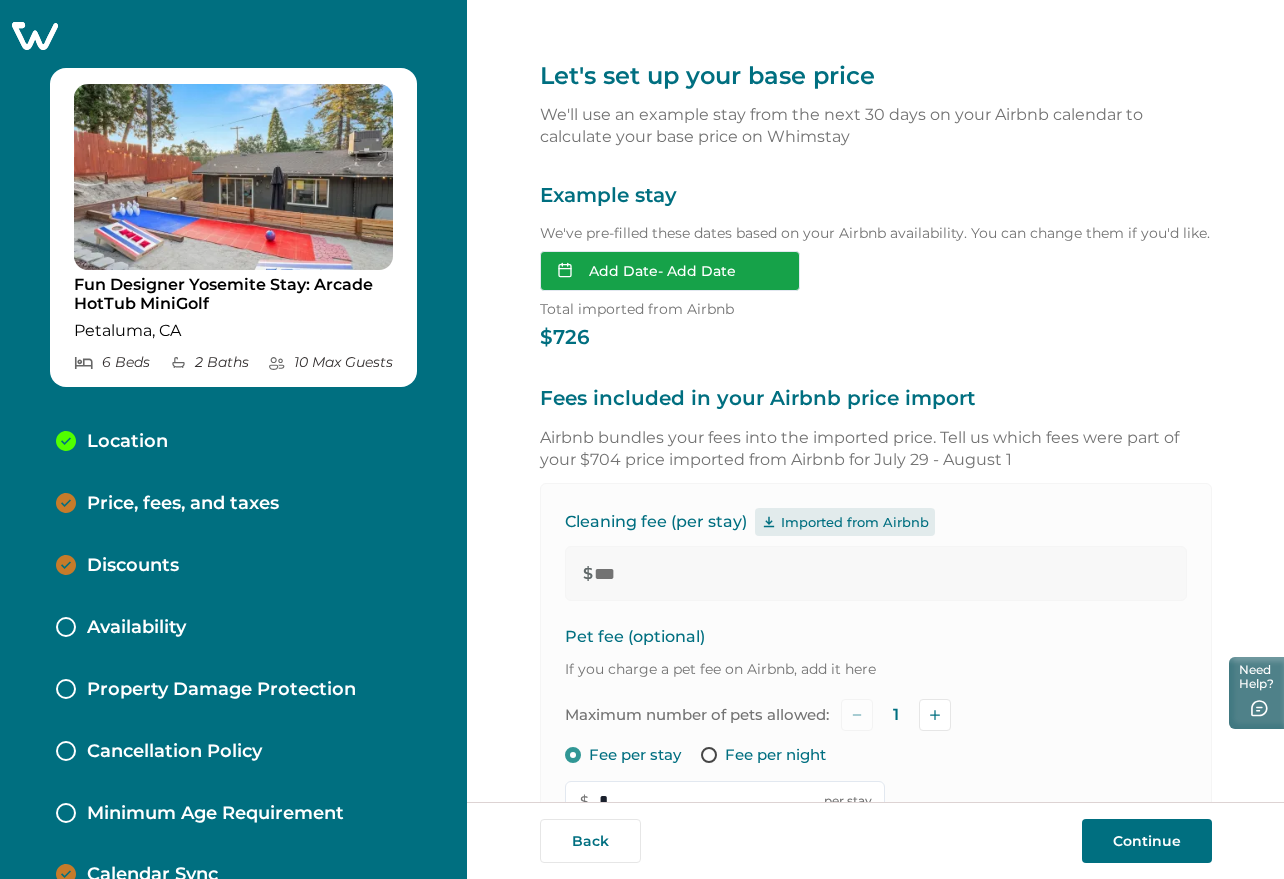 click on "Add Date  -   Add Date" at bounding box center (670, 271) 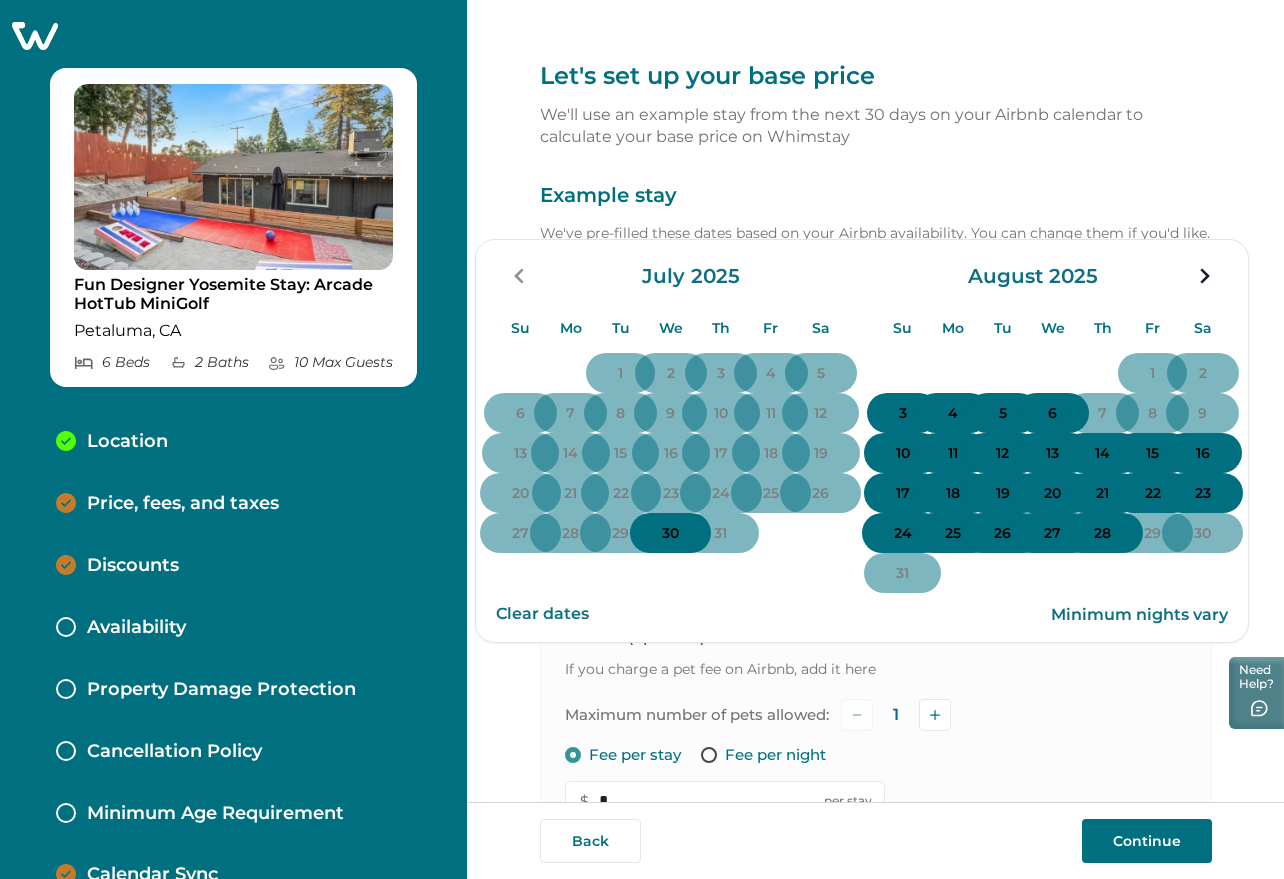 click on "3" at bounding box center [903, 414] 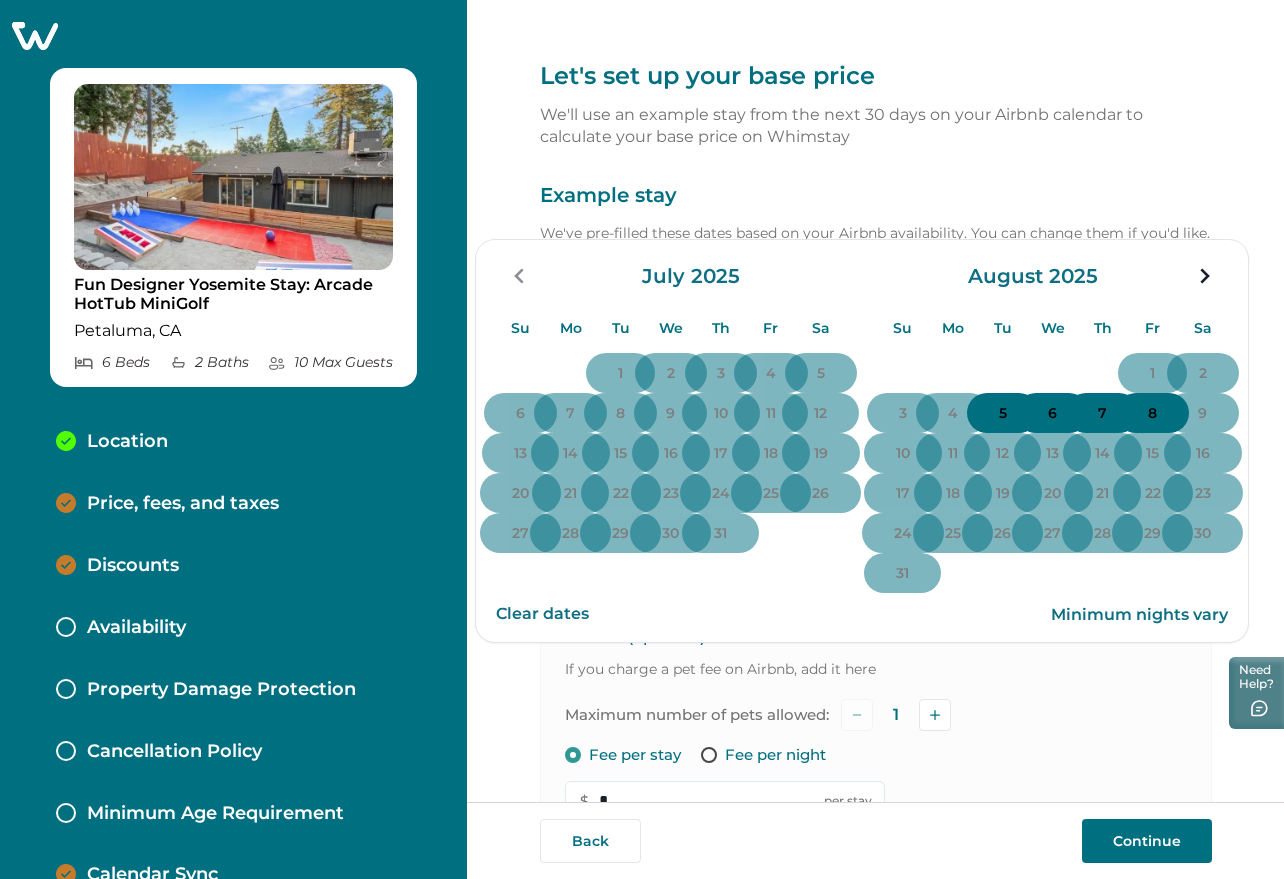 click on "6" at bounding box center [1052, 414] 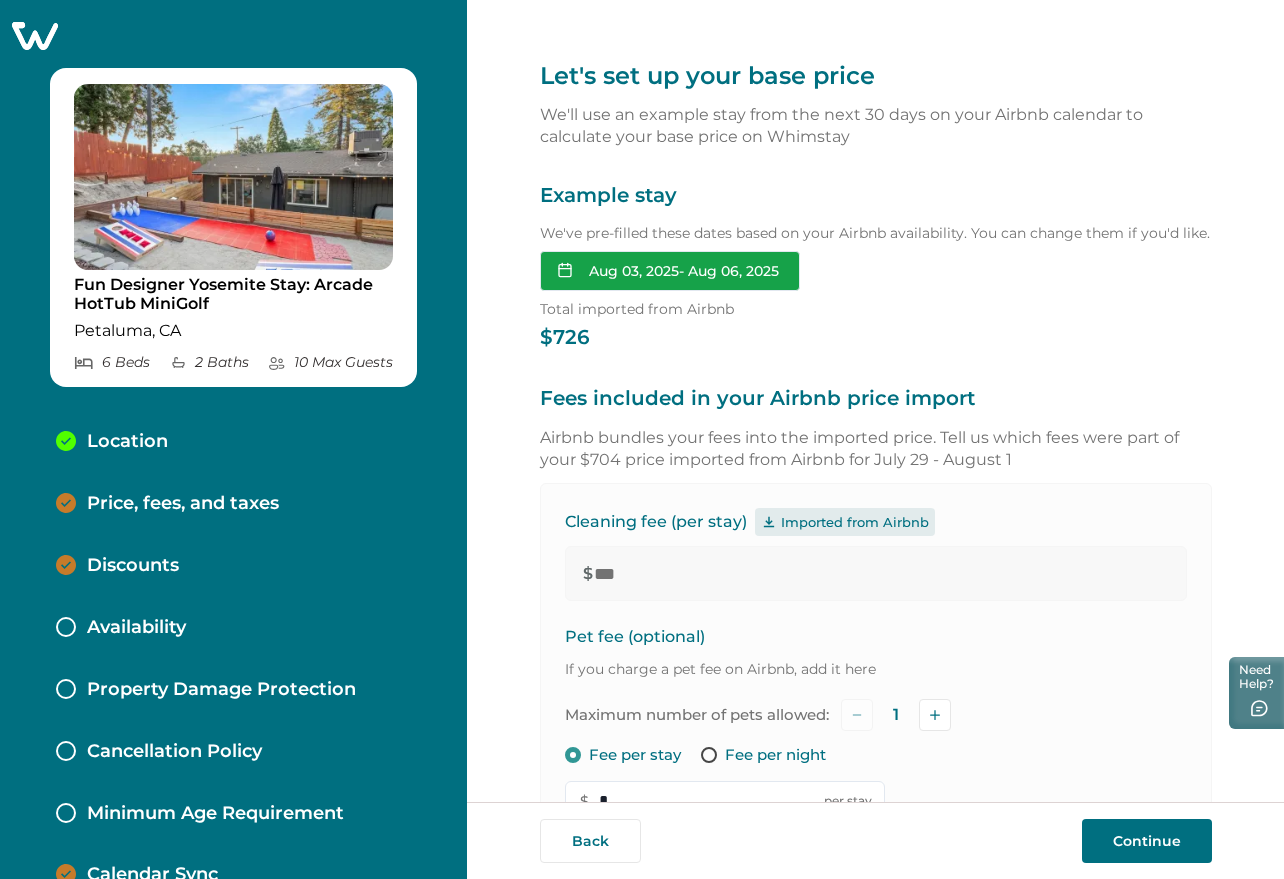 click on "[DATE]  -   [DATE]" at bounding box center (670, 271) 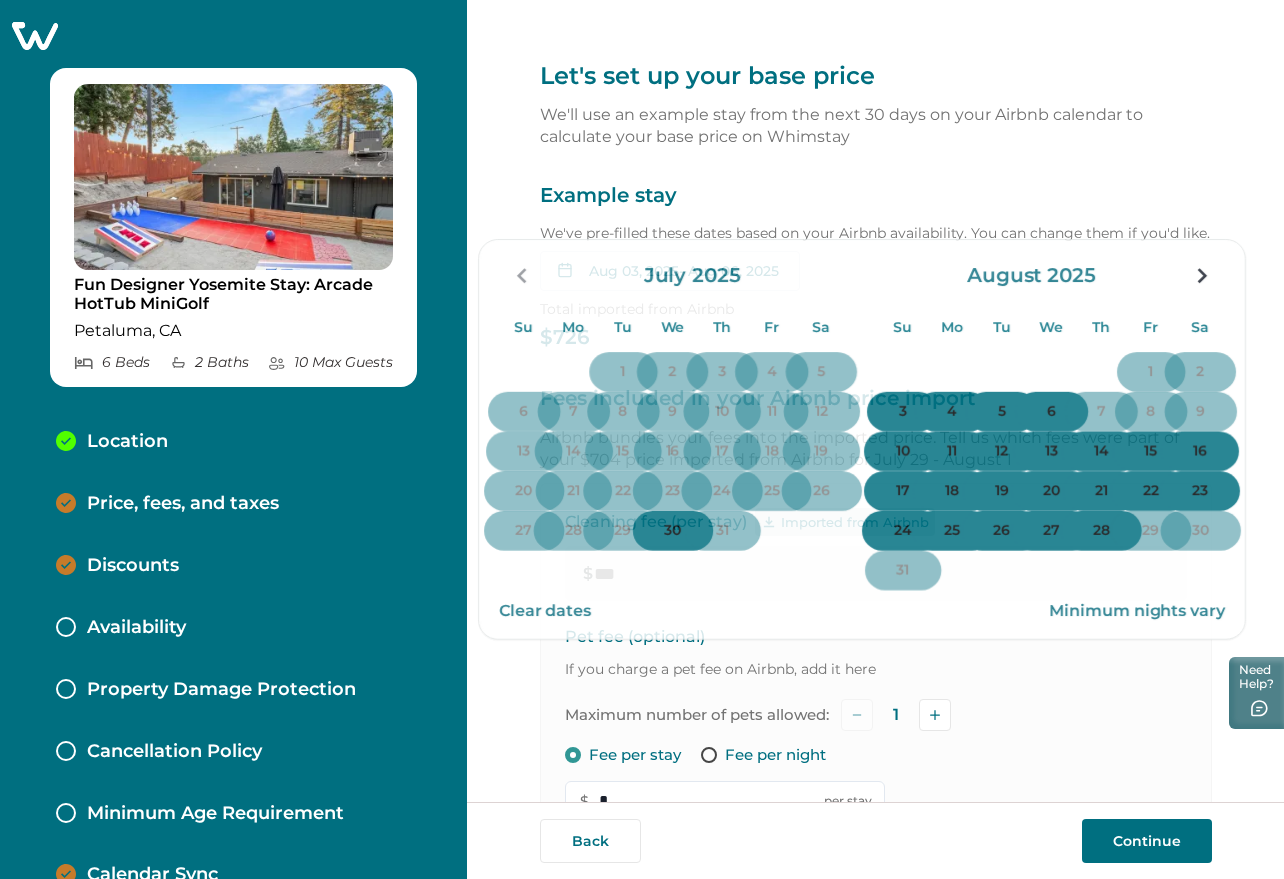click on "Let's set up your base price We'll use an example stay from the next 30 days on your Airbnb calendar to calculate your base price on Whimstay Example stay We've pre-filled these dates based on your Airbnb availability. You can change them if you'd like. [DATE] - [DATE] Su Mo Tu We Th Fr Sa Su Mo Tu We Th Fr Sa July 2025 Su Mo Tu We Th Fr Sa 1 2 3 4 5 6 7 8 9 10 11 12 13 14 15 16 17 18 19 20 21 22 23 24 25 26 27 28 29 30 31 August 2025 Su Mo Tu We Th Fr Sa 1 2 3 4 5 6 7 8 9 10 11 12 13 14 15 16 17 18 19 20 21 22 23 24 25 26 27 28 29 30 31 Clear dates Minimum nights vary Total imported from Airbnb $ 726 Fees included in your Airbnb price import Airbnb bundles your fees into the imported price. Tell us which fees were part of your $704 price imported from Airbnb for [DATE] - [DATE] Cleaning fee (per stay) Imported from Airbnb $ *** Pet fee (optional) If you charge a pet fee on Airbnb, add it here Maximum number of pets allowed: 1 Fee per stay Fee per night $ * per stay $ 726 Cleaning fee – $" at bounding box center (876, 858) 